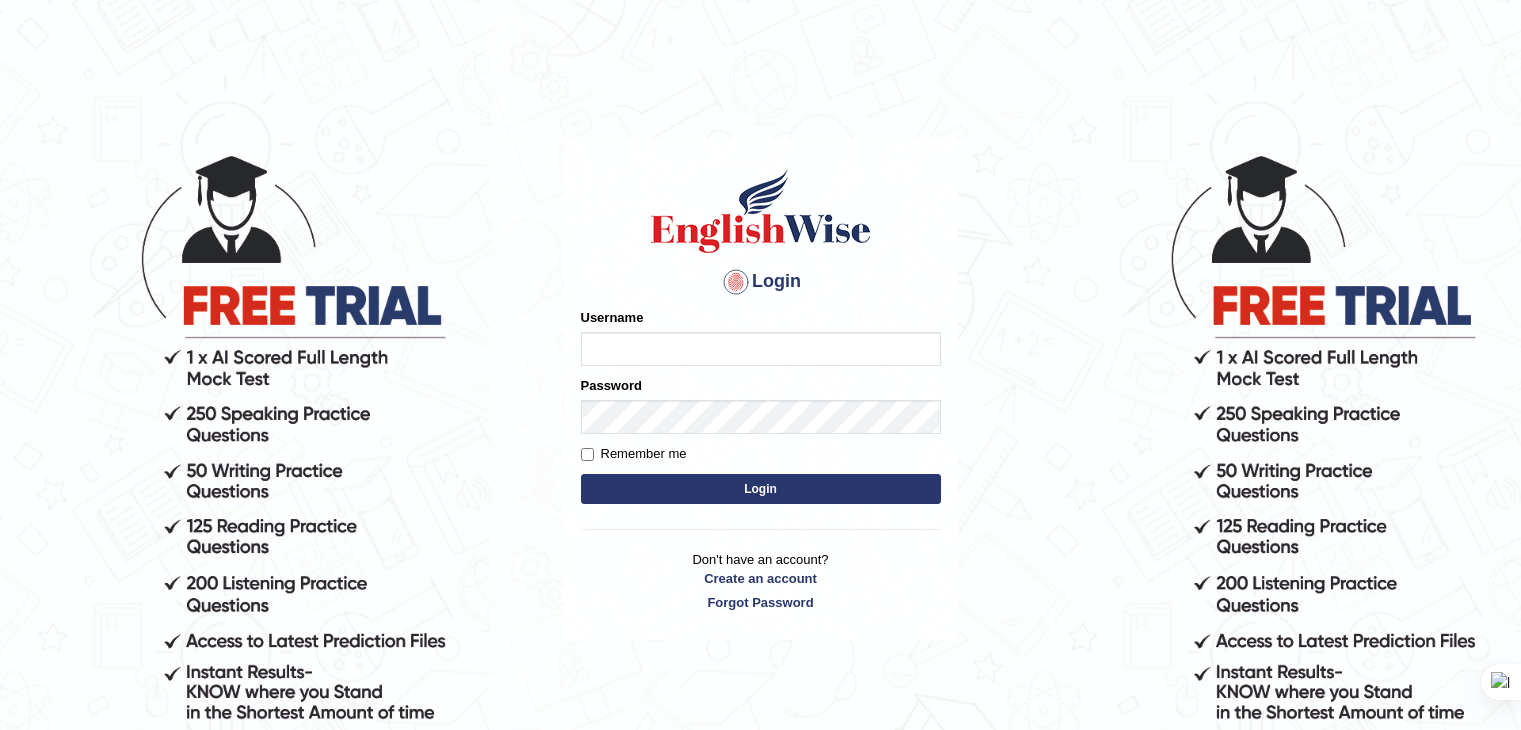 scroll, scrollTop: 0, scrollLeft: 0, axis: both 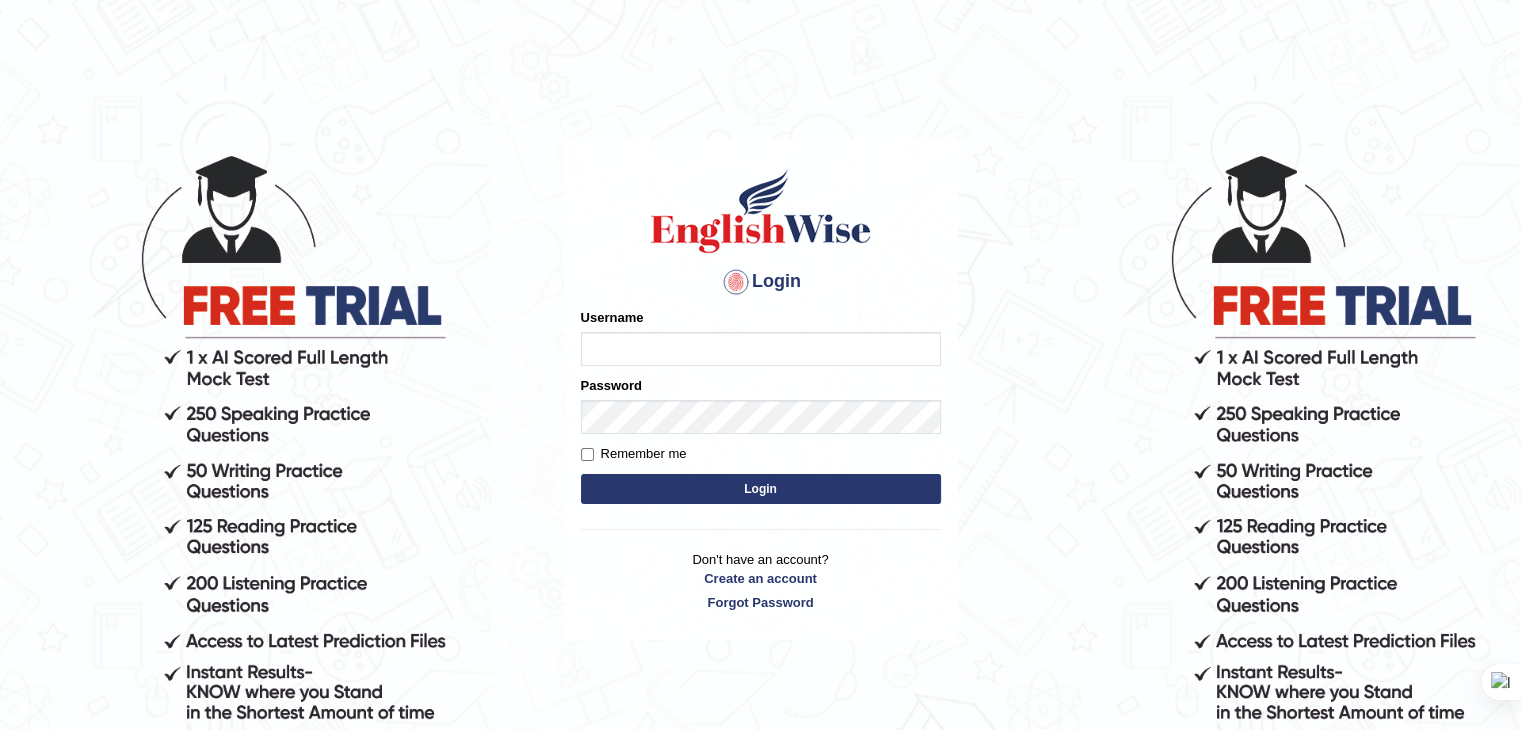 drag, startPoint x: 0, startPoint y: 0, endPoint x: 627, endPoint y: 349, distance: 717.58624 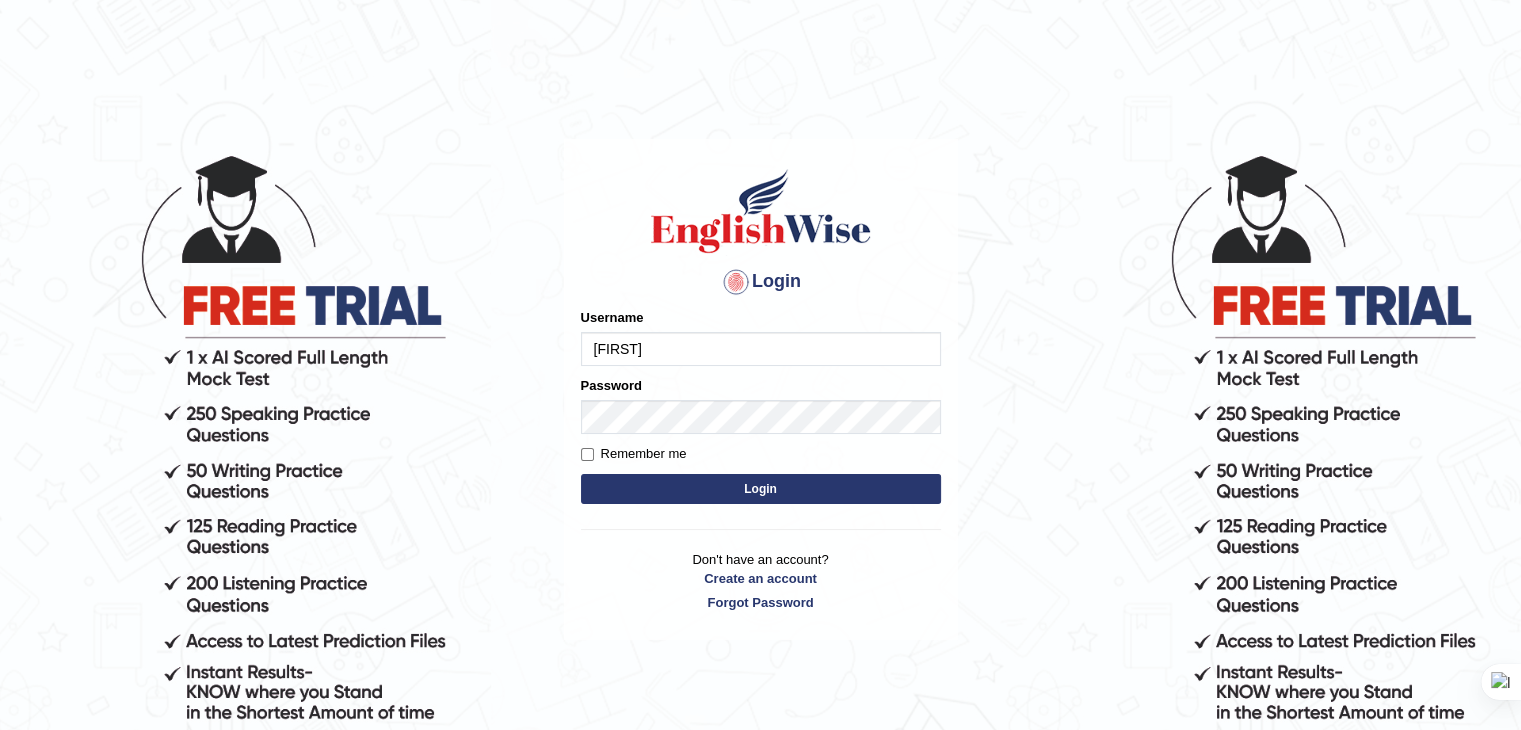 type on "anjesh" 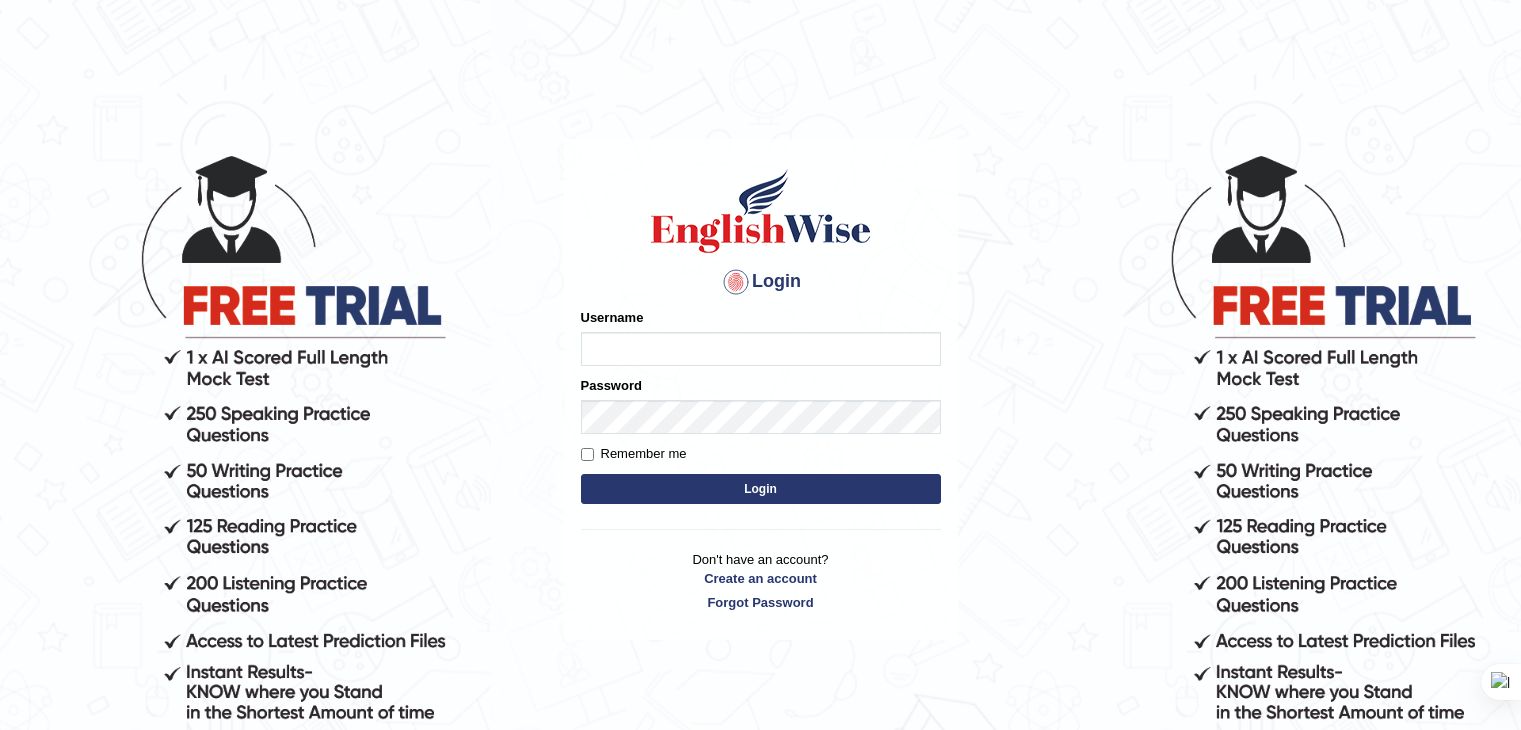 scroll, scrollTop: 0, scrollLeft: 0, axis: both 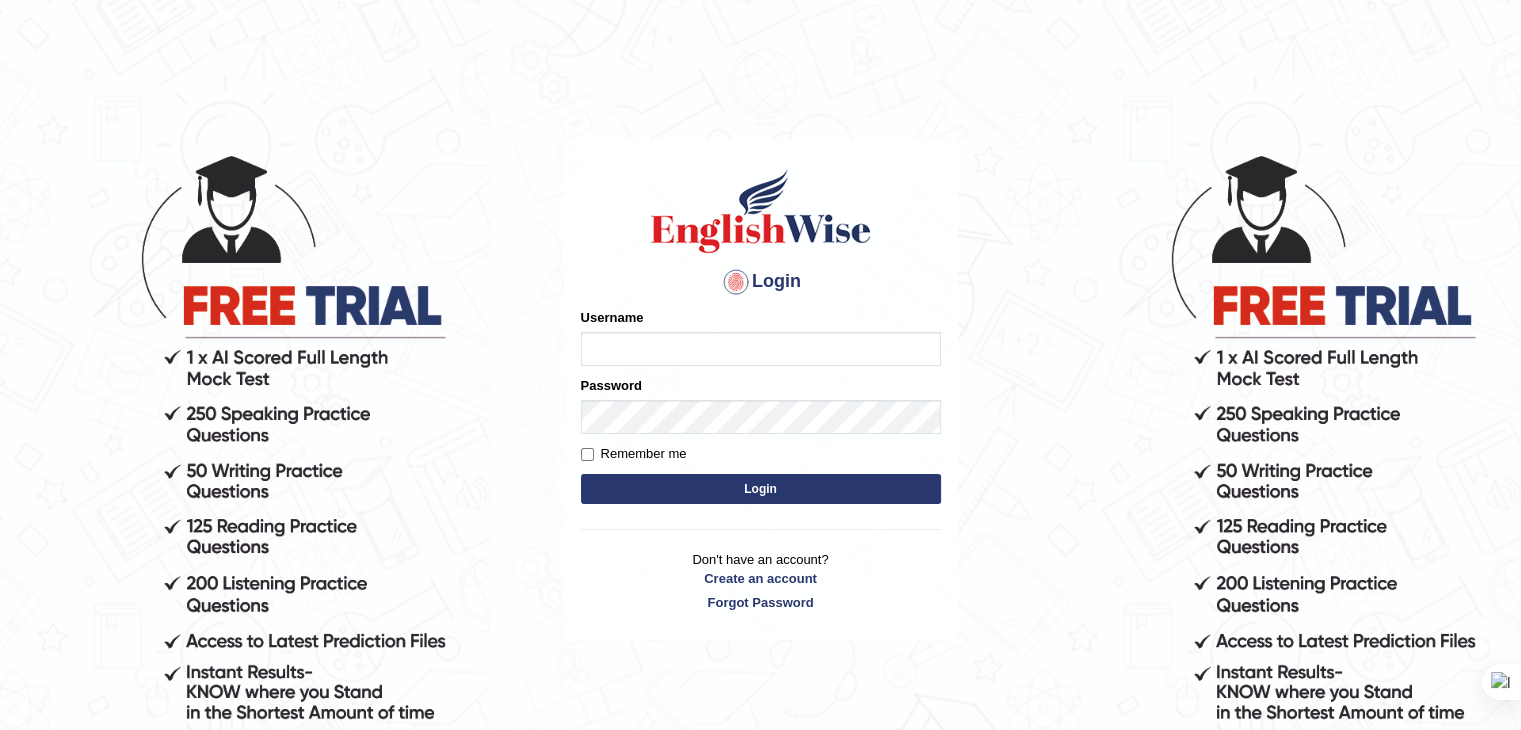 click on "Username" at bounding box center (761, 349) 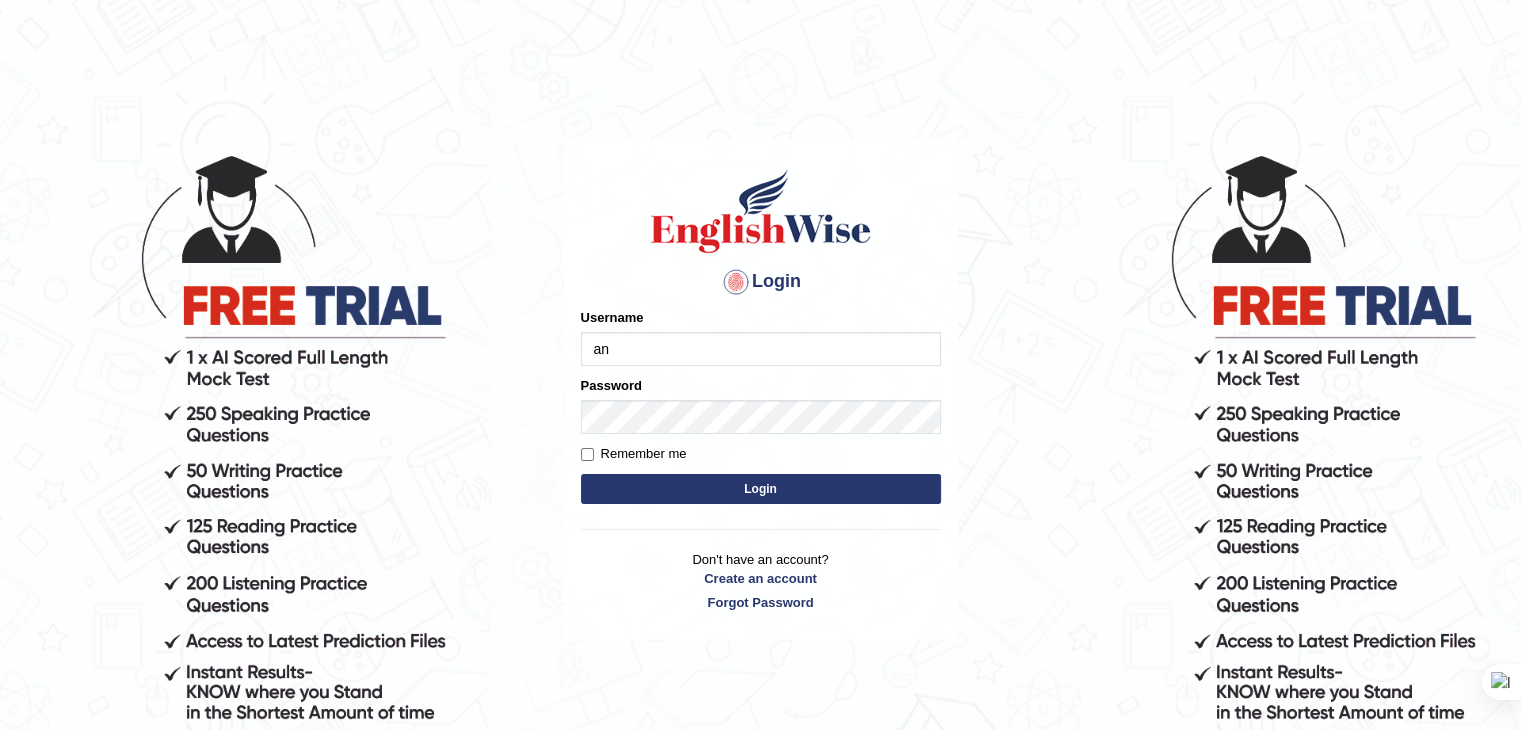 type on "a" 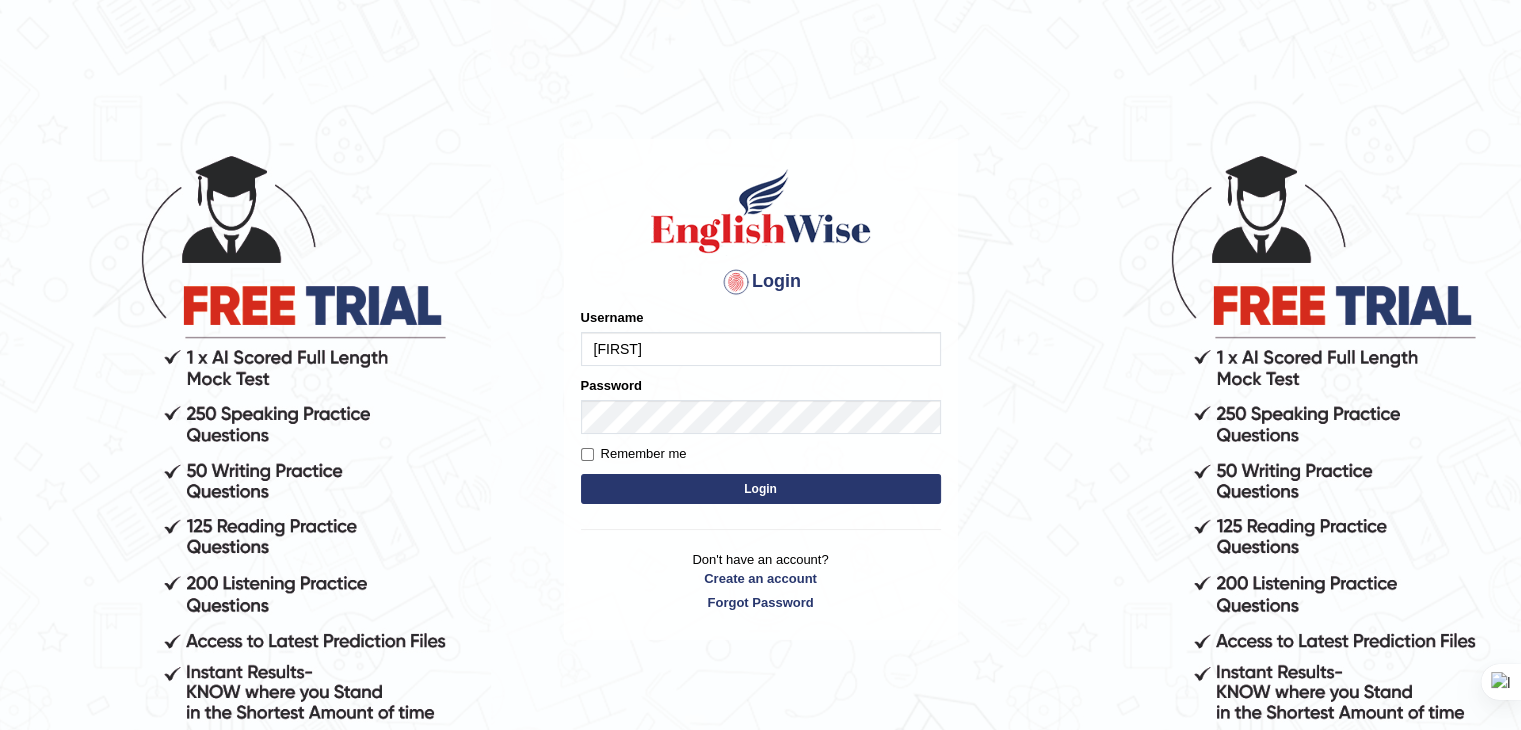 type on "Anjesh" 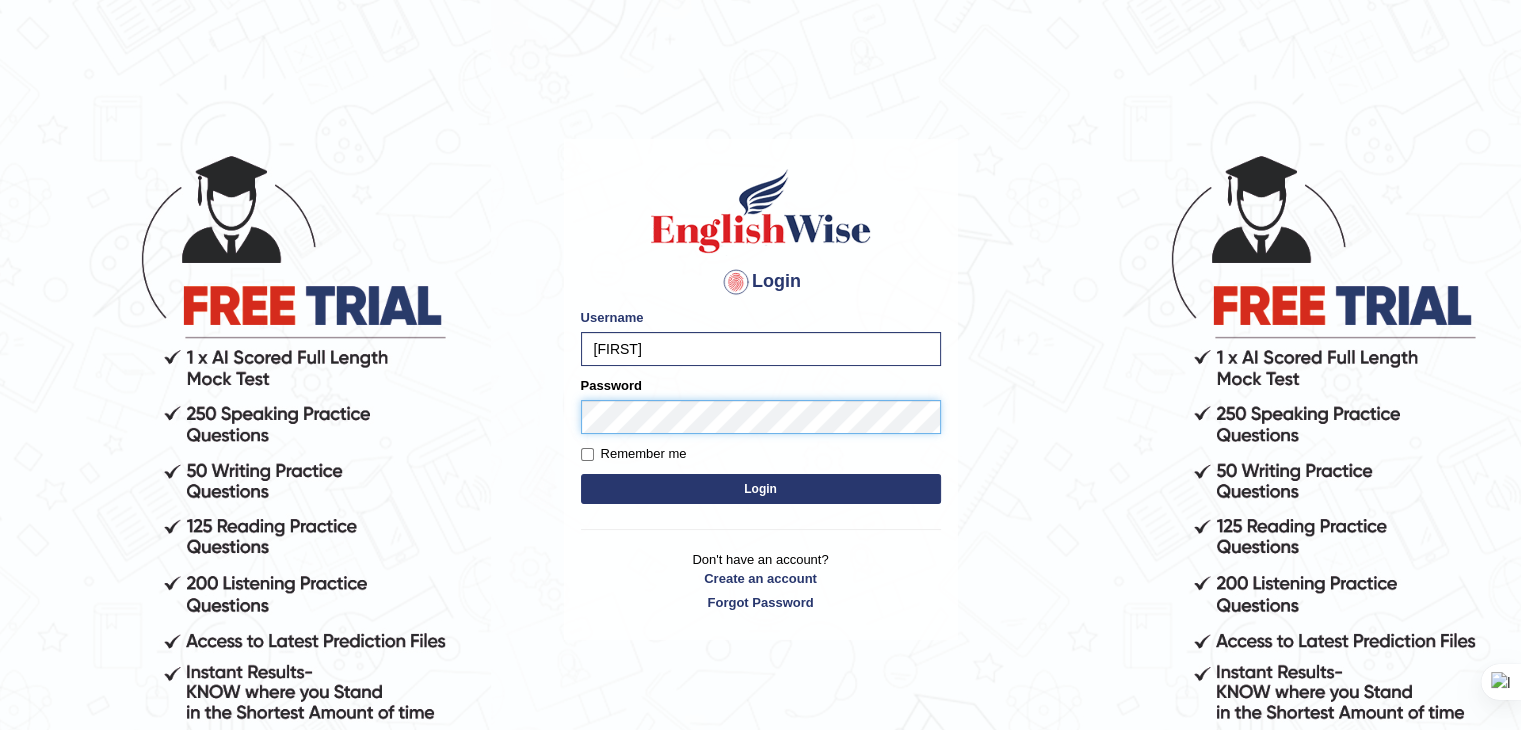 click on "Login" at bounding box center (761, 489) 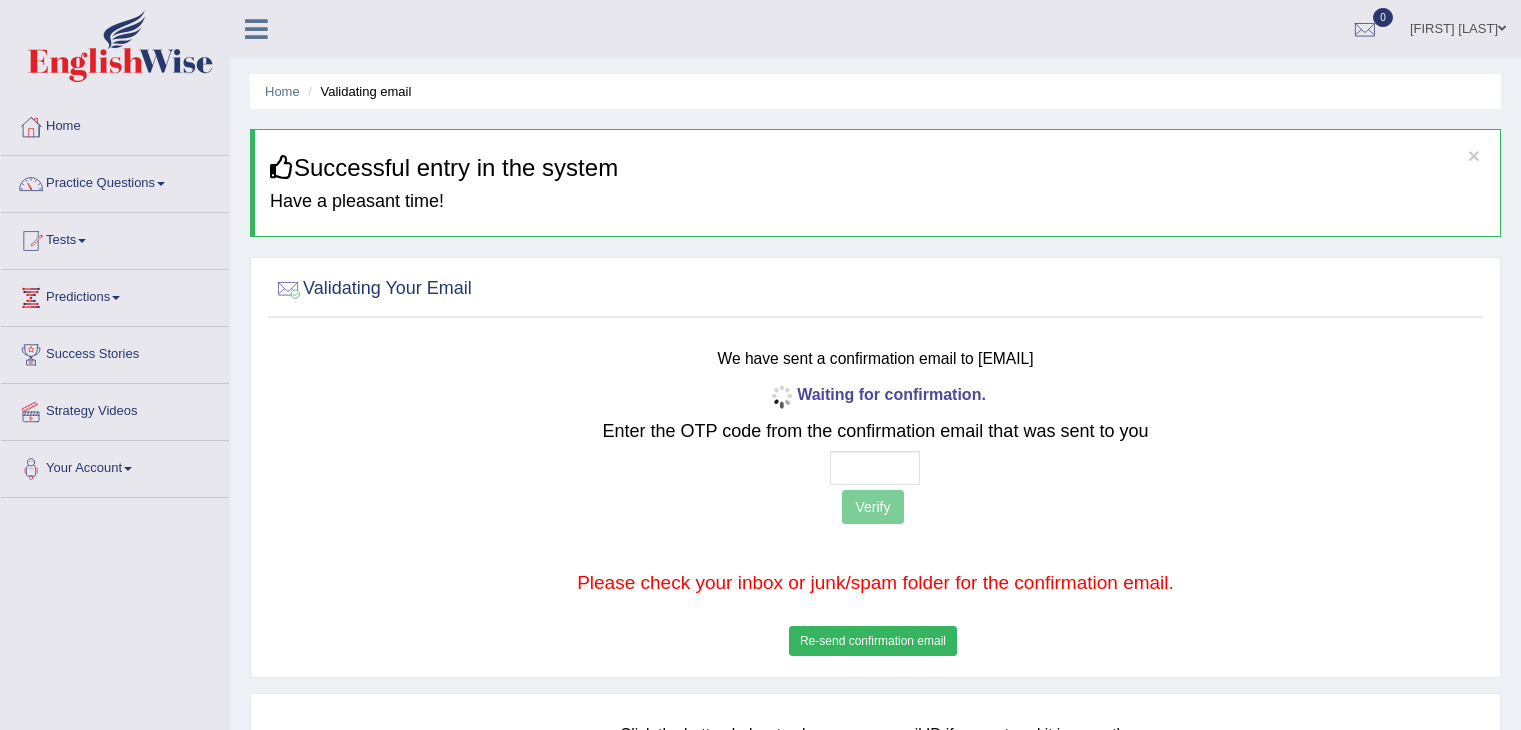 scroll, scrollTop: 0, scrollLeft: 0, axis: both 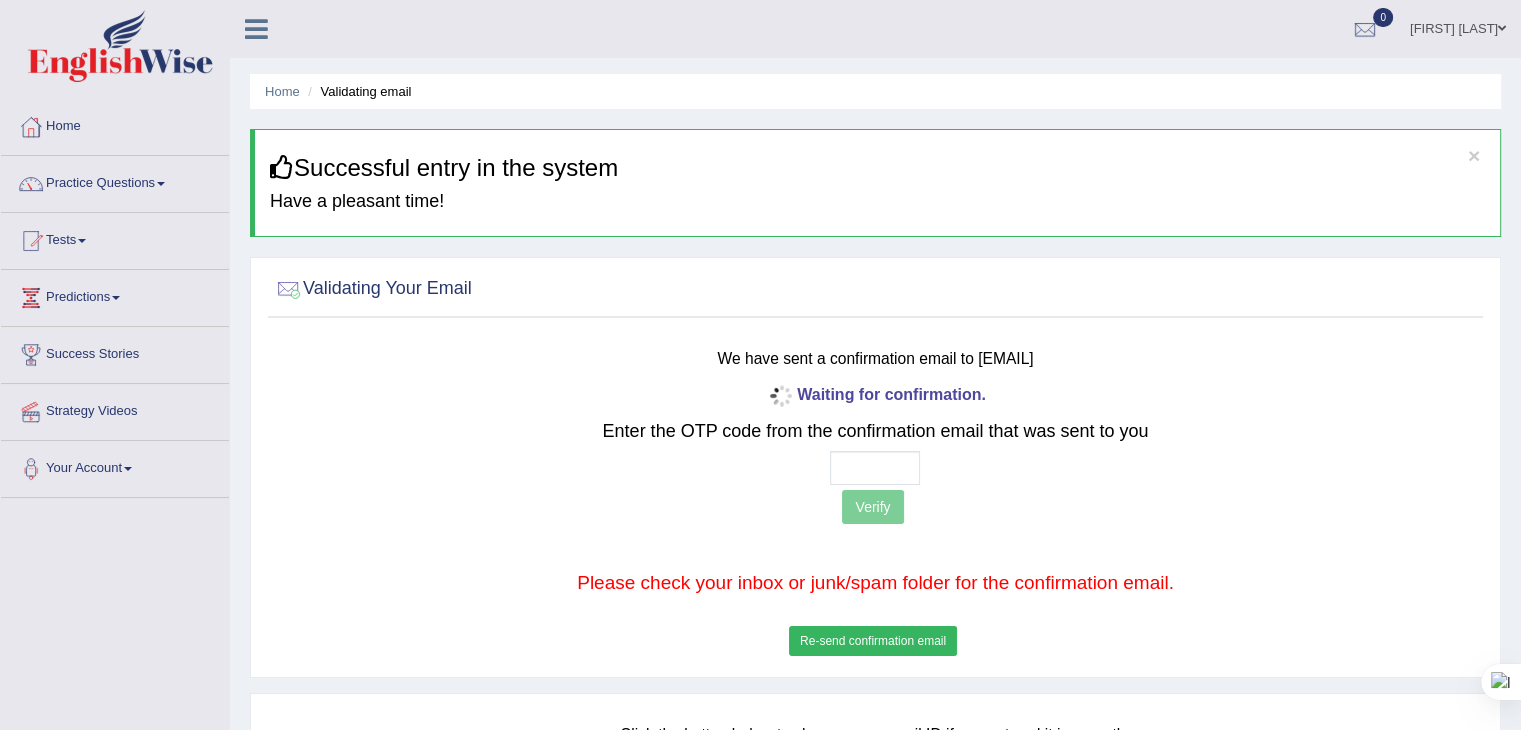click on "Re-send confirmation email" at bounding box center (873, 641) 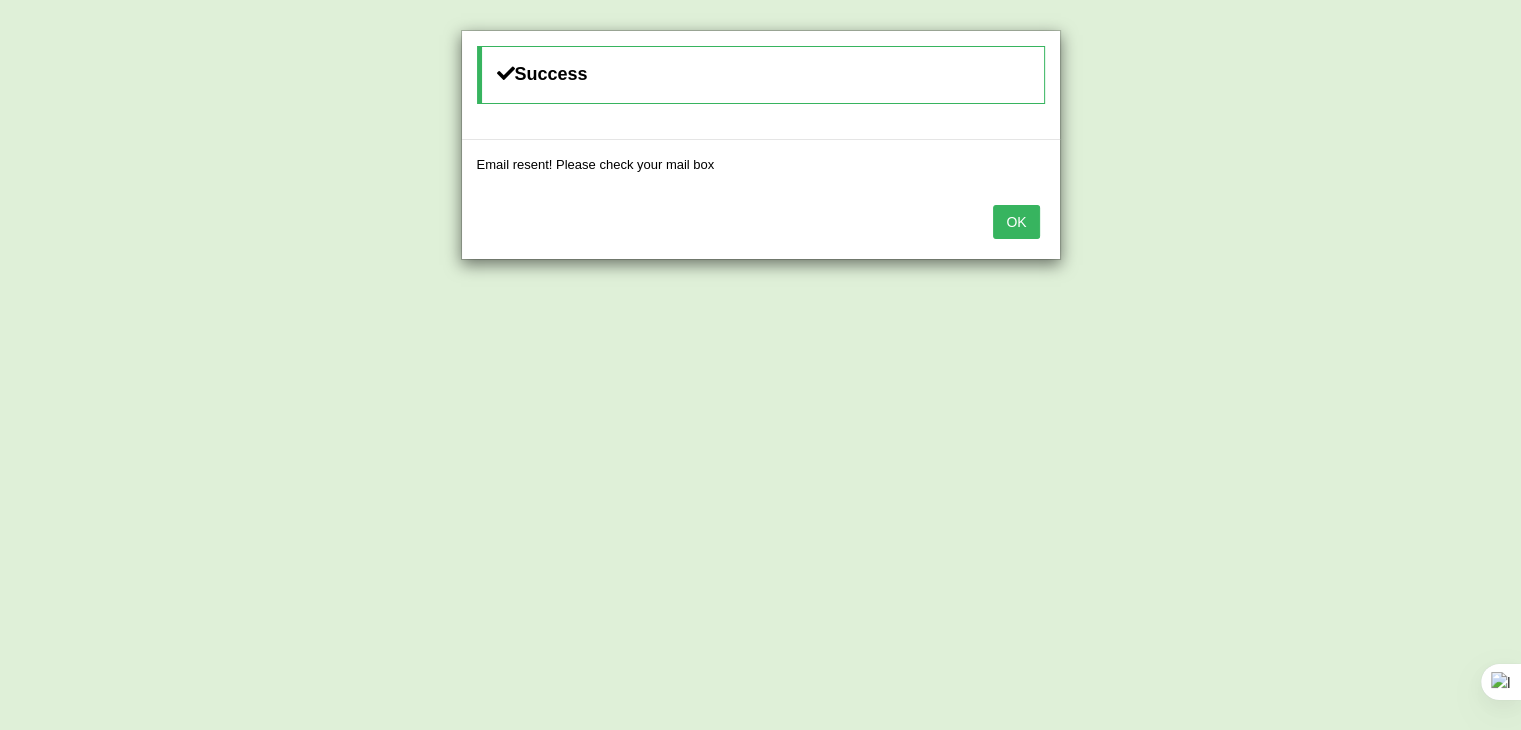 click on "OK" at bounding box center (1016, 222) 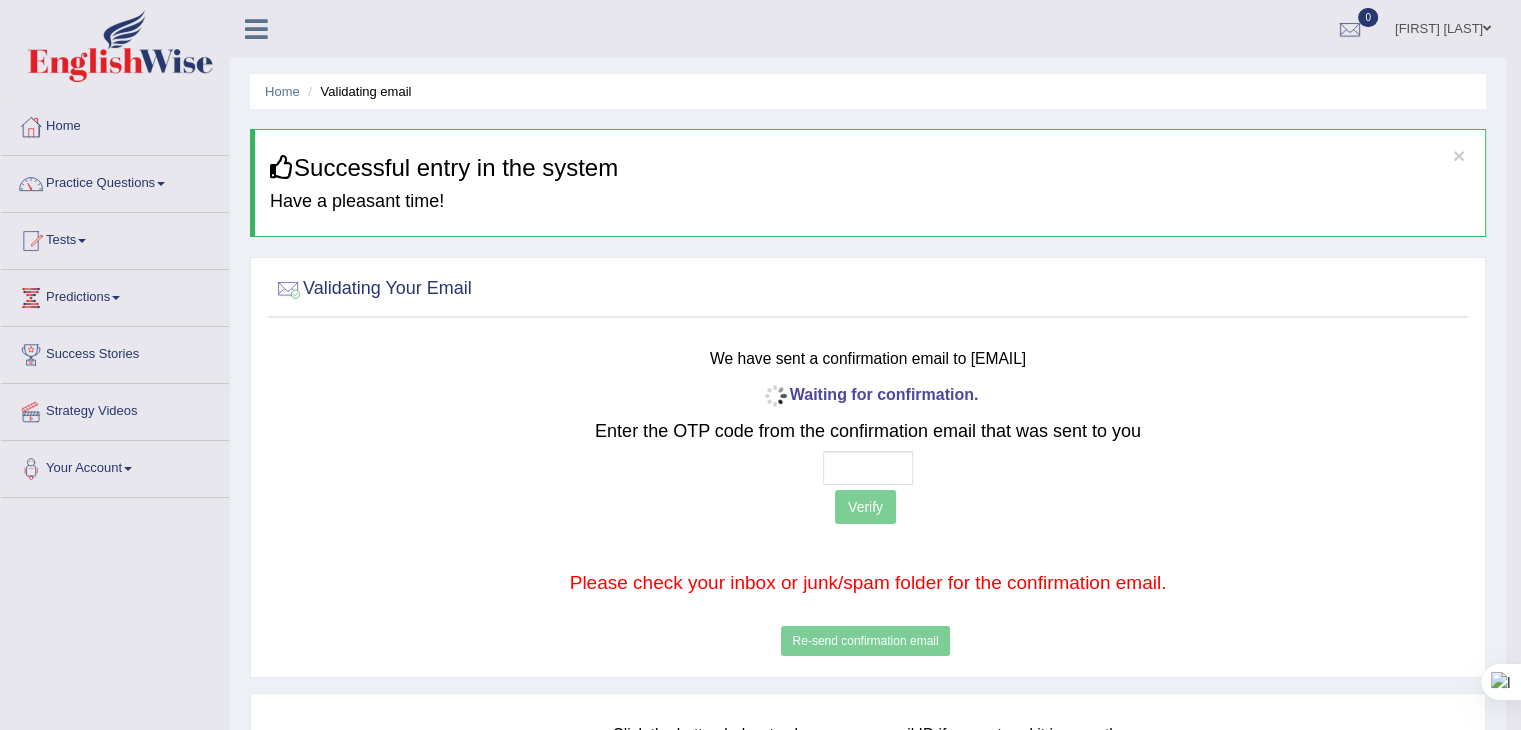 scroll, scrollTop: 60, scrollLeft: 0, axis: vertical 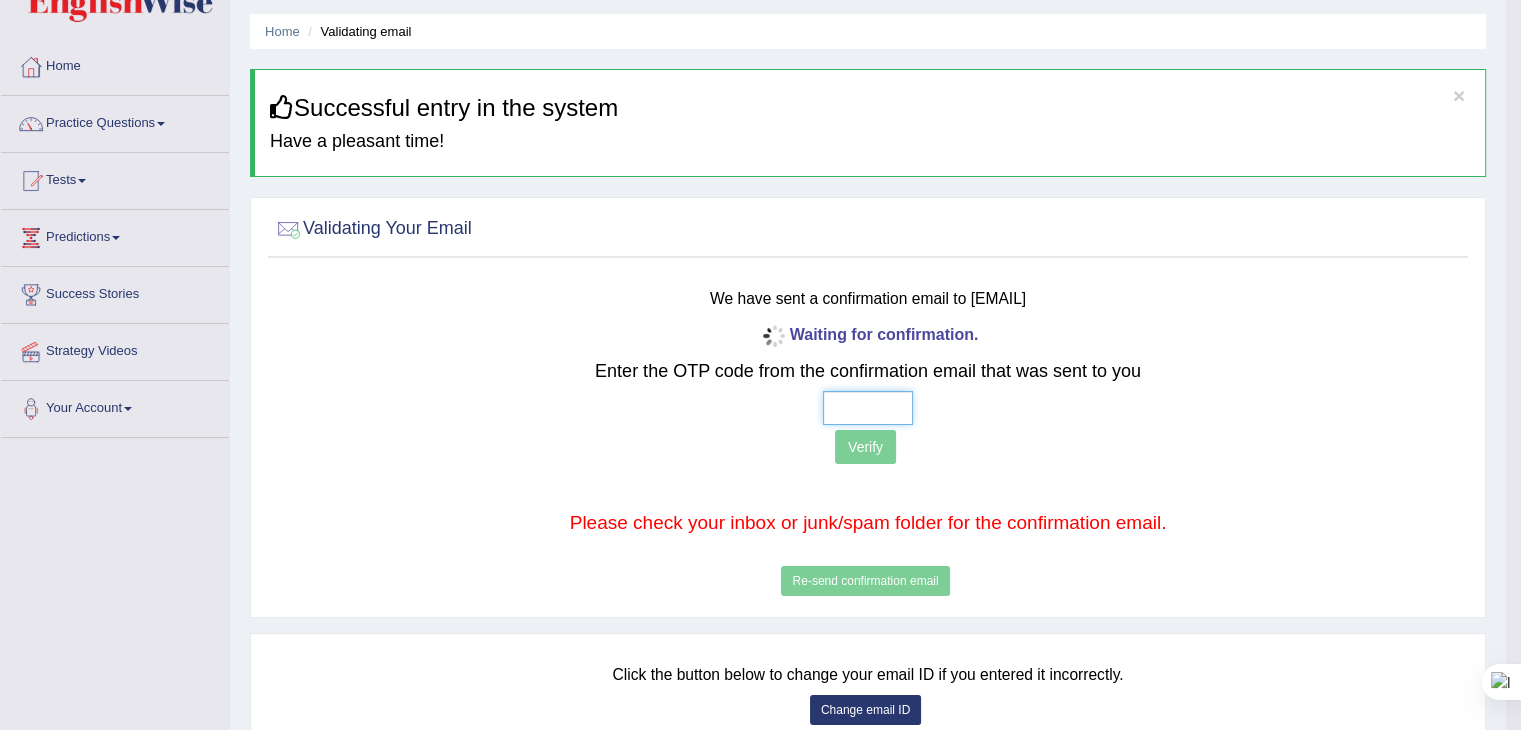 click at bounding box center [868, 408] 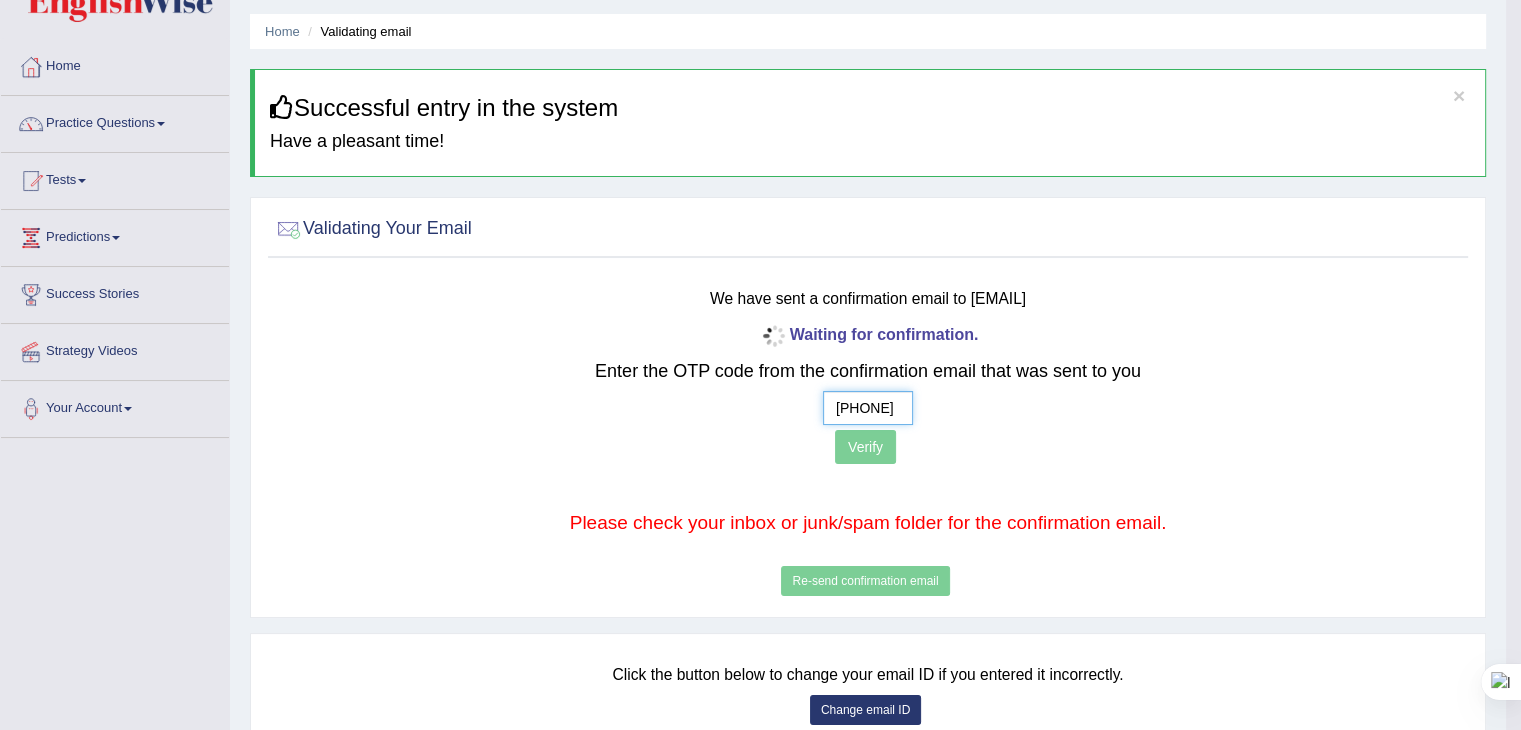 type on "5  2  8  6" 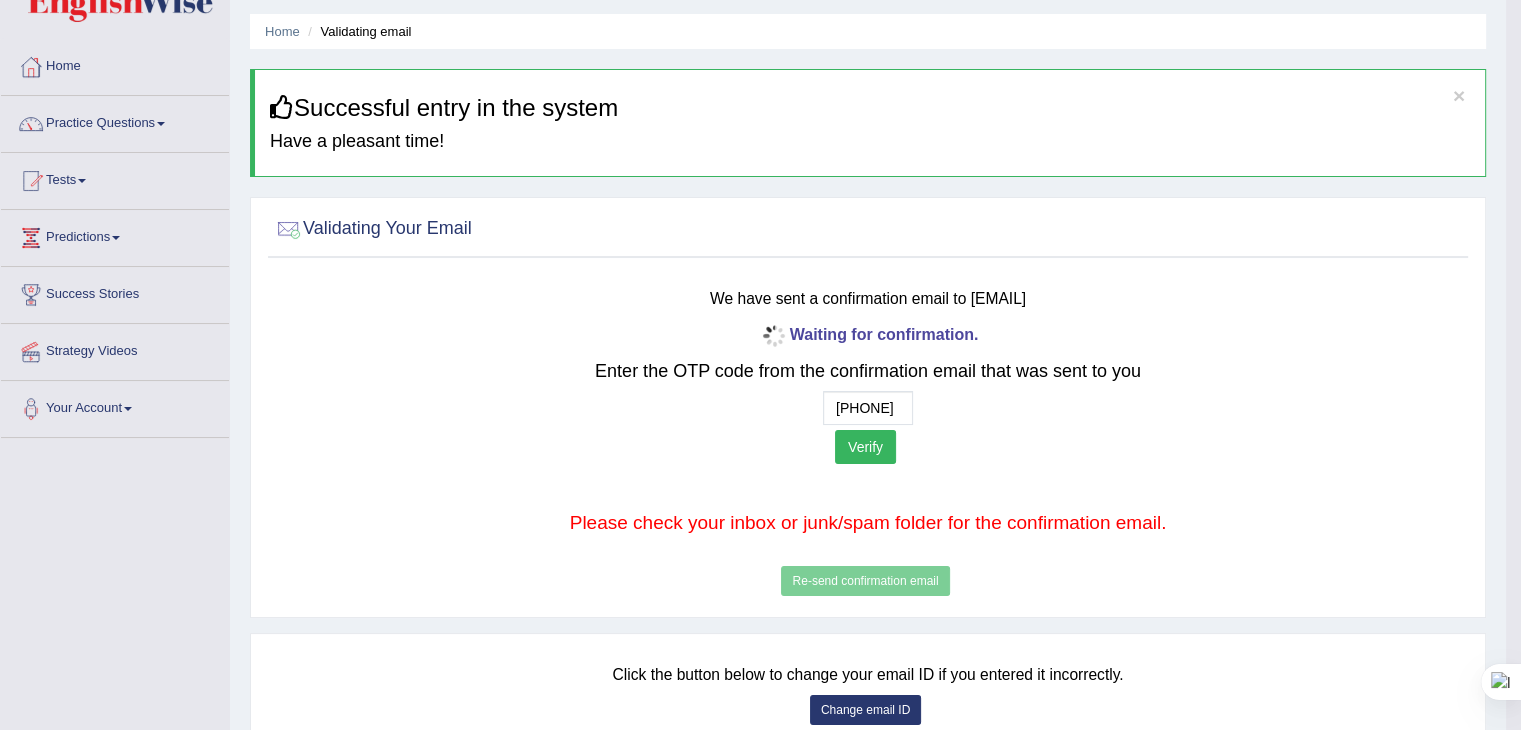 click on "Verify" at bounding box center [865, 447] 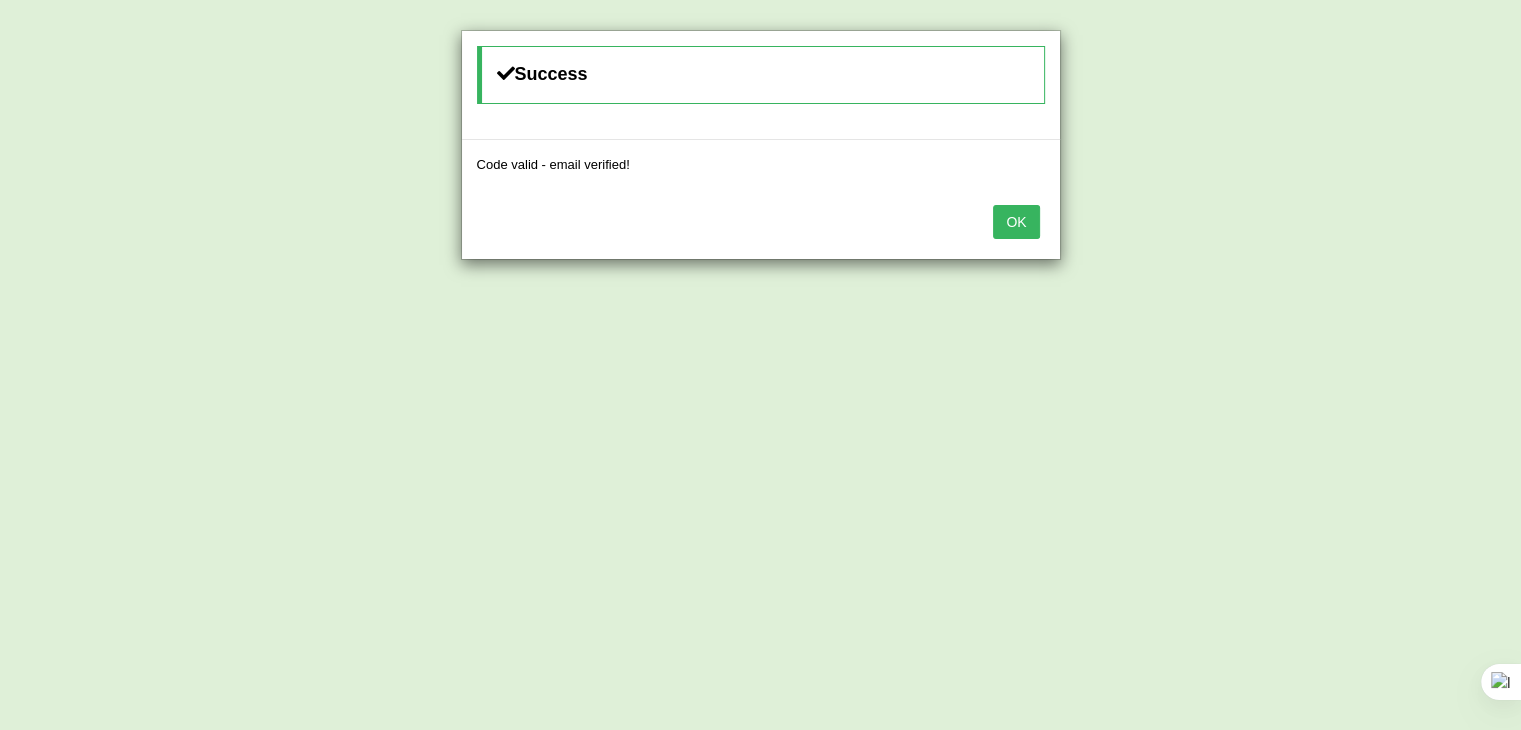 click on "OK" at bounding box center (1016, 222) 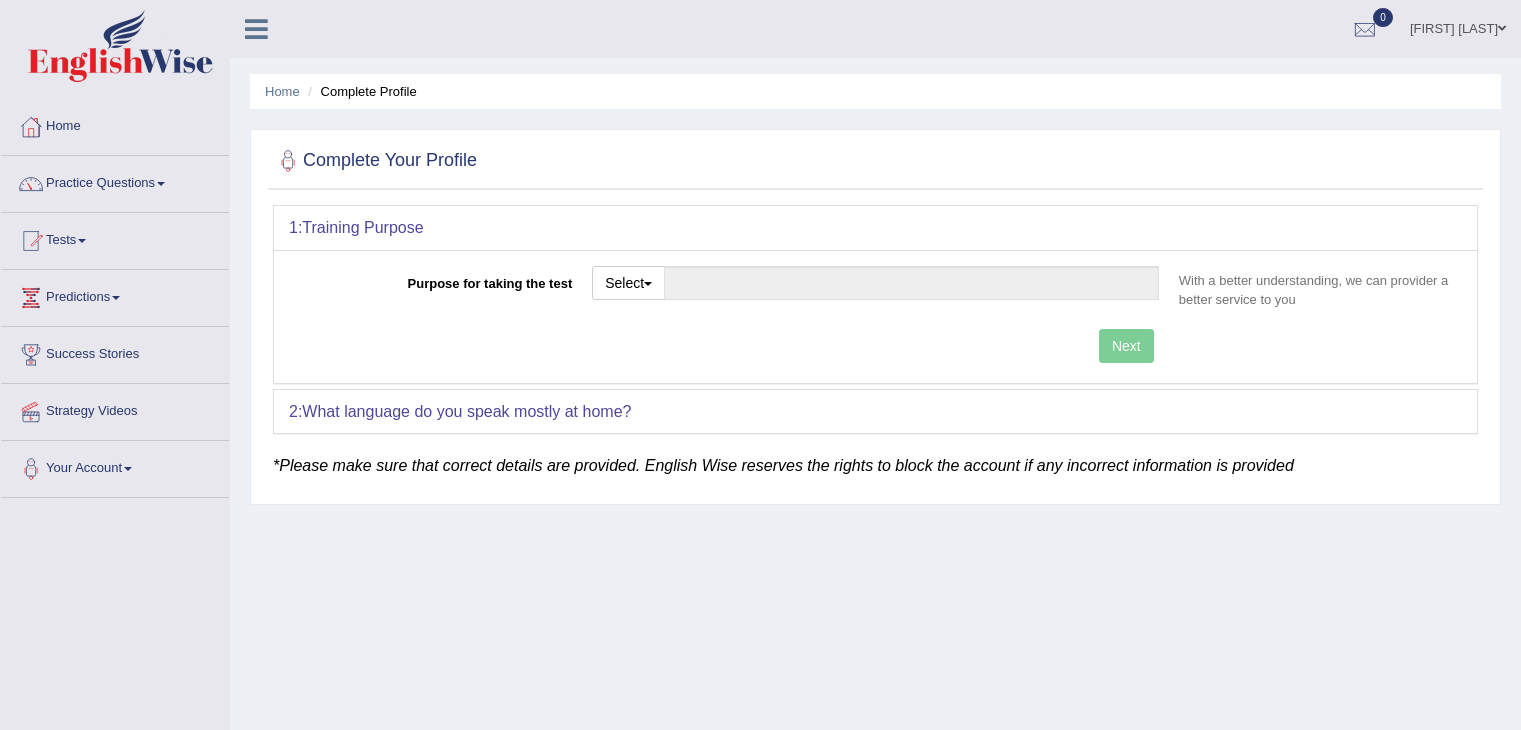 scroll, scrollTop: 0, scrollLeft: 0, axis: both 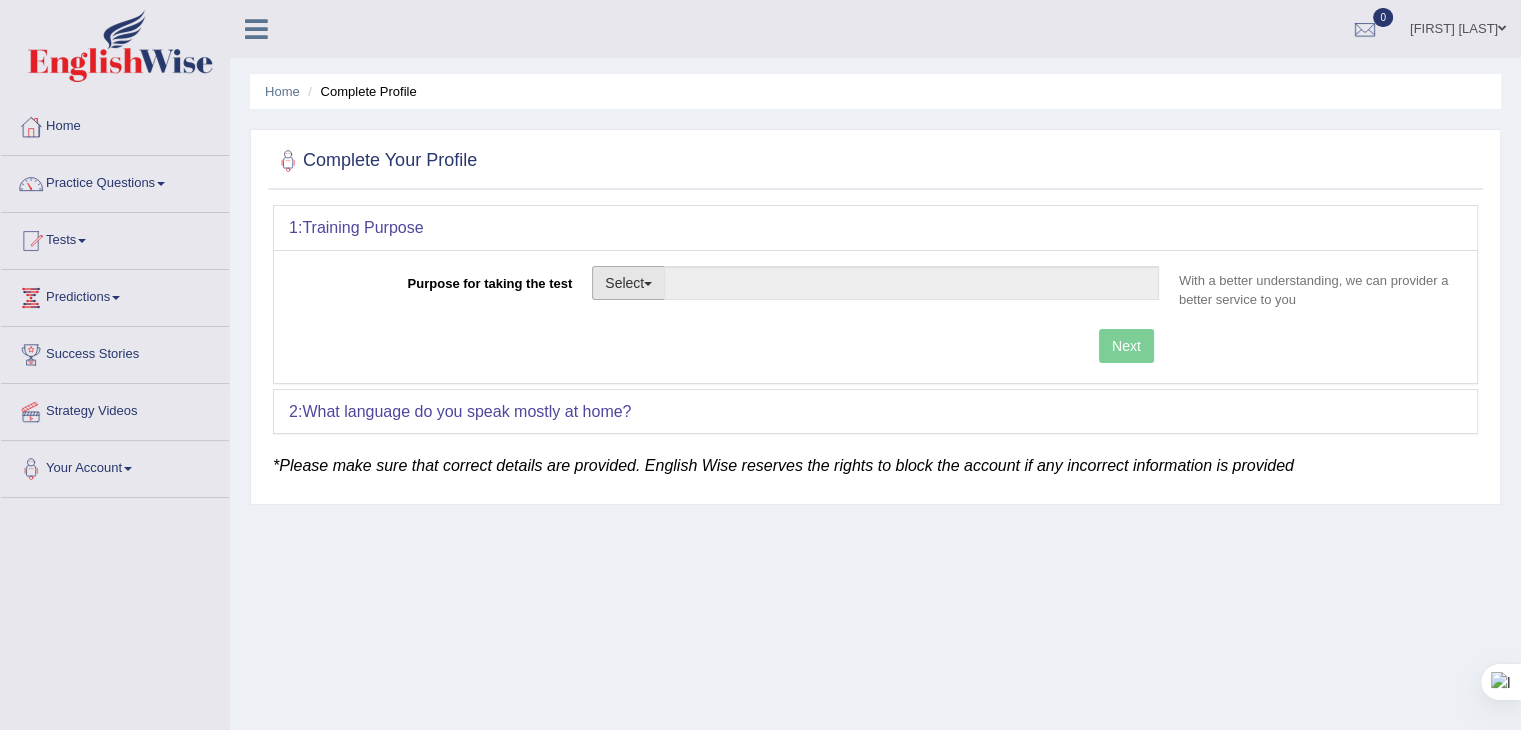 click on "Select" at bounding box center [628, 283] 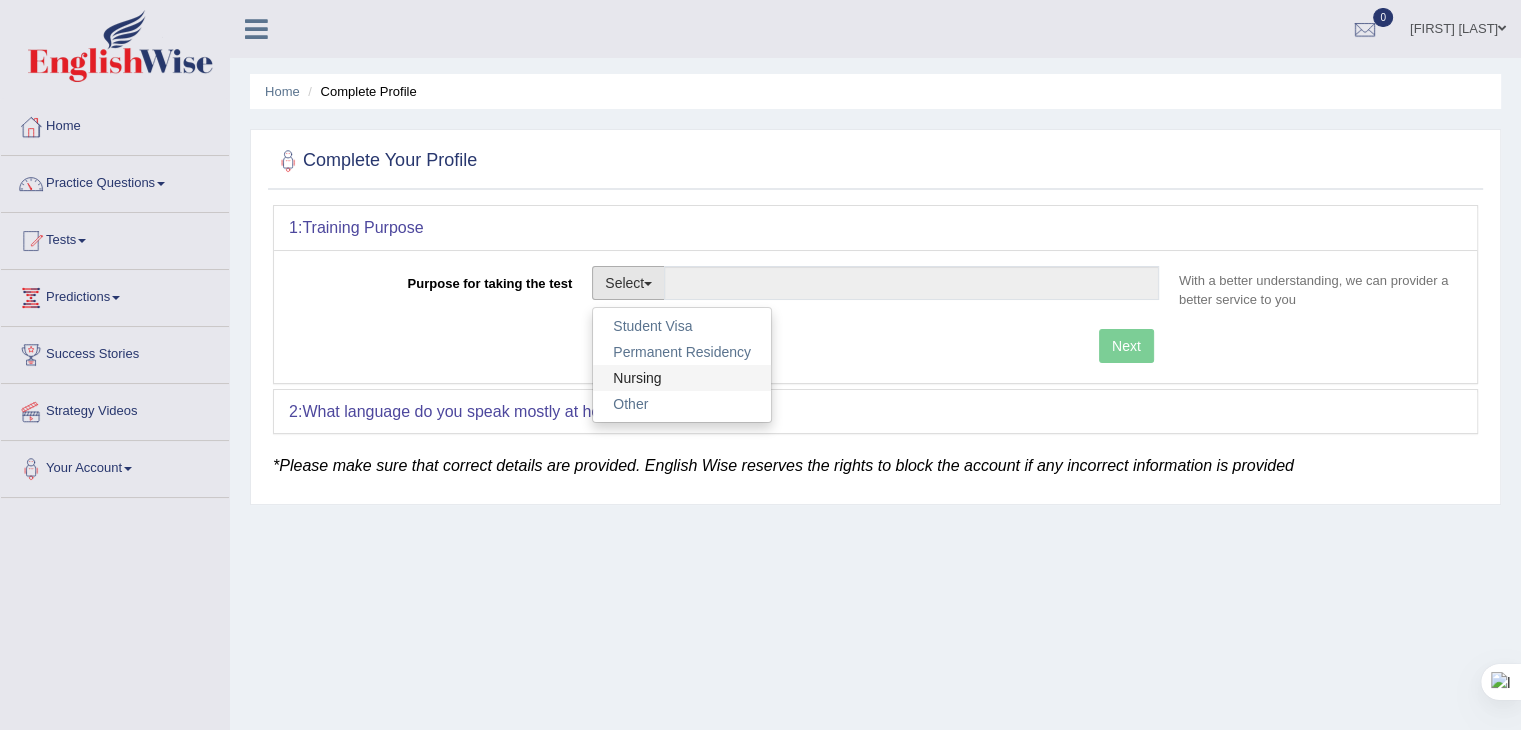 click on "Nursing" at bounding box center [682, 378] 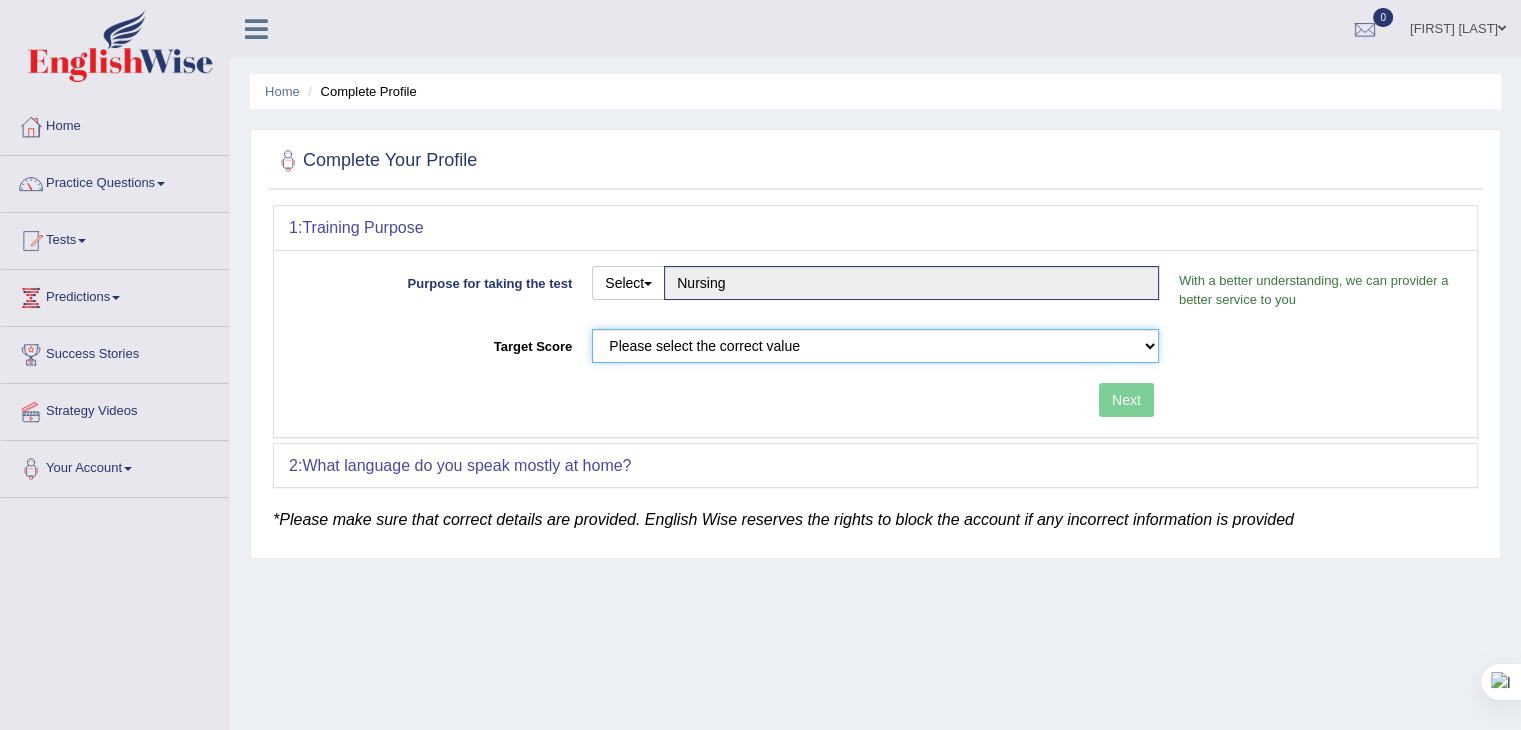click on "Please select the correct value
50 (6 bands)
58 (6.5 bands)
65 (7 bands)
79 (8 bands)" at bounding box center (875, 346) 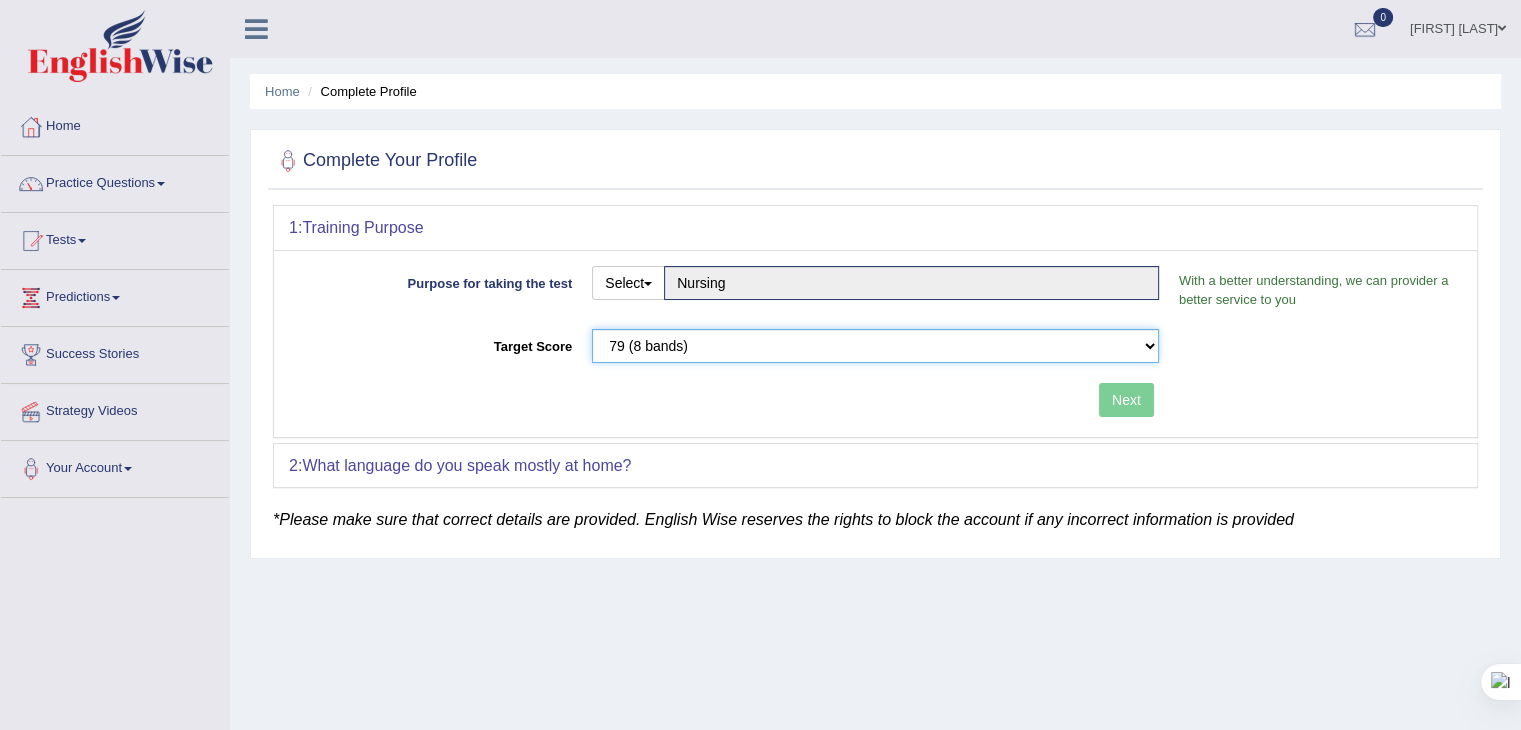 click on "Please select the correct value
50 (6 bands)
58 (6.5 bands)
65 (7 bands)
79 (8 bands)" at bounding box center (875, 346) 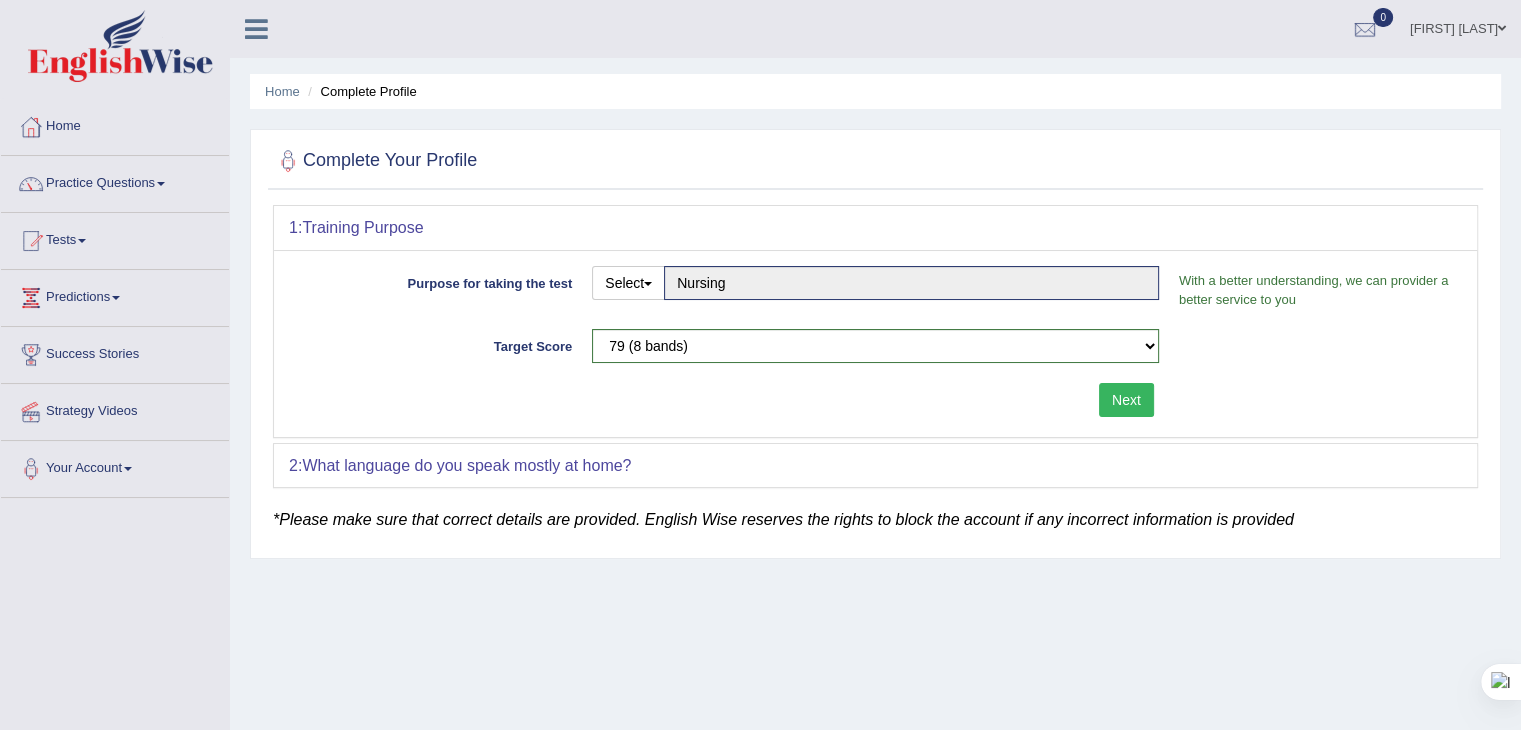 click on "Next" at bounding box center (1126, 400) 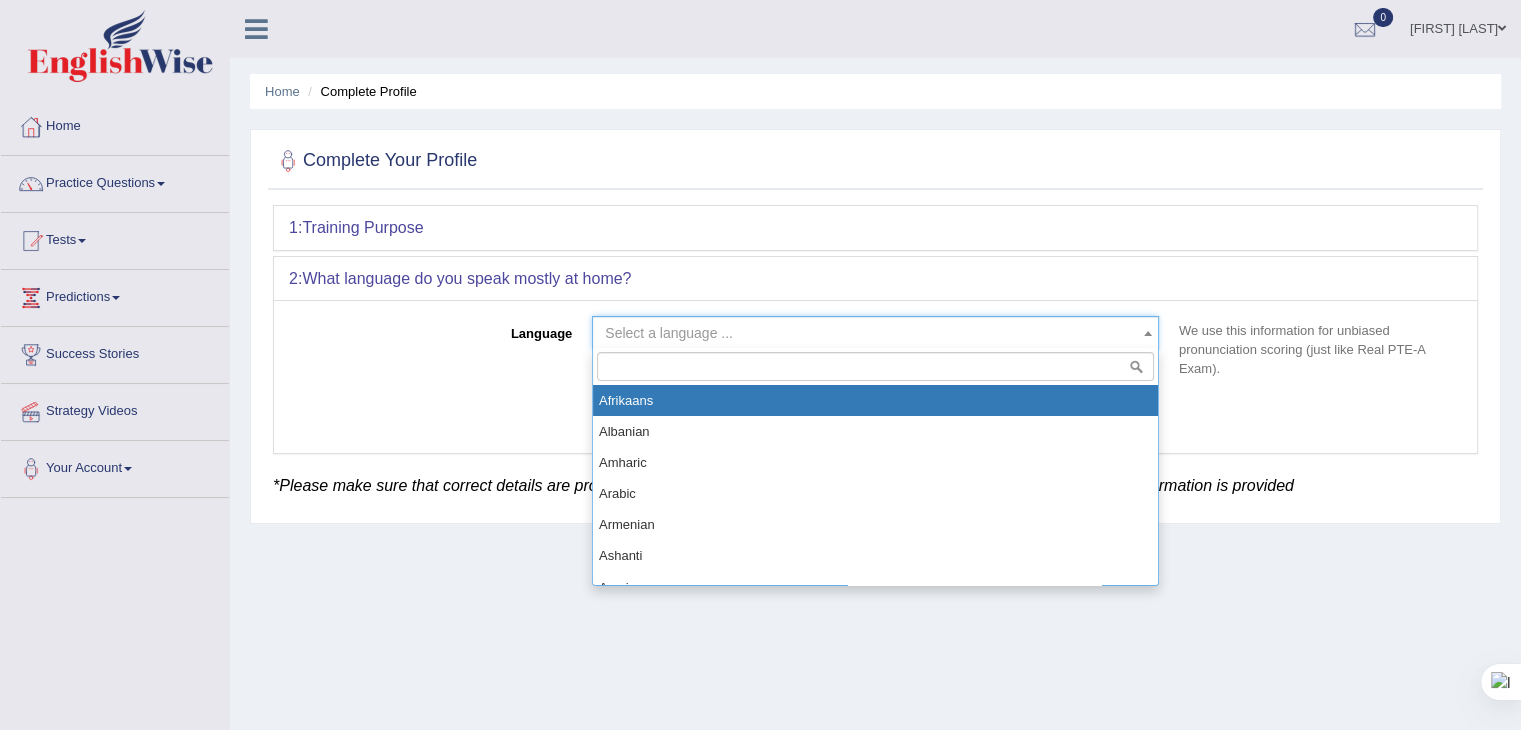 click on "Select a language ..." at bounding box center (869, 333) 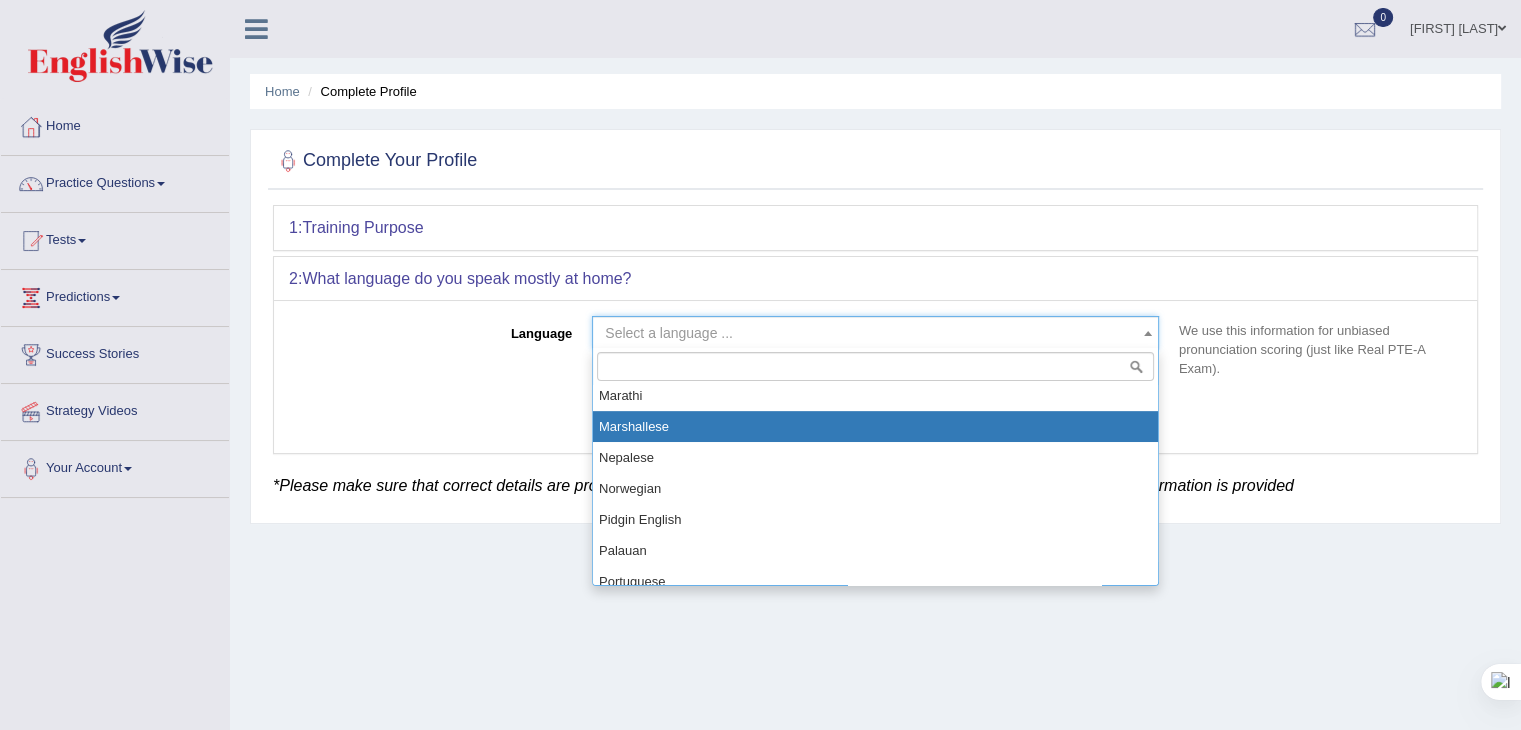 scroll, scrollTop: 1079, scrollLeft: 0, axis: vertical 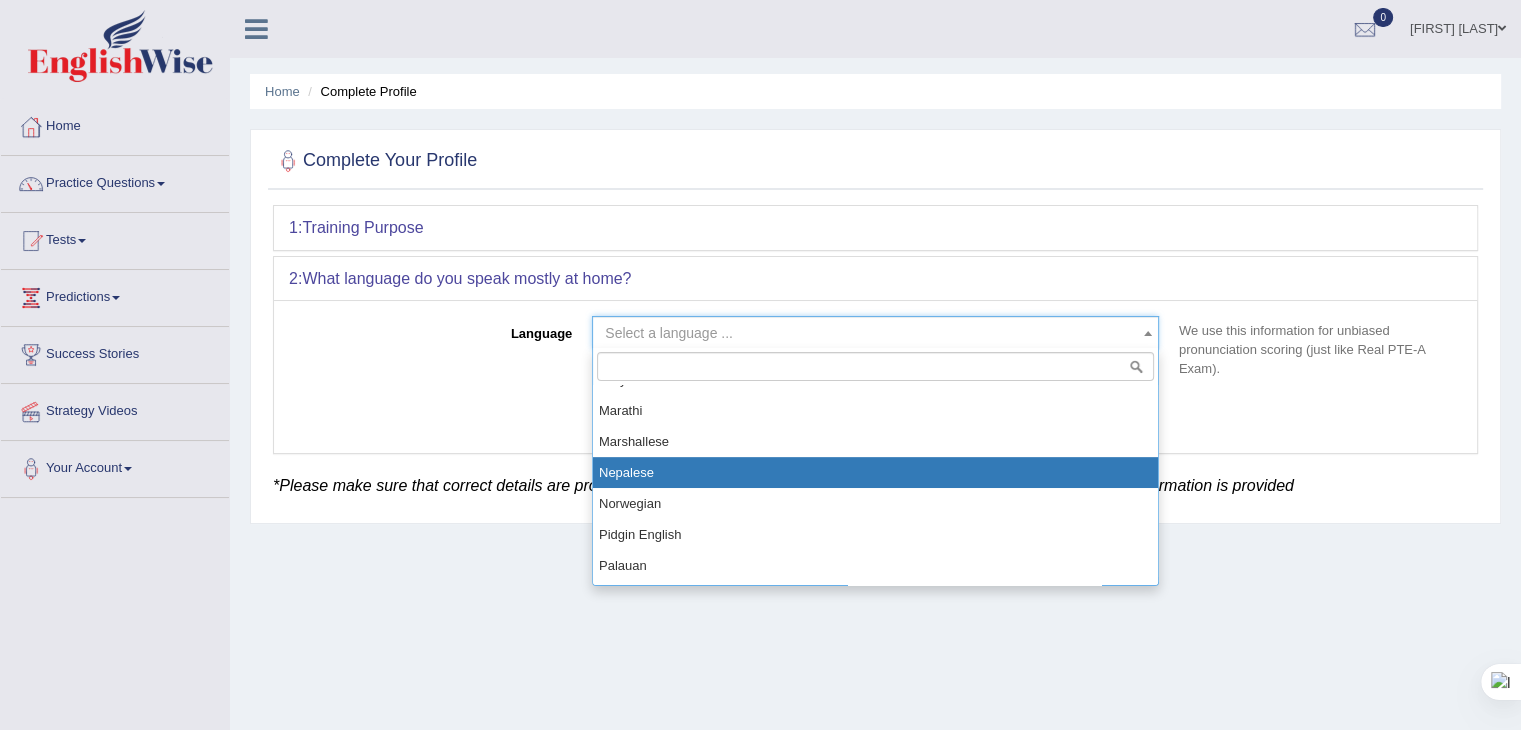 select on "Nepalese" 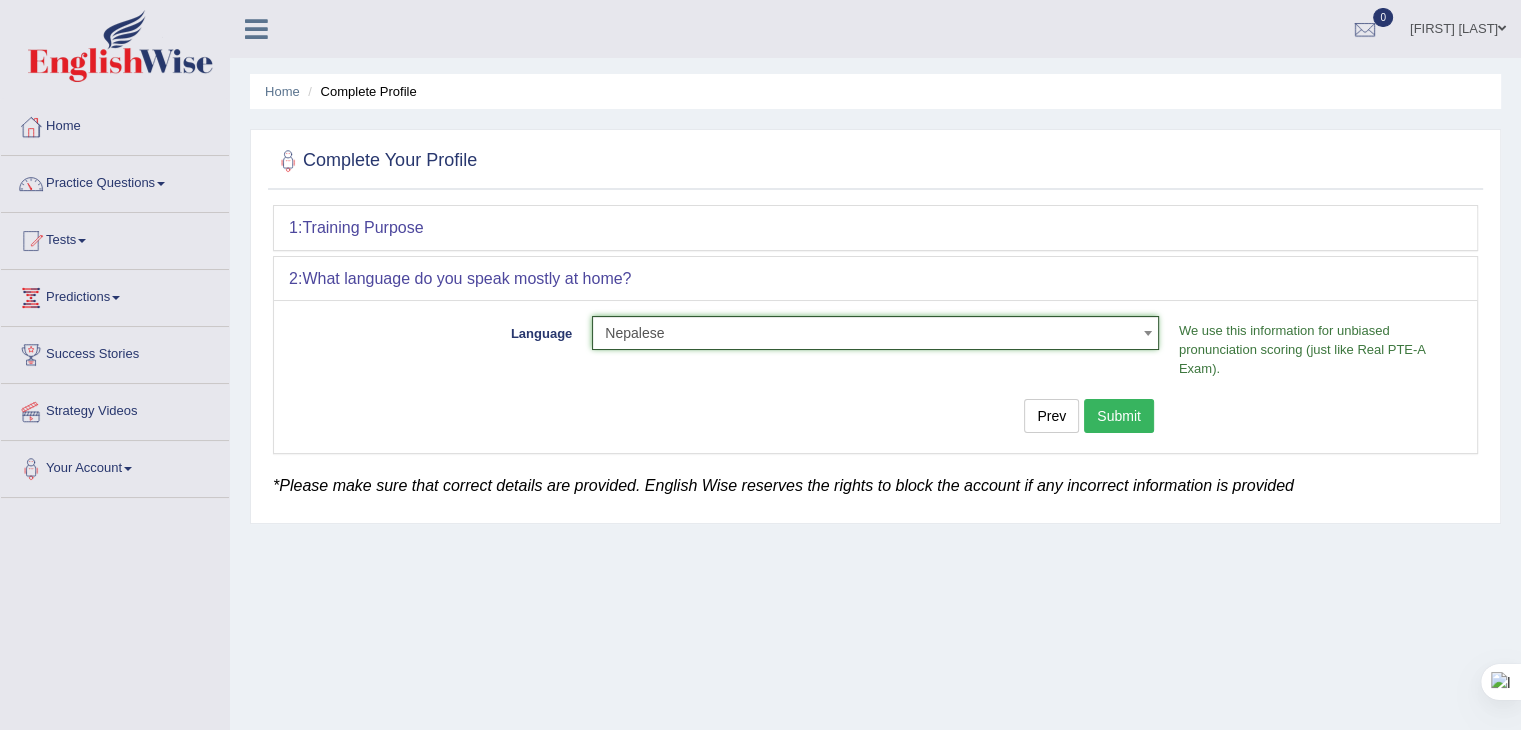 click on "Submit" at bounding box center (1119, 416) 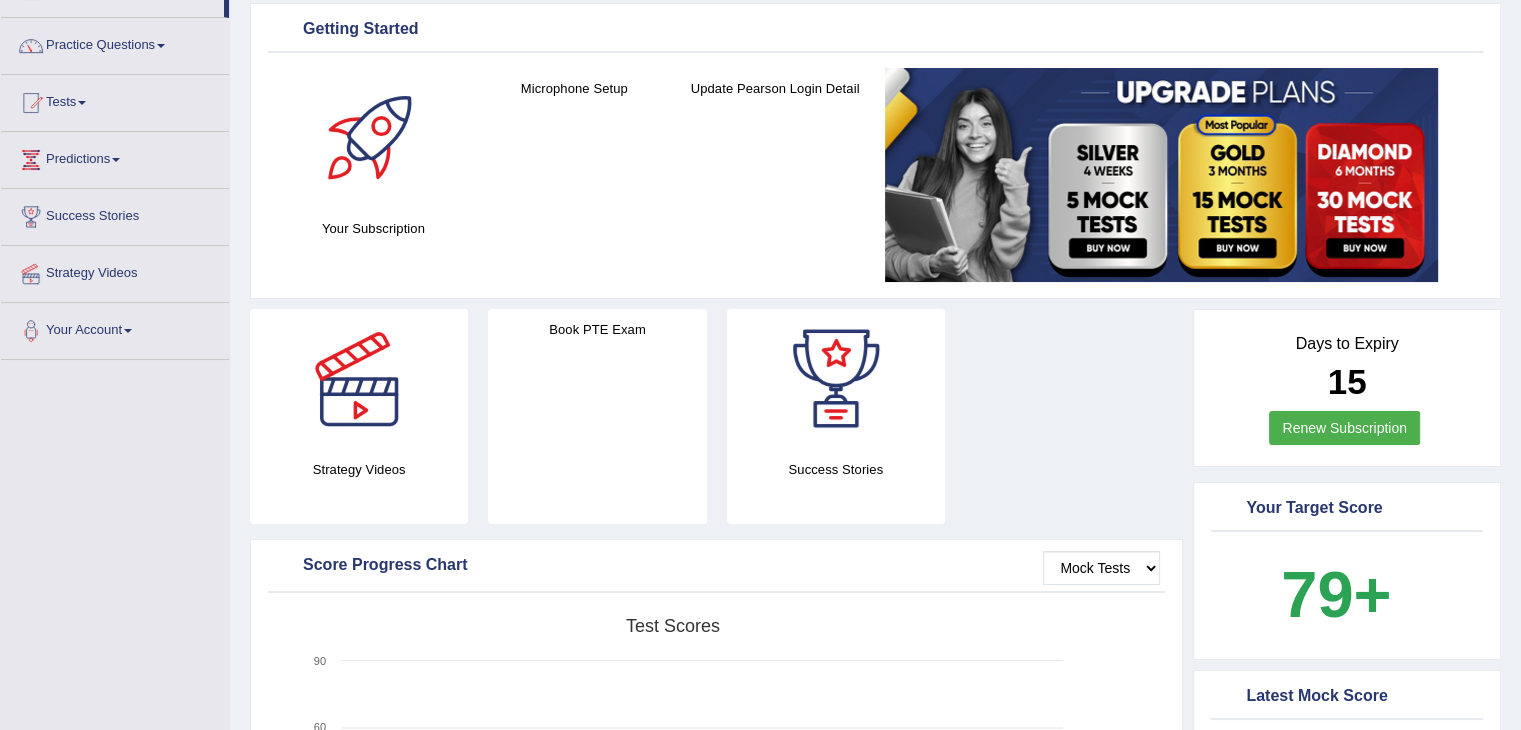 scroll, scrollTop: 272, scrollLeft: 0, axis: vertical 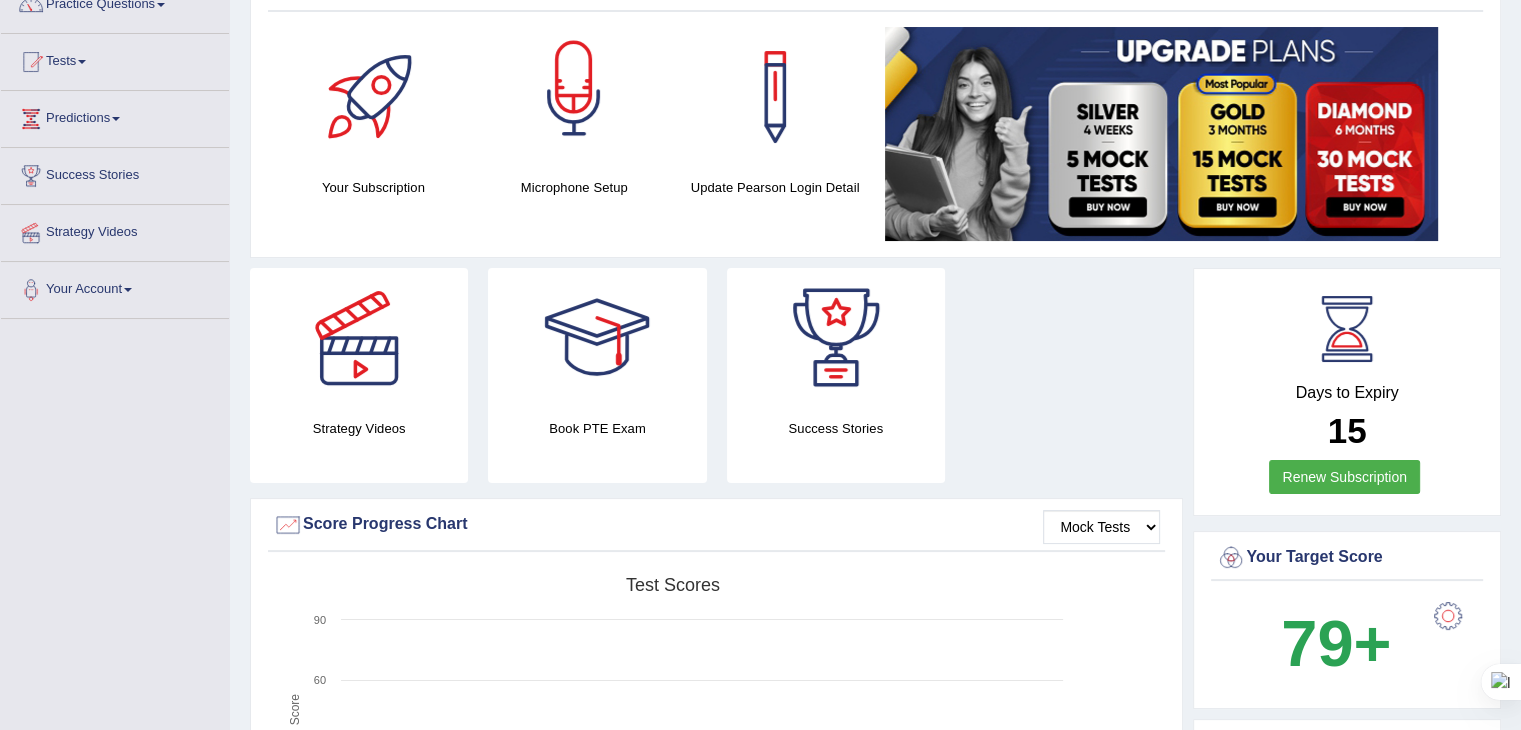 click at bounding box center [574, 97] 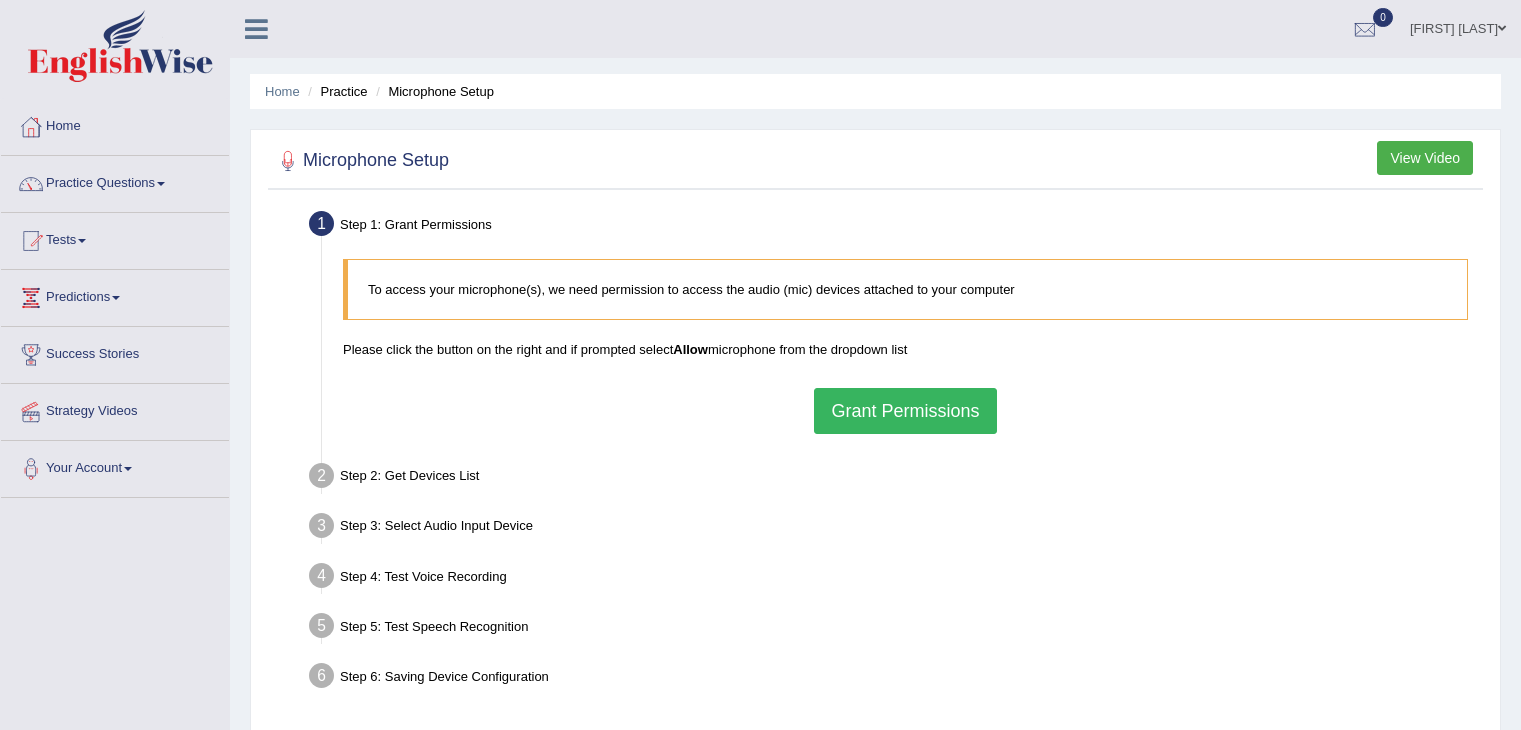 scroll, scrollTop: 0, scrollLeft: 0, axis: both 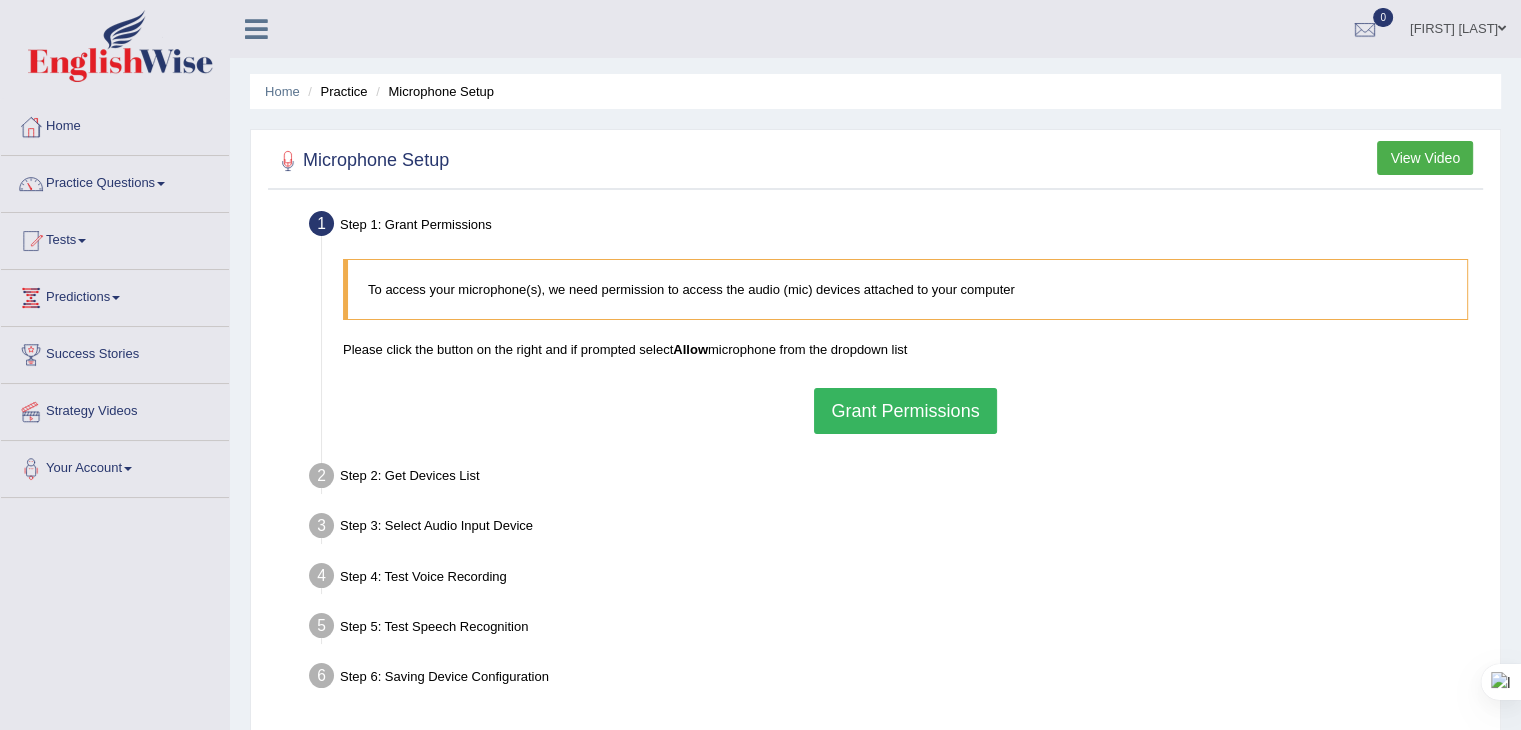click on "Grant Permissions" at bounding box center (905, 411) 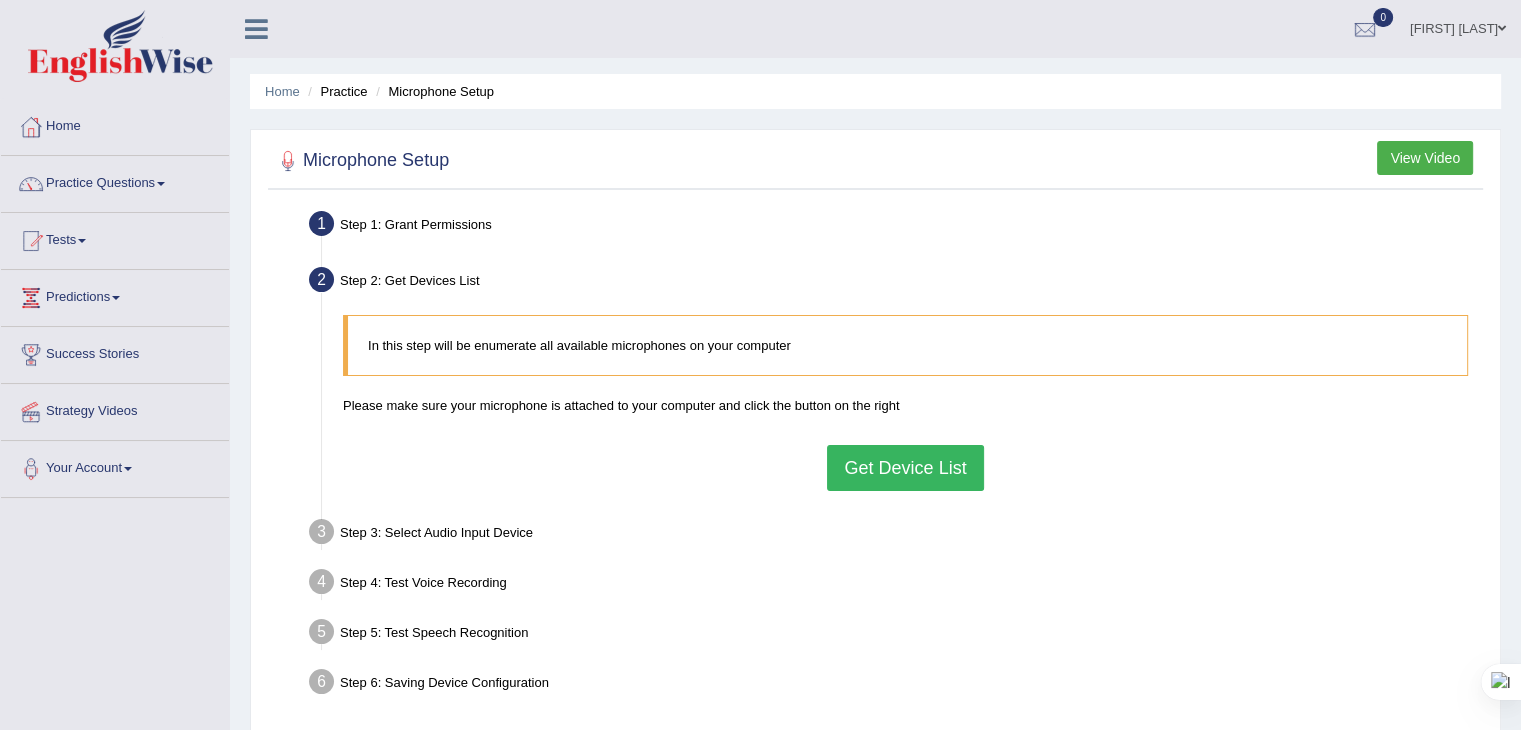 click on "Get Device List" at bounding box center (905, 468) 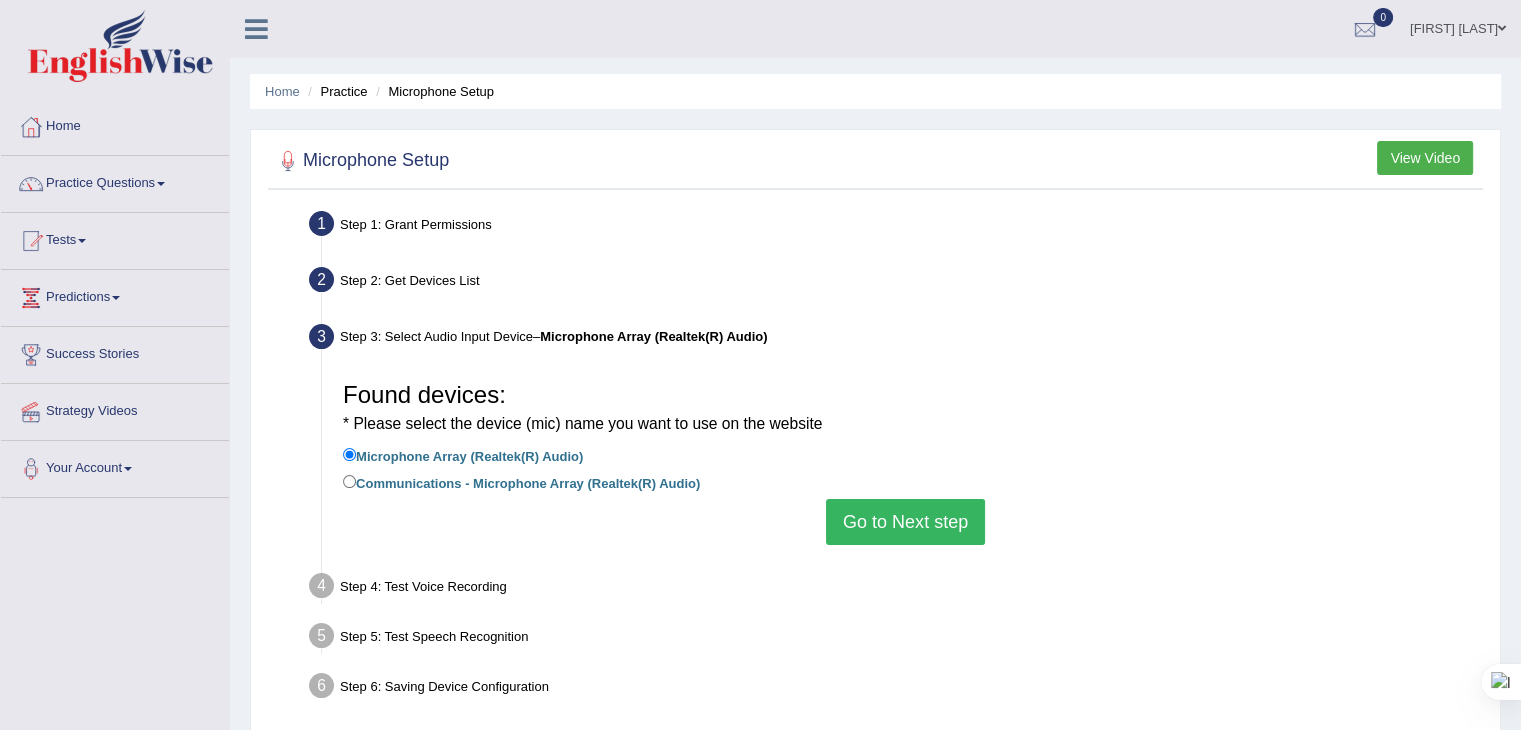 click on "Go to Next step" at bounding box center (905, 522) 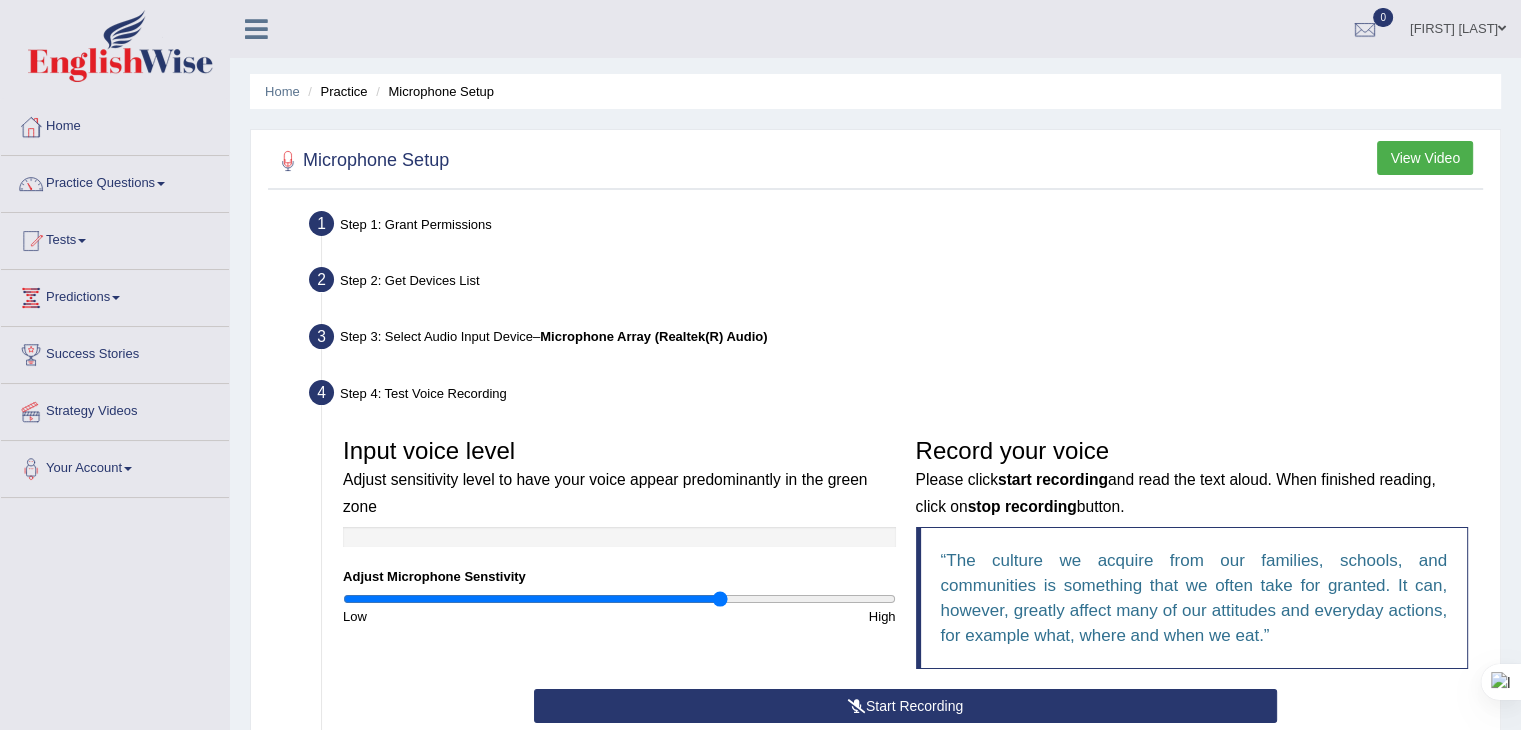 click at bounding box center [619, 599] 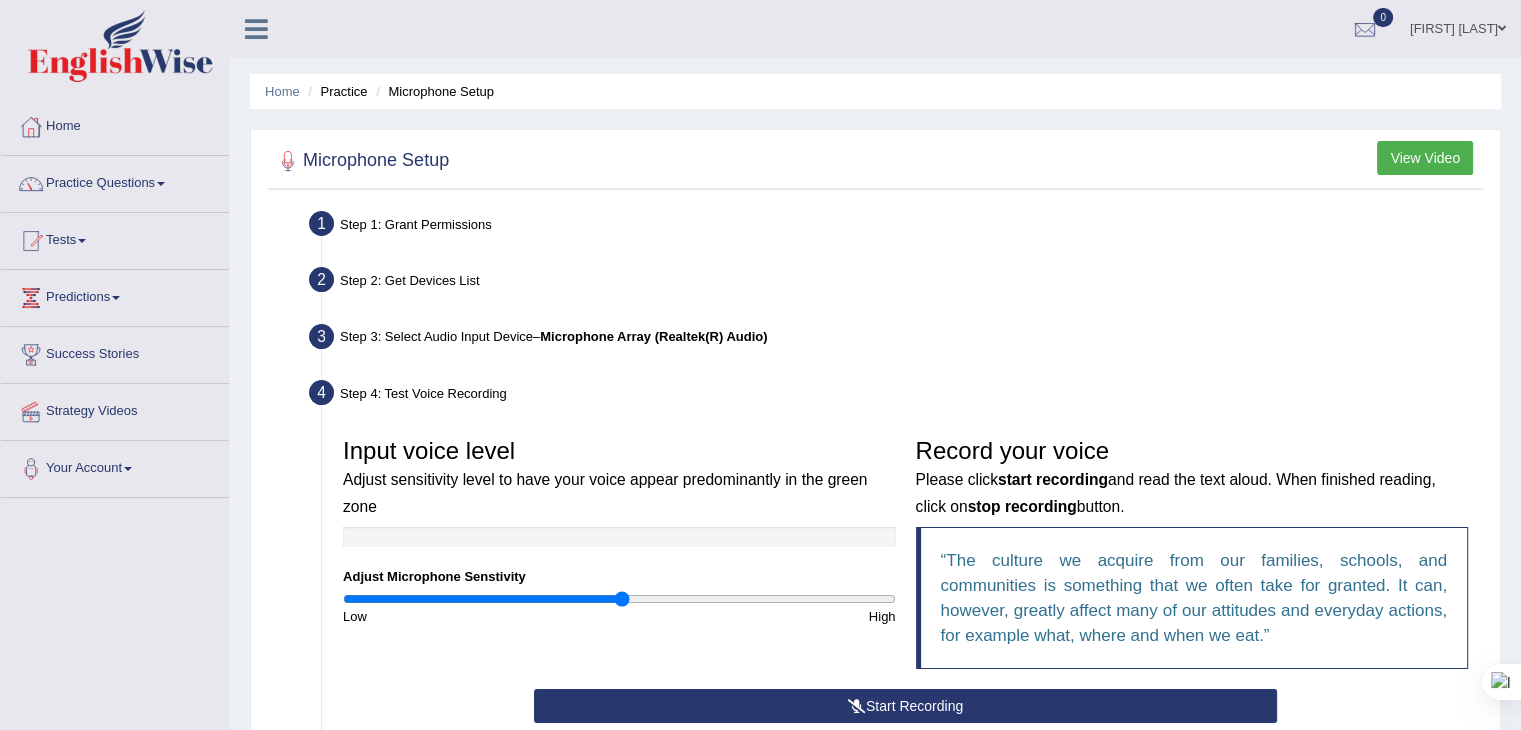 click at bounding box center [619, 599] 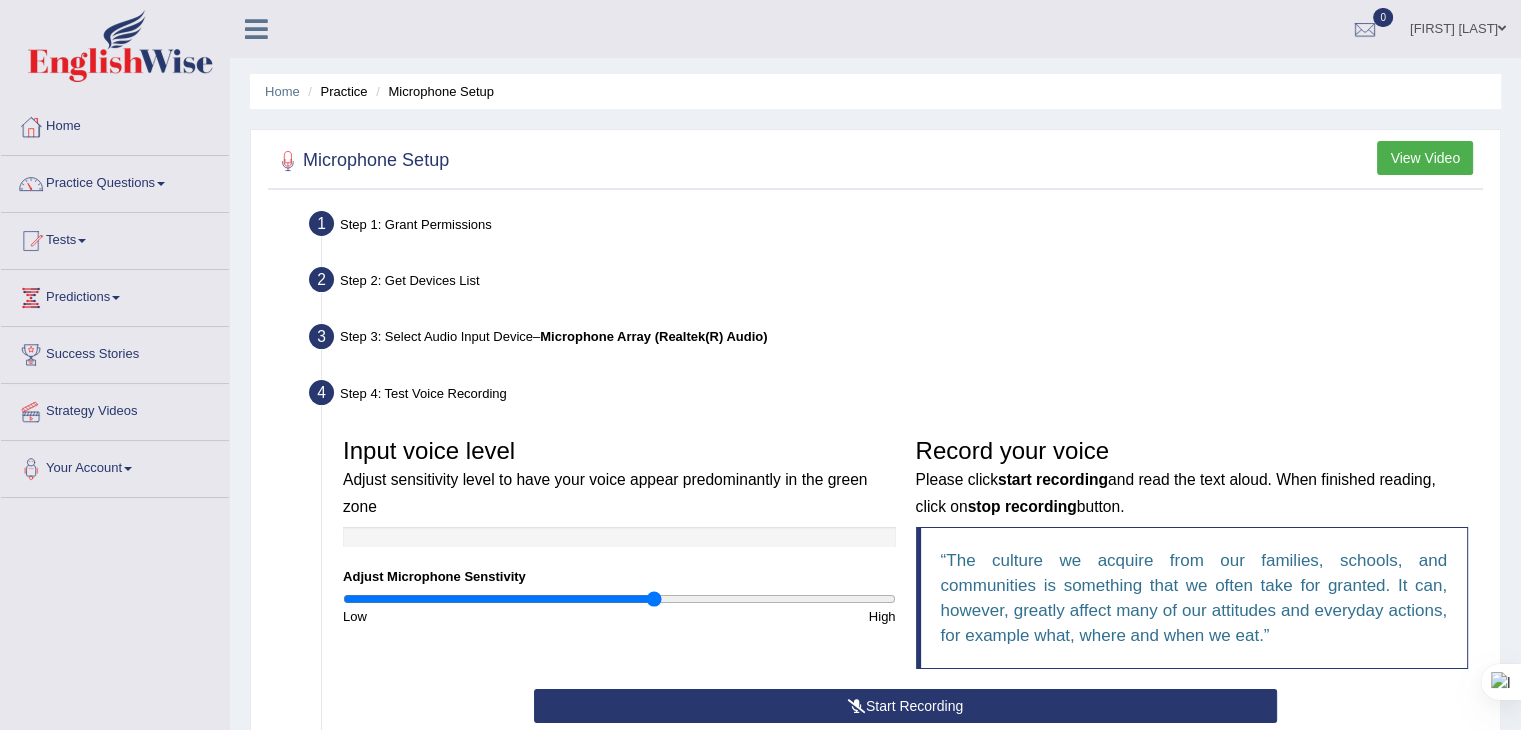 click at bounding box center (619, 599) 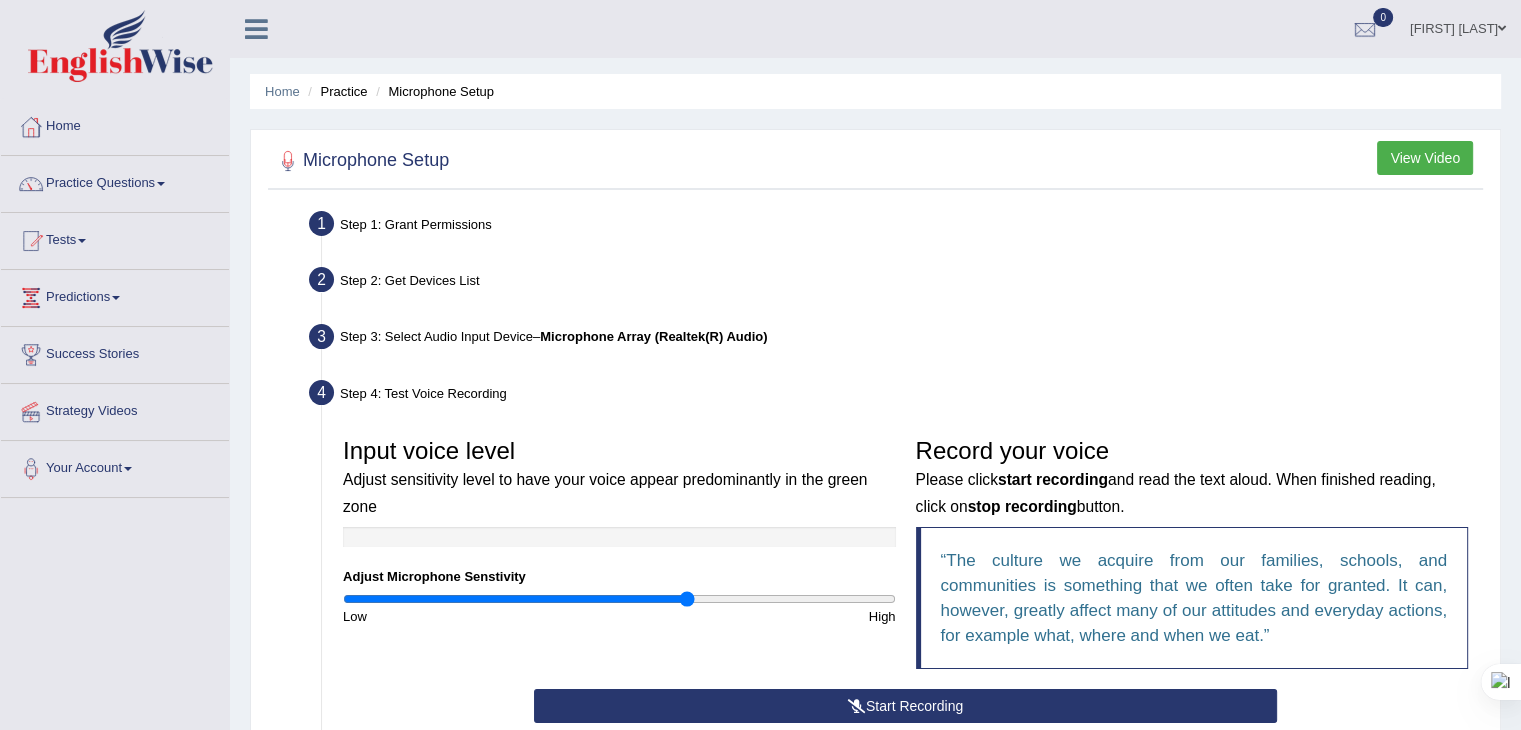 click at bounding box center [619, 599] 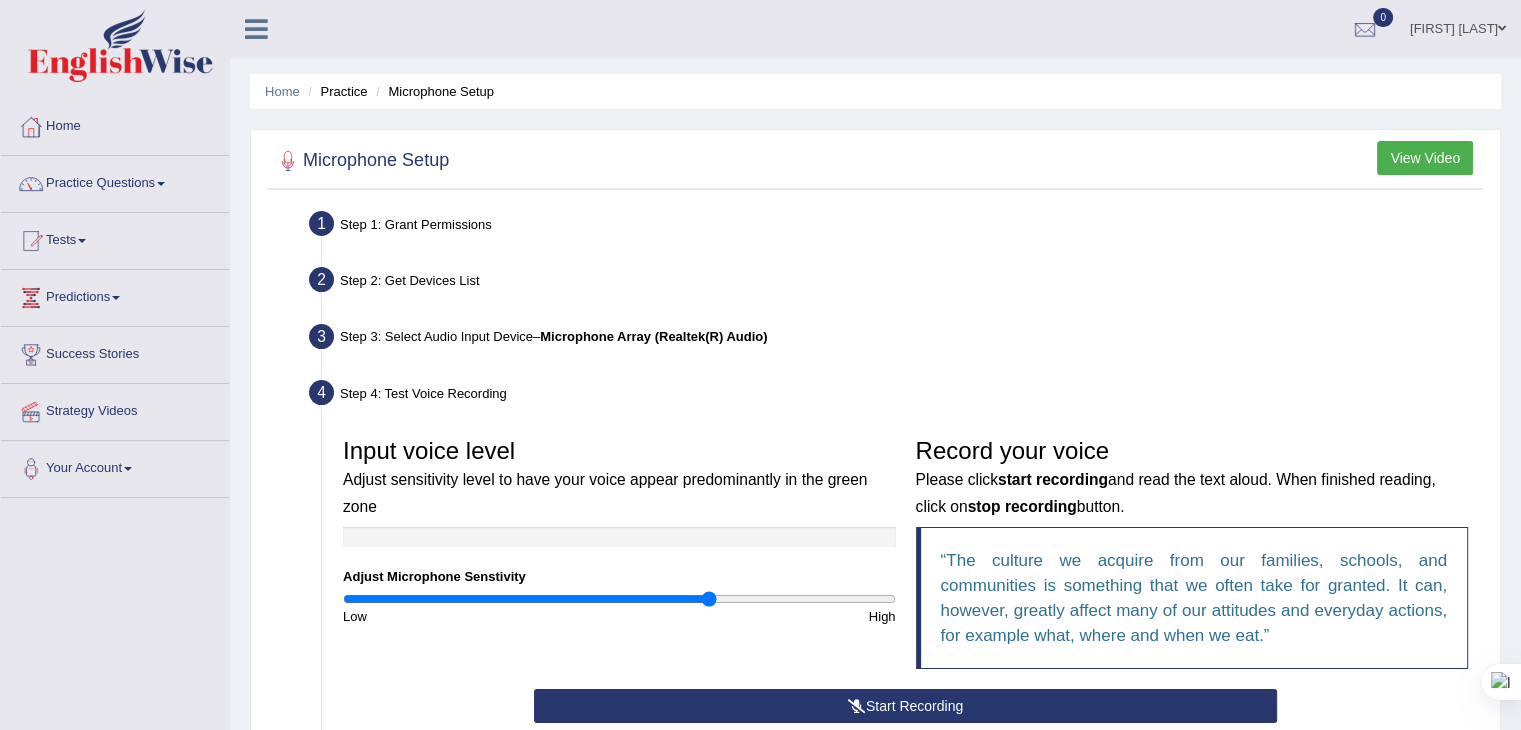 click at bounding box center (619, 599) 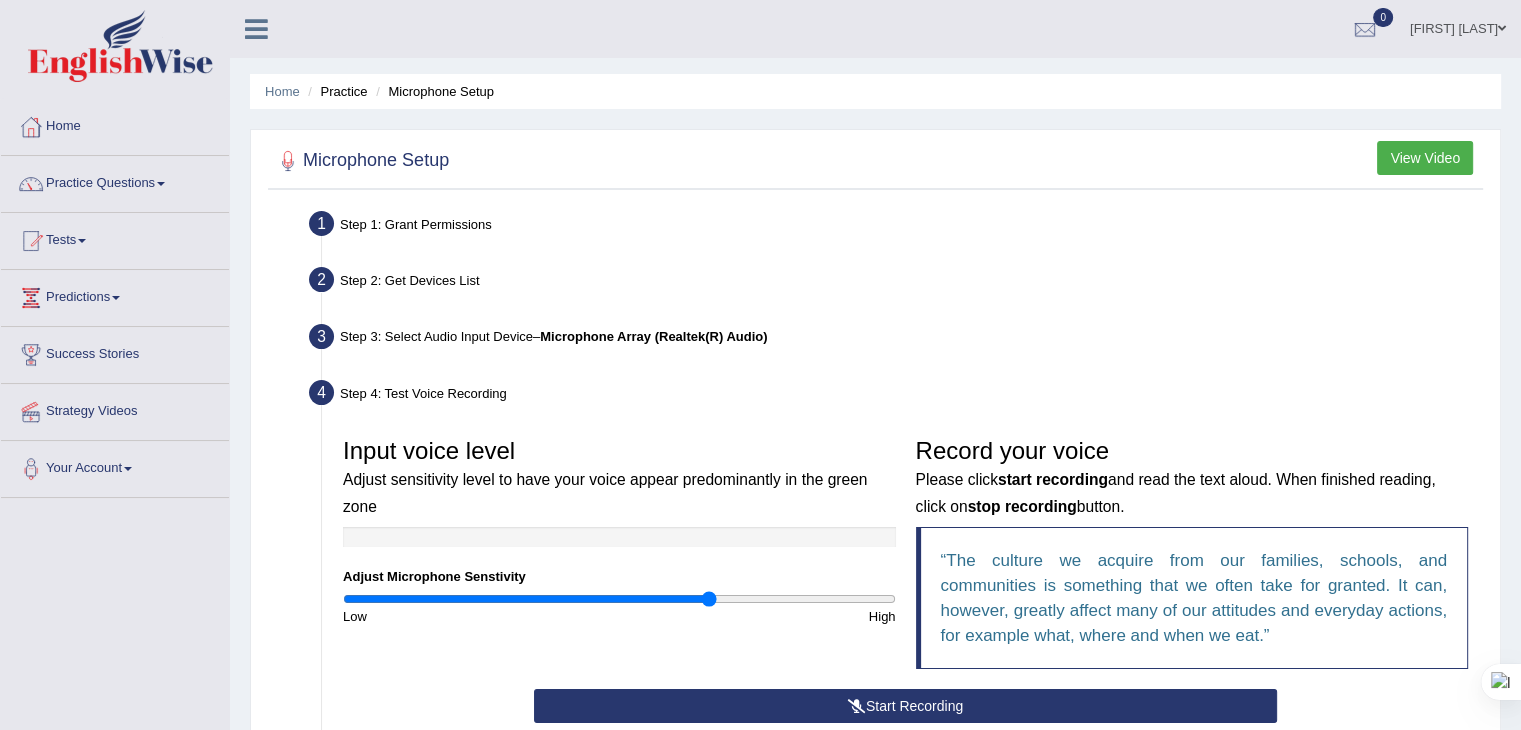 scroll, scrollTop: 99, scrollLeft: 0, axis: vertical 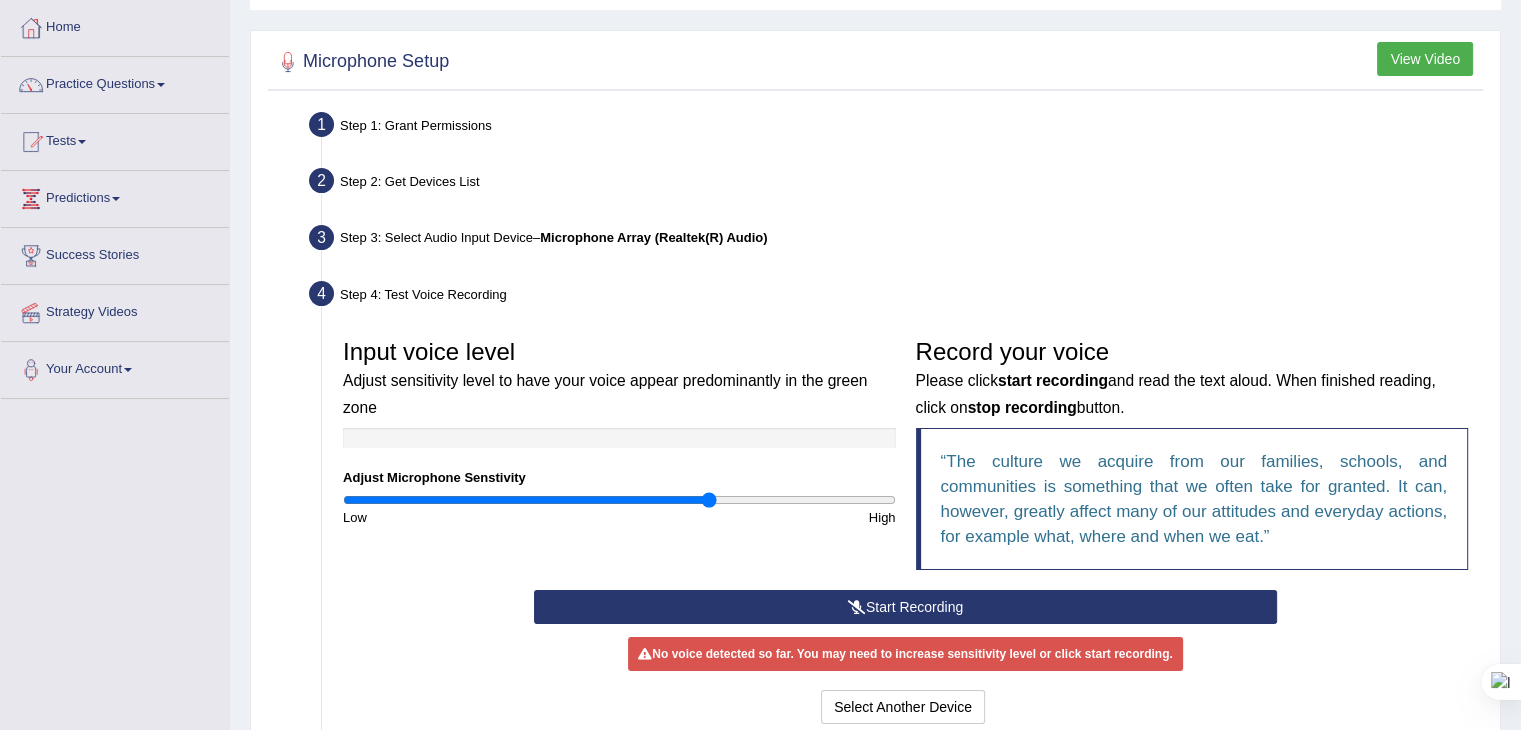 click on "Start Recording" at bounding box center (905, 607) 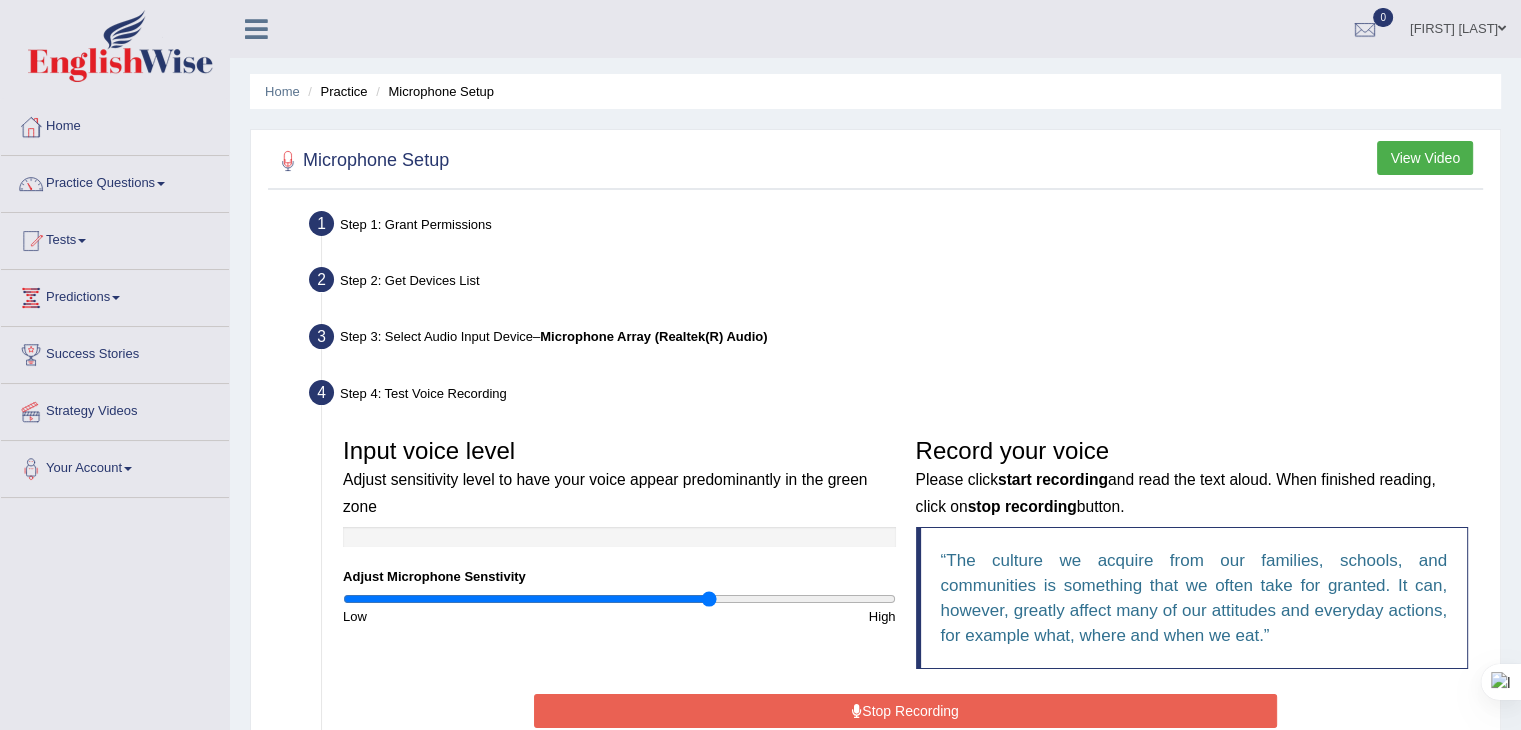 scroll, scrollTop: 0, scrollLeft: 0, axis: both 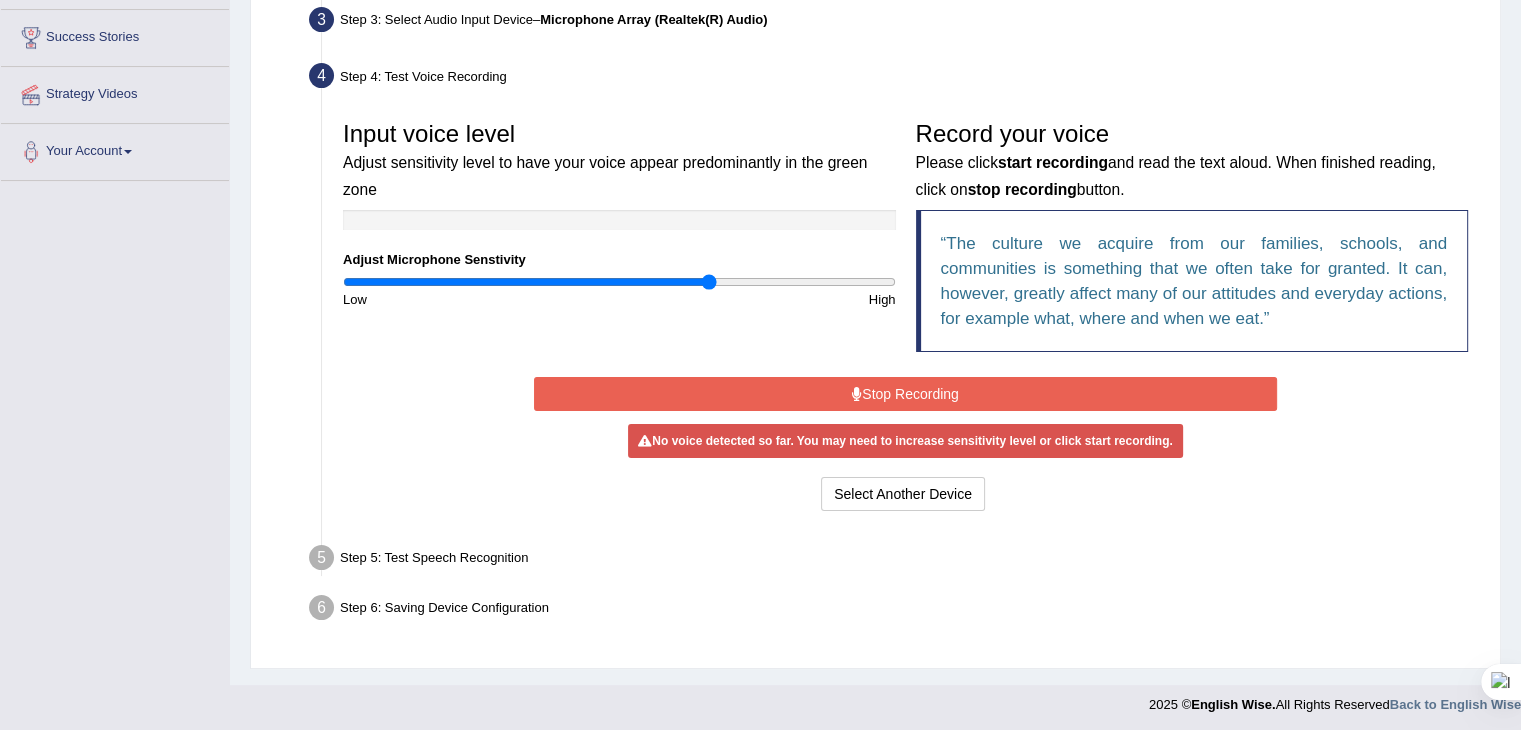 click on "No voice detected so far. You may need to increase sensitivity level or click start recording." at bounding box center (905, 441) 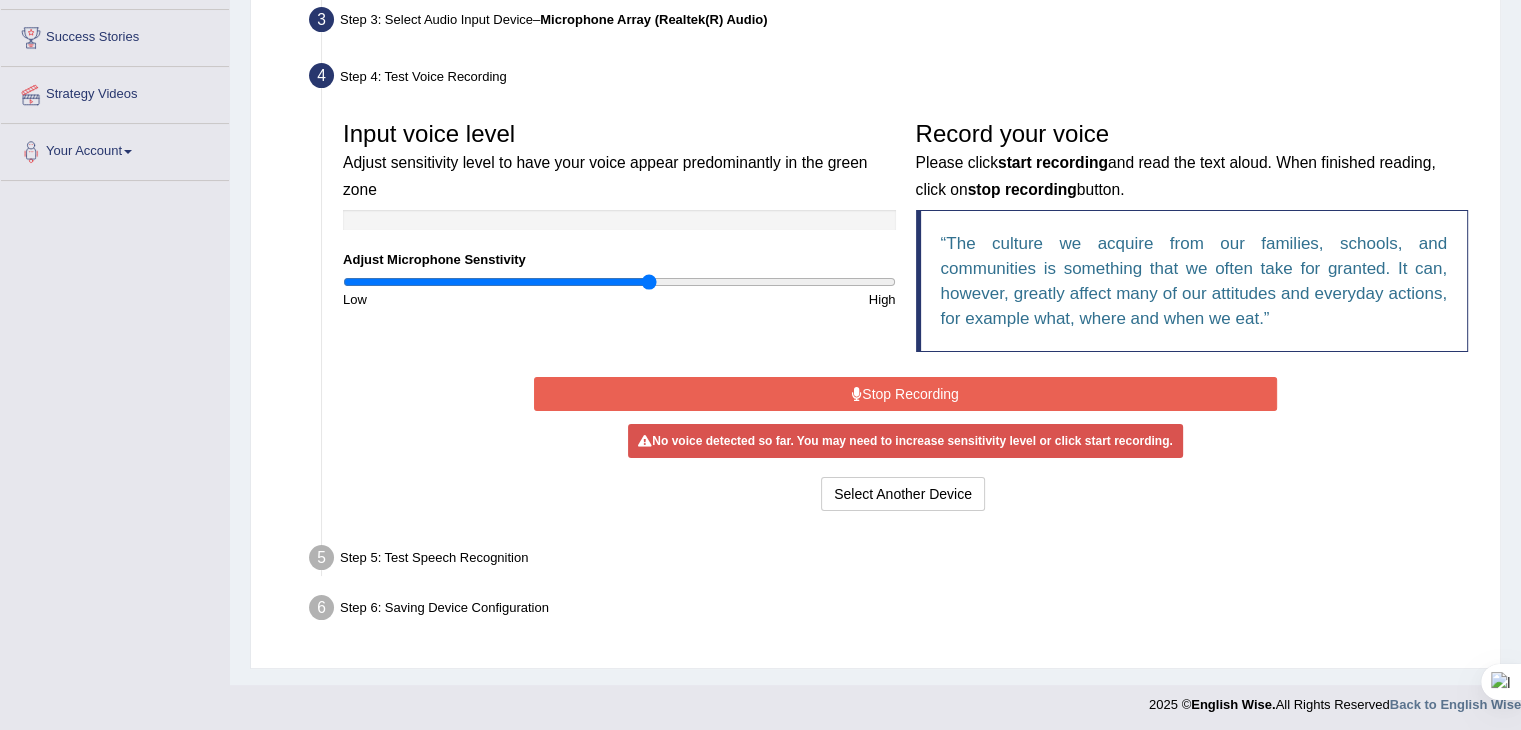 click at bounding box center (619, 282) 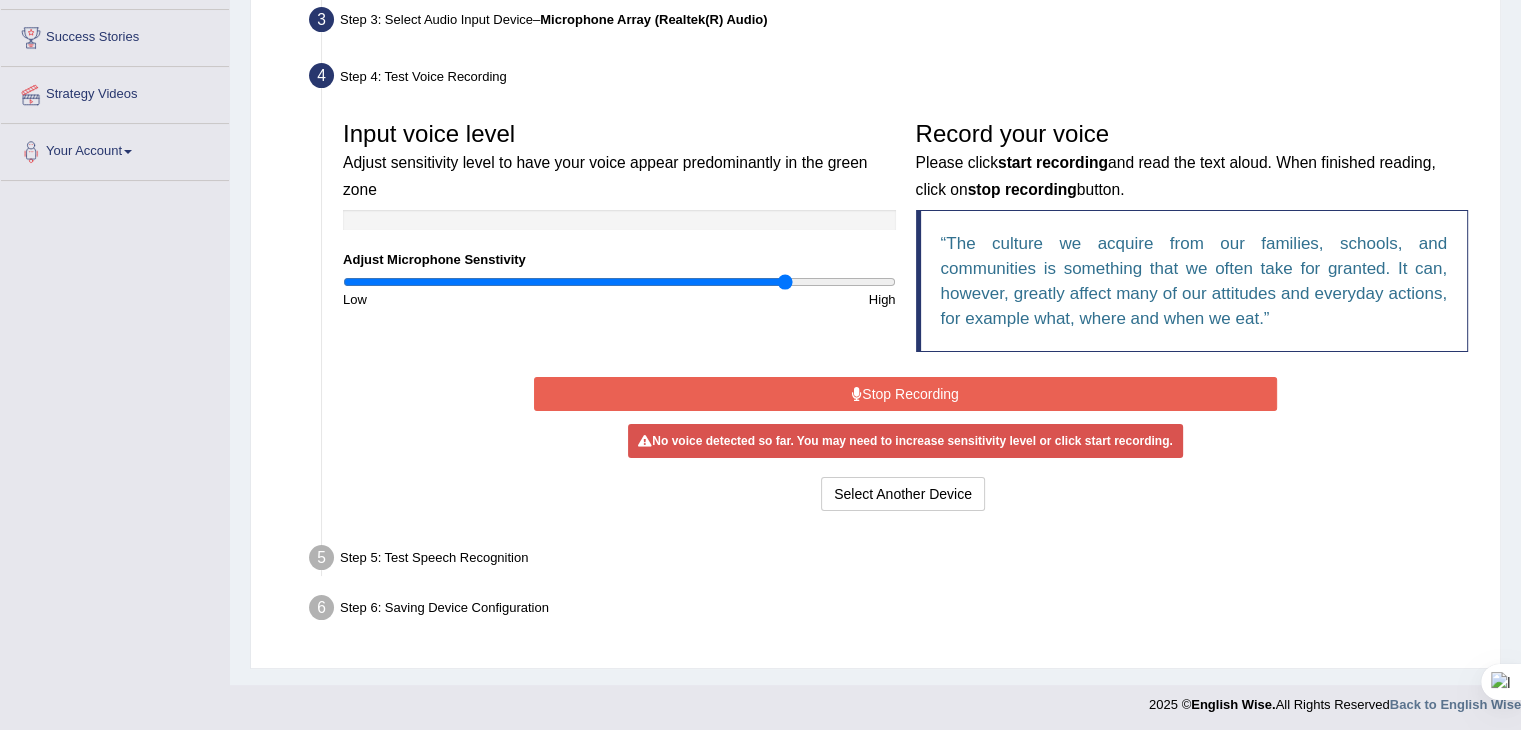 drag, startPoint x: 651, startPoint y: 272, endPoint x: 785, endPoint y: 270, distance: 134.01492 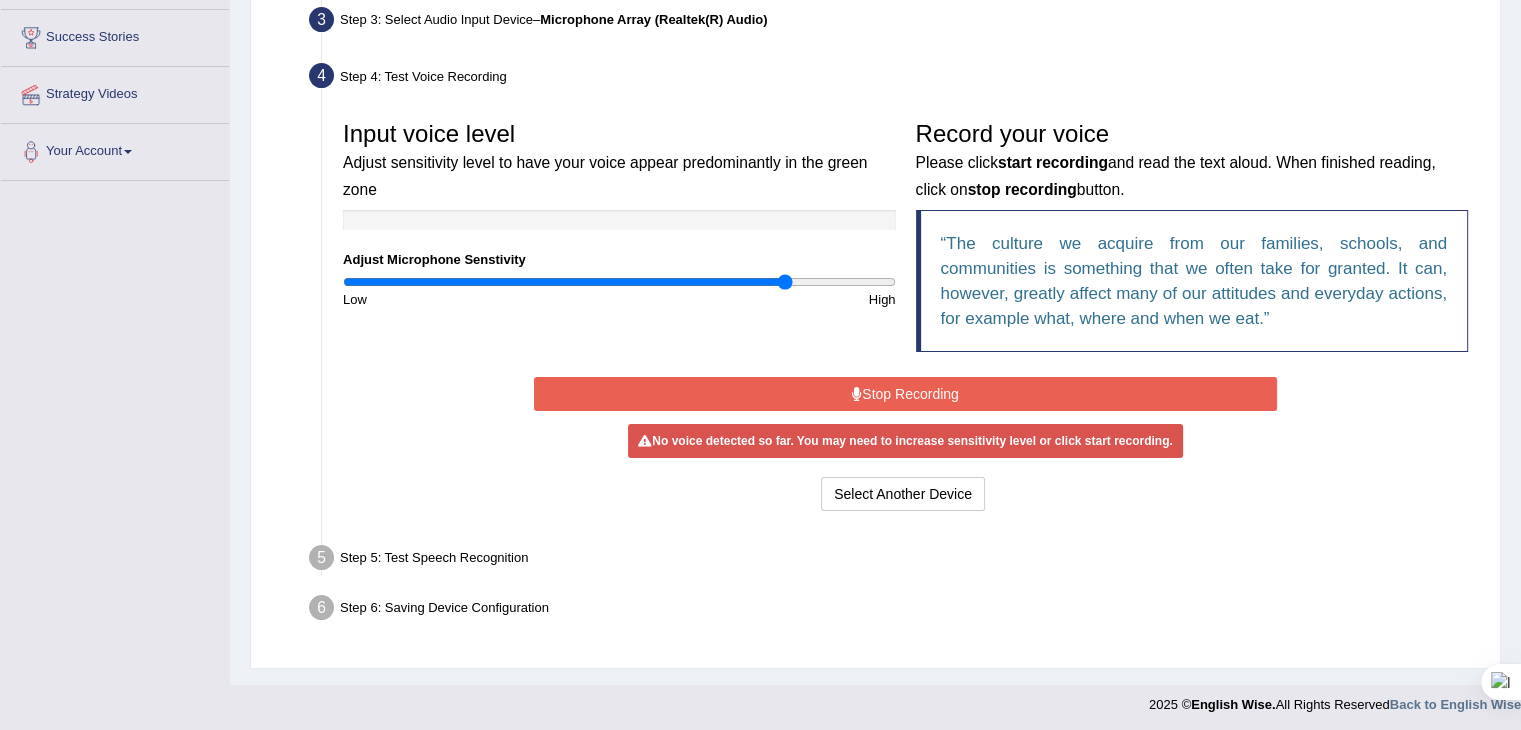 click on "Stop Recording" at bounding box center [905, 394] 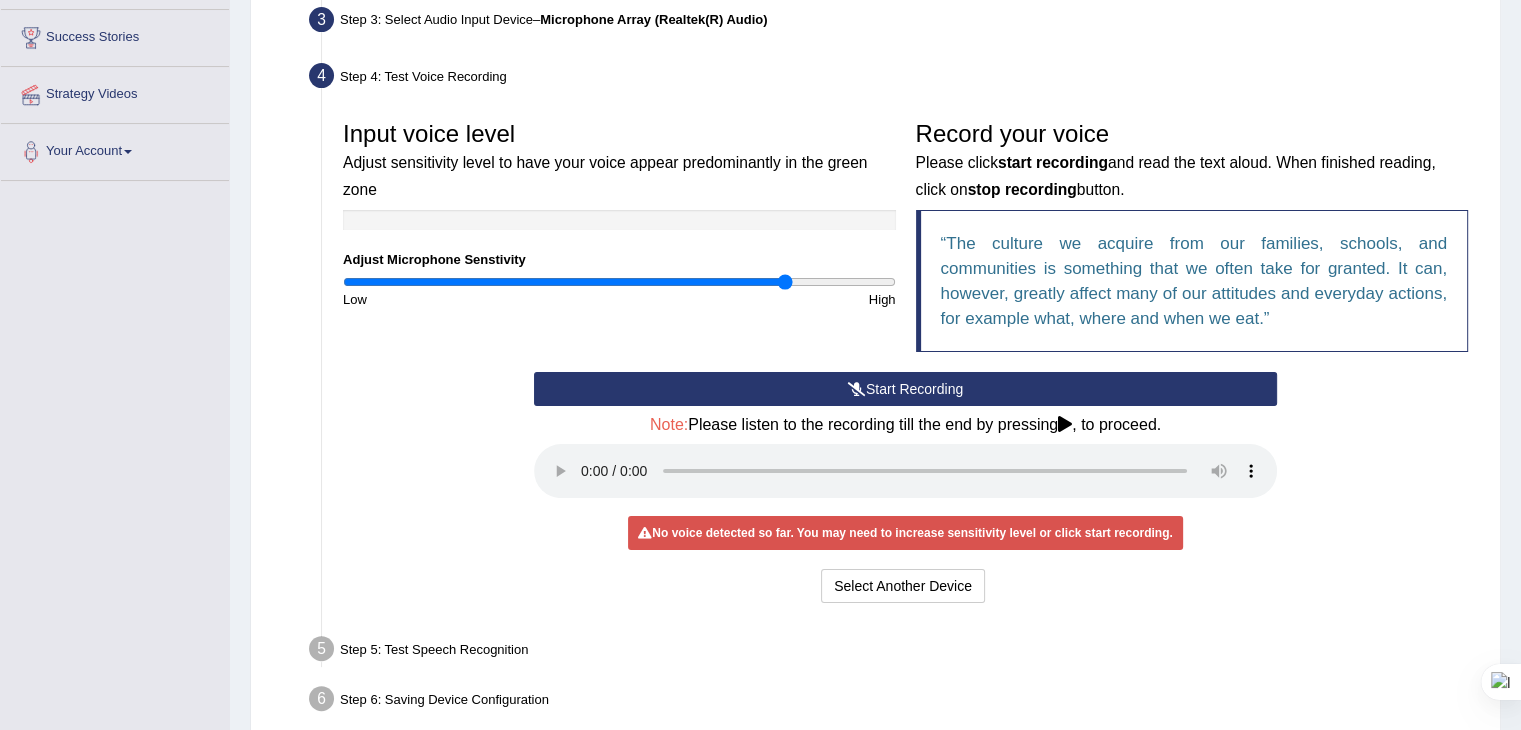 click on "Input voice level   Adjust sensitivity level to have your voice appear predominantly in the green zone     Adjust Microphone Senstivity     Low   High   Record your voice Please click  start recording  and read the text aloud. When finished reading, click on  stop recording  button.   The culture we acquire from our families, schools, and communities is something that we often take for granted. It can, however, greatly affect many of our attitudes and everyday actions, for example what, where and when we eat.    Start Recording    Stop Recording   Note:  Please listen to the recording till the end by pressing  , to proceed.       No voice detected so far. You may need to increase sensitivity level or click start recording.     Voice level is too low yet. Please increase the sensitivity level from the bar on the left.     Your voice is strong enough for our A.I. to detect    Voice level is too high. Please reduce the sensitivity level from the bar on the left.     Select Another Device" at bounding box center (905, 359) 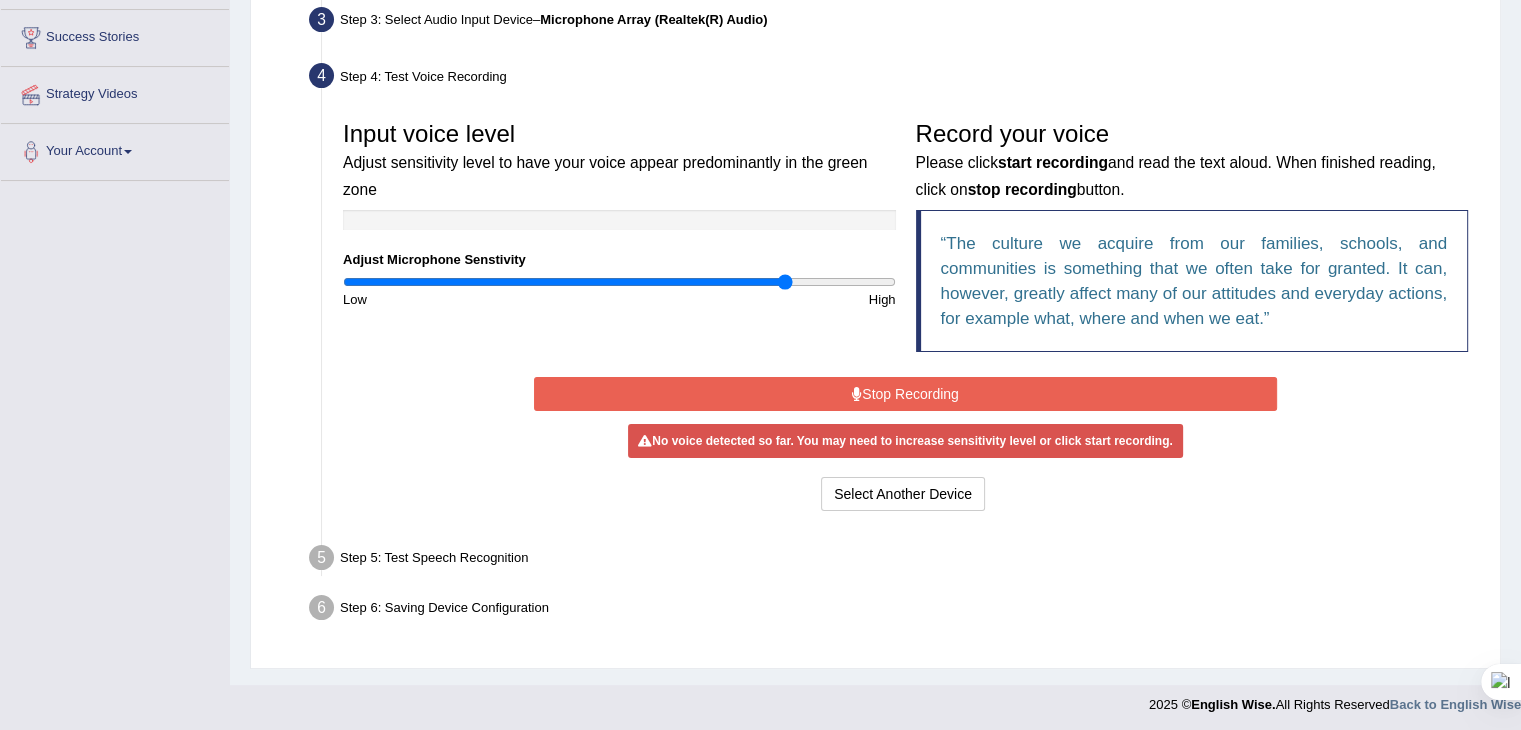 click on "Stop Recording" at bounding box center (905, 394) 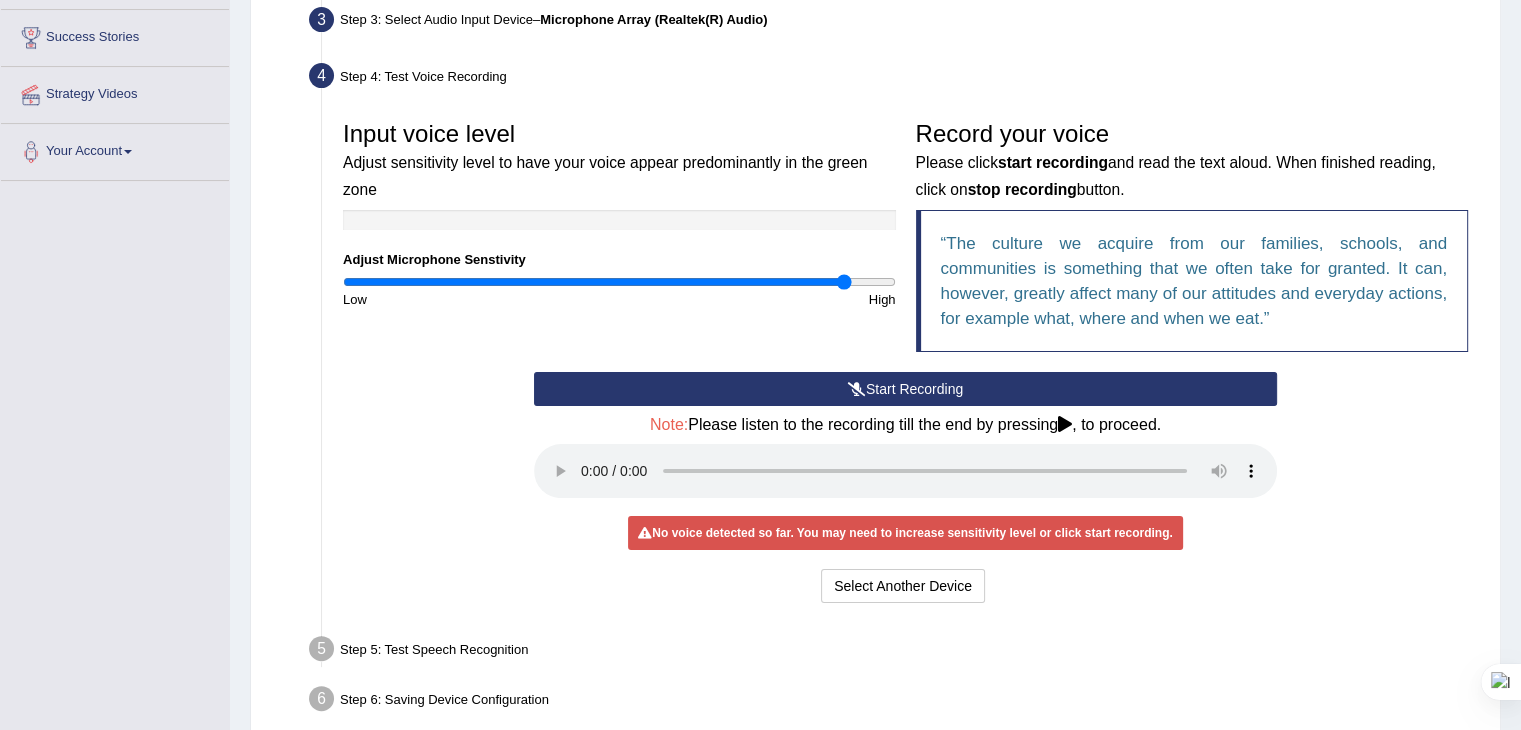 drag, startPoint x: 798, startPoint y: 281, endPoint x: 844, endPoint y: 281, distance: 46 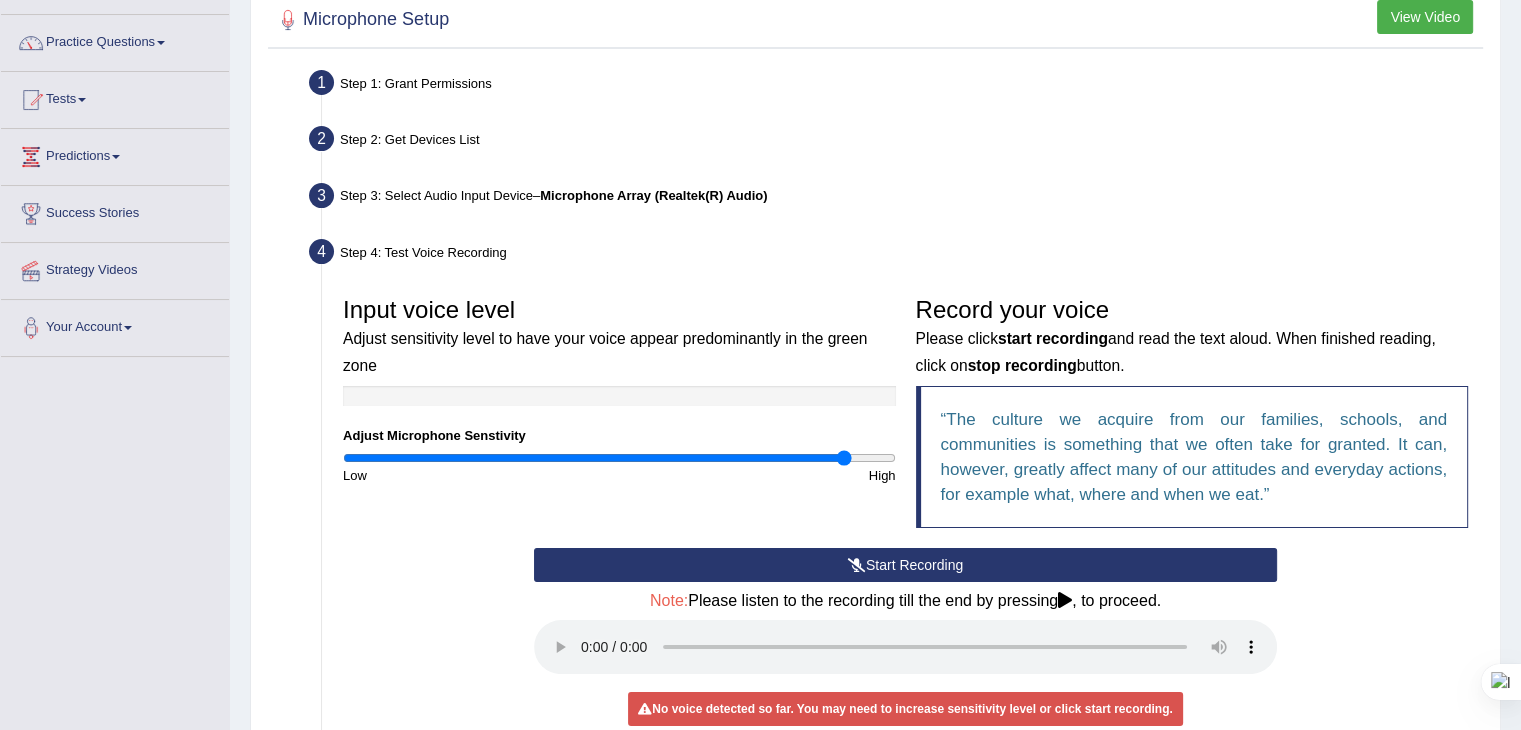 scroll, scrollTop: 248, scrollLeft: 0, axis: vertical 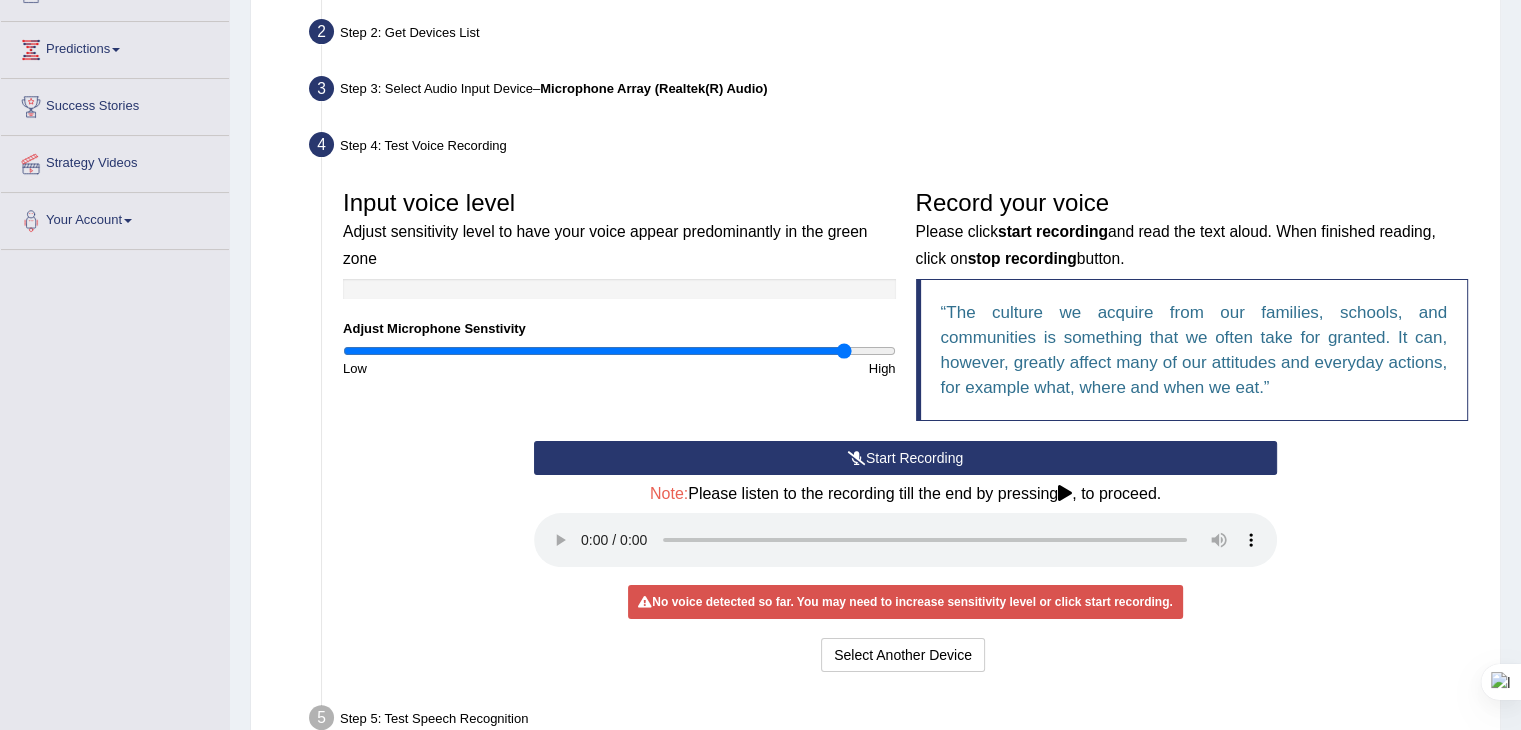 click on "Start Recording" at bounding box center (905, 458) 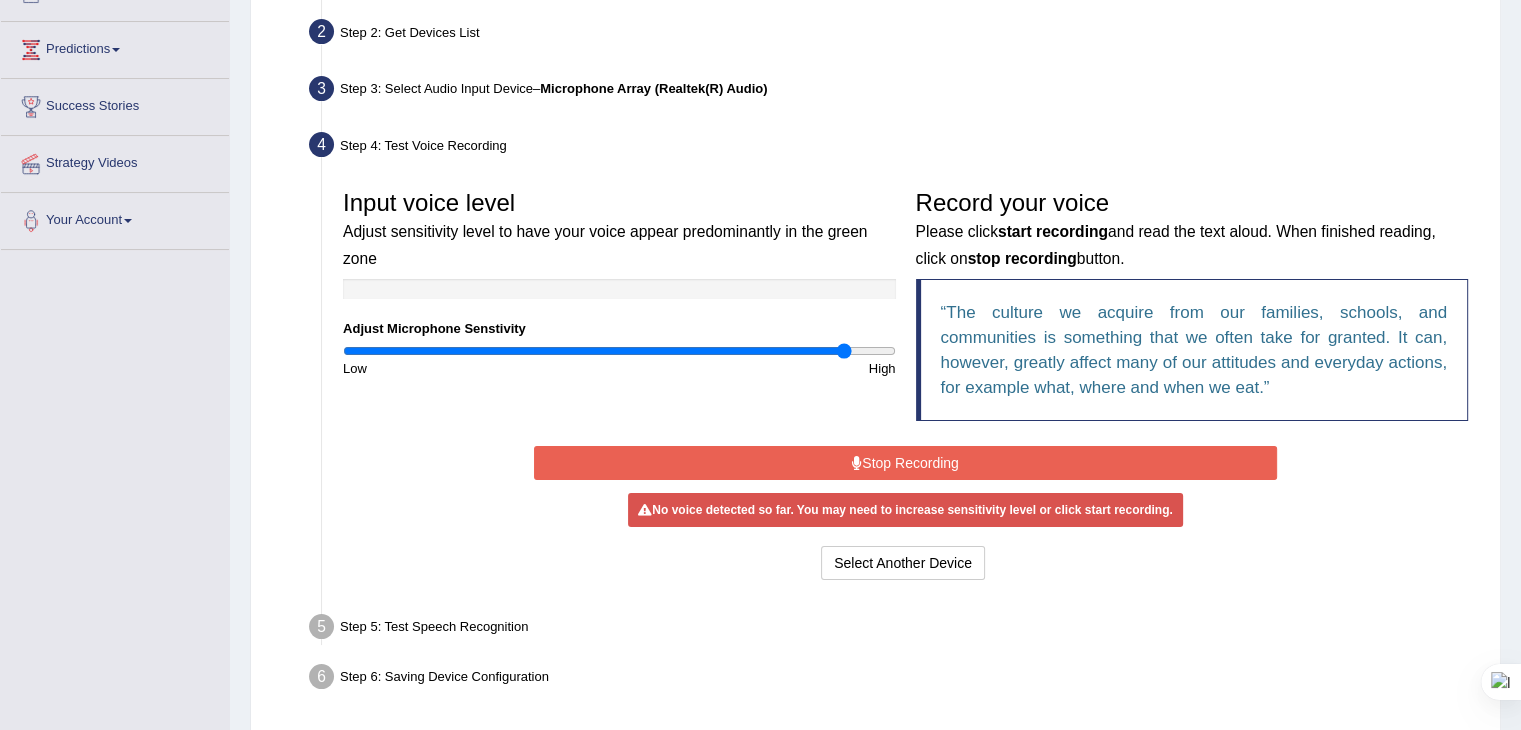 click on "Stop Recording" at bounding box center (905, 463) 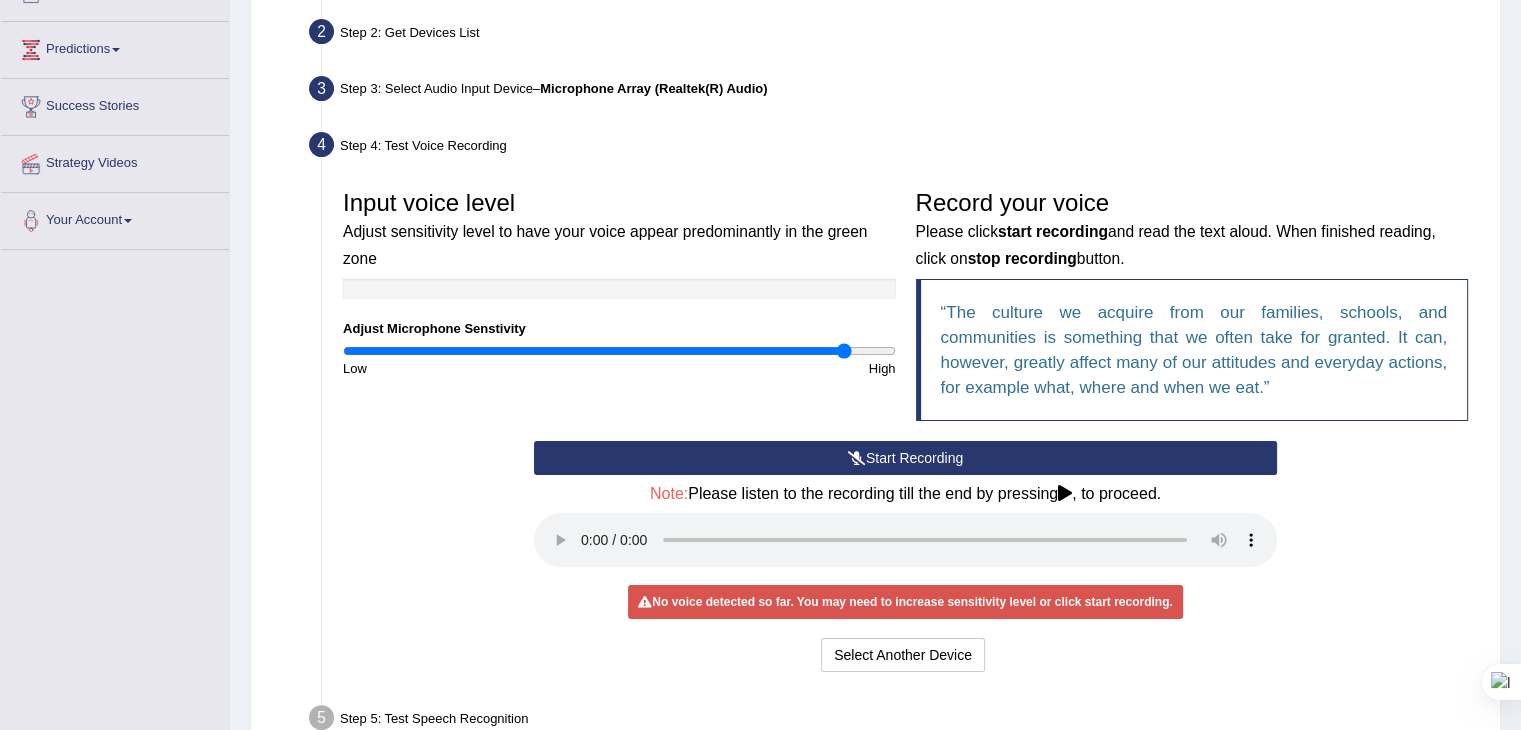 click on "Input voice level   Adjust sensitivity level to have your voice appear predominantly in the green zone" at bounding box center [619, 229] 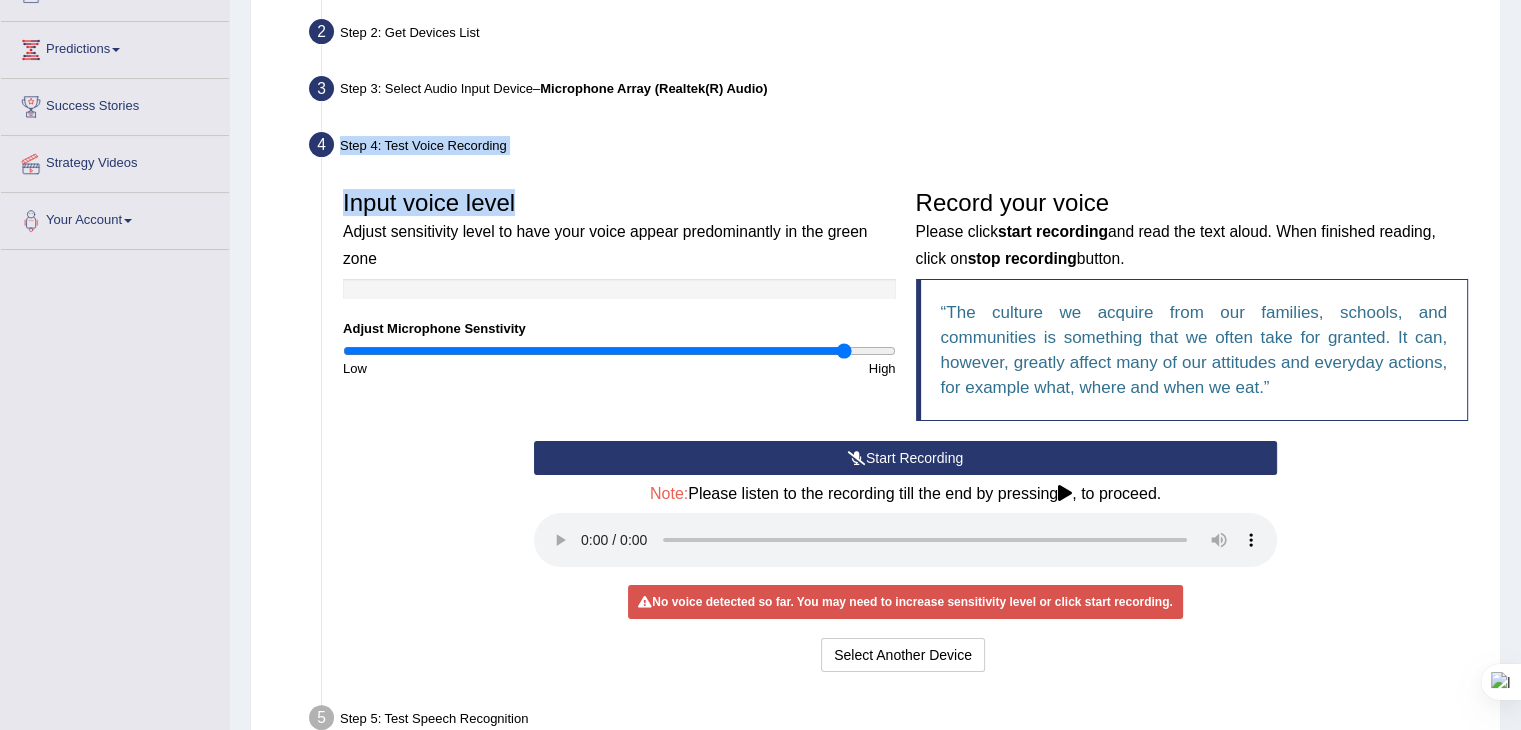 drag, startPoint x: 325, startPoint y: 141, endPoint x: 564, endPoint y: 169, distance: 240.63458 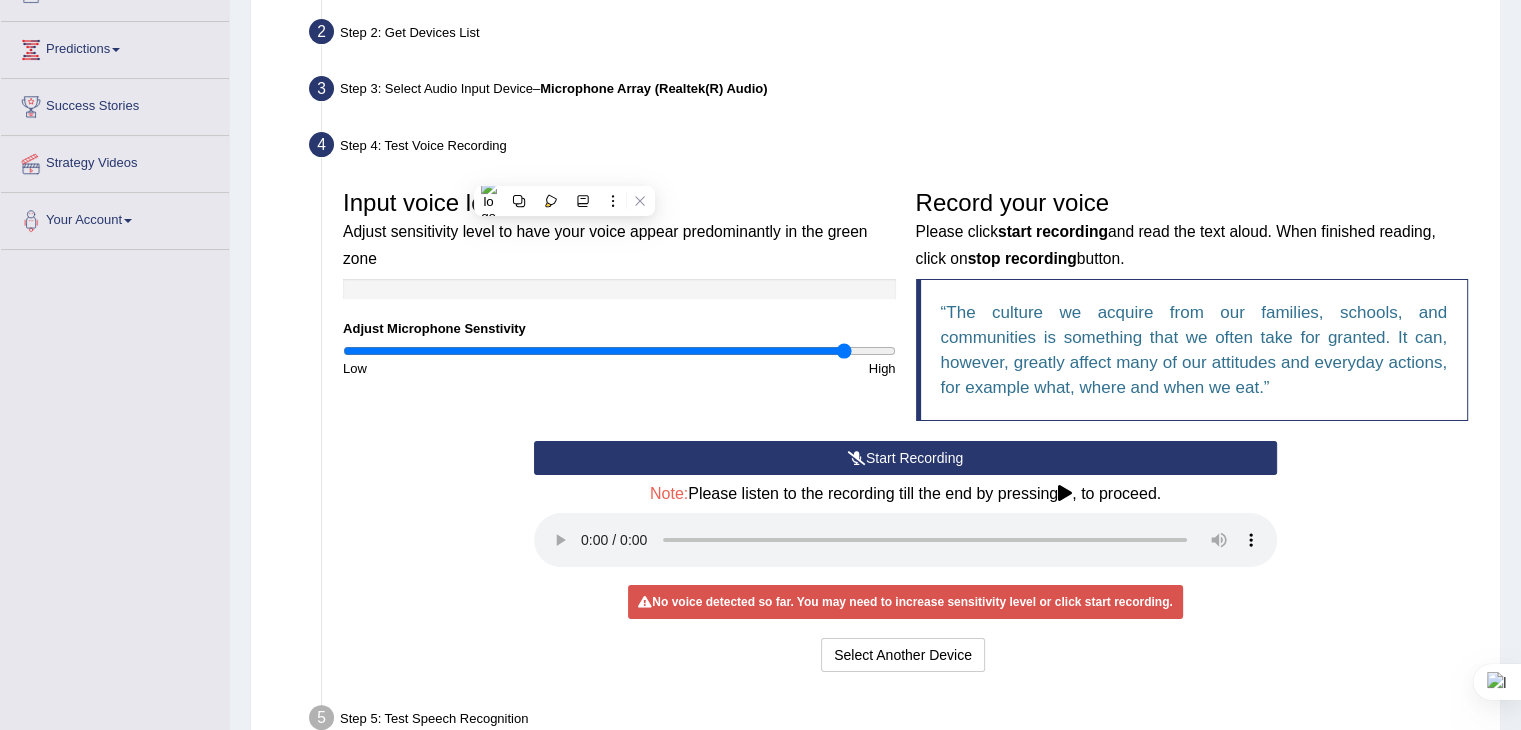 click on "Microphone Array (Realtek(R) Audio)" at bounding box center (653, 88) 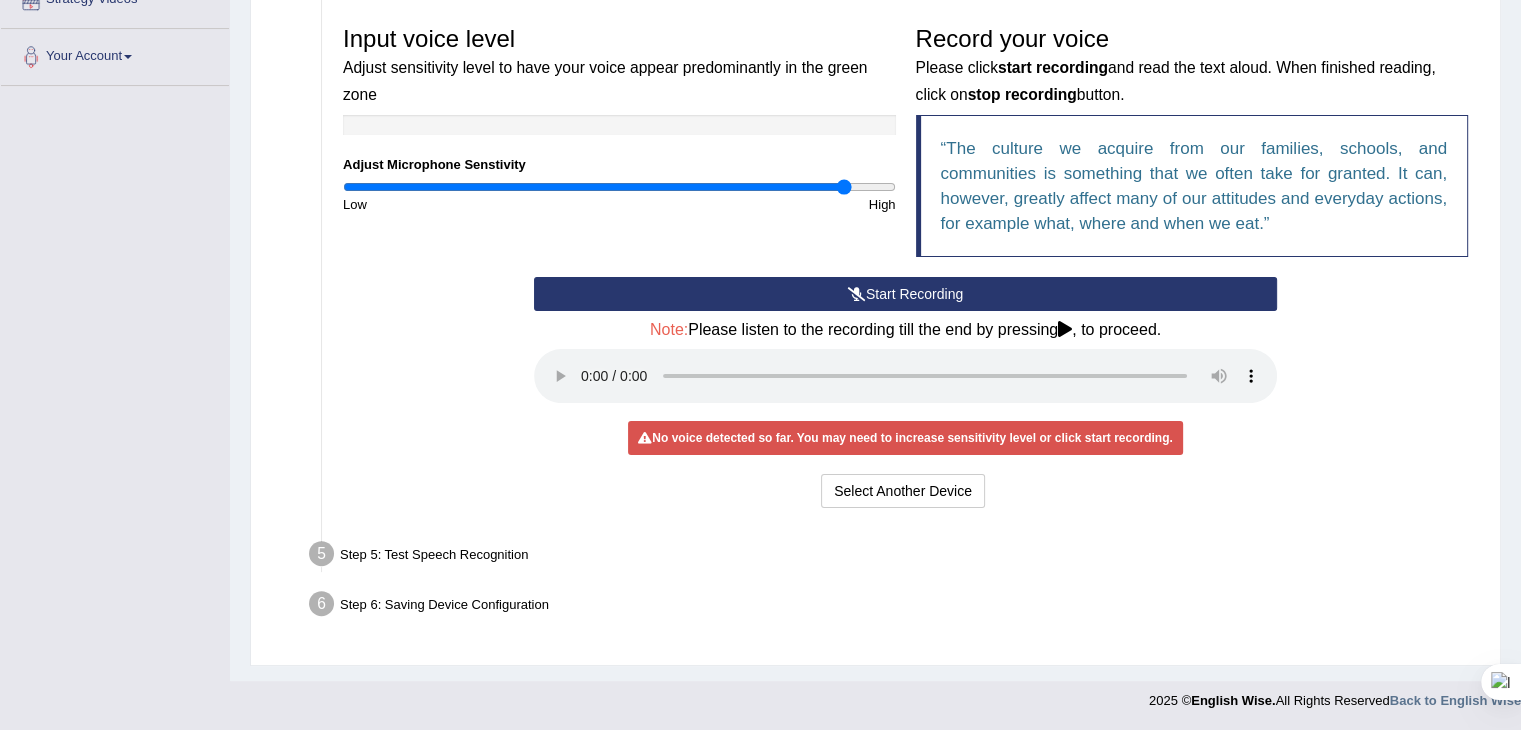 scroll, scrollTop: 412, scrollLeft: 0, axis: vertical 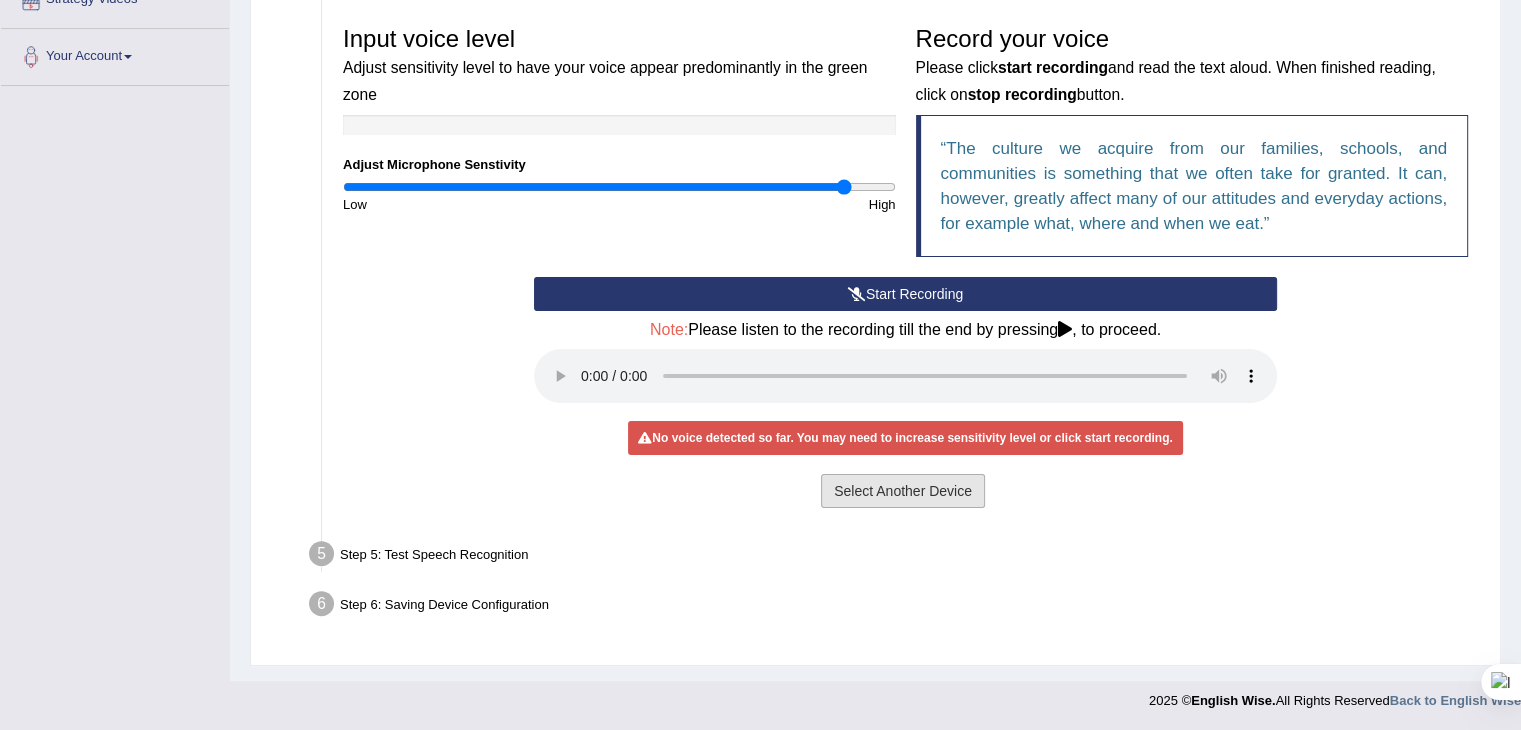 click on "Select Another Device" at bounding box center [903, 491] 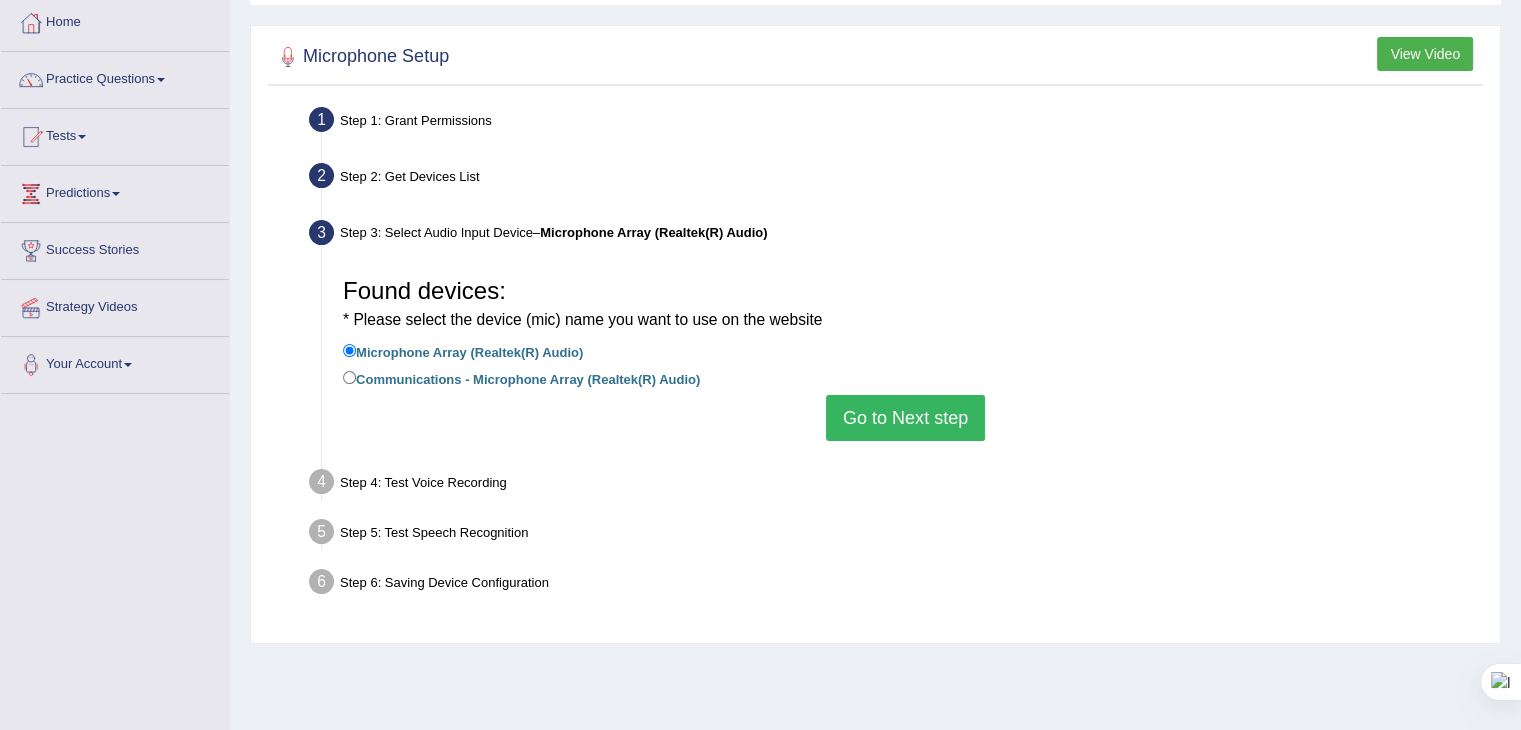 scroll, scrollTop: 105, scrollLeft: 0, axis: vertical 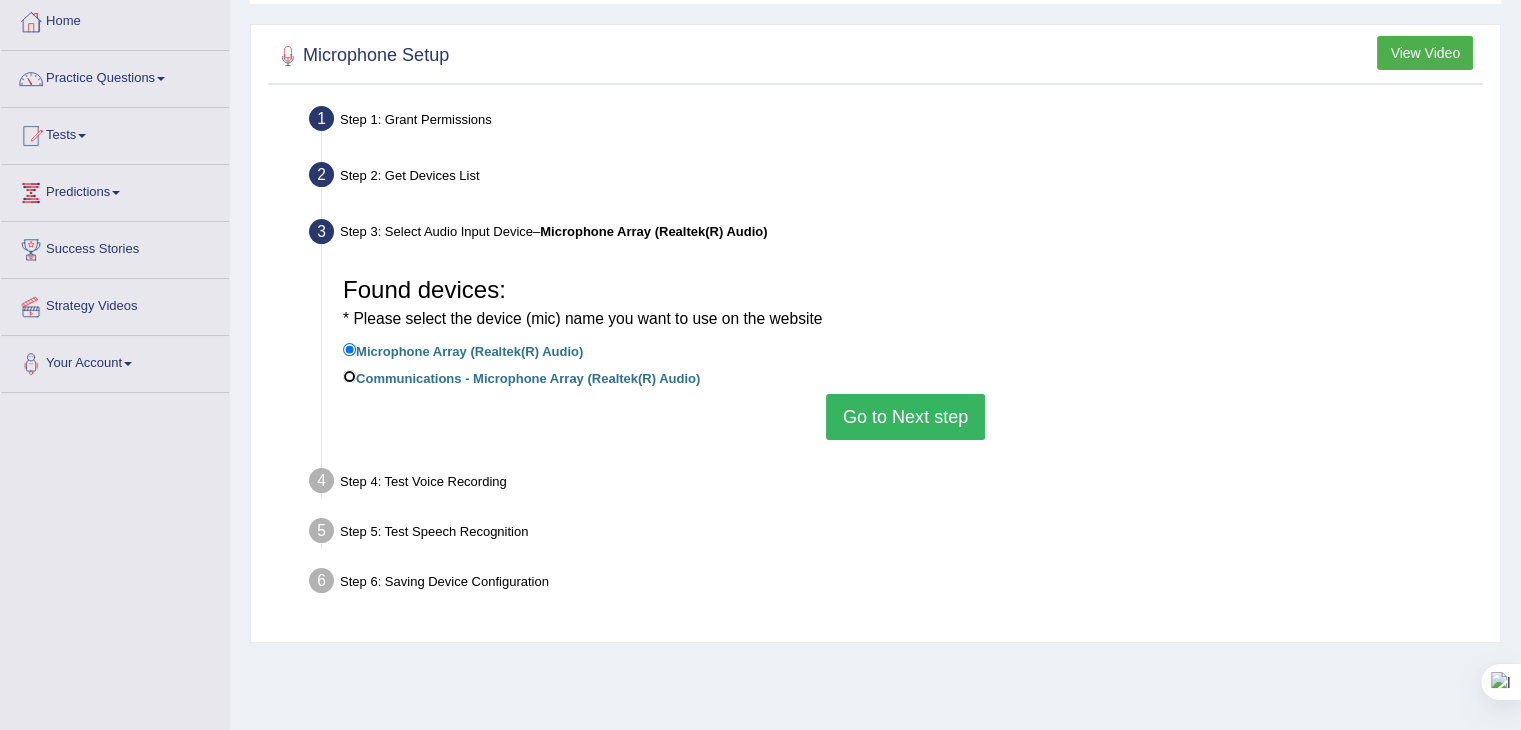 click on "Communications - Microphone Array (Realtek(R) Audio)" at bounding box center (349, 376) 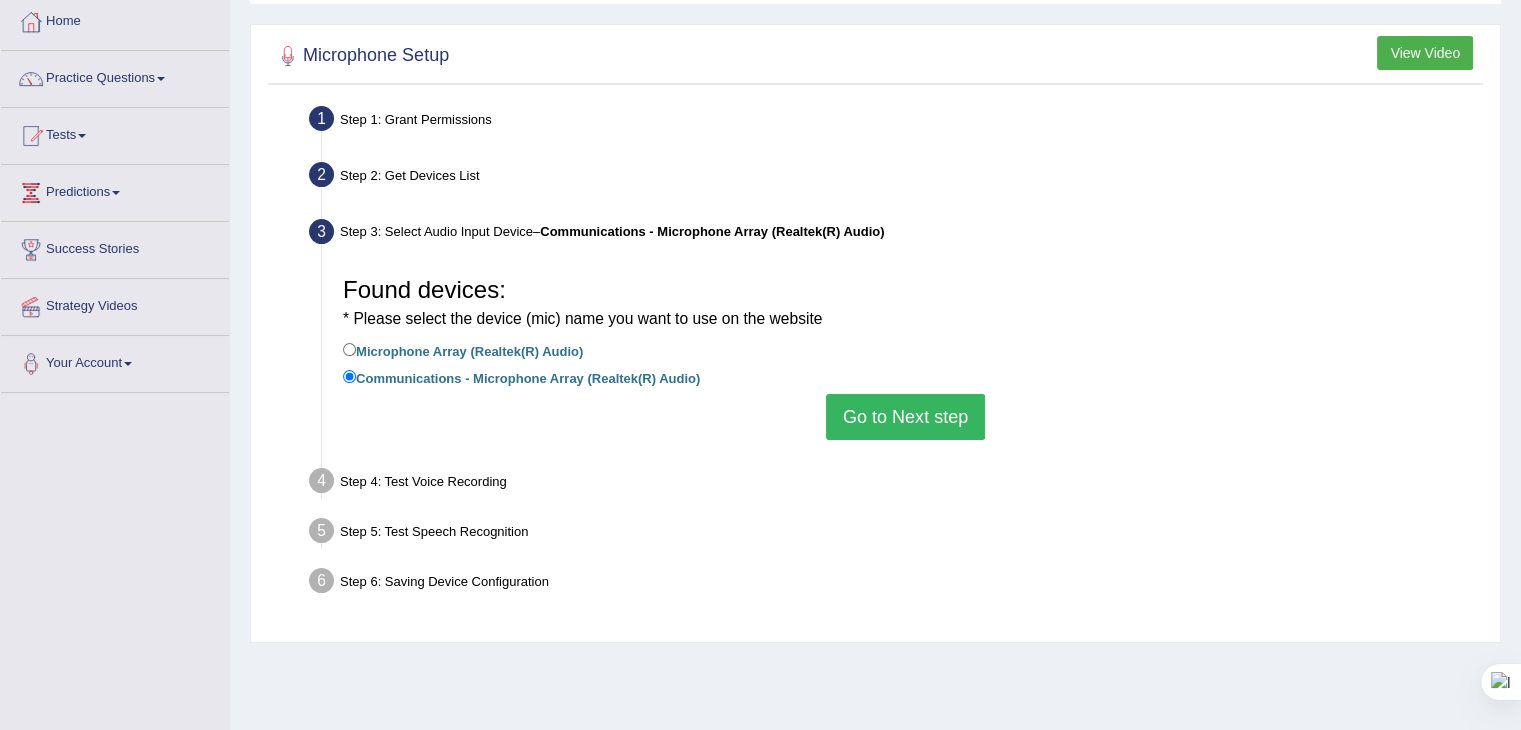 click on "Go to Next step" at bounding box center [905, 417] 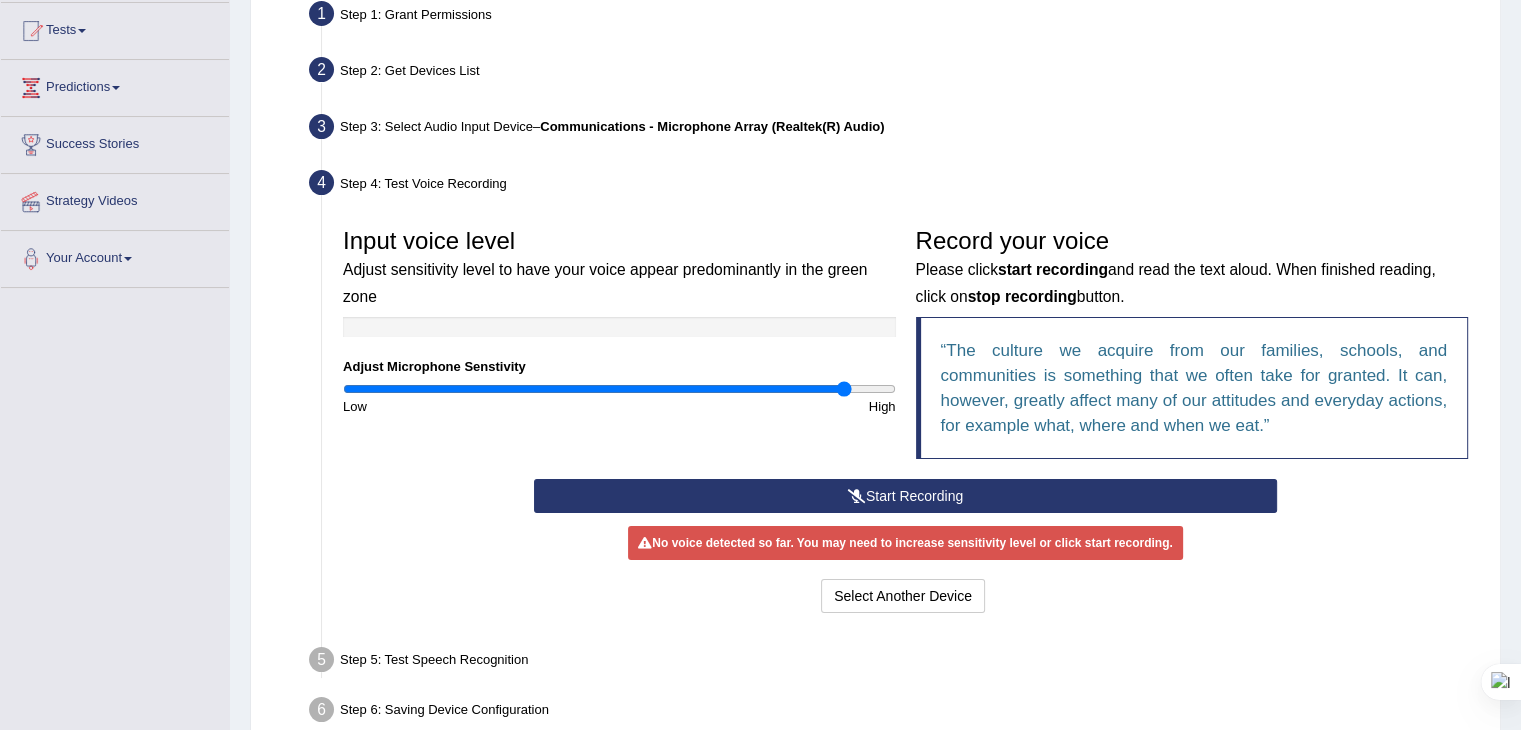 scroll, scrollTop: 209, scrollLeft: 0, axis: vertical 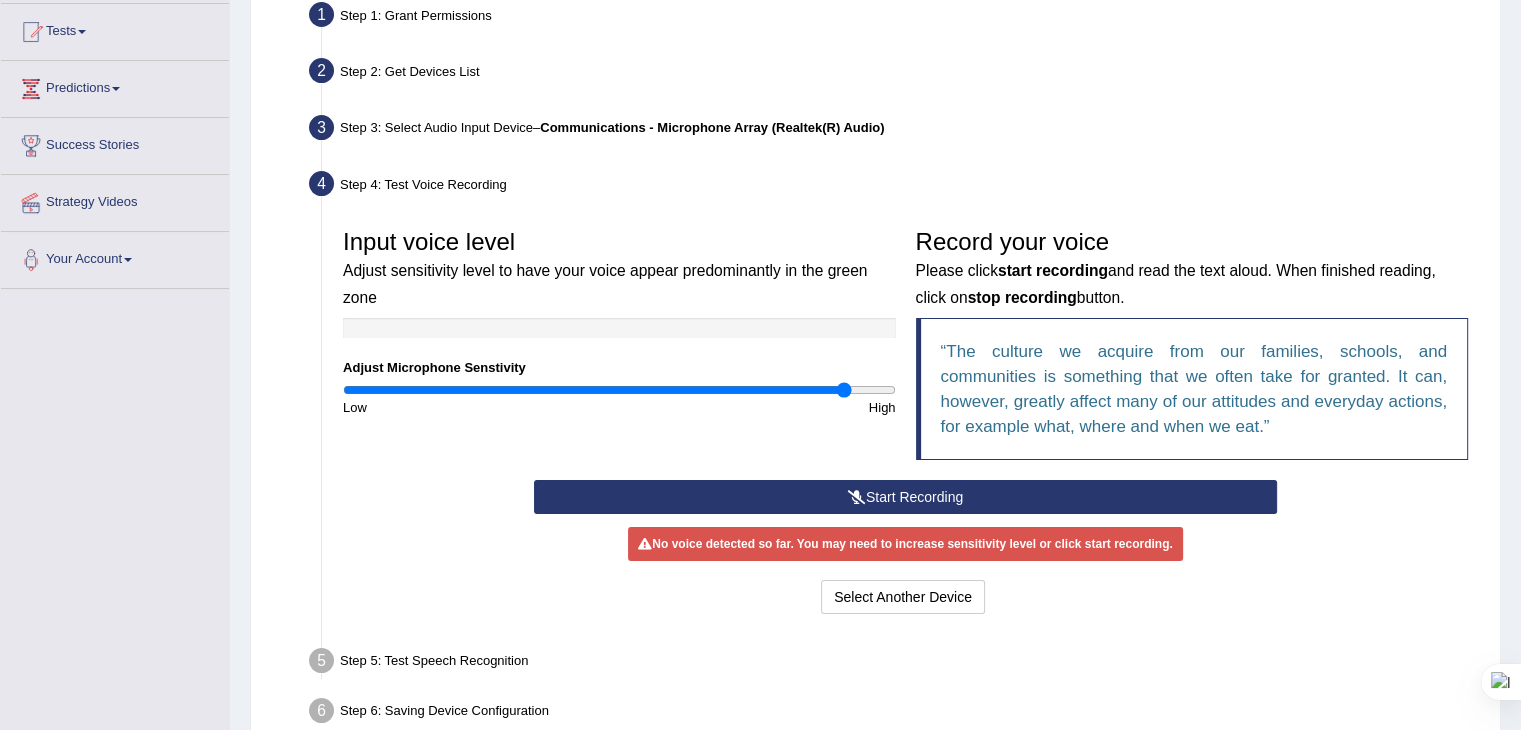 click on "Start Recording" at bounding box center (905, 497) 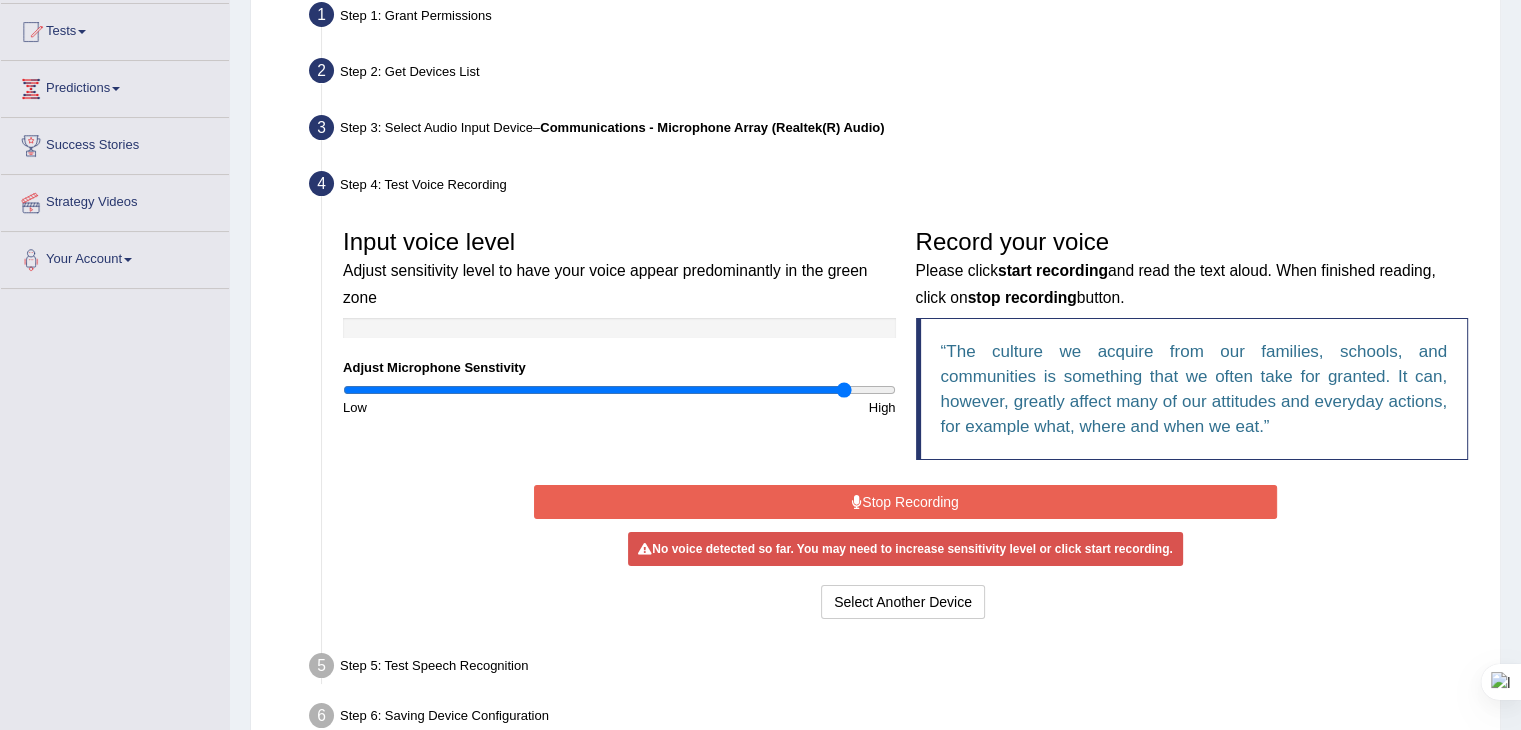click on "Stop Recording" at bounding box center (905, 502) 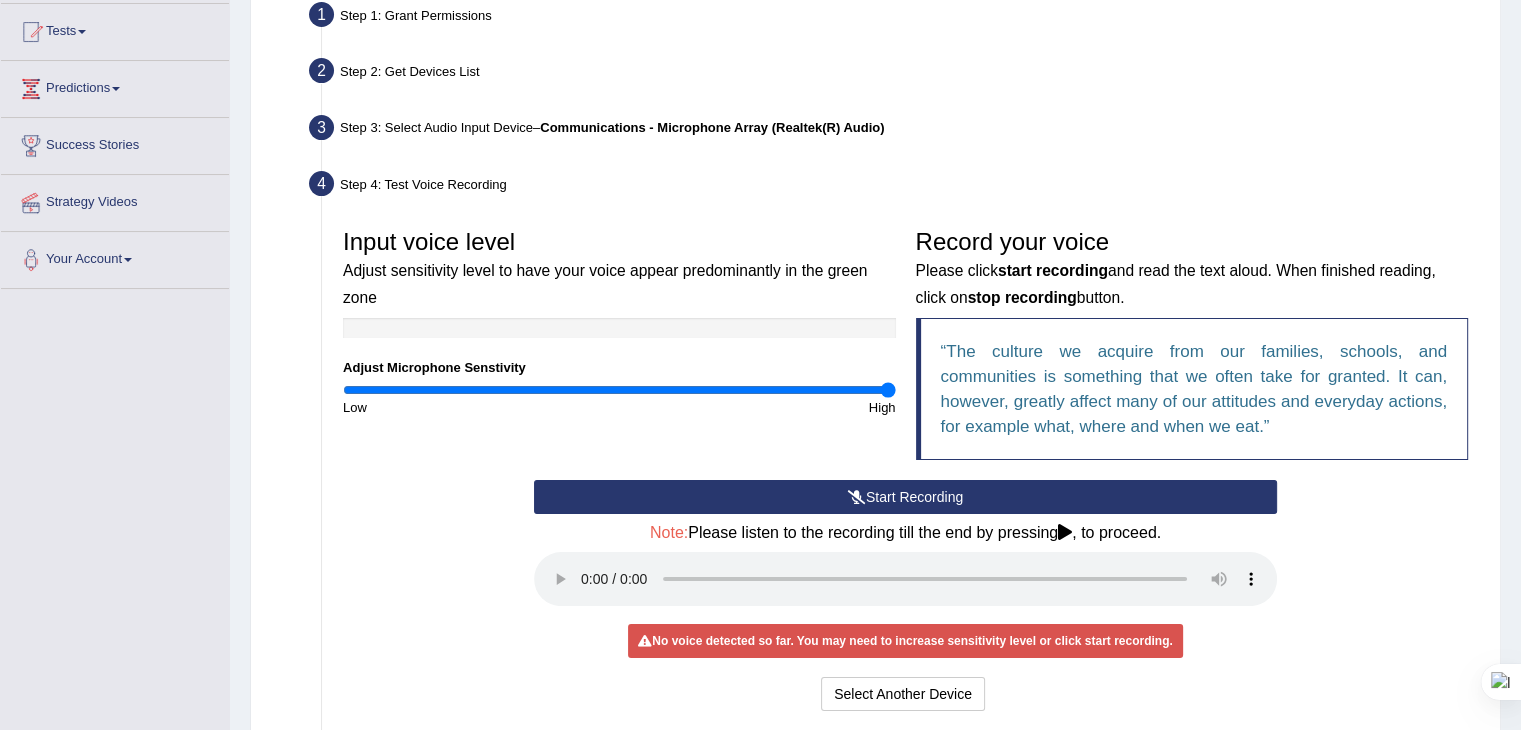 drag, startPoint x: 857, startPoint y: 381, endPoint x: 890, endPoint y: 383, distance: 33.06055 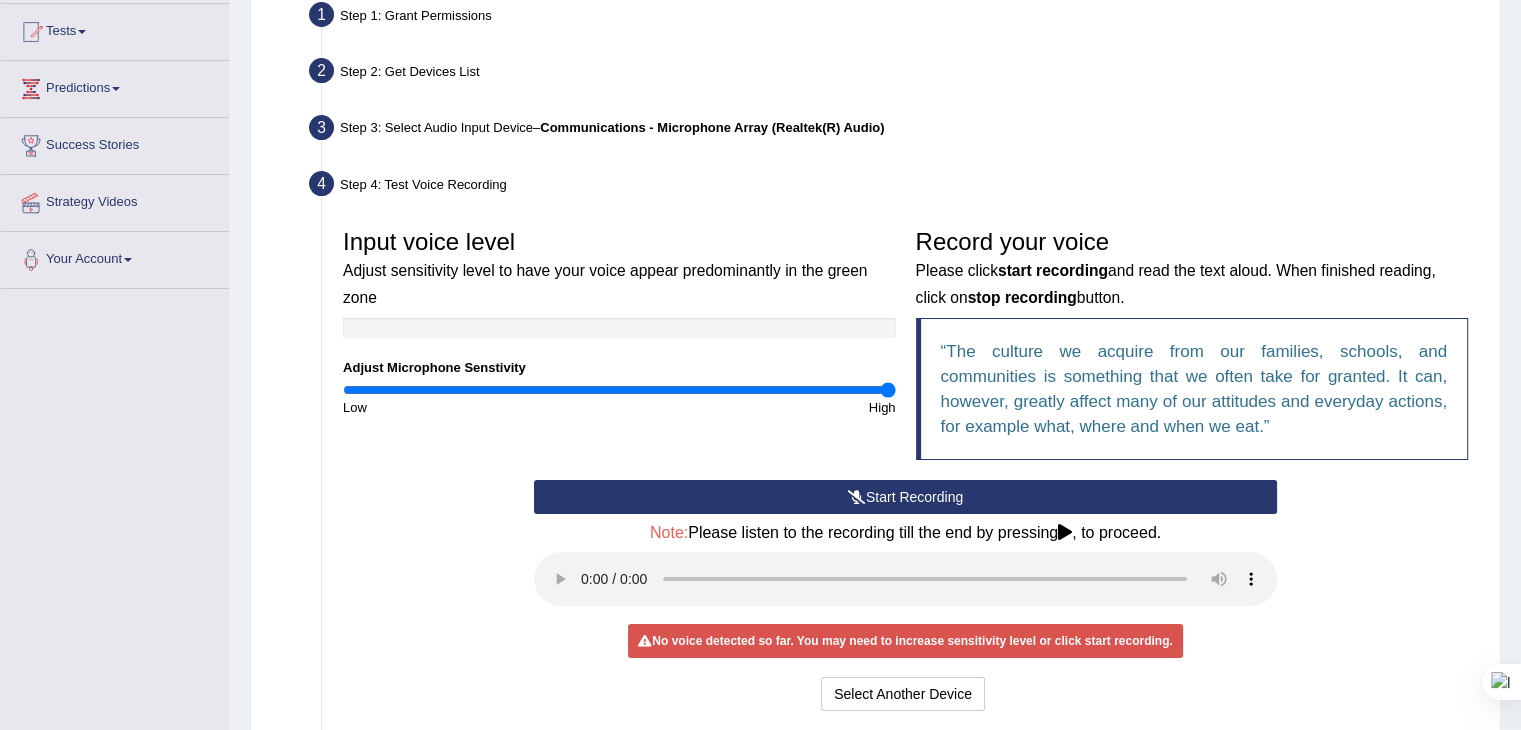 click at bounding box center [619, 328] 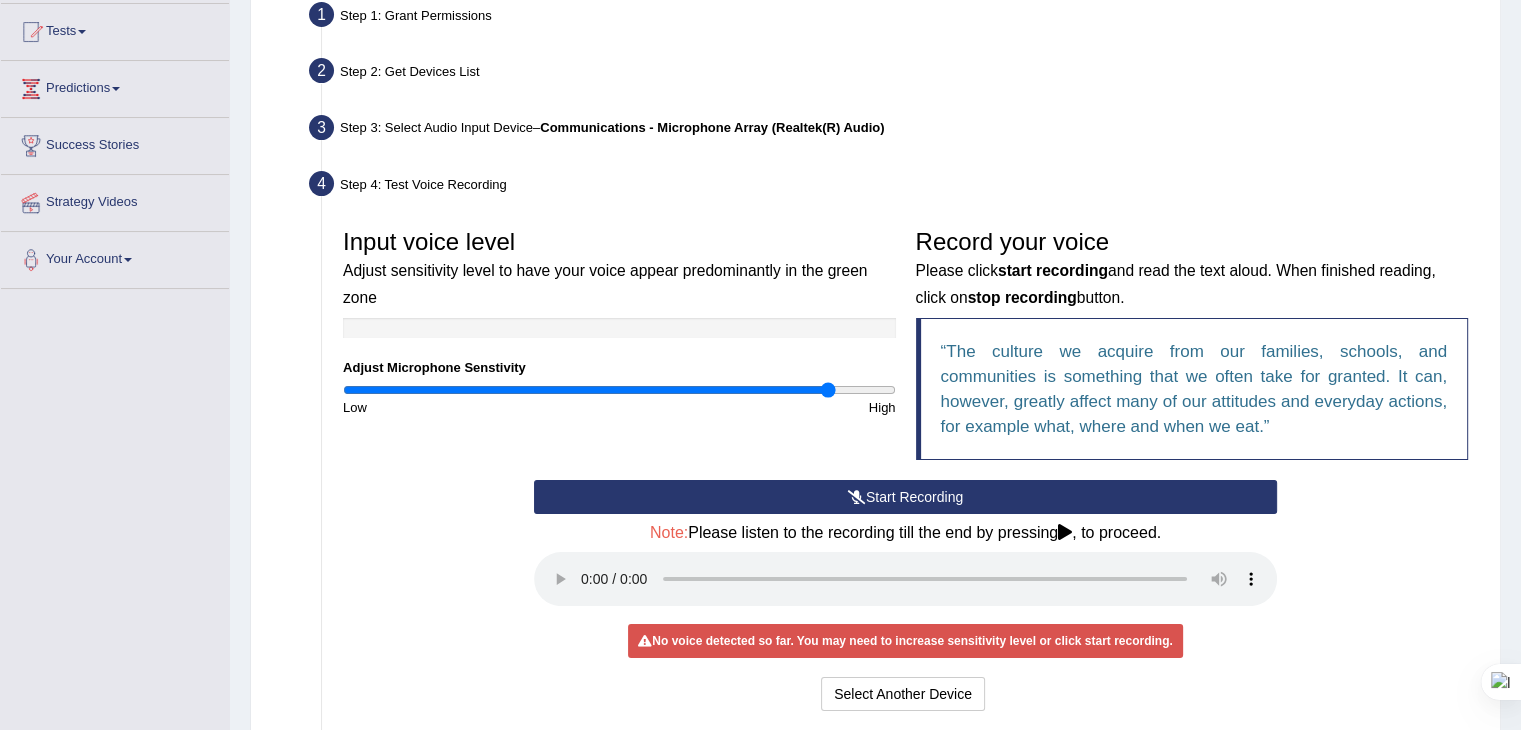 click at bounding box center [619, 390] 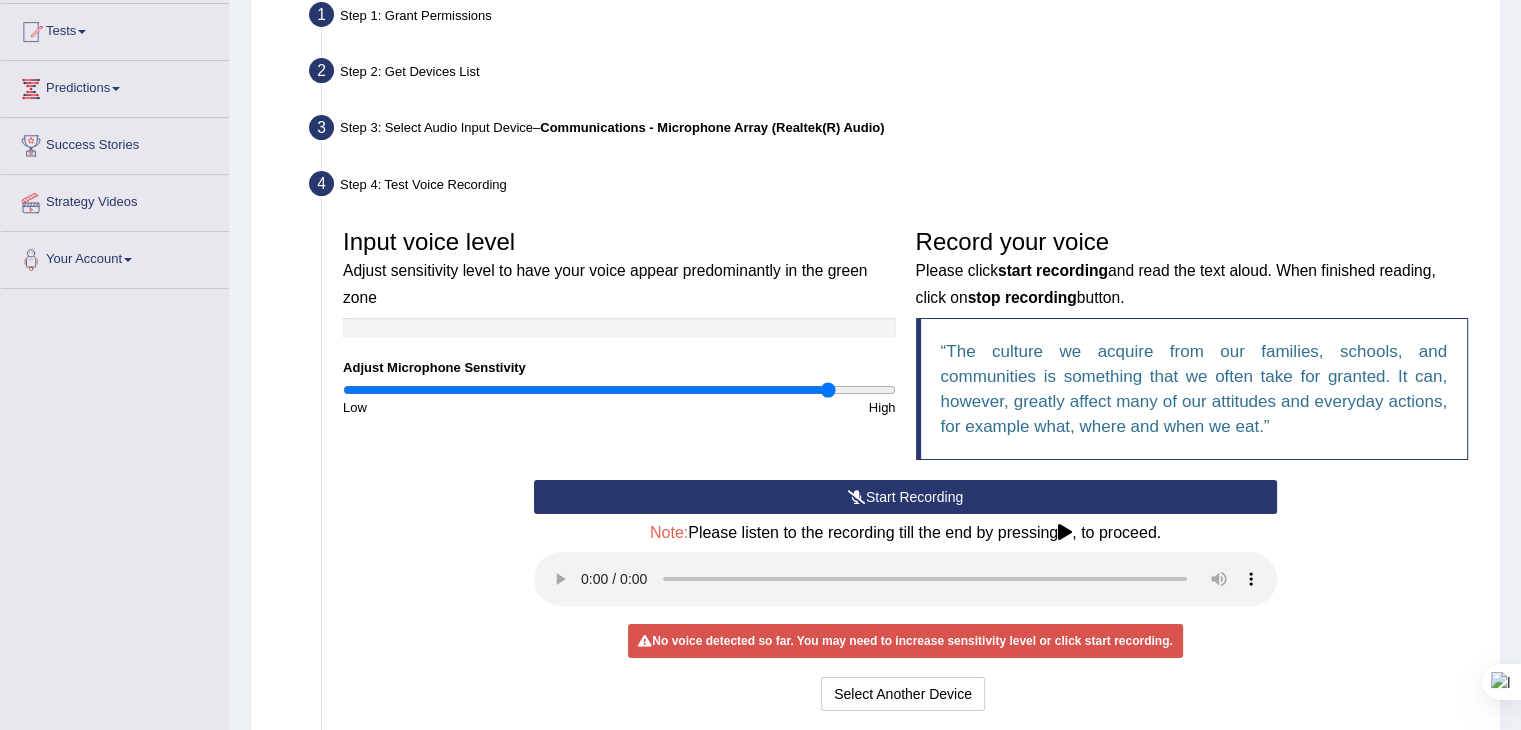 click on "Start Recording" at bounding box center [905, 497] 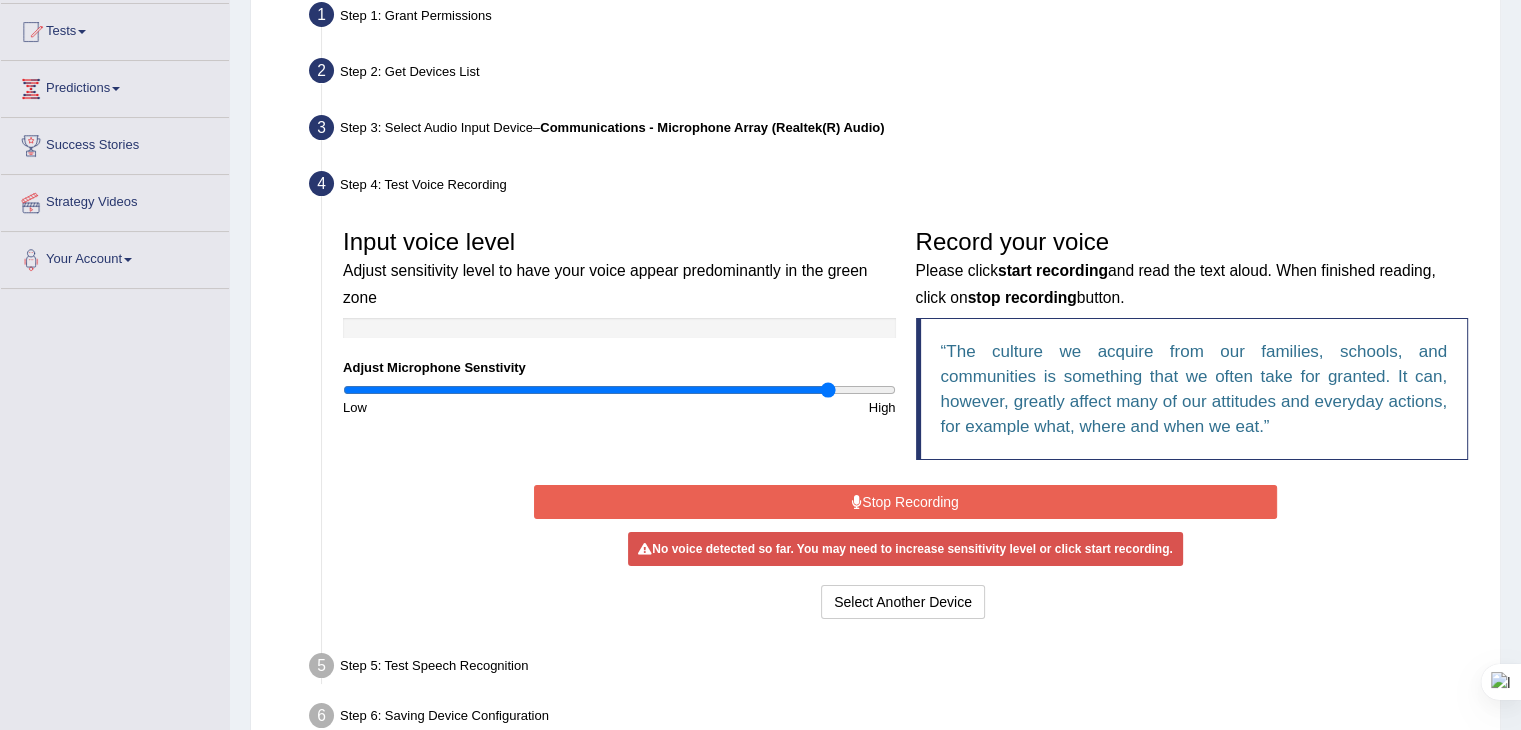 click on "Stop Recording" at bounding box center (905, 502) 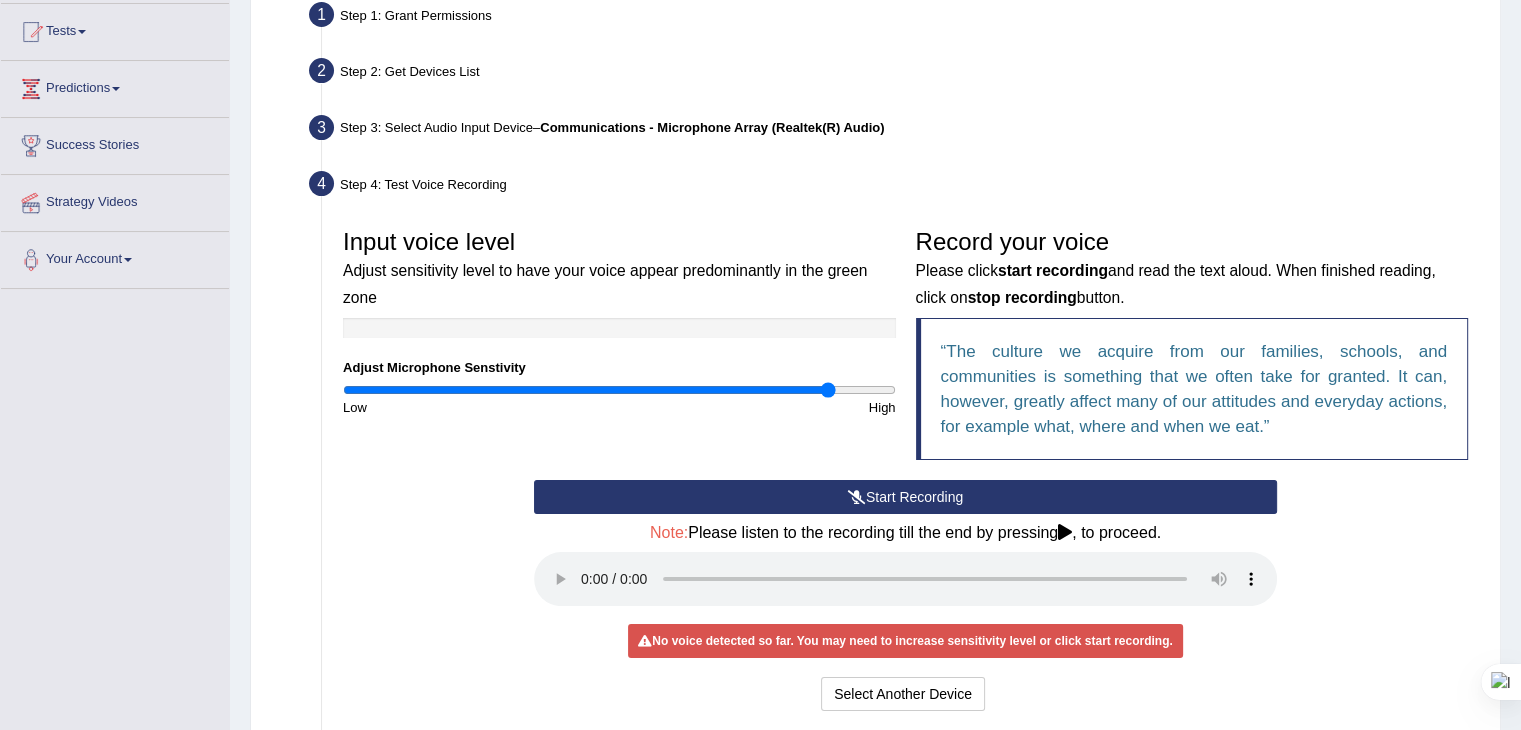 click on "Start Recording    Stop Recording   Note:  Please listen to the recording till the end by pressing  , to proceed.       No voice detected so far. You may need to increase sensitivity level or click start recording.     Voice level is too low yet. Please increase the sensitivity level from the bar on the left.     Your voice is strong enough for our A.I. to detect    Voice level is too high. Please reduce the sensitivity level from the bar on the left.     Select Another Device   Voice is ok. Go to Next step" at bounding box center (905, 598) 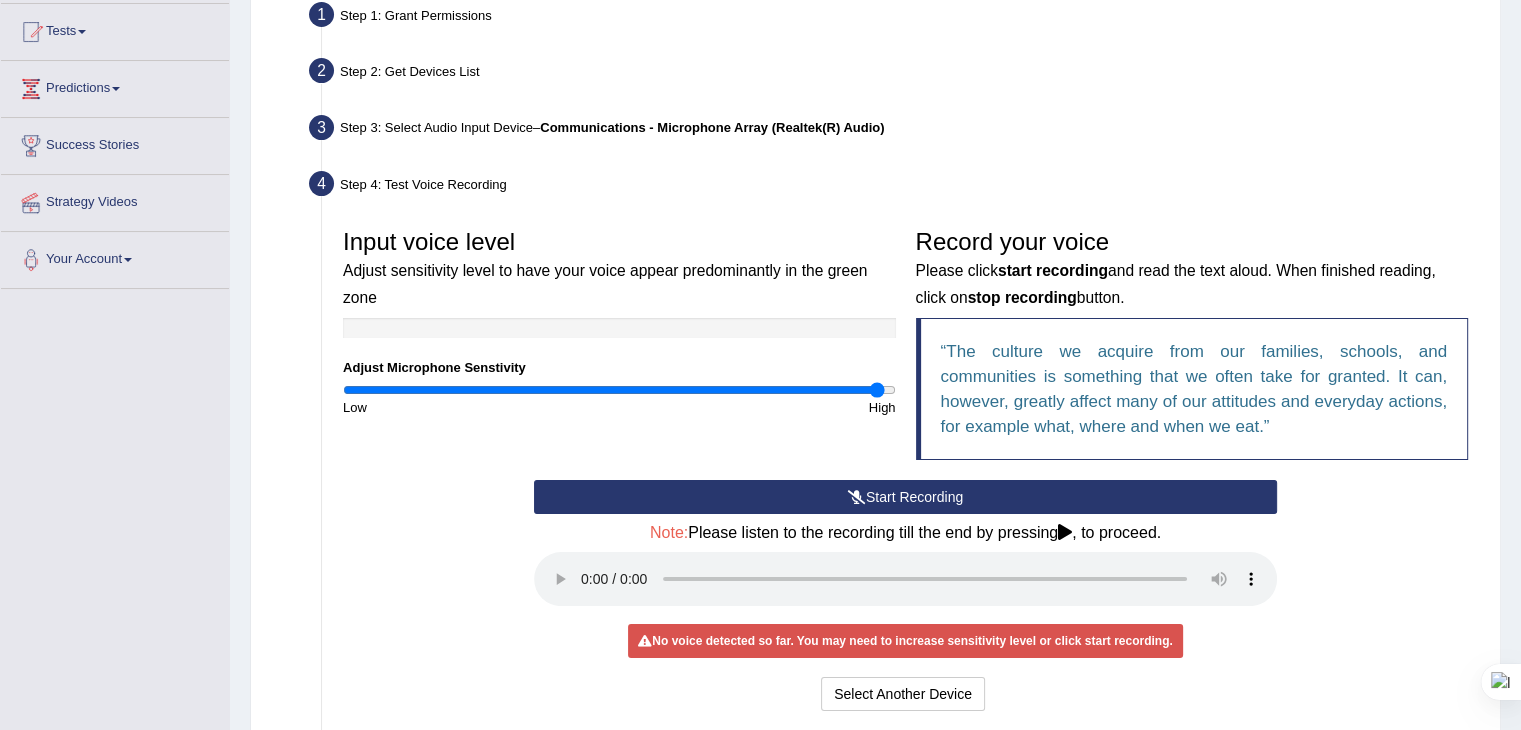 click at bounding box center [619, 390] 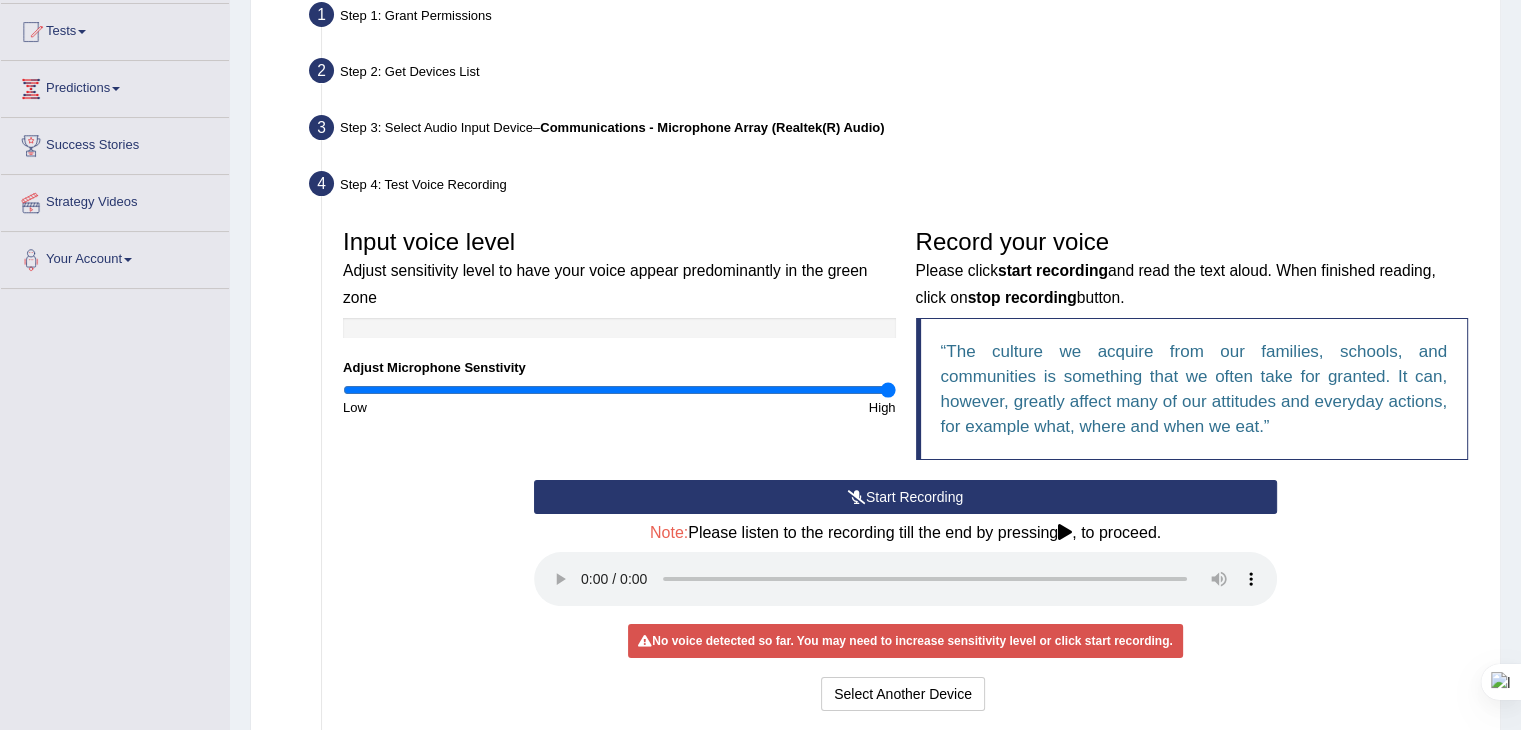drag, startPoint x: 878, startPoint y: 385, endPoint x: 903, endPoint y: 388, distance: 25.179358 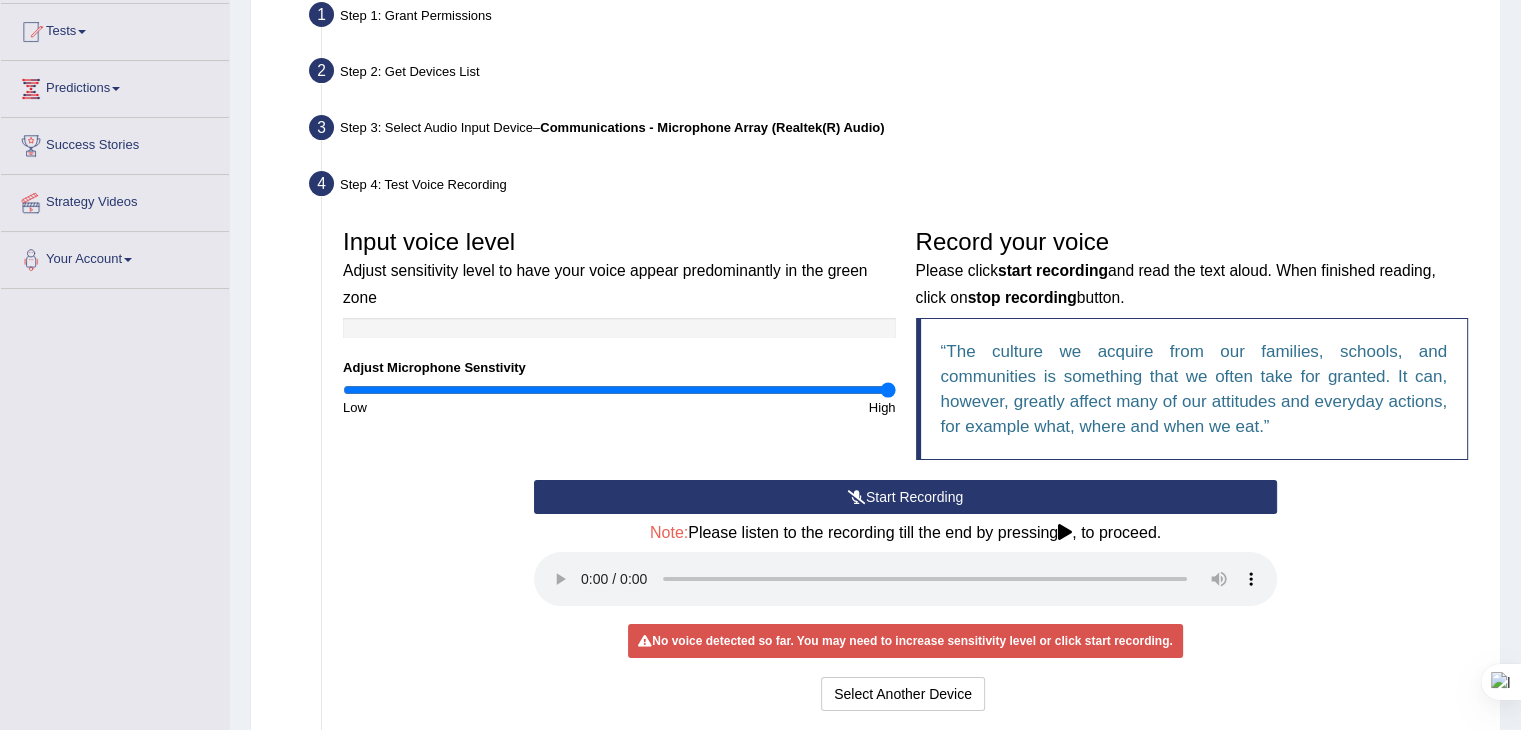 click on "Start Recording" at bounding box center (905, 497) 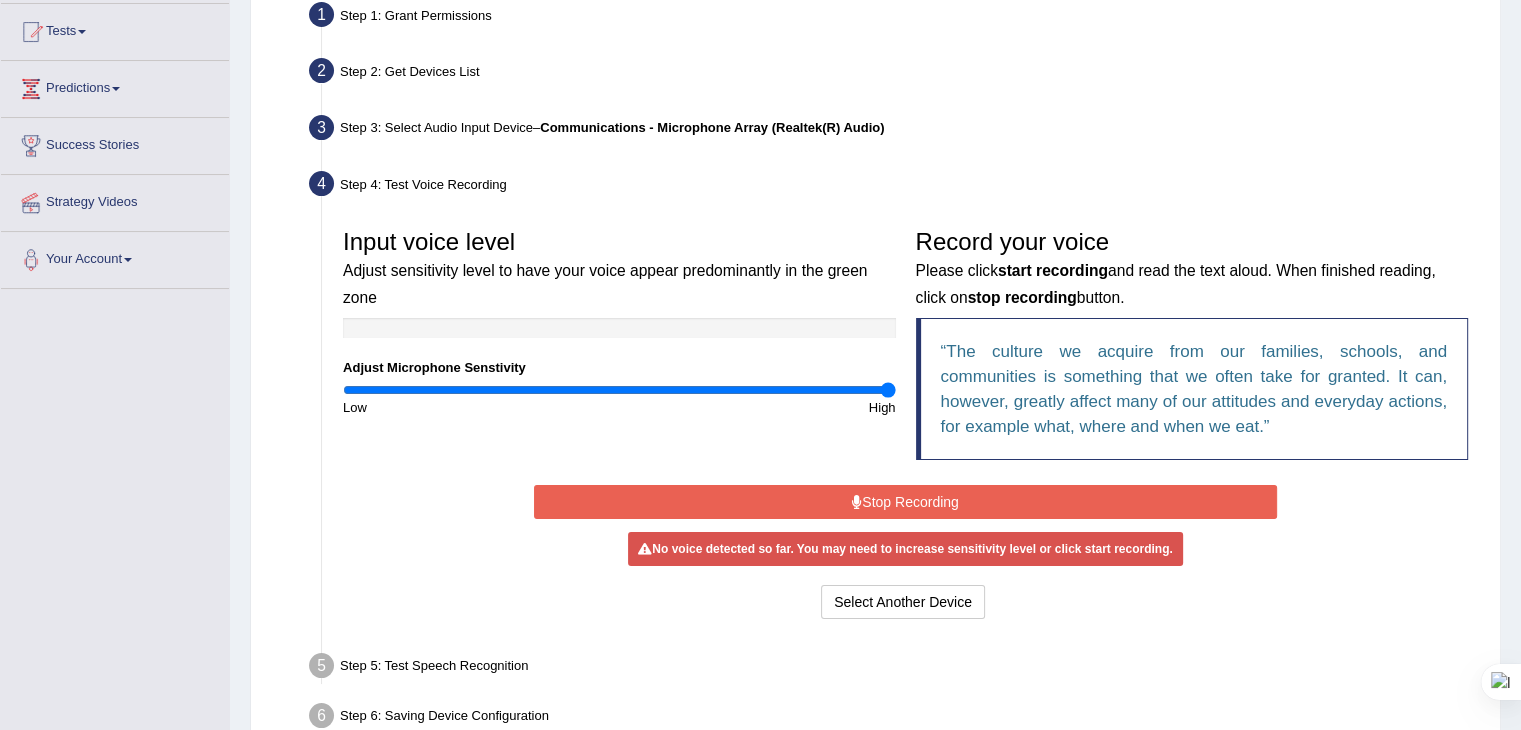 click on "Stop Recording" at bounding box center (905, 502) 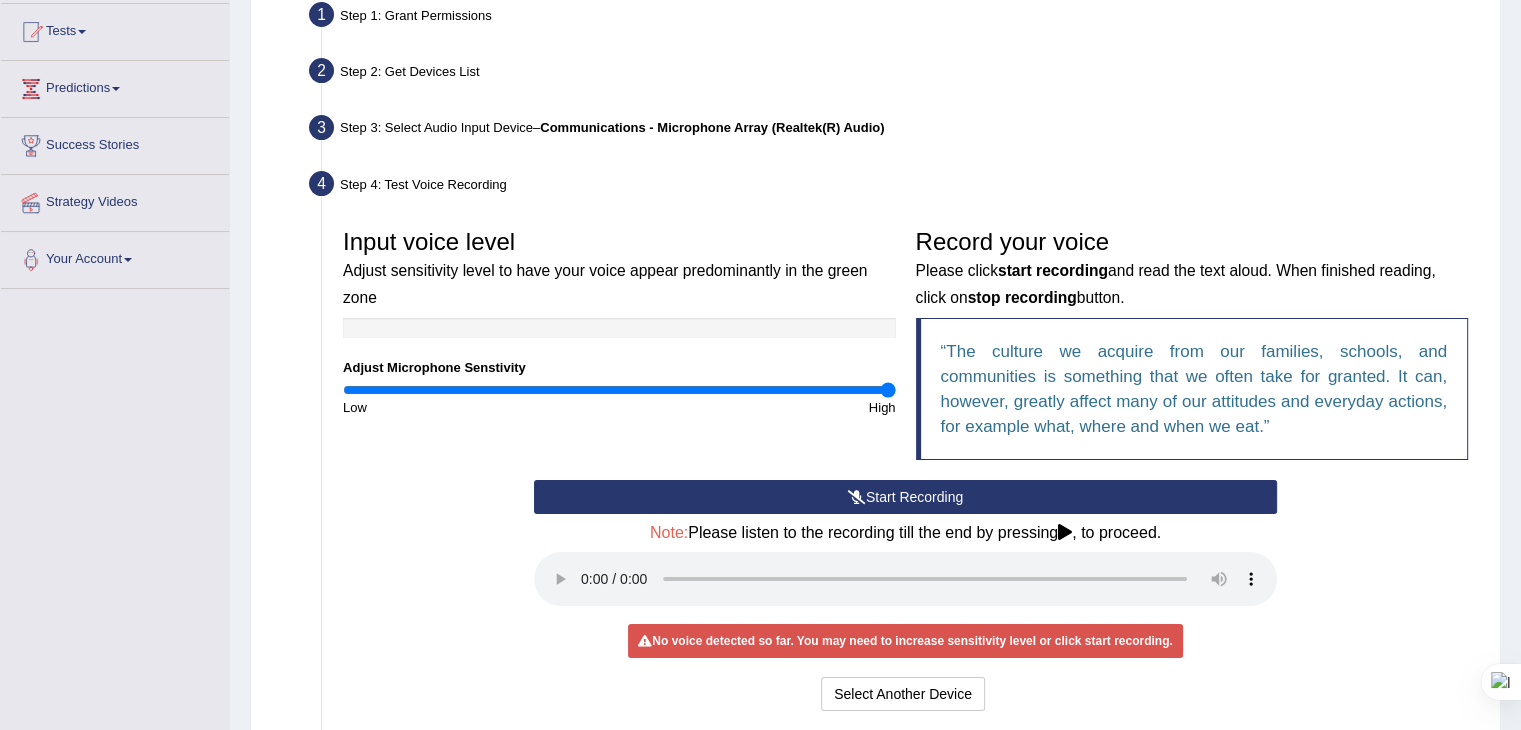 click at bounding box center [1065, 532] 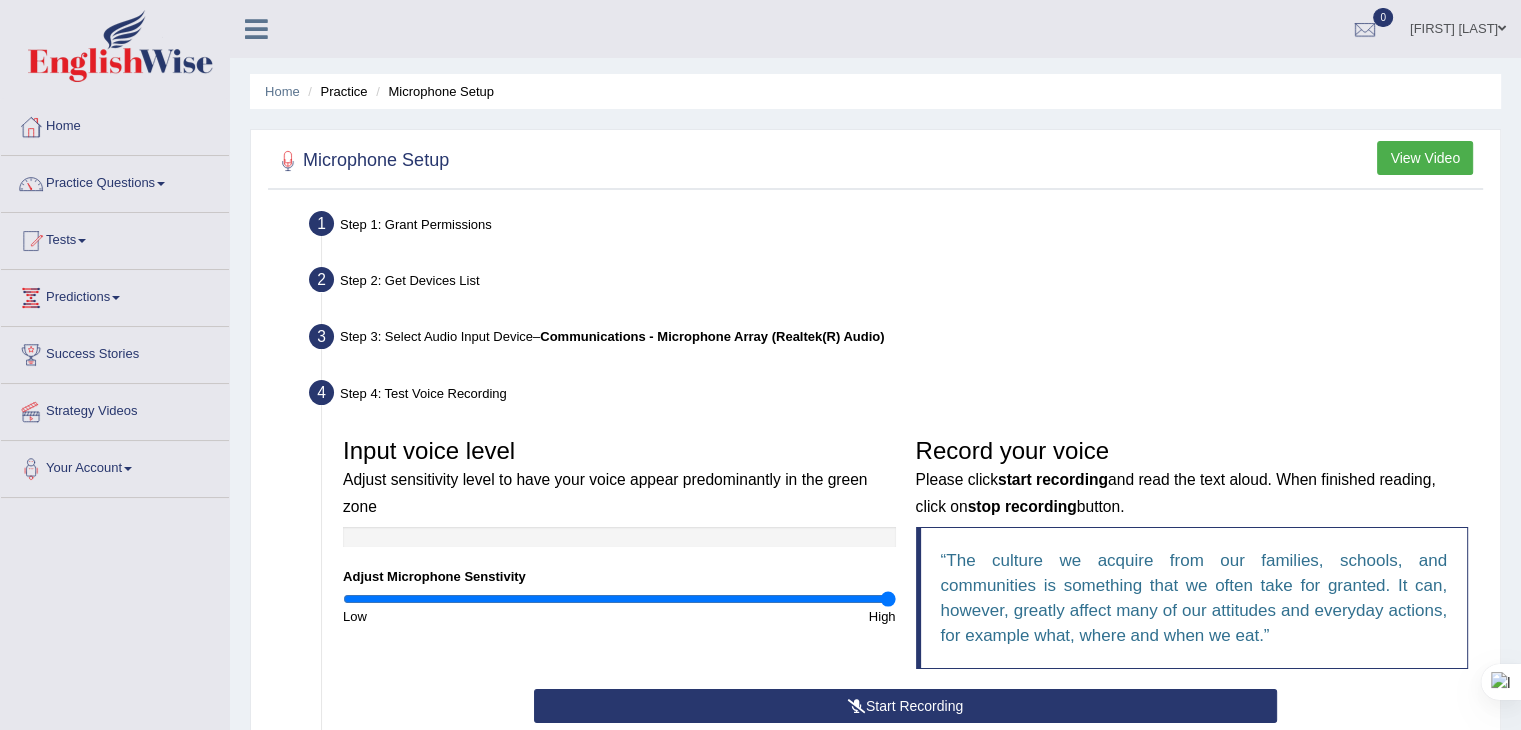 click on "View Video" at bounding box center [1425, 158] 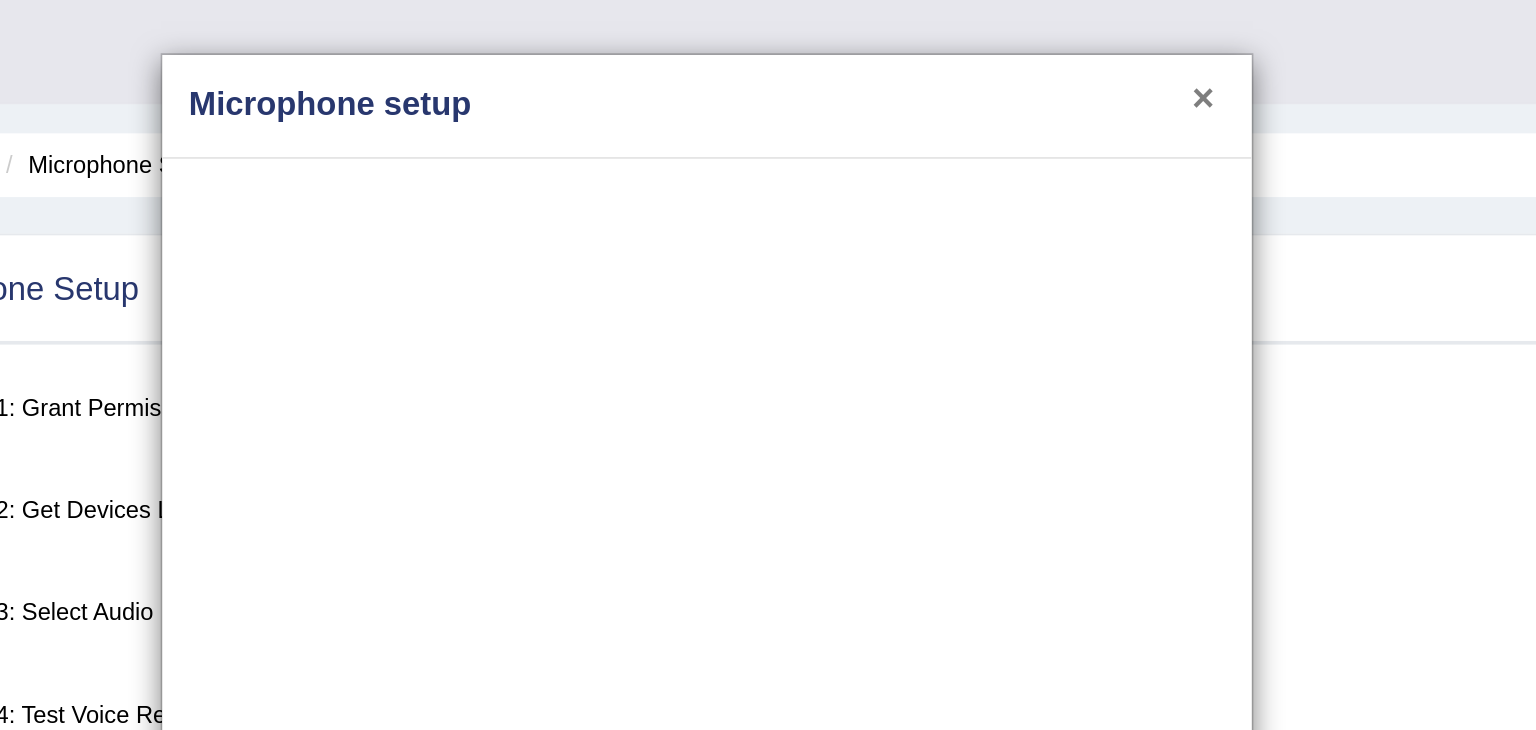click on "×" at bounding box center [1033, 54] 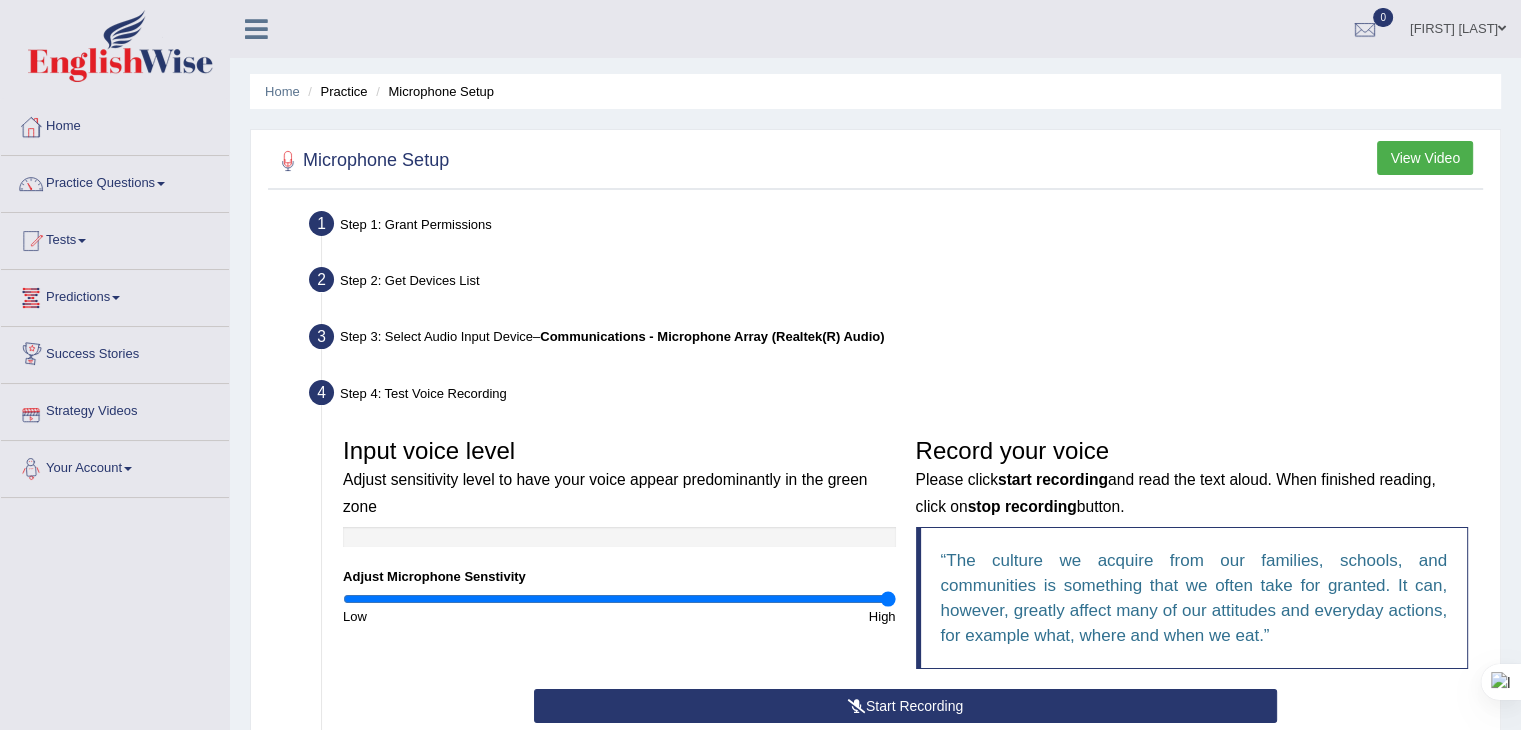 click on "Your Account" at bounding box center [115, 466] 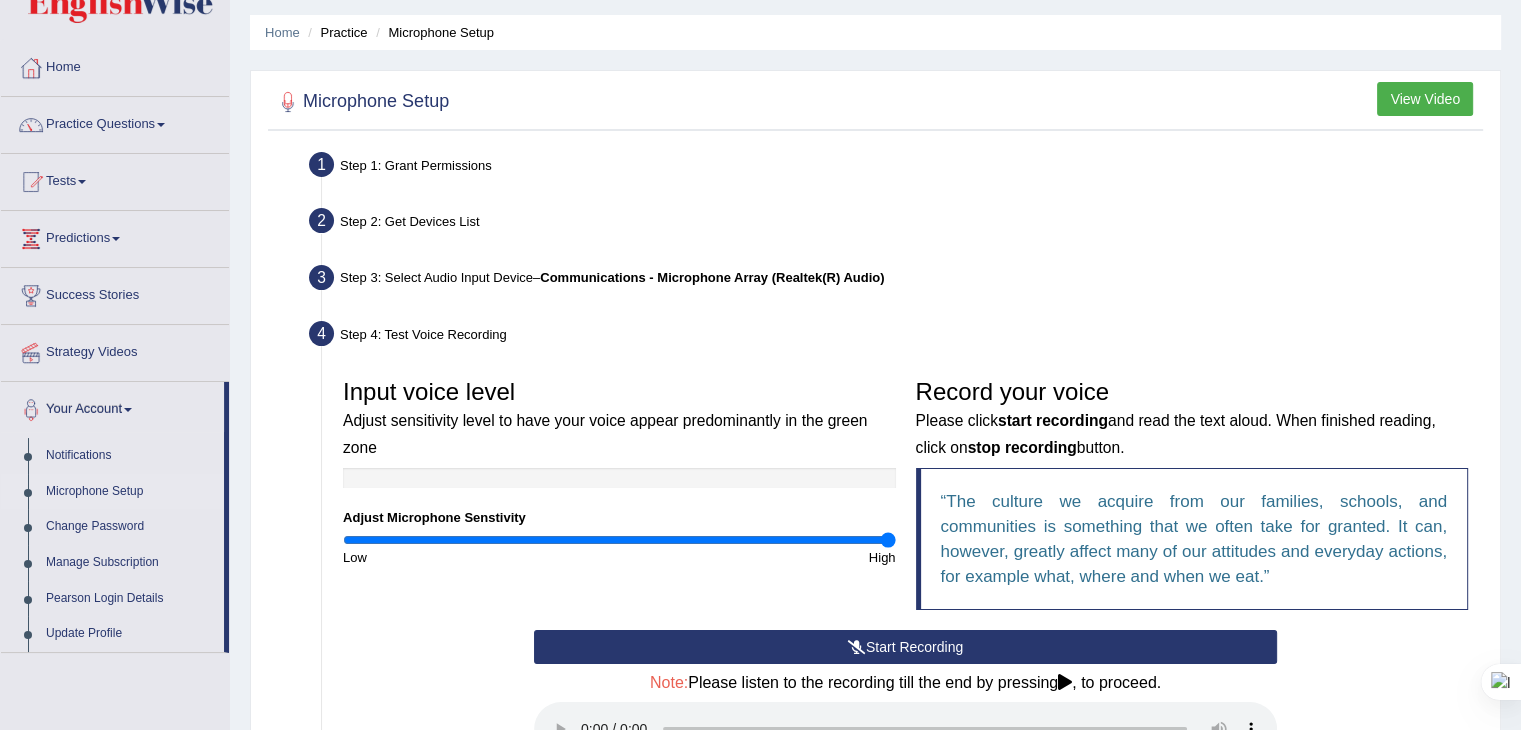 scroll, scrollTop: 60, scrollLeft: 0, axis: vertical 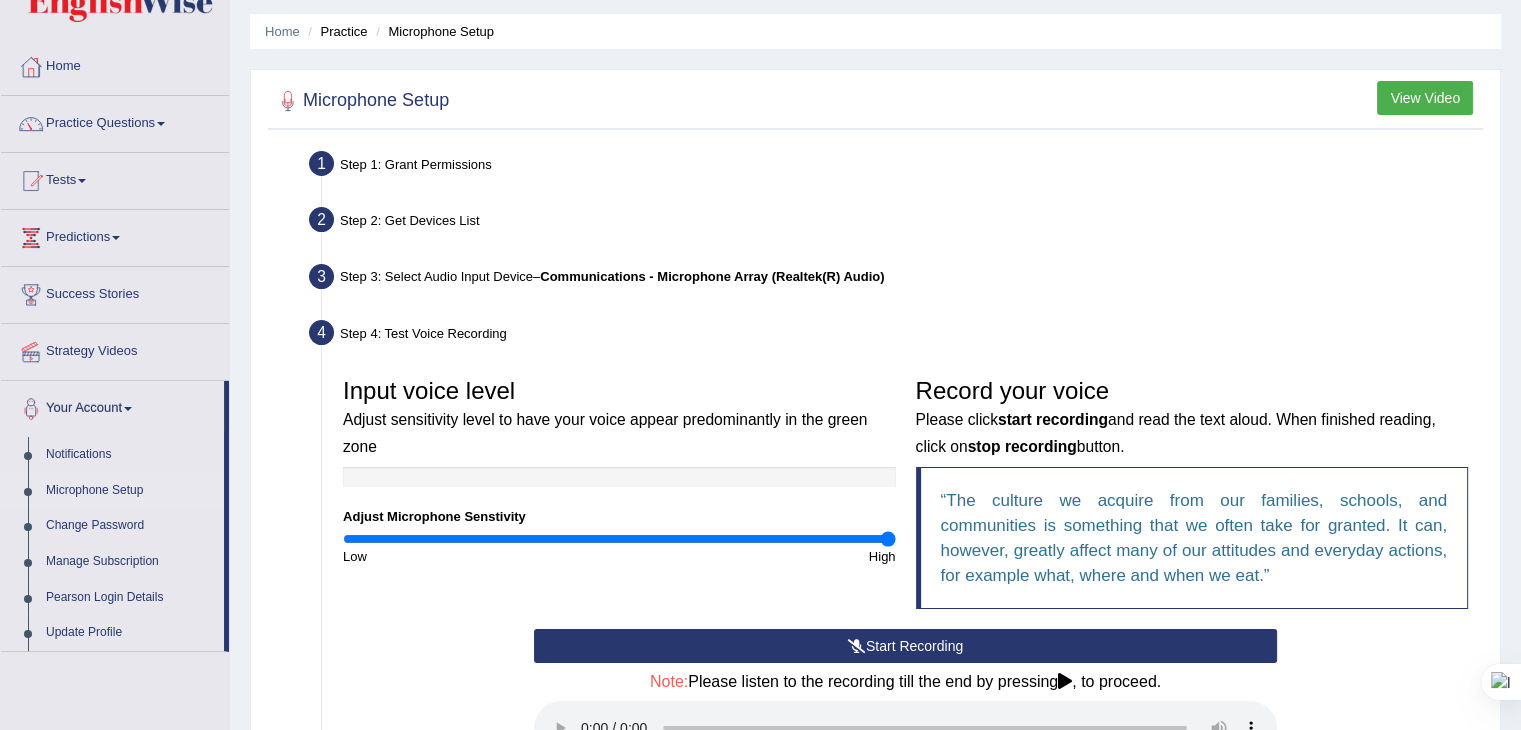 click on "Microphone Setup" at bounding box center (130, 491) 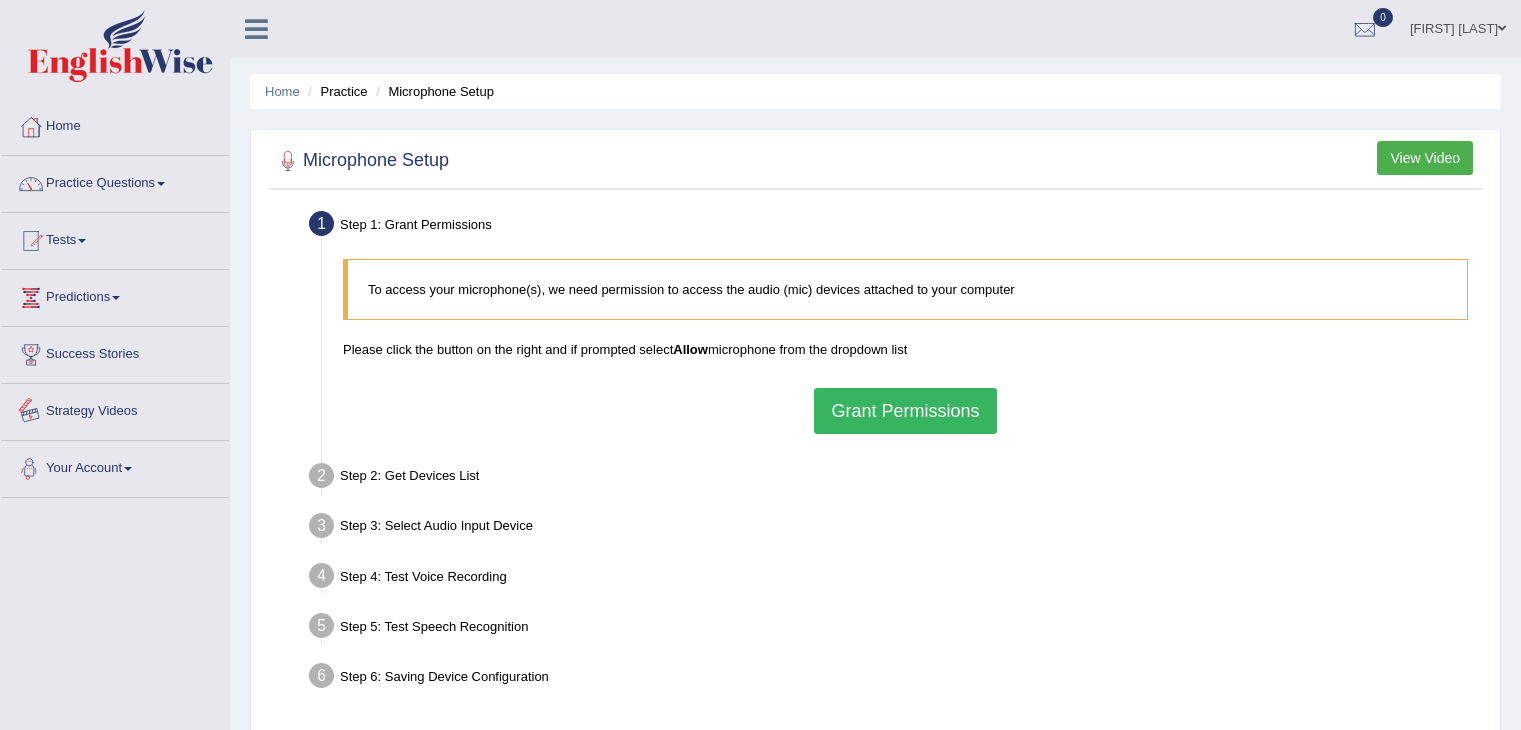 scroll, scrollTop: 0, scrollLeft: 0, axis: both 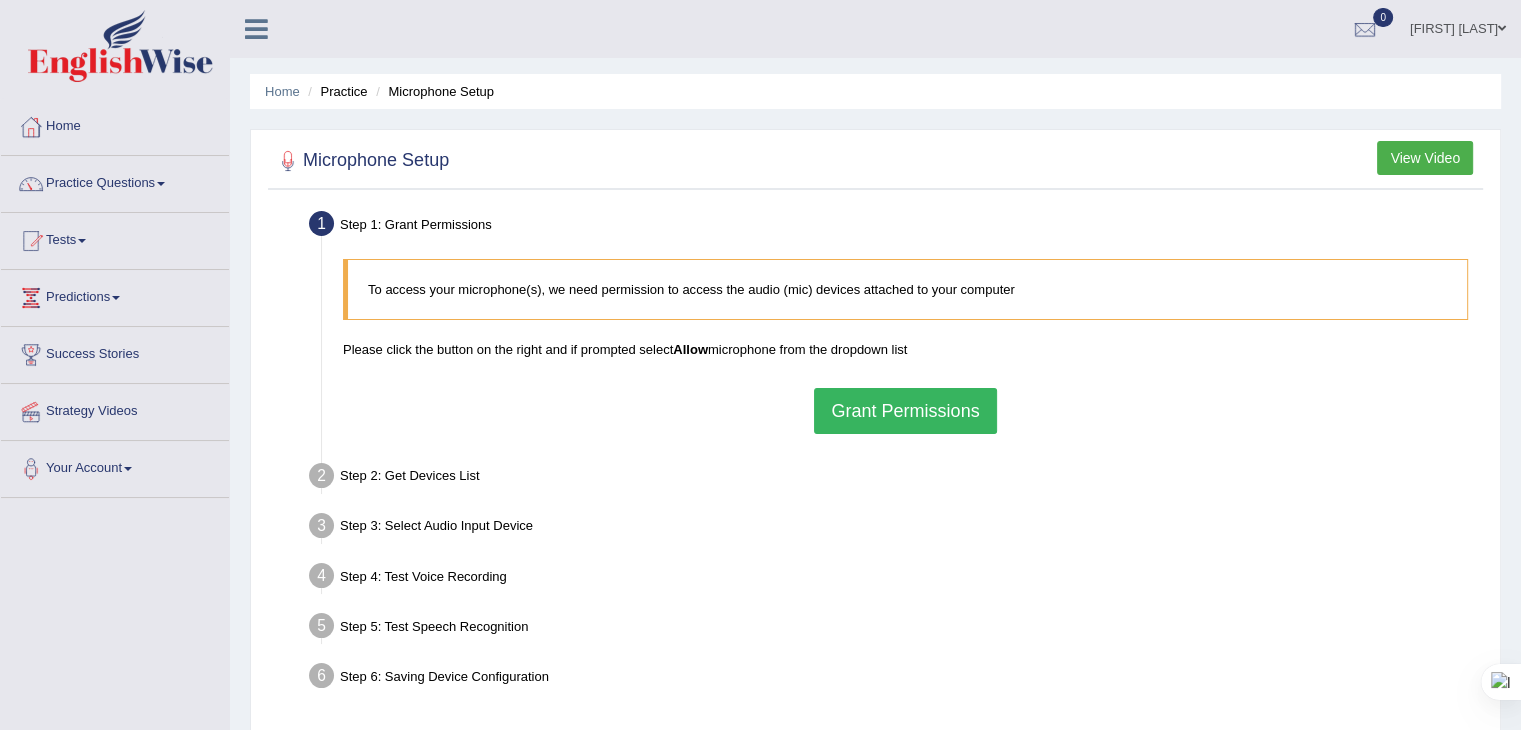 click on "Grant Permissions" at bounding box center [905, 411] 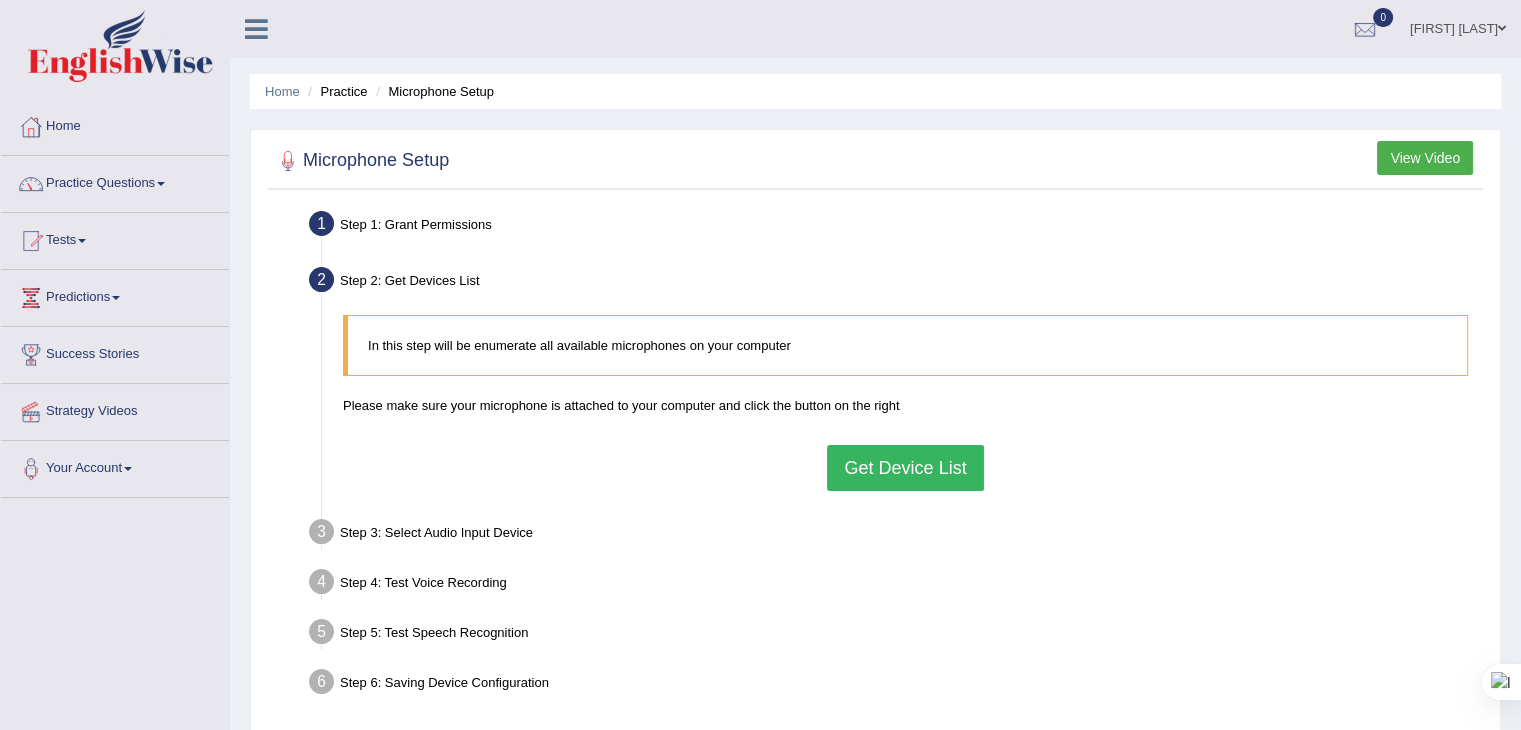 click on "In this step will be enumerate all available microphones on your computer" at bounding box center (905, 345) 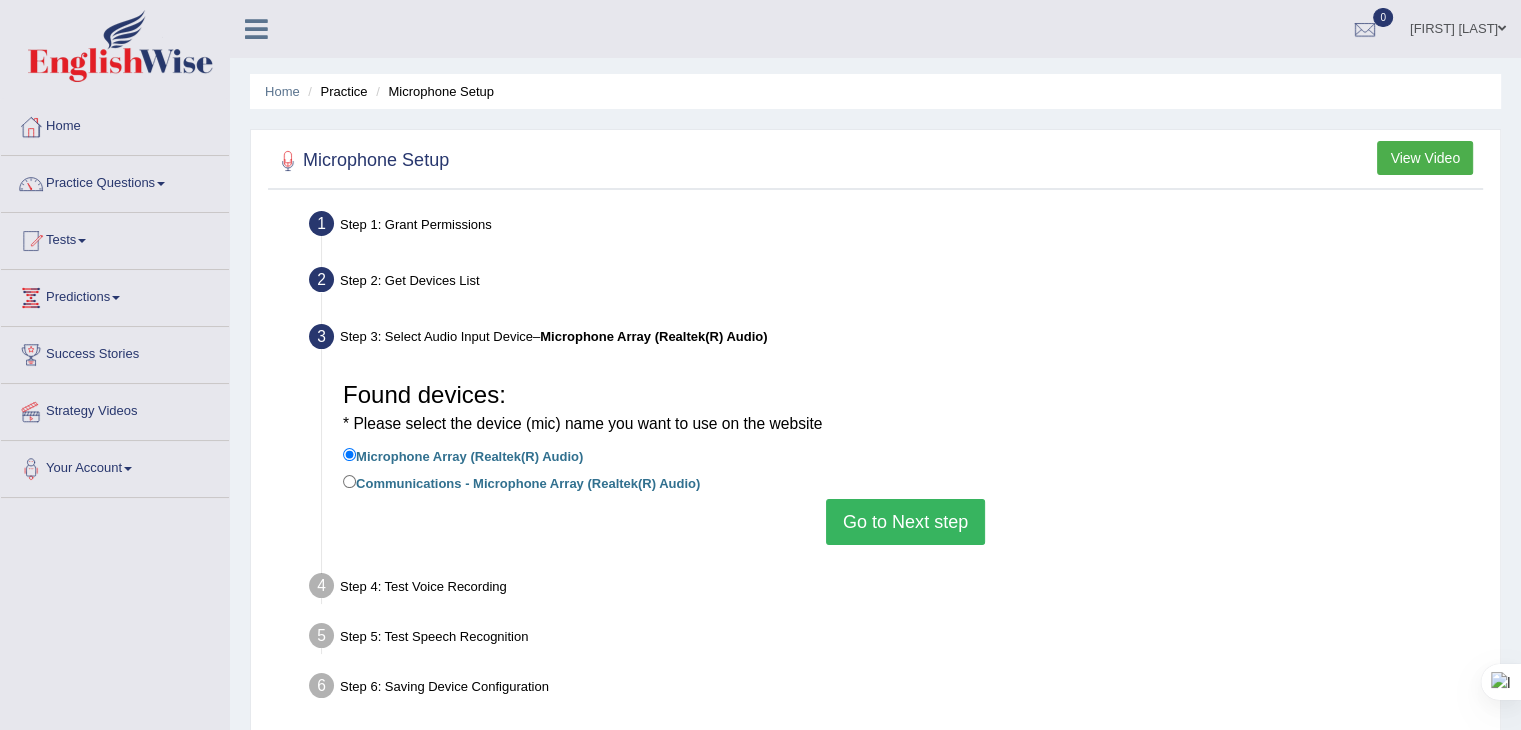 click on "Go to Next step" at bounding box center (905, 522) 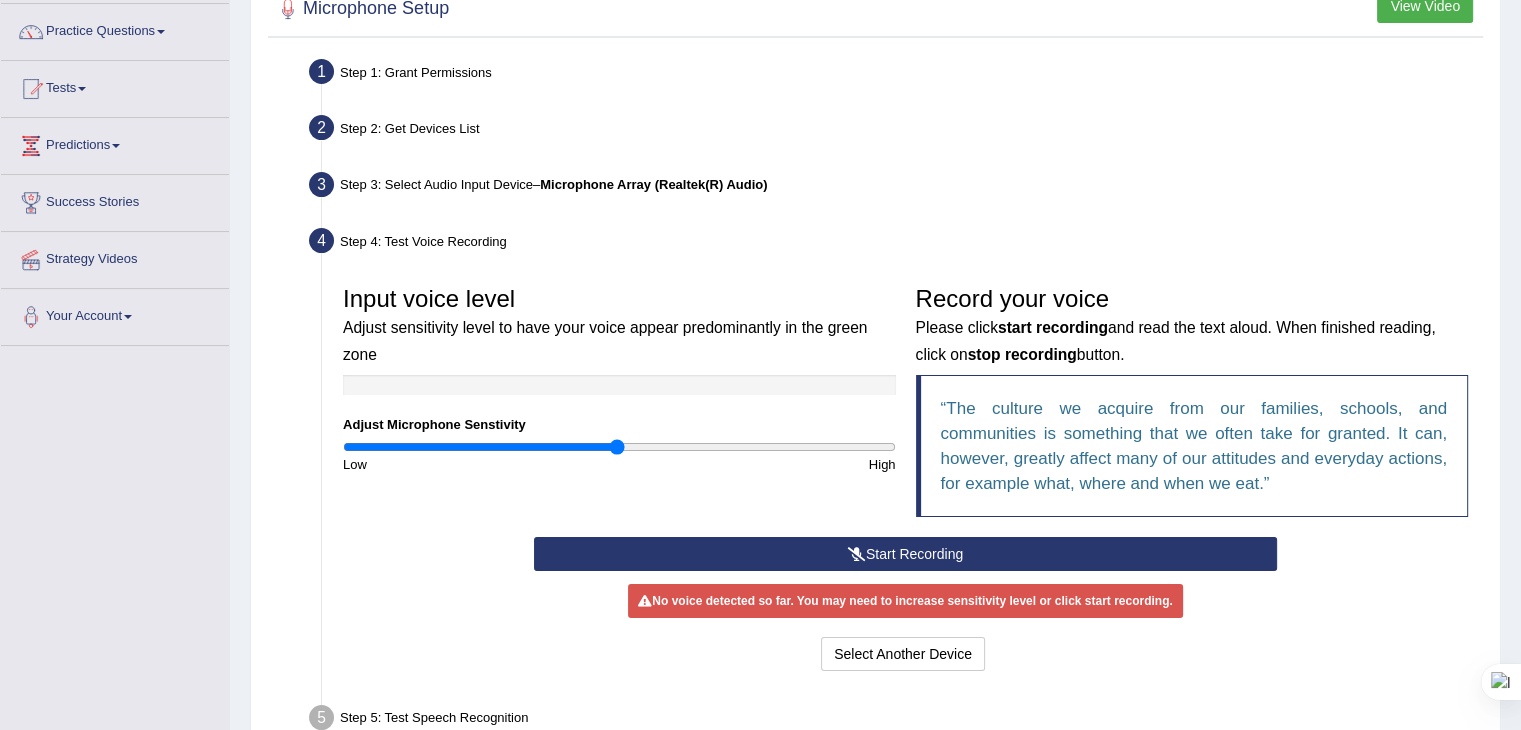 scroll, scrollTop: 151, scrollLeft: 0, axis: vertical 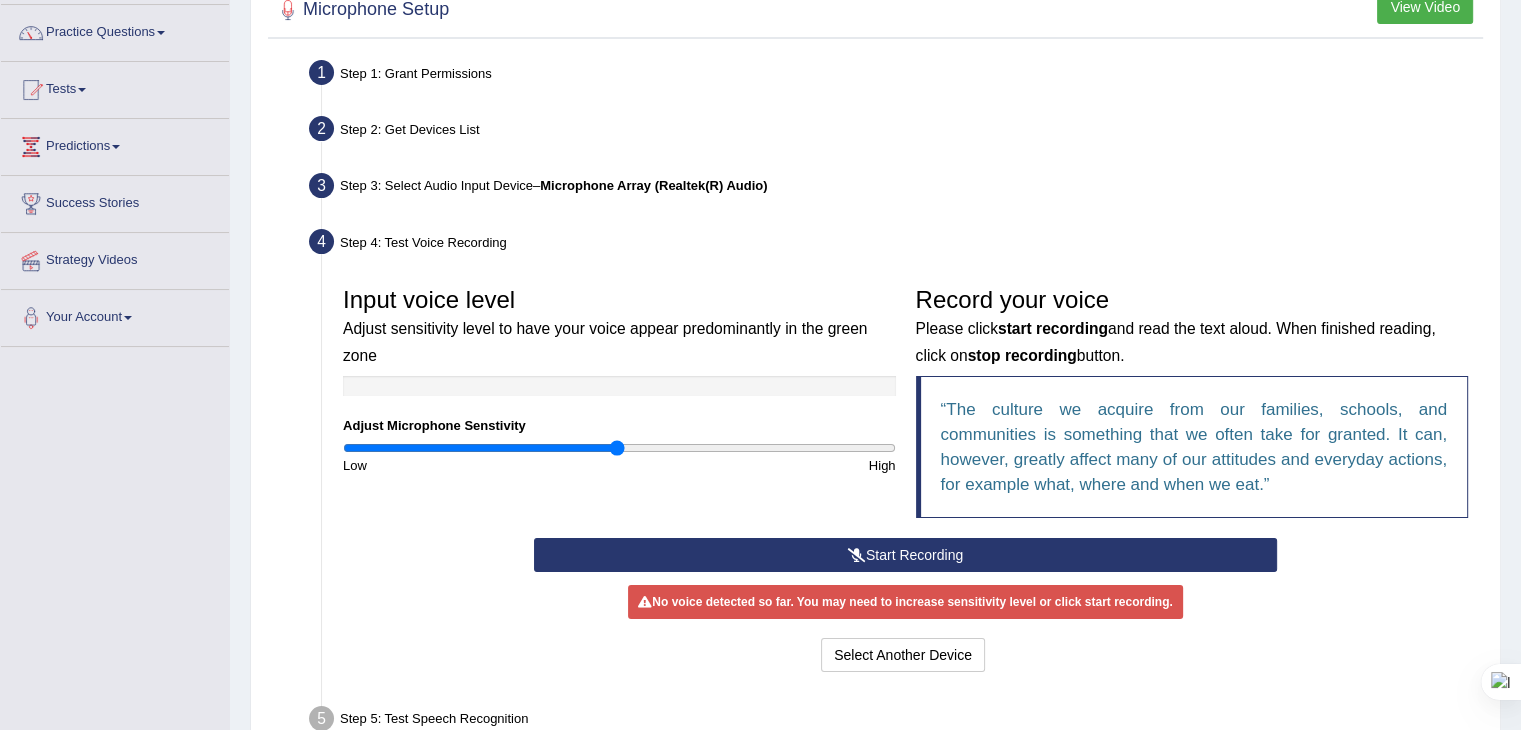 click on "Input voice level   Adjust sensitivity level to have your voice appear predominantly in the green zone     Adjust Microphone Senstivity     Low   High   Record your voice Please click  start recording  and read the text aloud. When finished reading, click on  stop recording  button.   The culture we acquire from our families, schools, and communities is something that we often take for granted. It can, however, greatly affect many of our attitudes and everyday actions, for example what, where and when we eat." at bounding box center [905, 407] 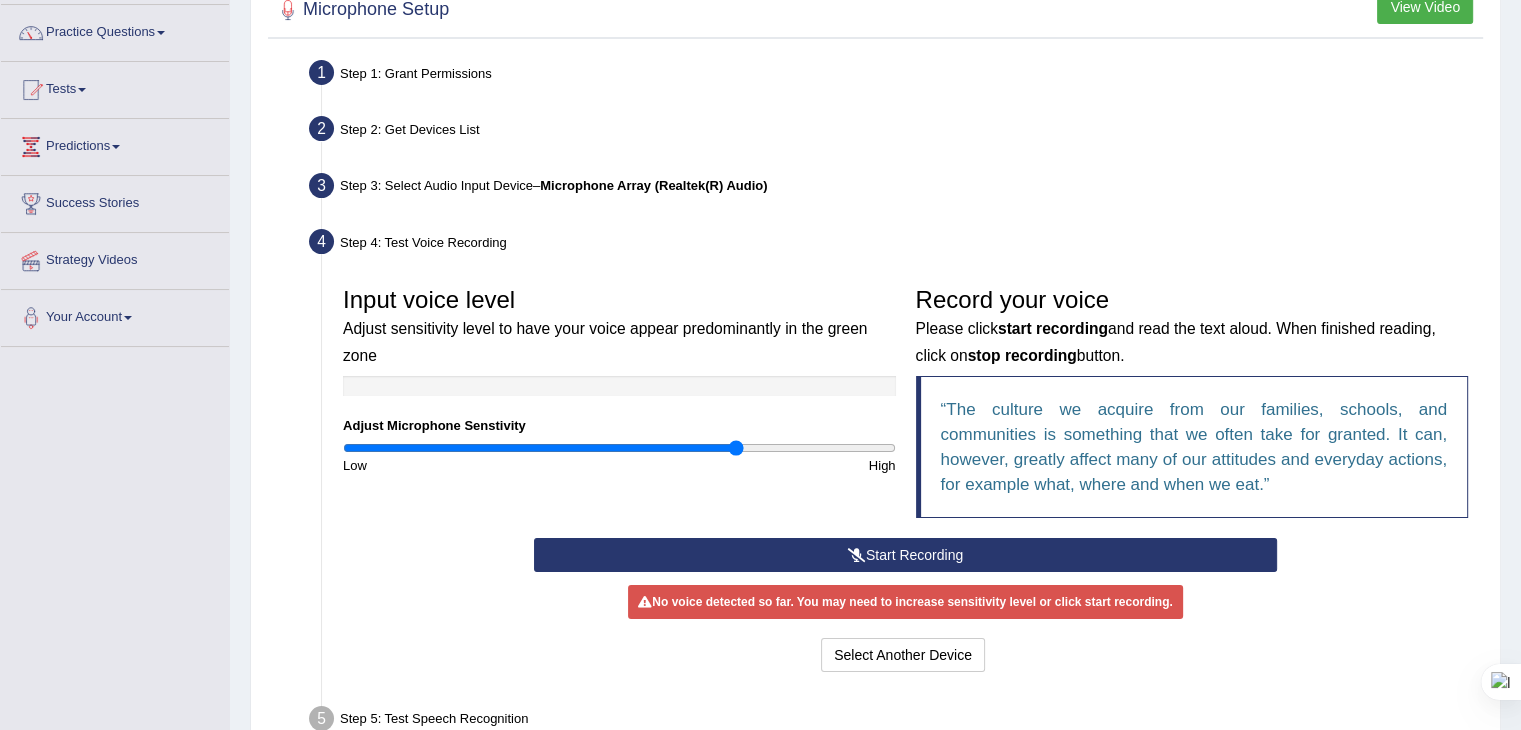 click at bounding box center (619, 448) 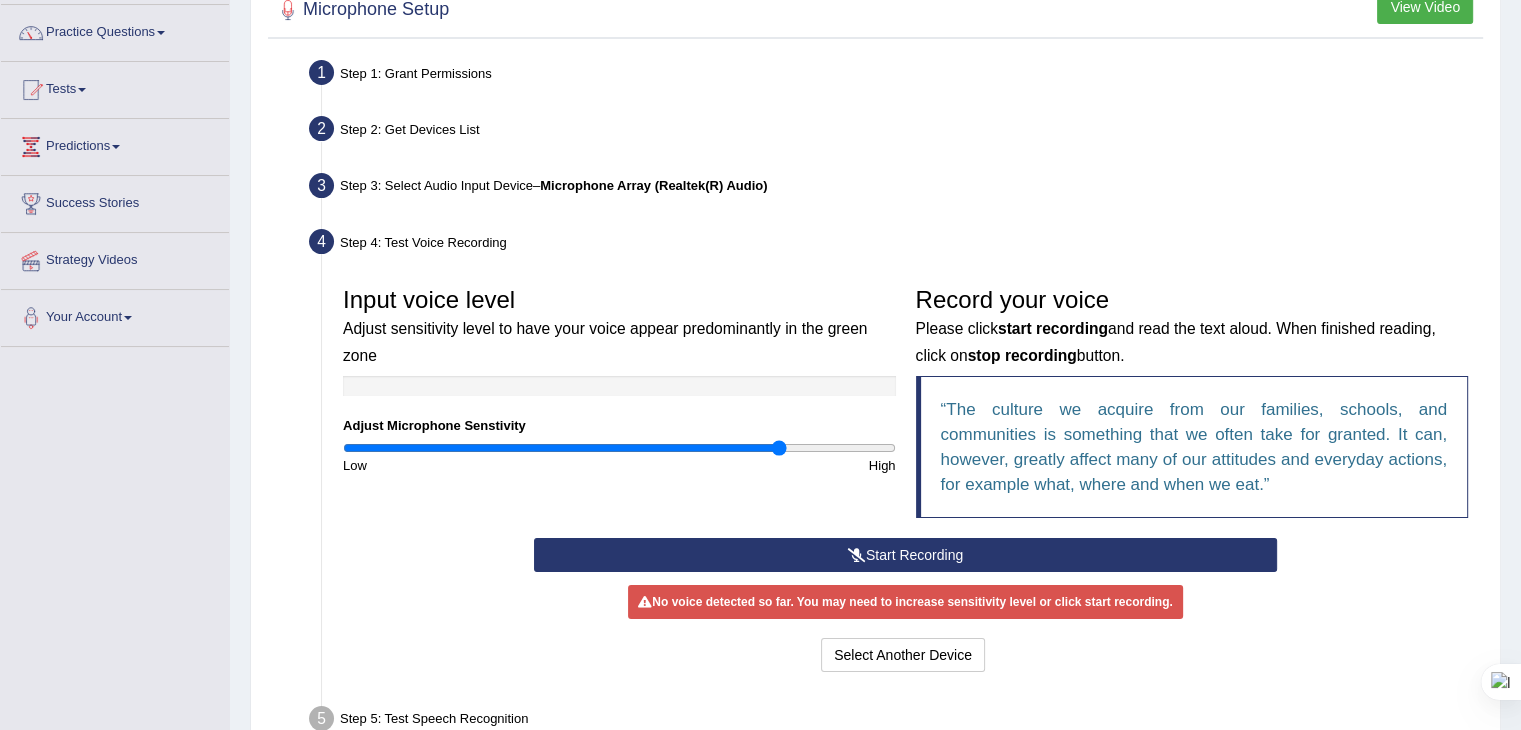 type on "1.6" 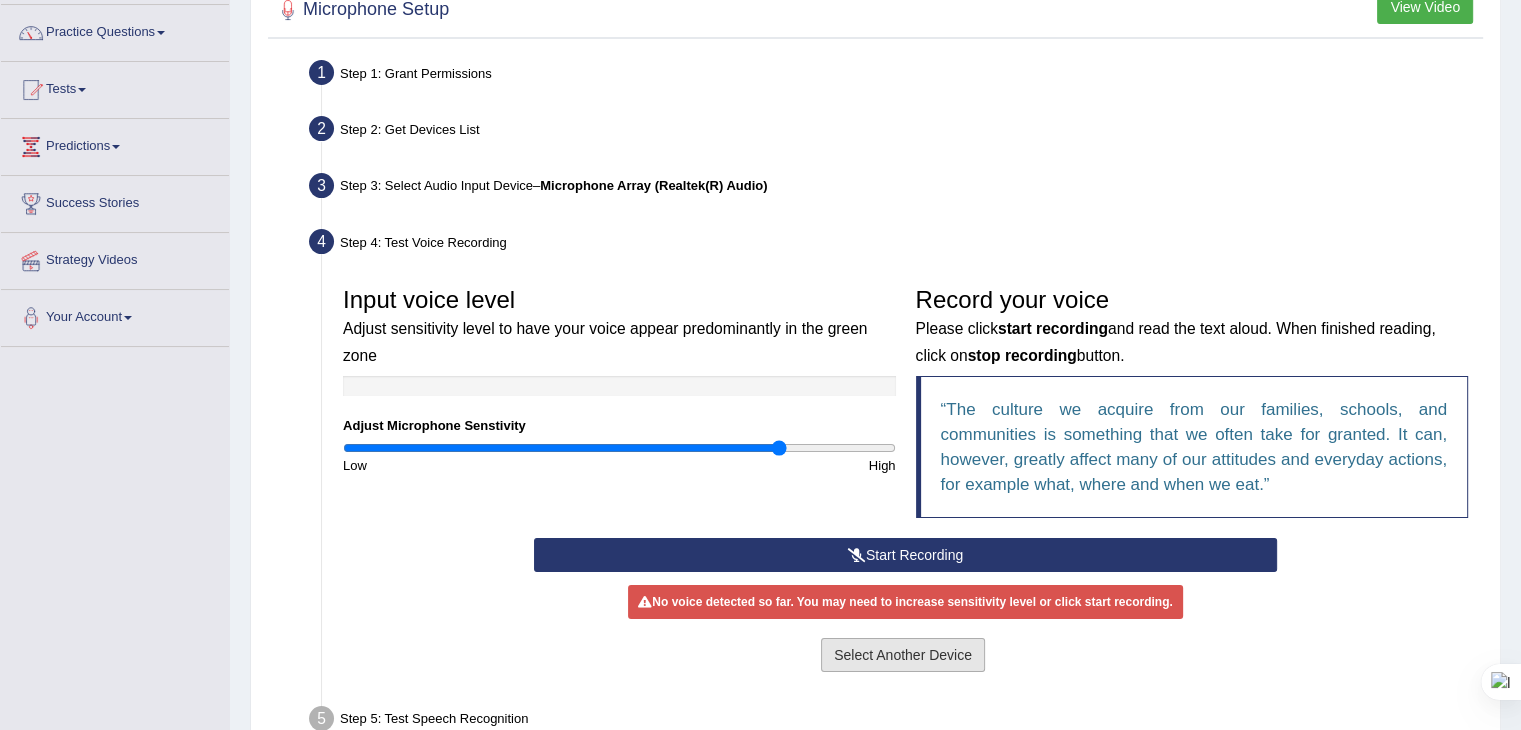 click on "Select Another Device" at bounding box center [903, 655] 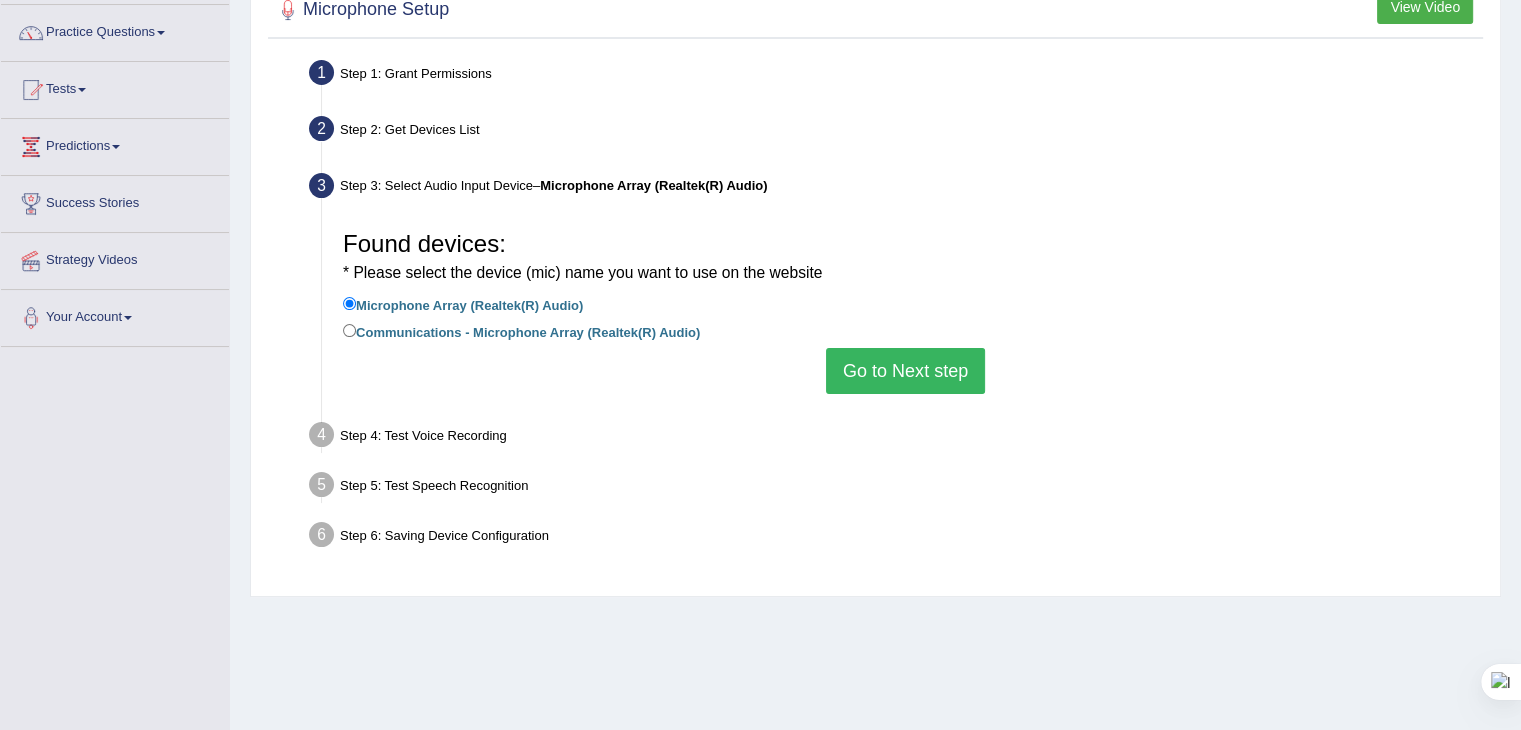 click on "Go to Next step" at bounding box center [905, 371] 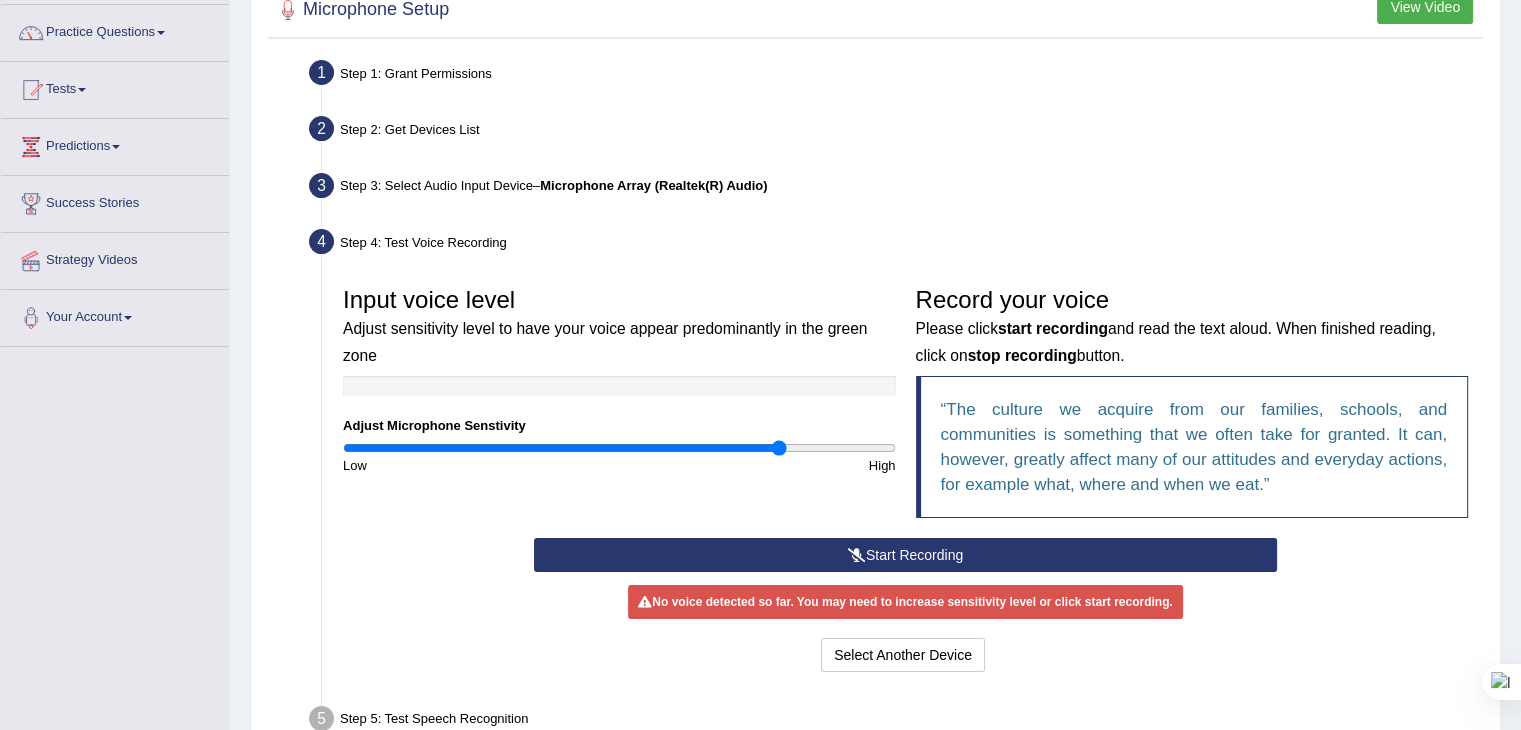 click on "Start Recording" at bounding box center (905, 555) 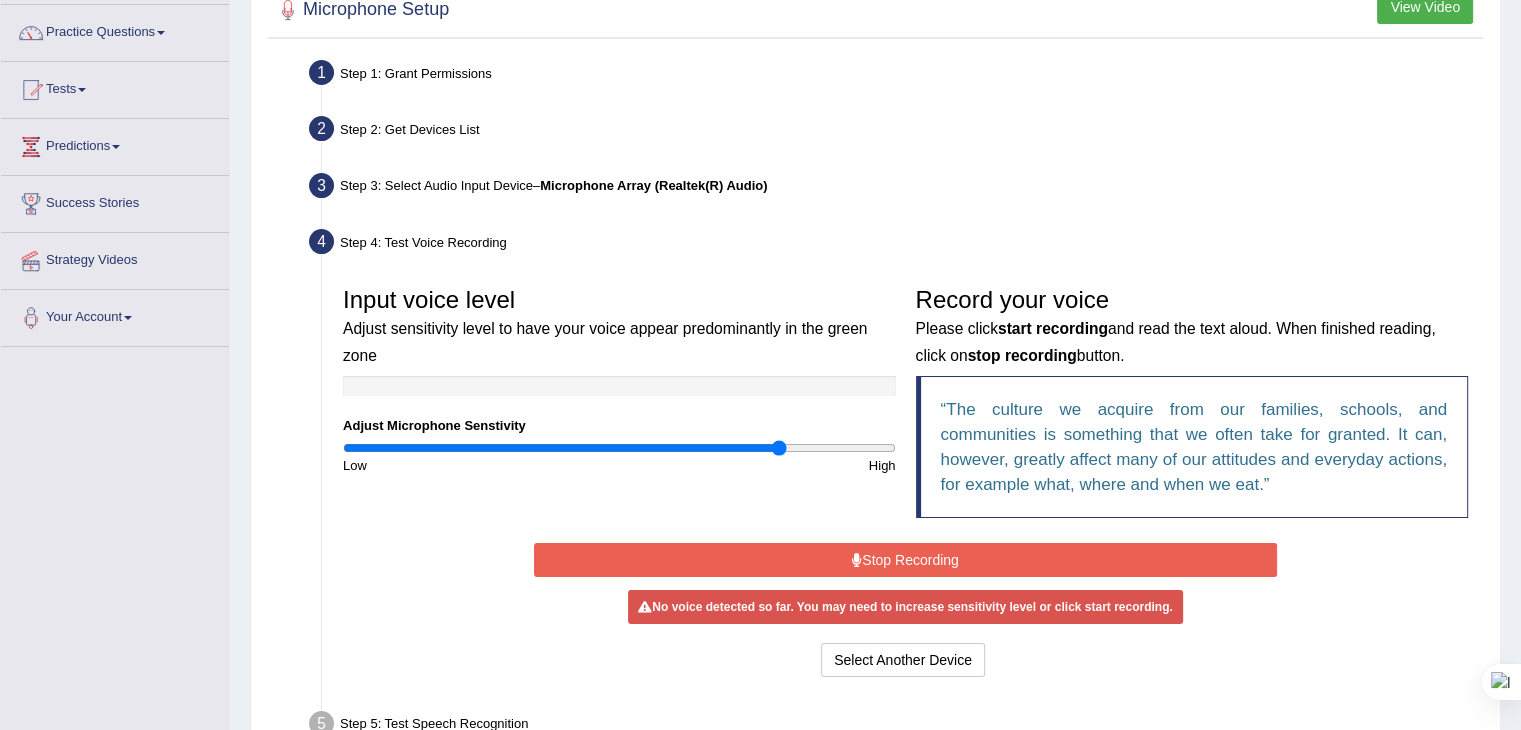 click on "Stop Recording" at bounding box center (905, 560) 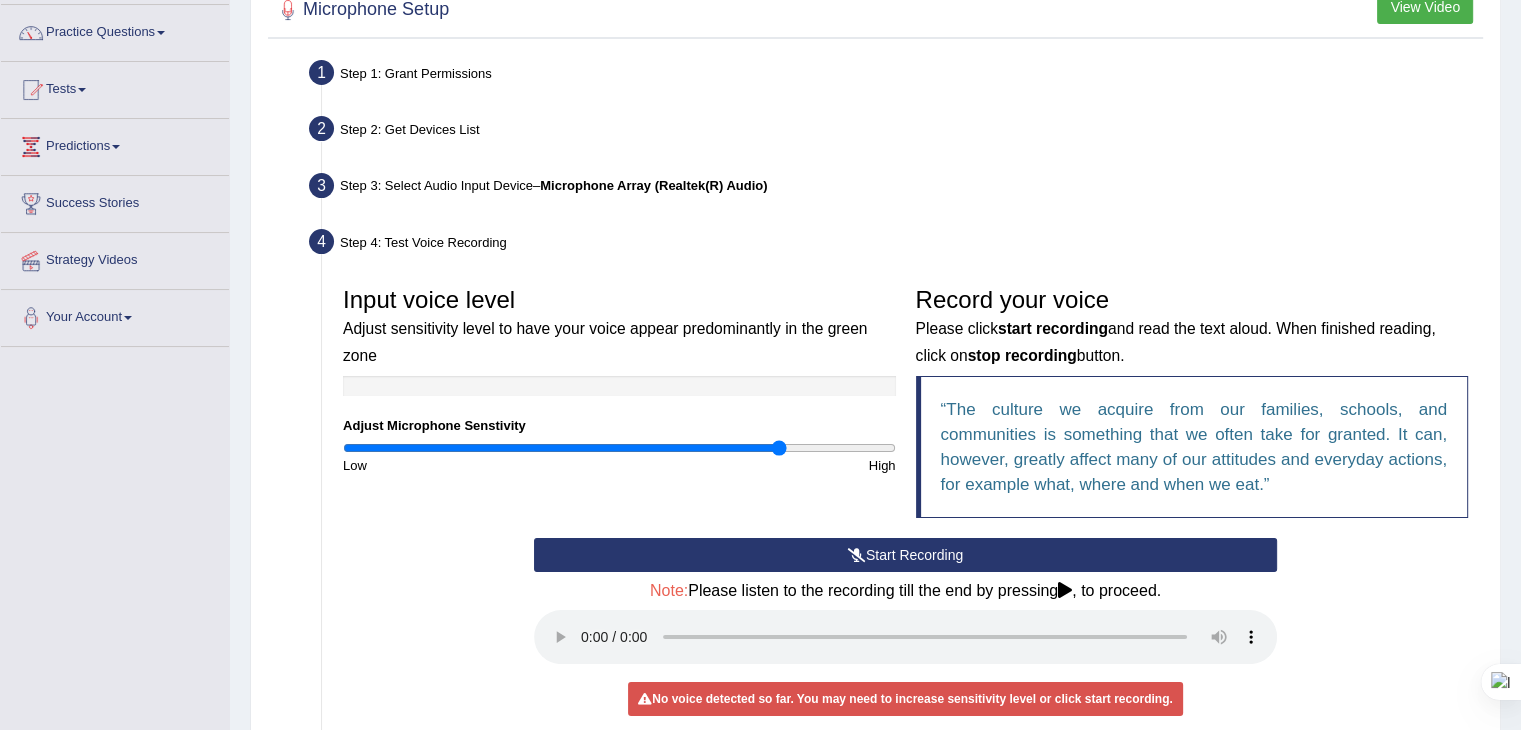 click on "Record your voice Please click  start recording  and read the text aloud. When finished reading, click on  stop recording  button.   The culture we acquire from our families, schools, and communities is something that we often take for granted. It can, however, greatly affect many of our attitudes and everyday actions, for example what, where and when we eat." at bounding box center [1192, 407] 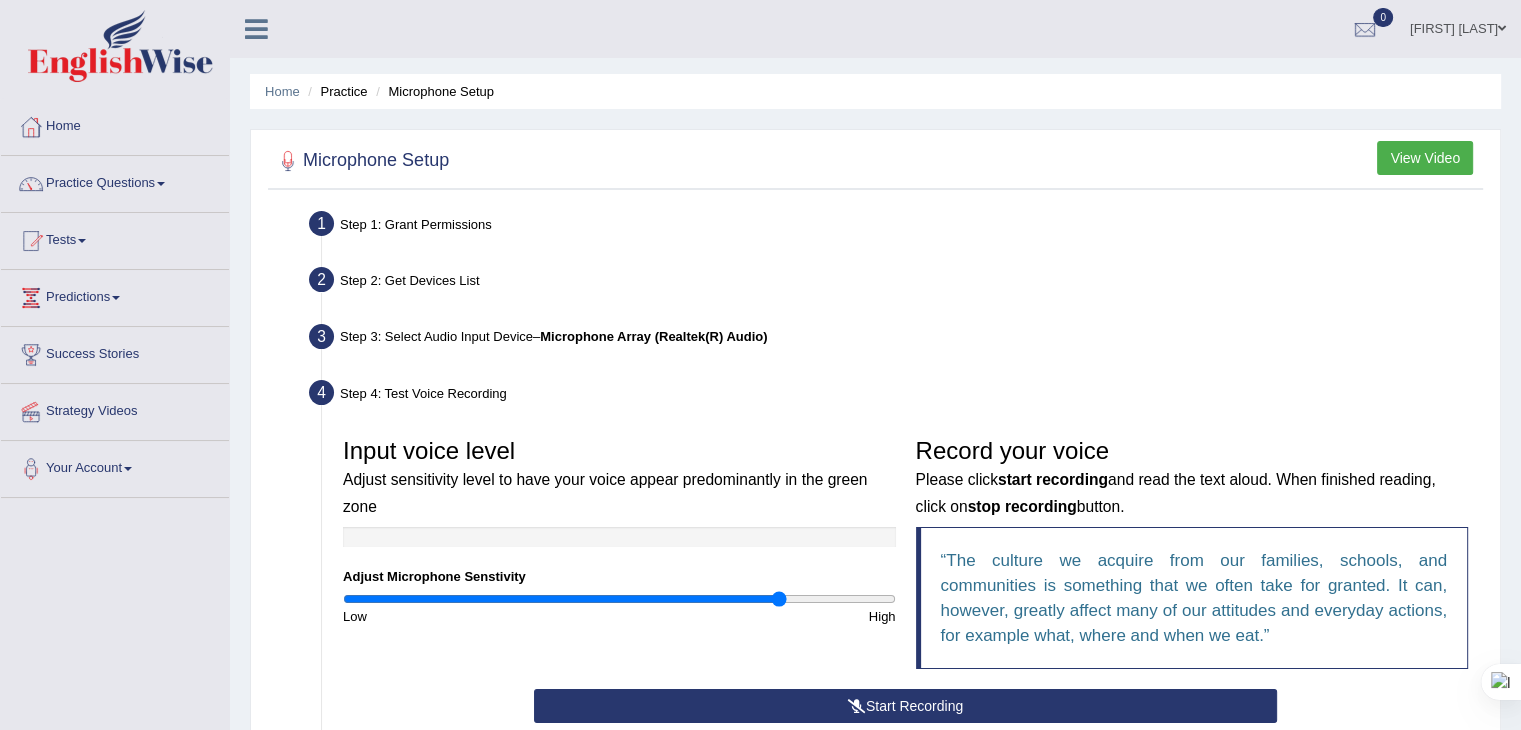 scroll, scrollTop: 2, scrollLeft: 0, axis: vertical 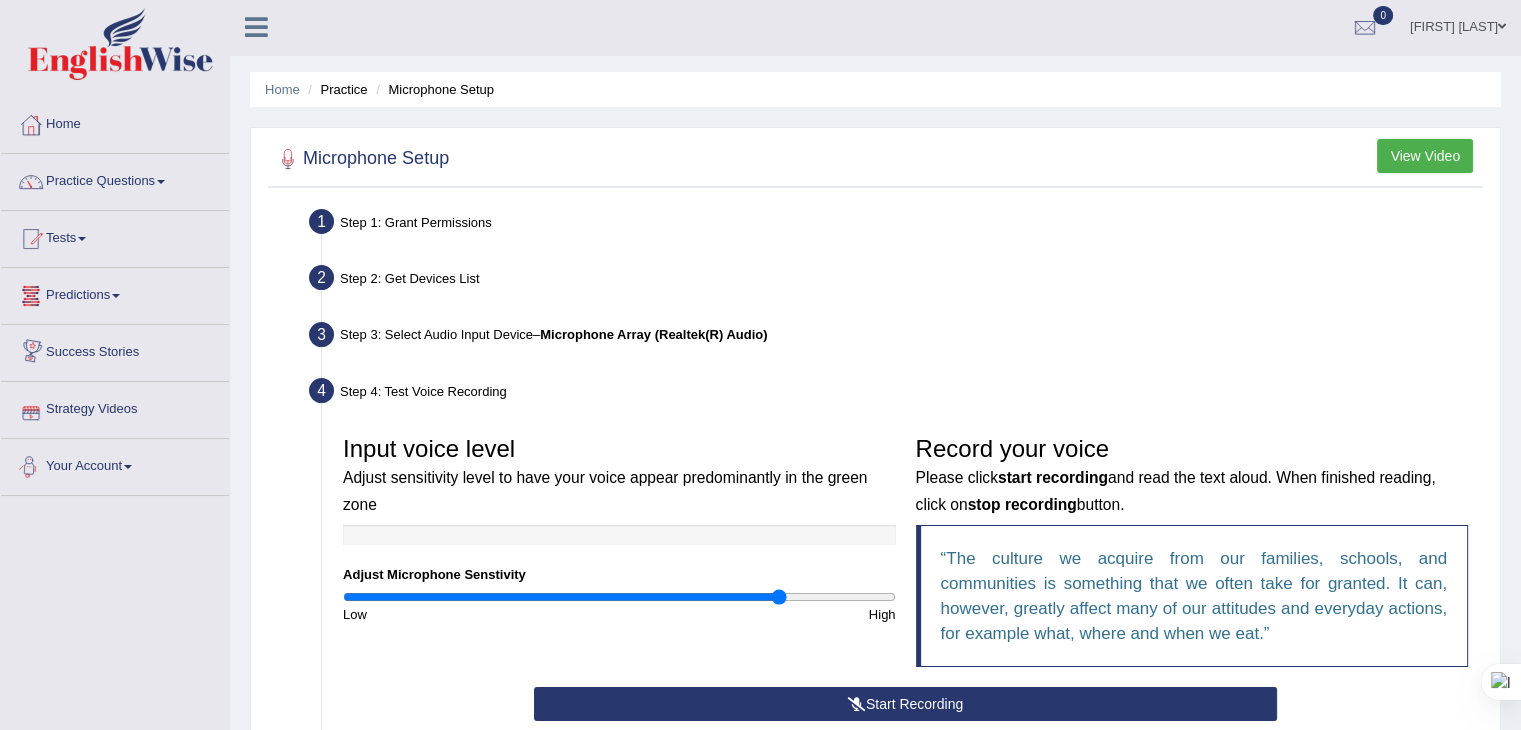 click on "Your Account" at bounding box center (115, 464) 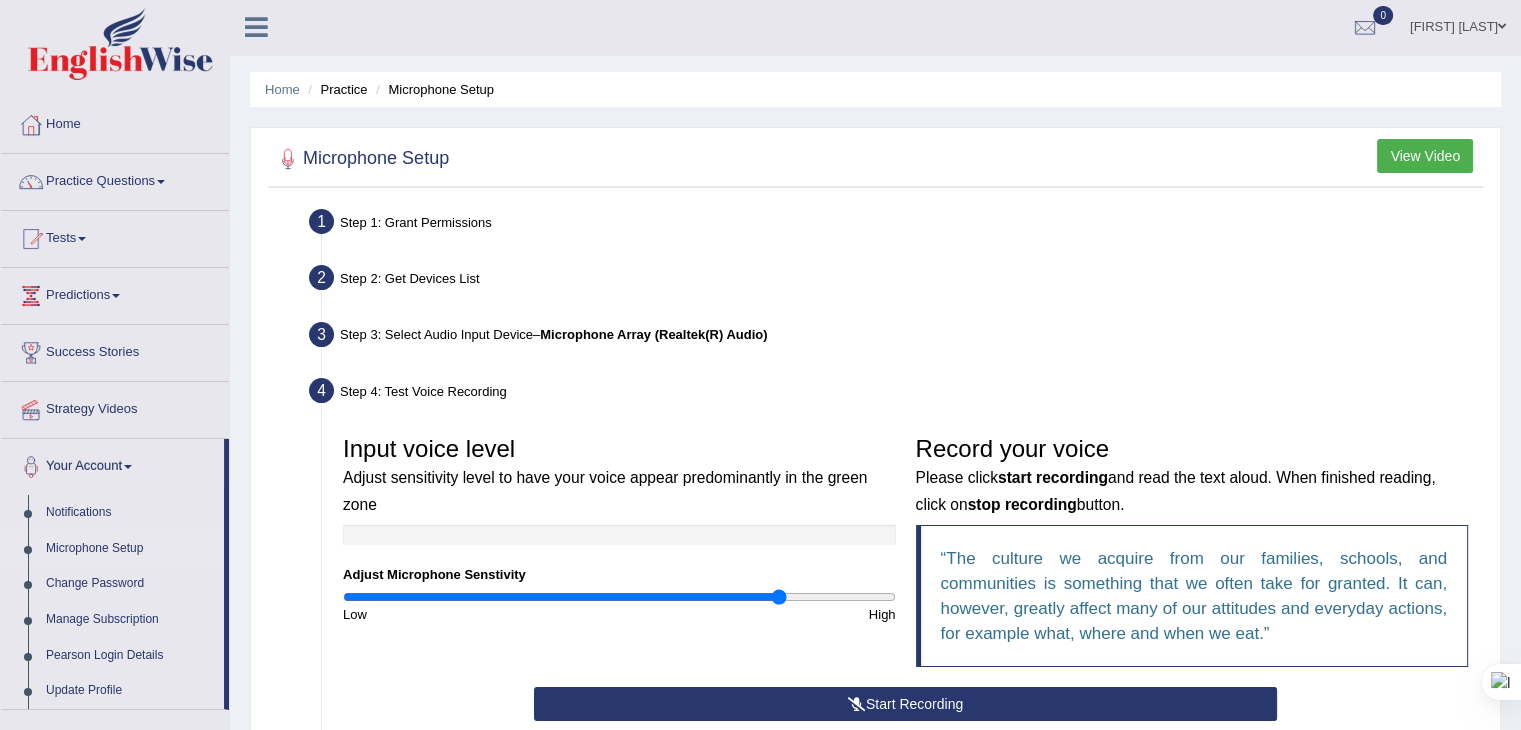 click on "Microphone Setup" at bounding box center [130, 549] 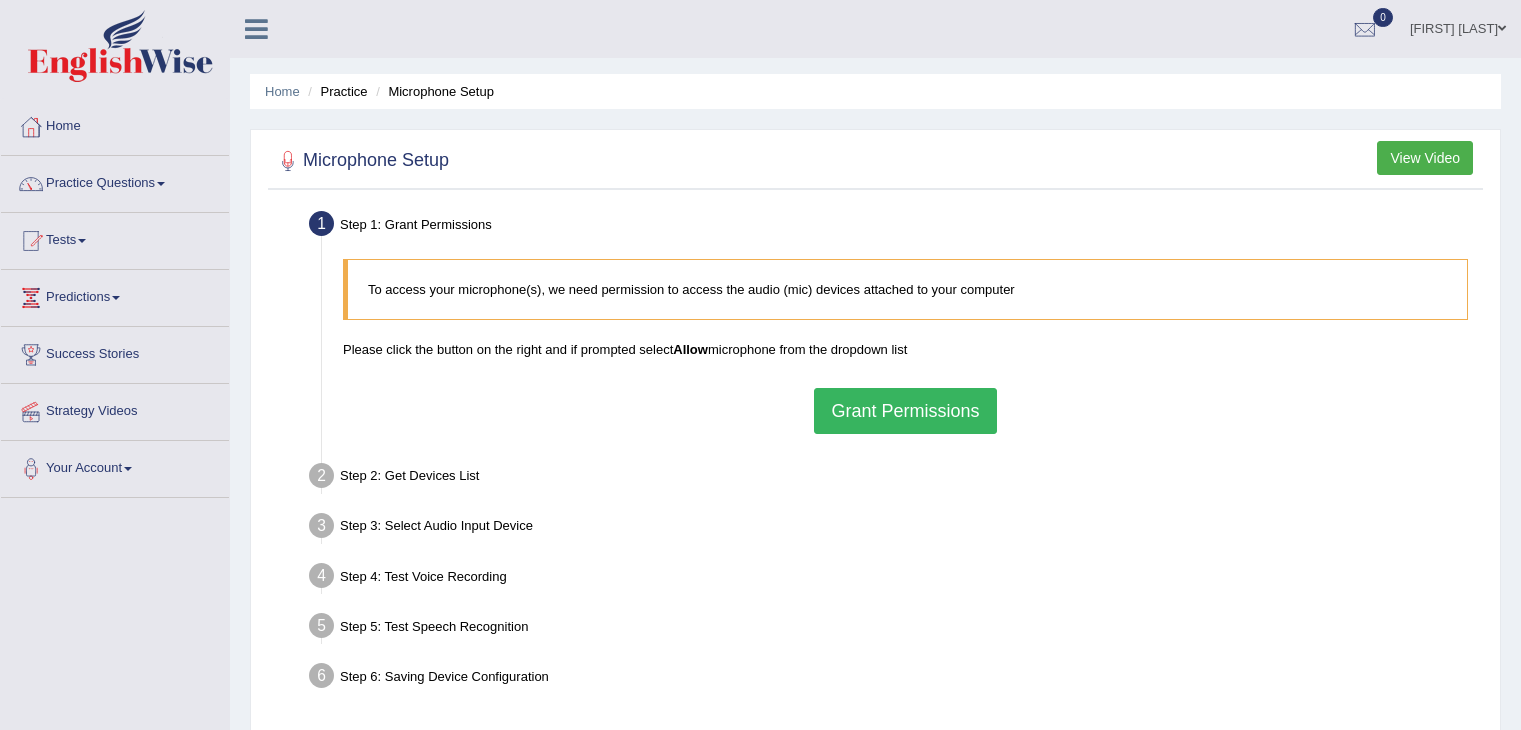 scroll, scrollTop: 0, scrollLeft: 0, axis: both 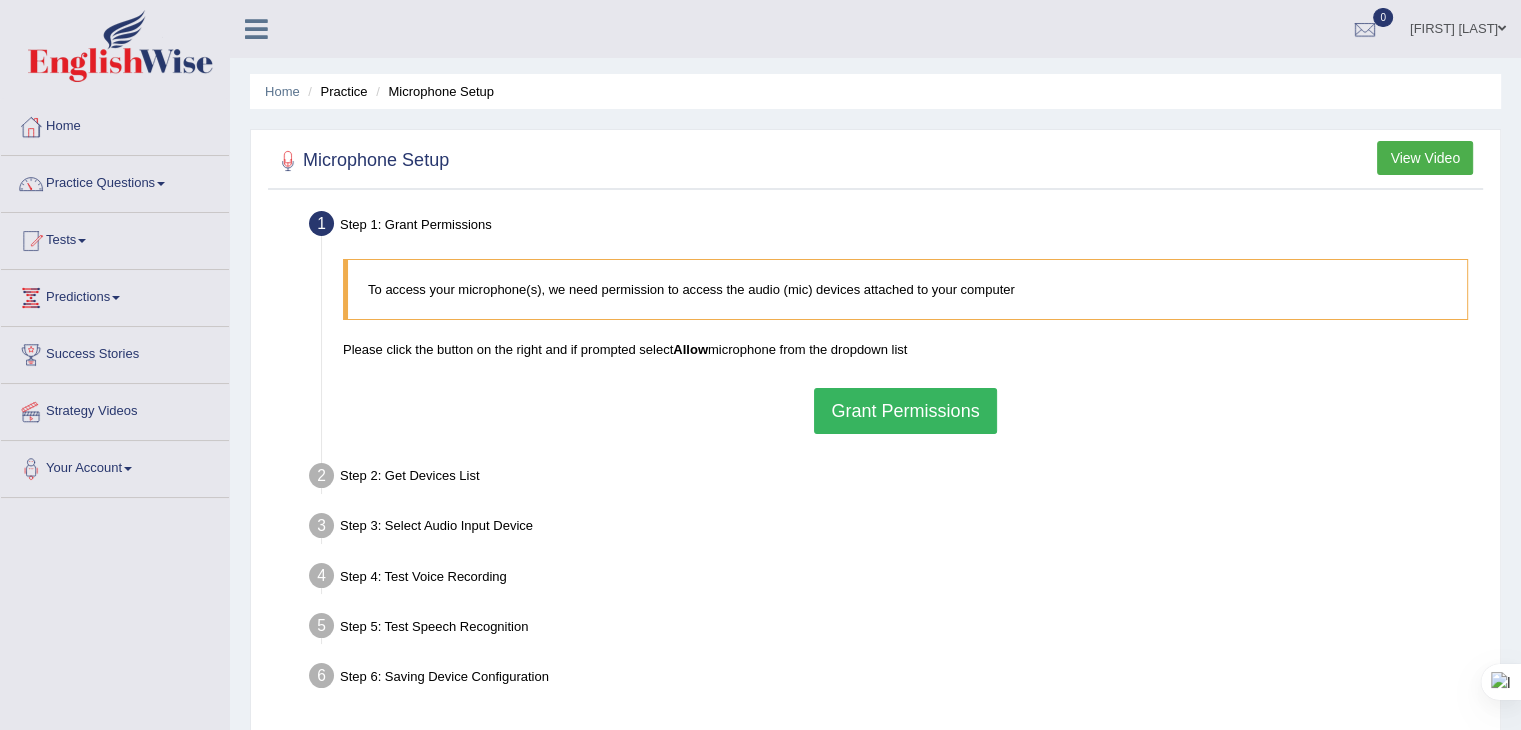 click on "To access your microphone(s), we need permission to access the audio (mic) devices attached to your computer" at bounding box center (907, 289) 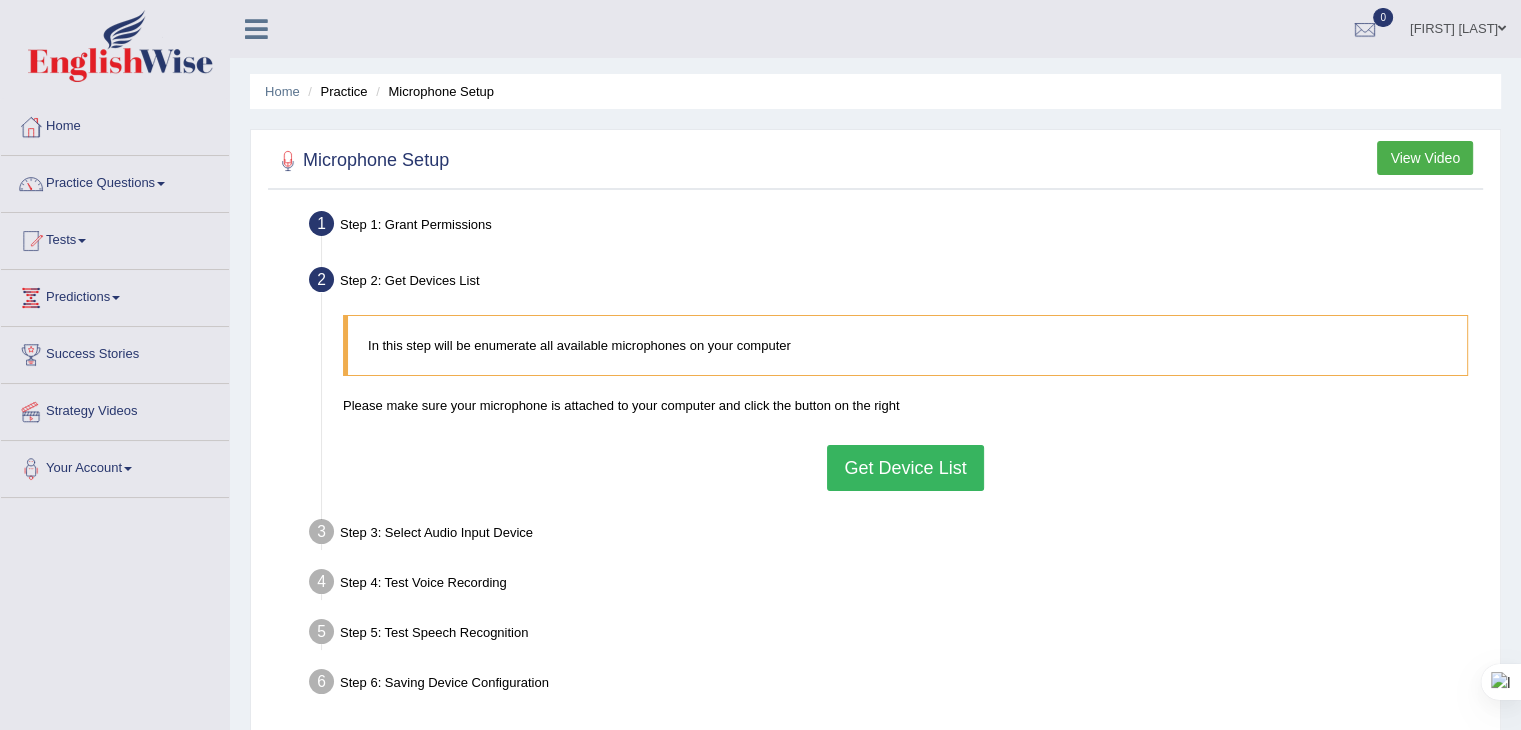 click on "In this step will be enumerate all available microphones on your computer   Please make sure your microphone is attached to your computer and click the button on the right     Get Device List" at bounding box center [905, 402] 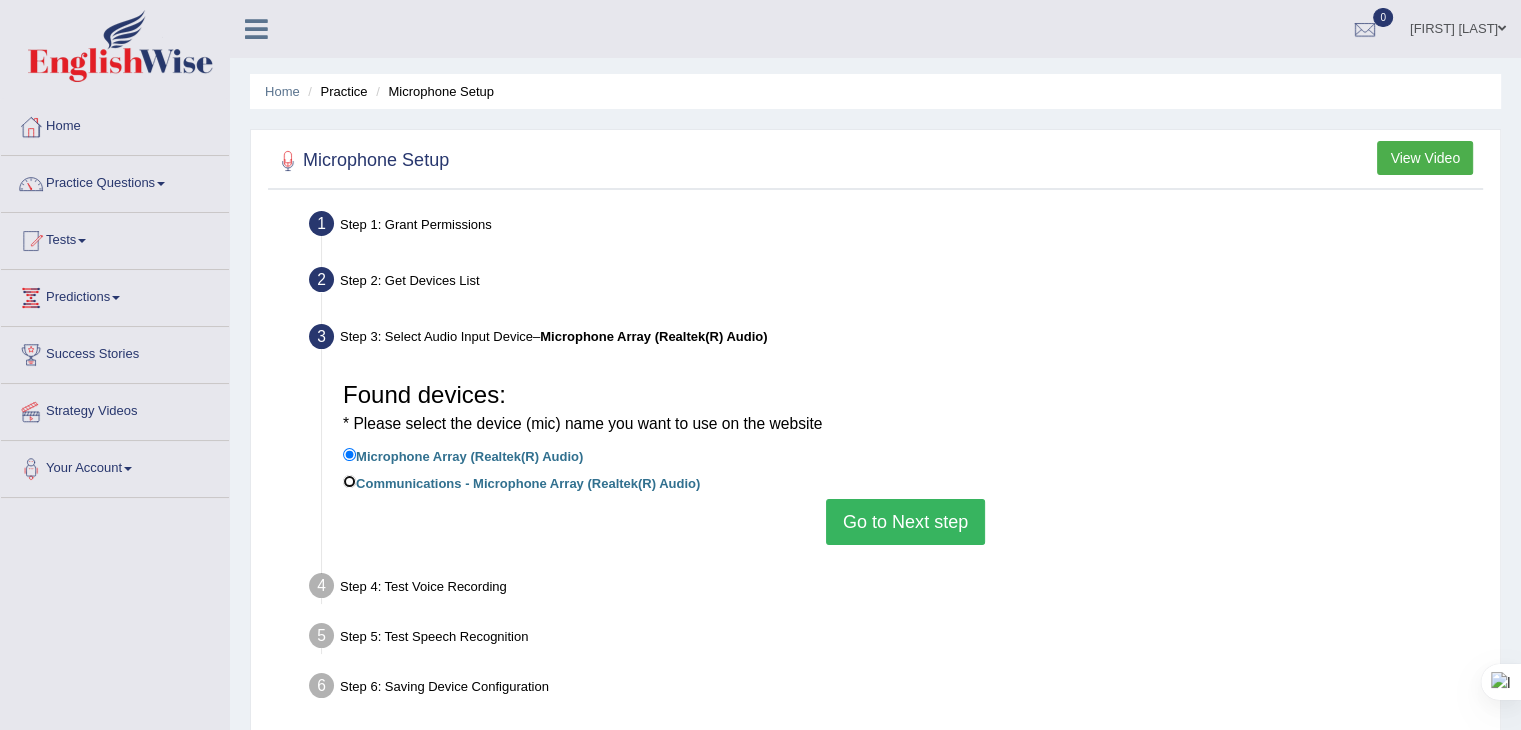 click on "Communications - Microphone Array (Realtek(R) Audio)" at bounding box center [349, 481] 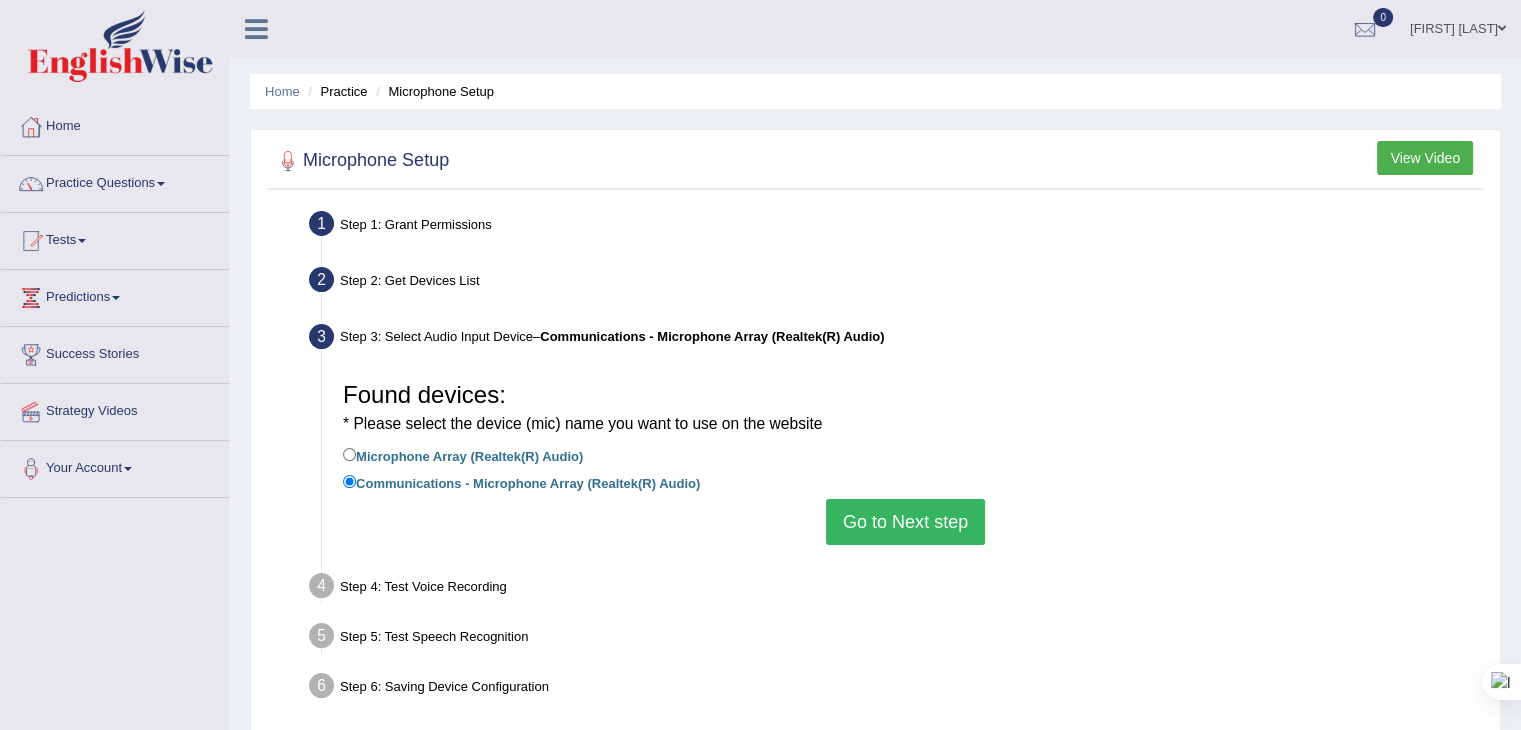 click on "Go to Next step" at bounding box center (905, 522) 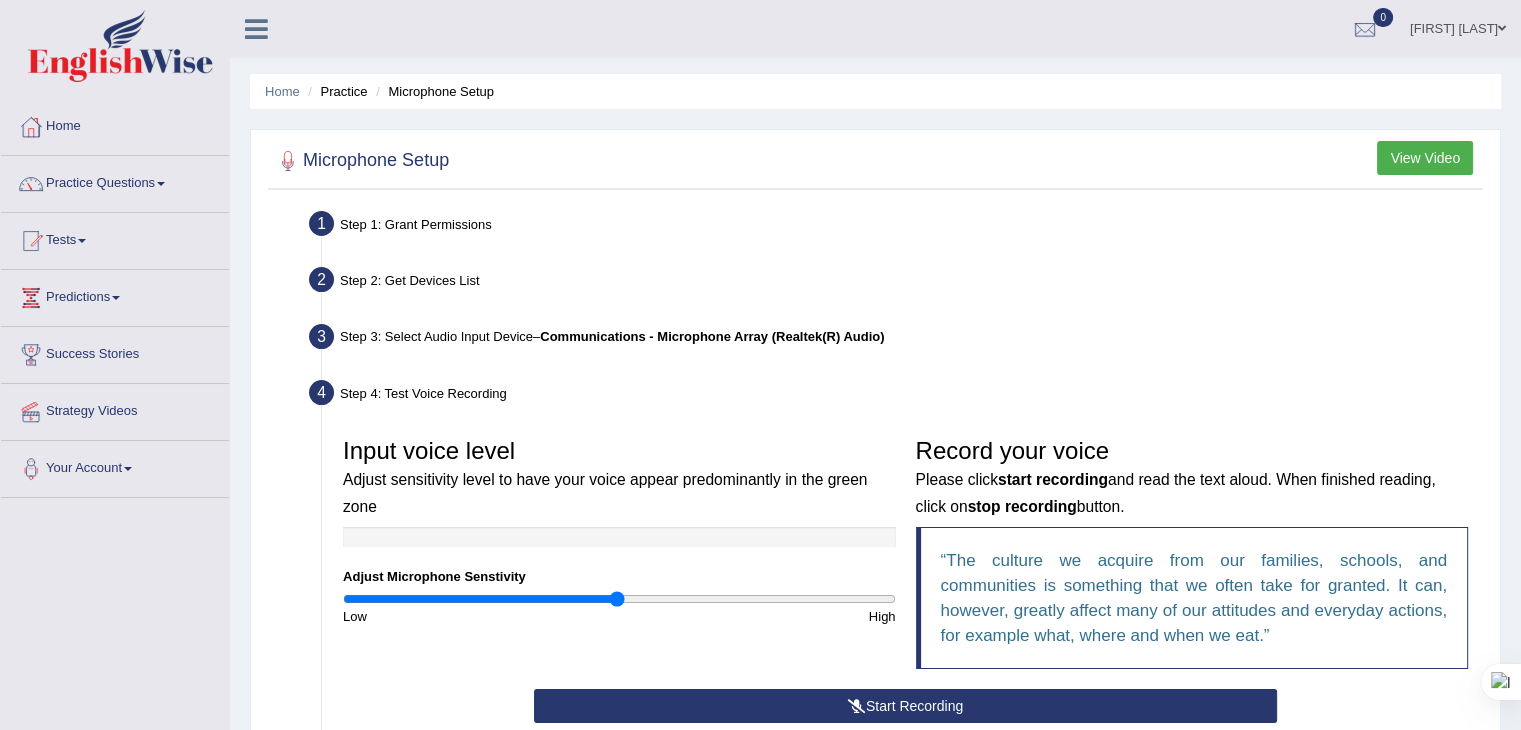 scroll, scrollTop: 83, scrollLeft: 0, axis: vertical 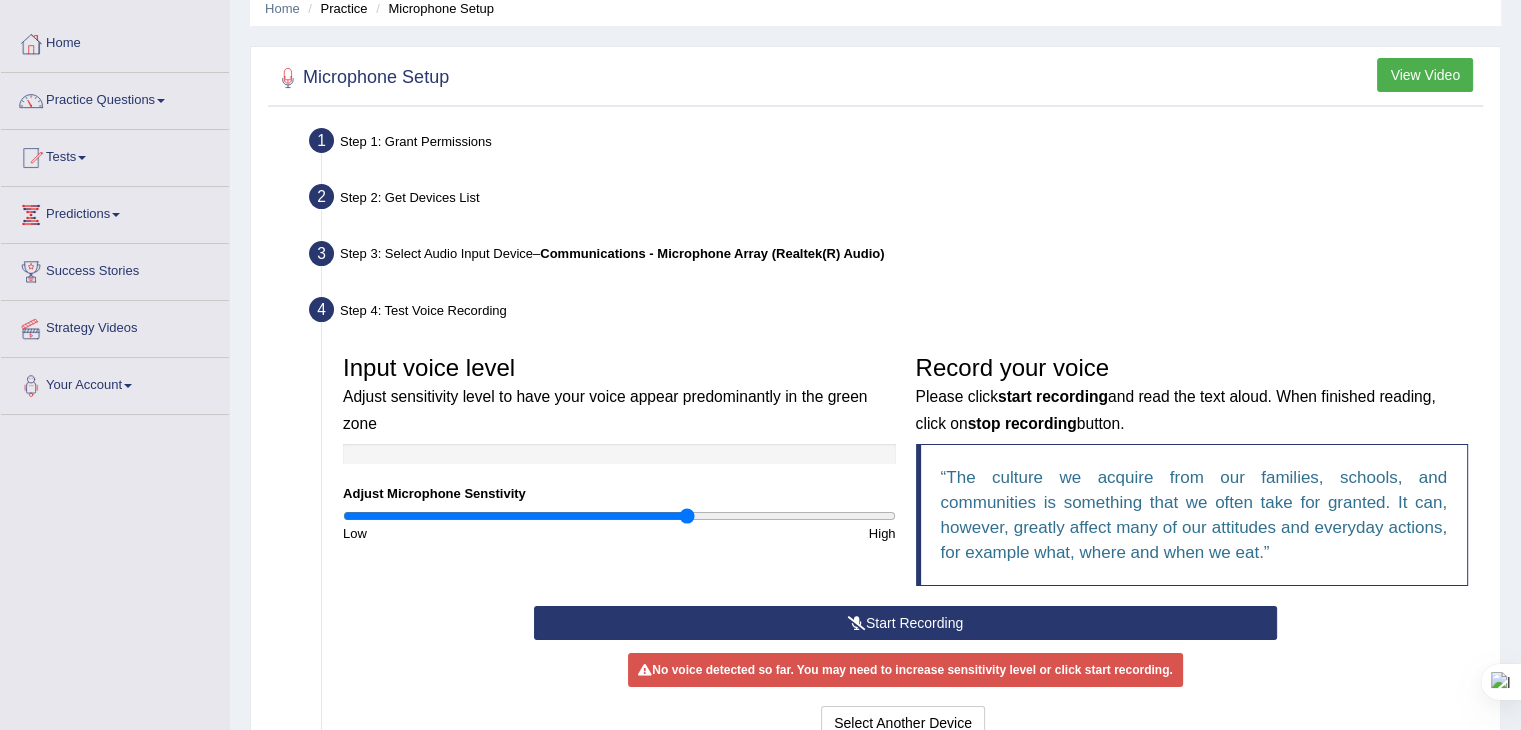 click at bounding box center [619, 516] 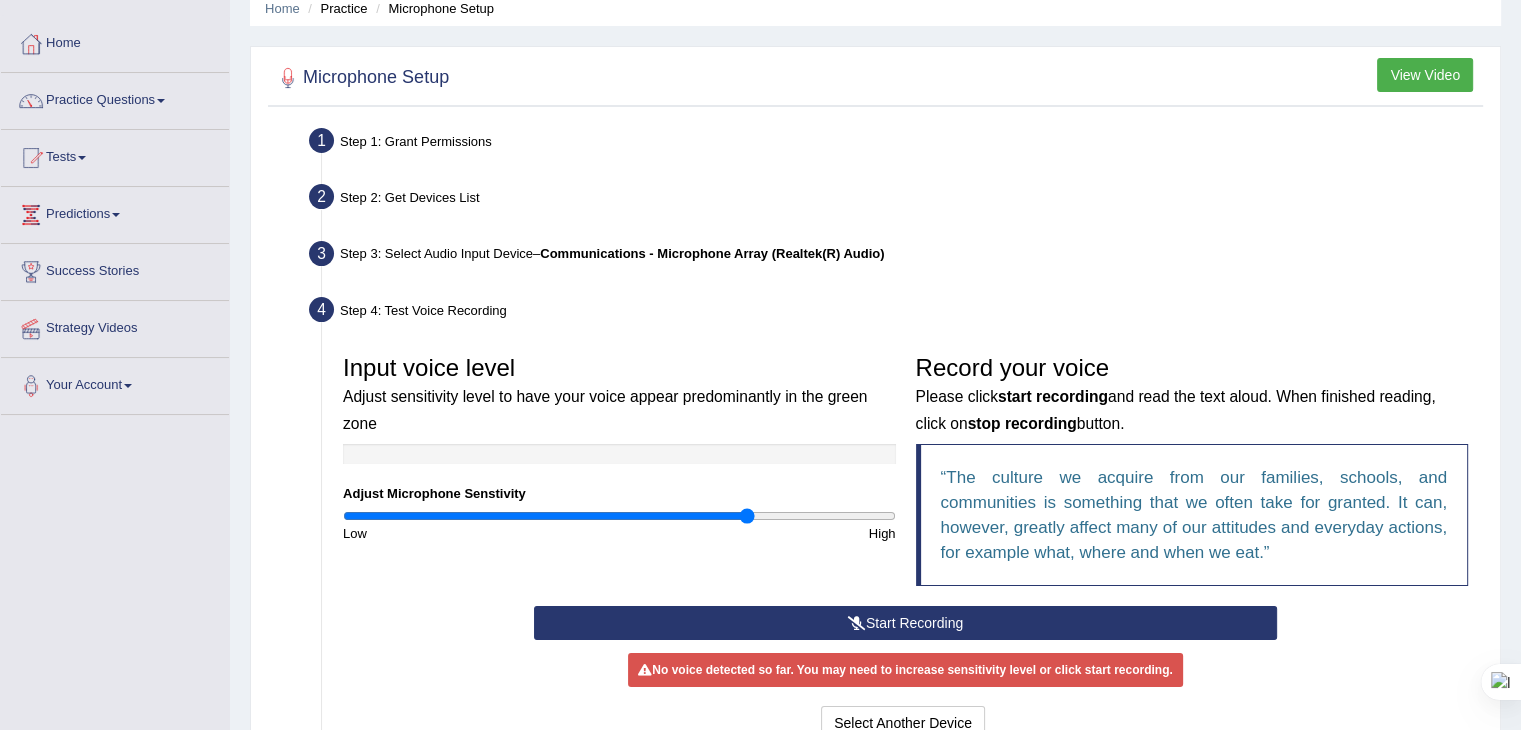 click at bounding box center (619, 516) 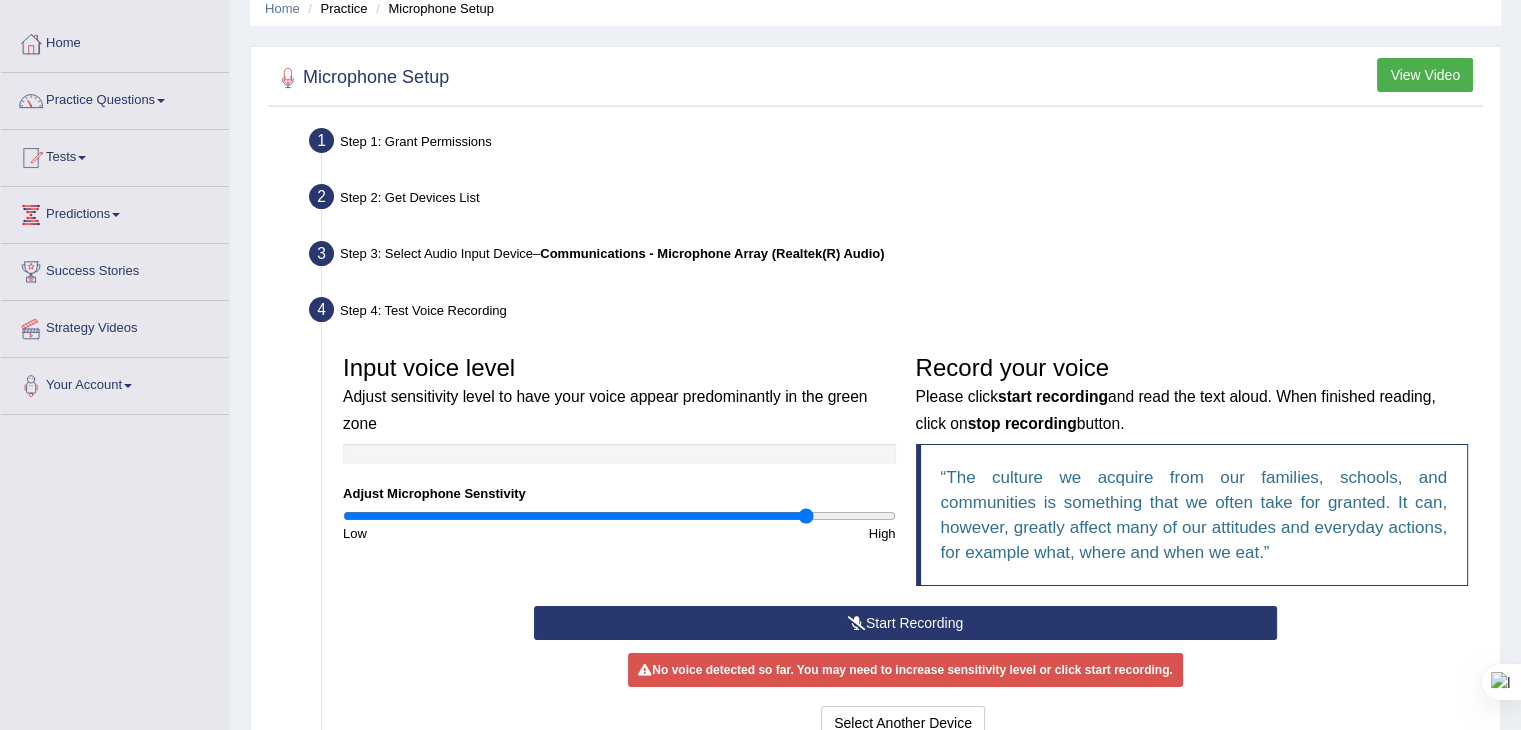 click at bounding box center [619, 516] 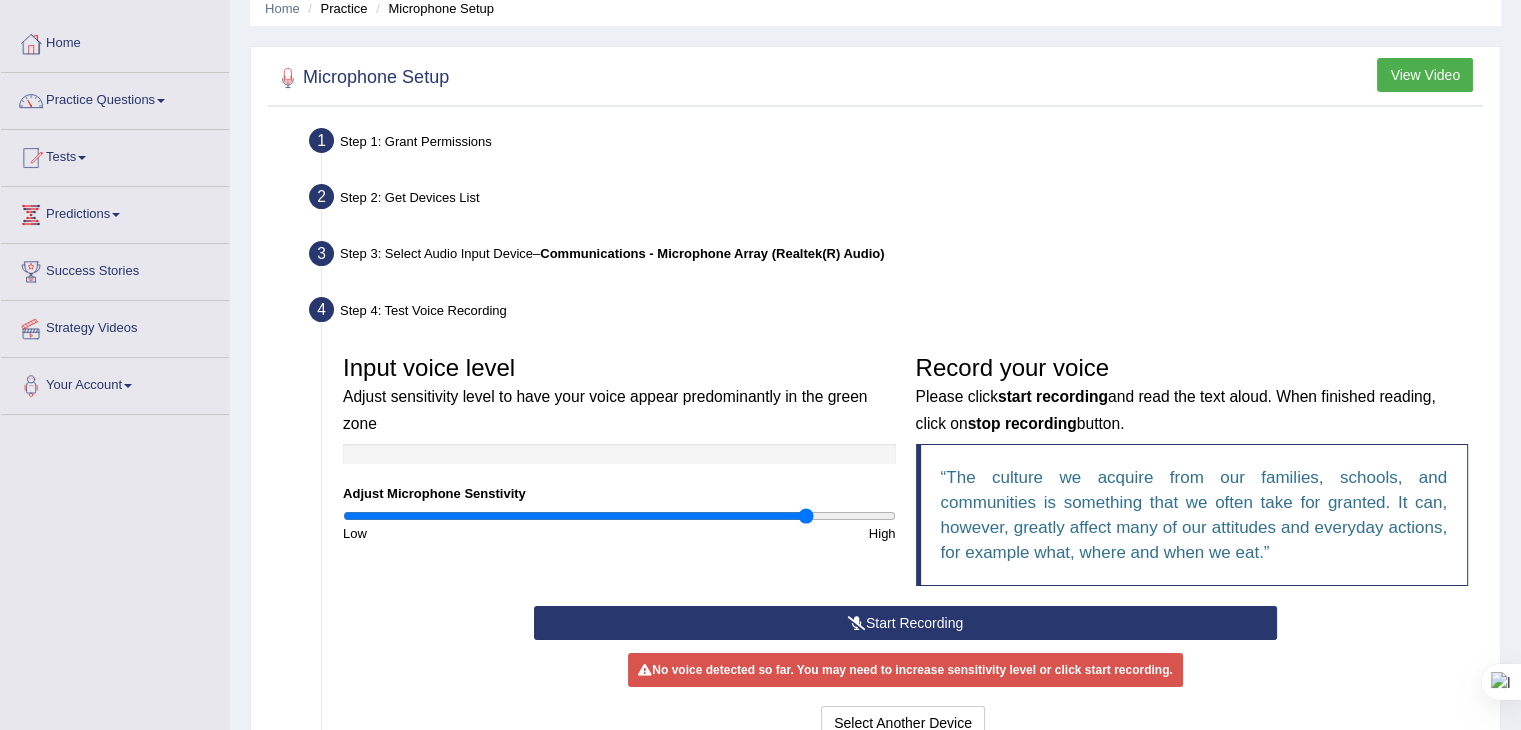 click on "High" at bounding box center (762, 533) 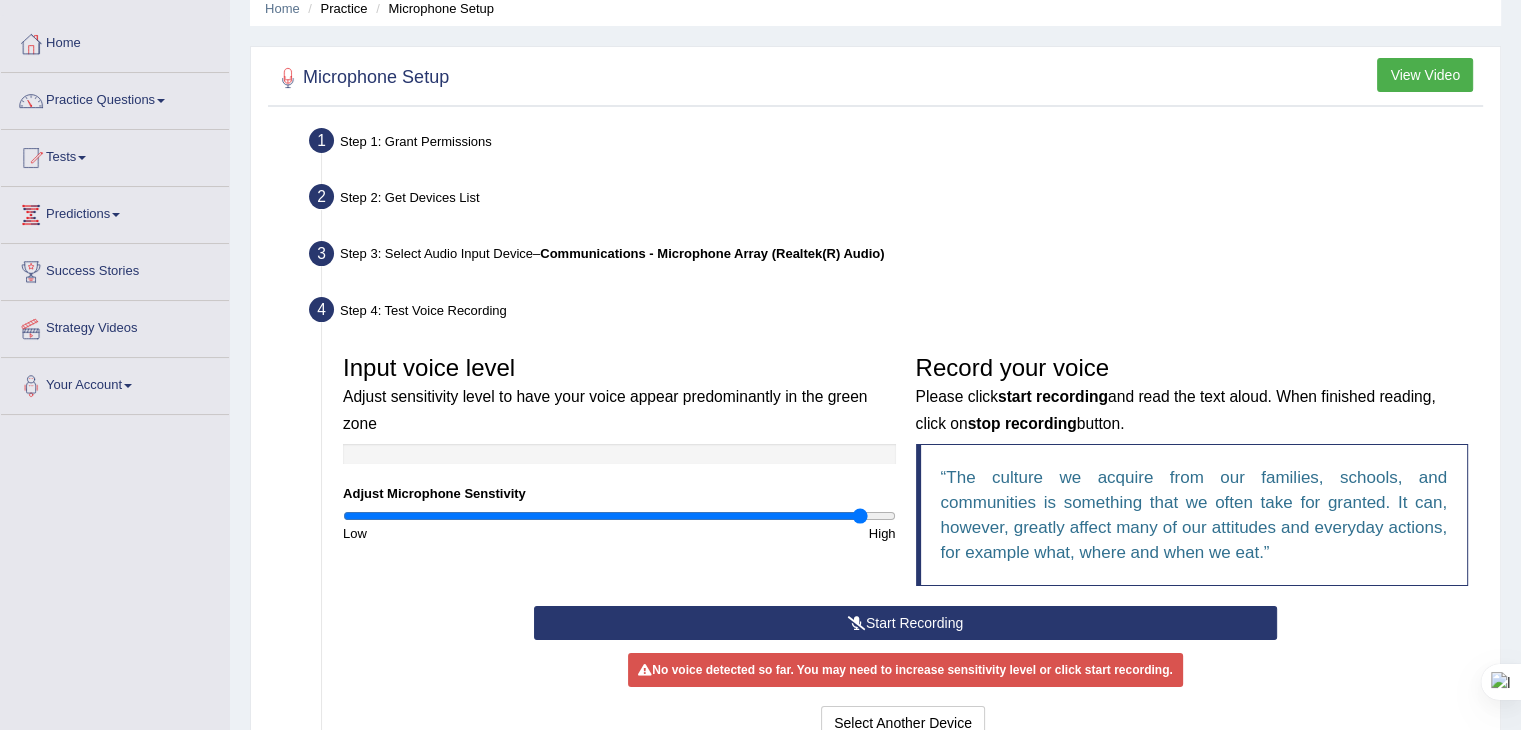 click at bounding box center [619, 516] 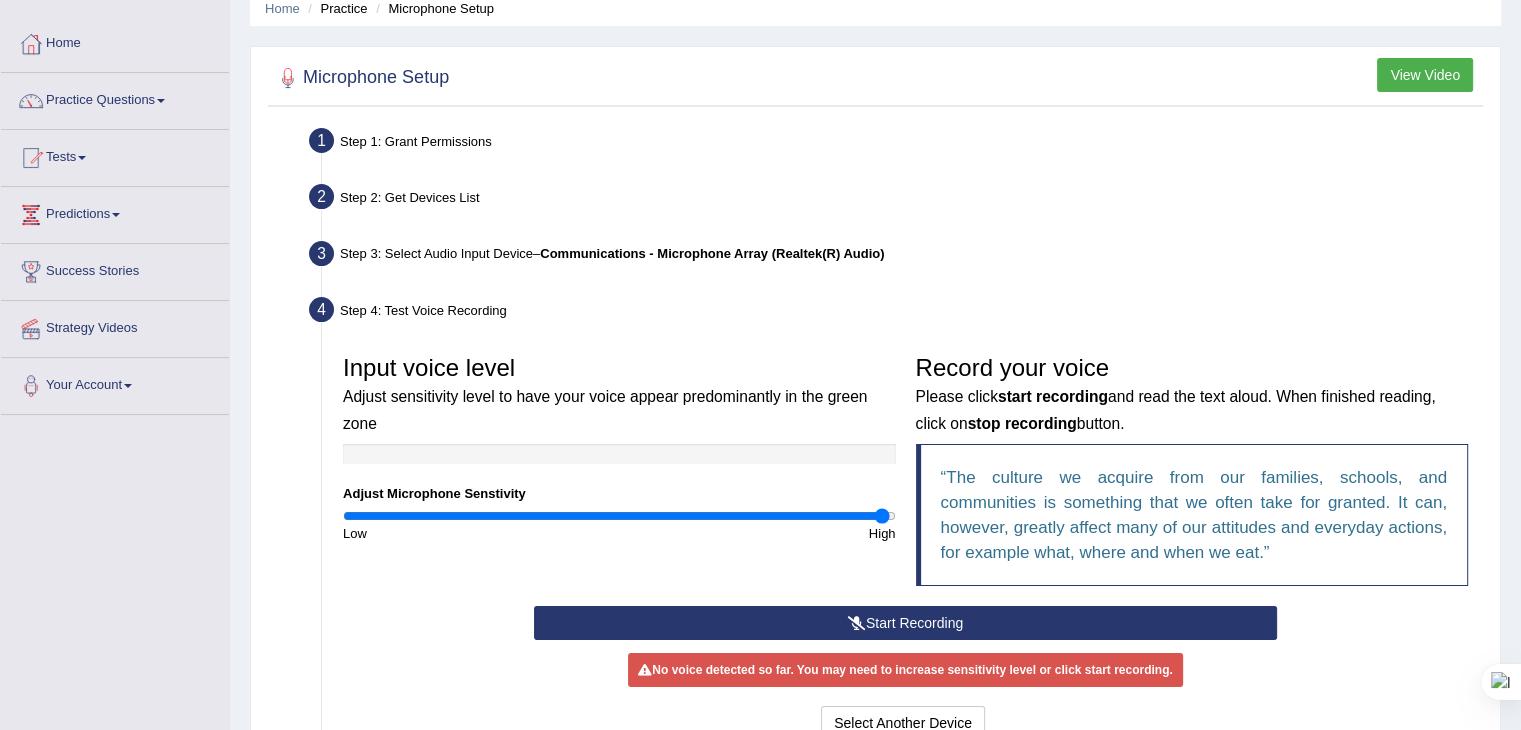 type on "1.98" 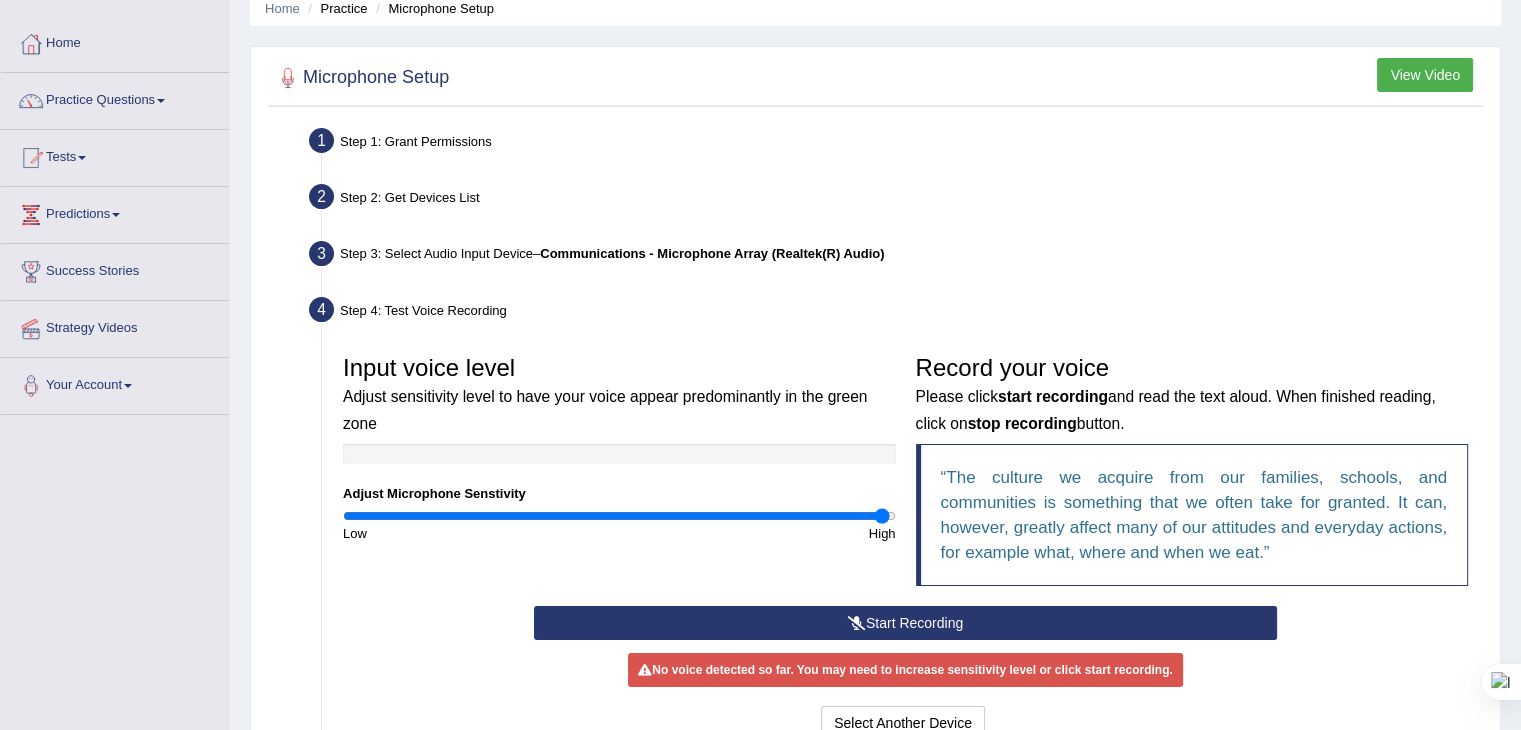 click on "No voice detected so far. You may need to increase sensitivity level or click start recording." at bounding box center [905, 670] 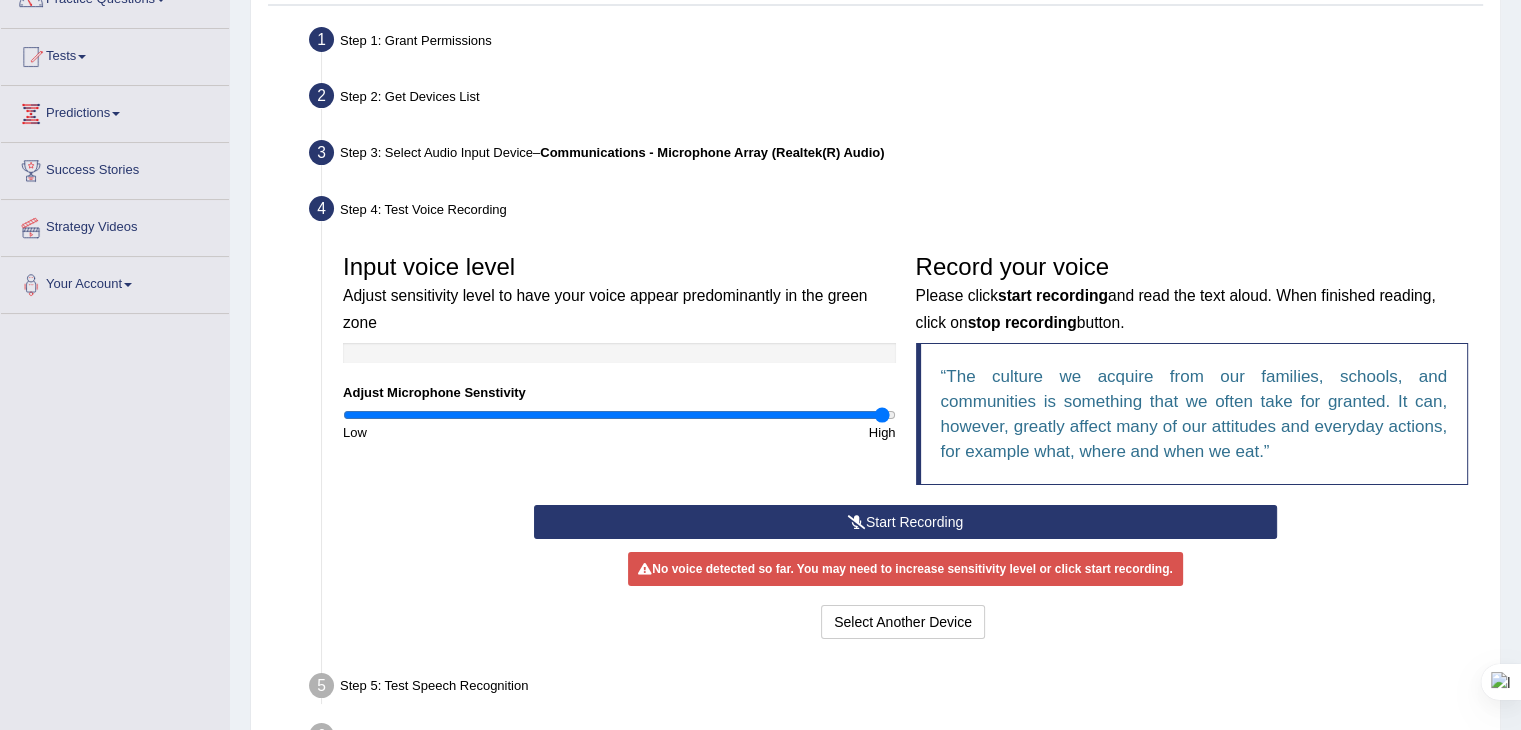 scroll, scrollTop: 184, scrollLeft: 0, axis: vertical 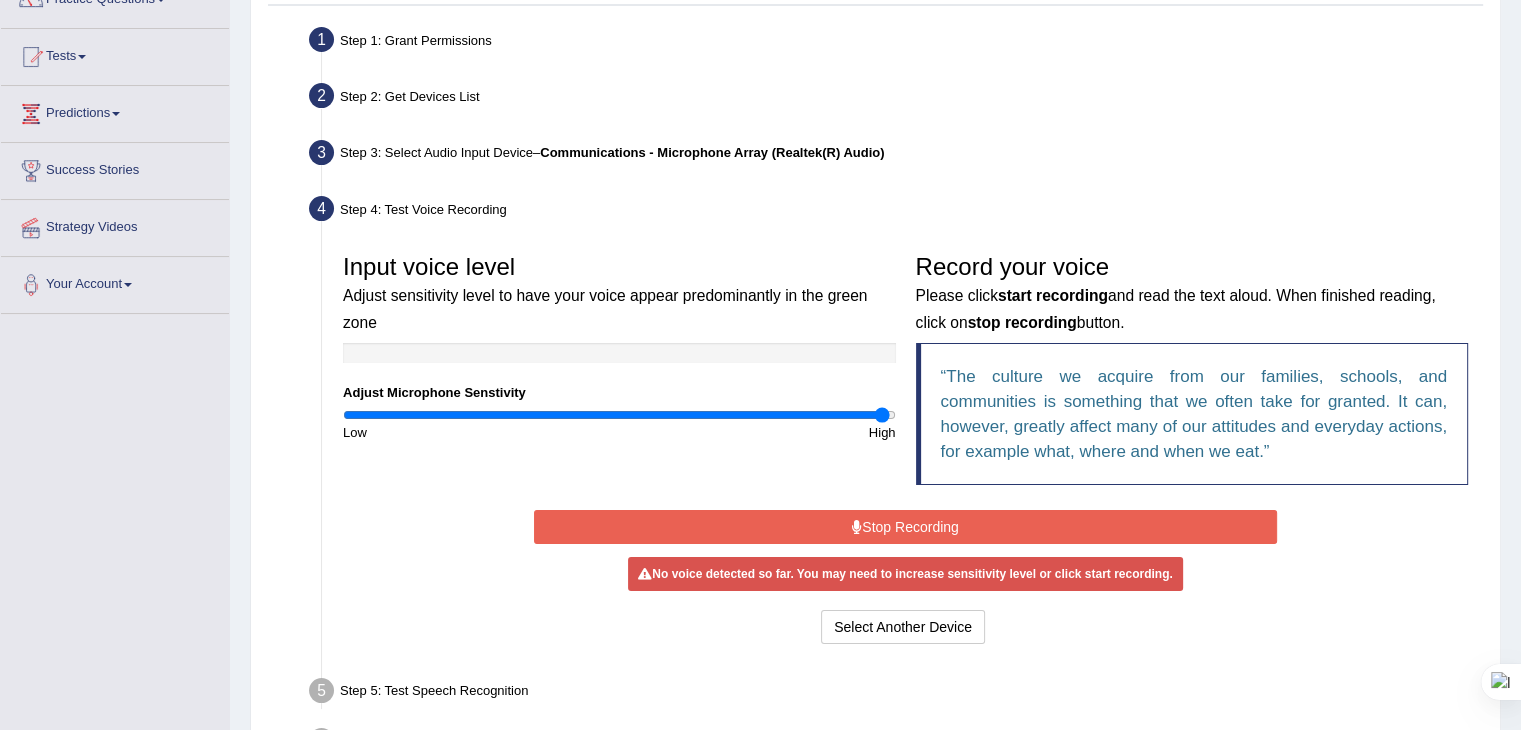 click at bounding box center [857, 527] 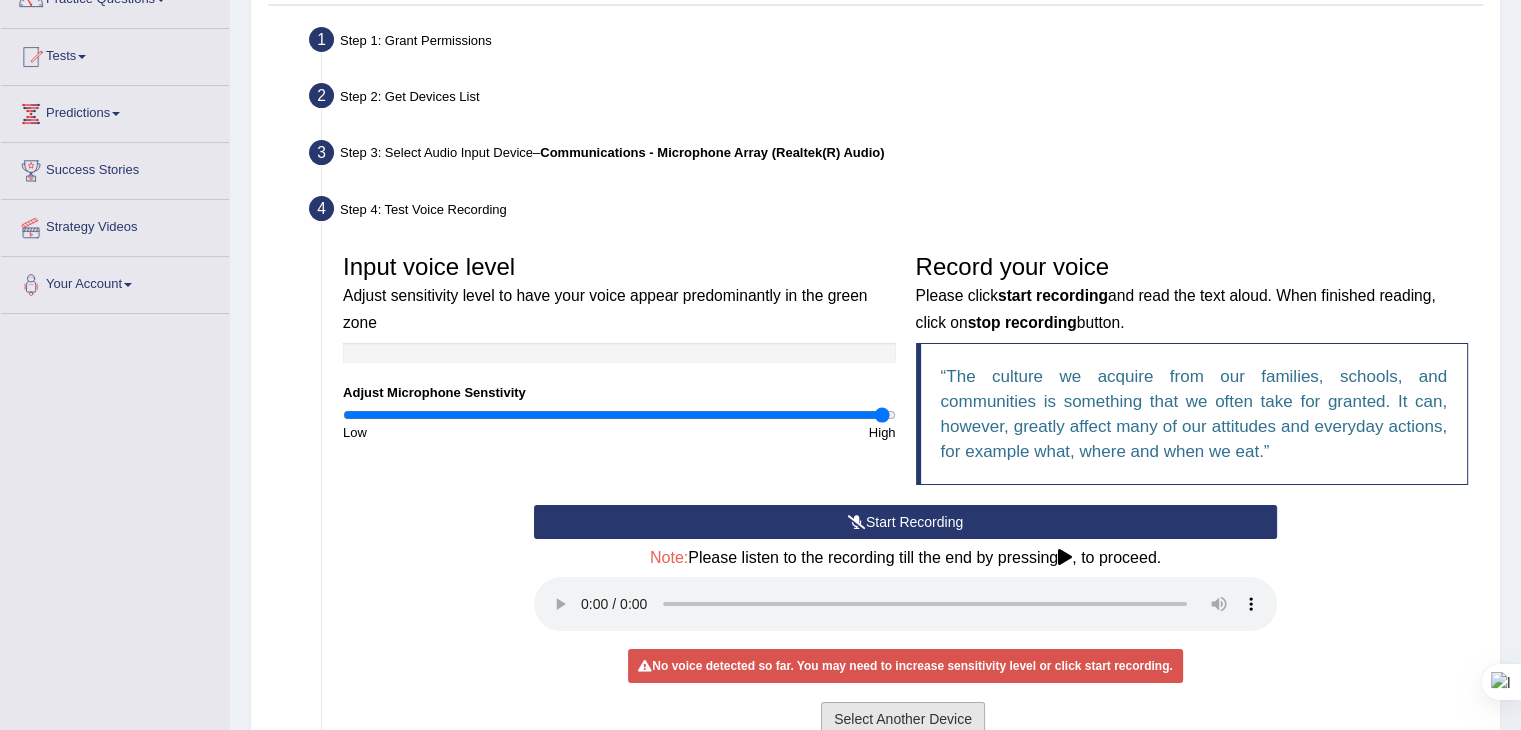 click on "Select Another Device" at bounding box center (903, 719) 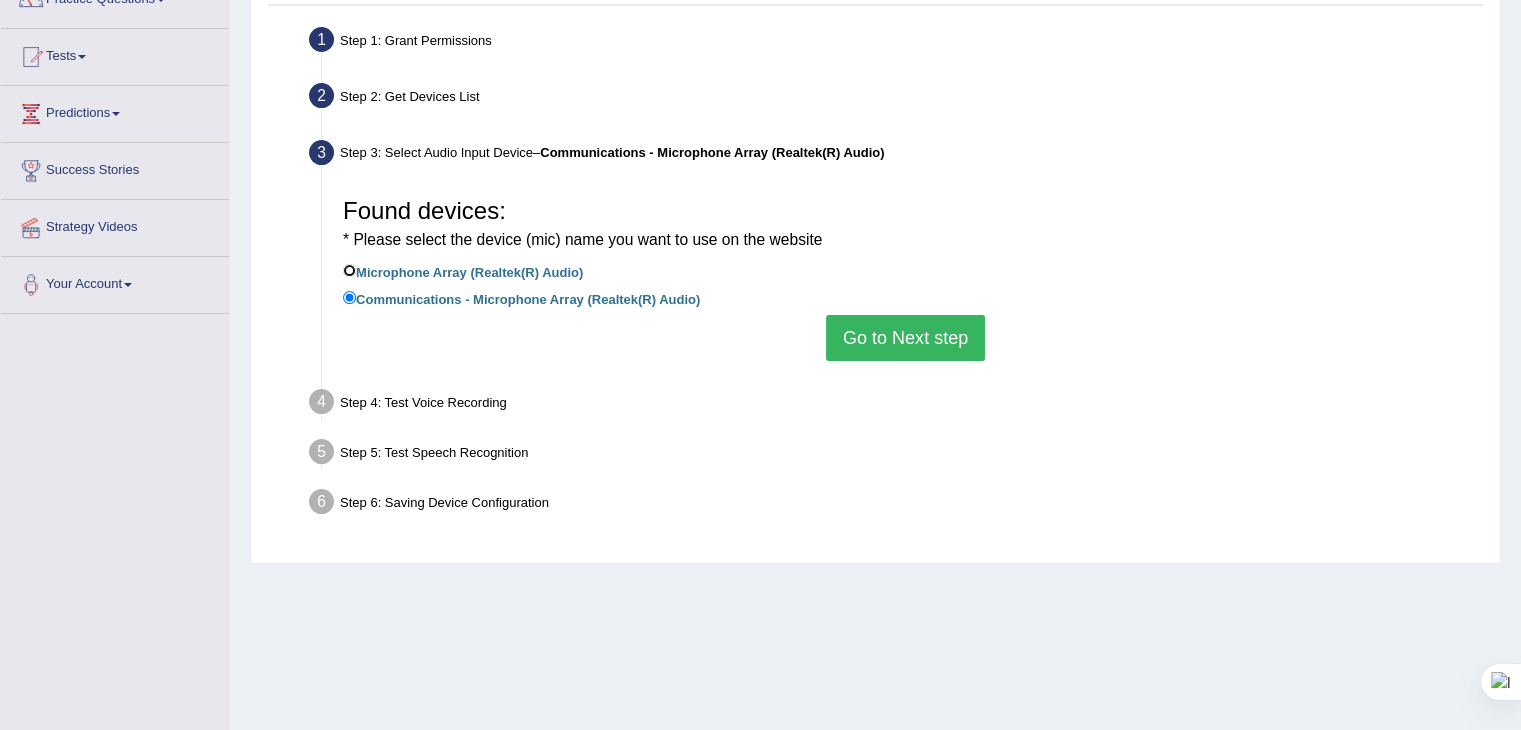 click on "Microphone Array (Realtek(R) Audio)" at bounding box center (349, 270) 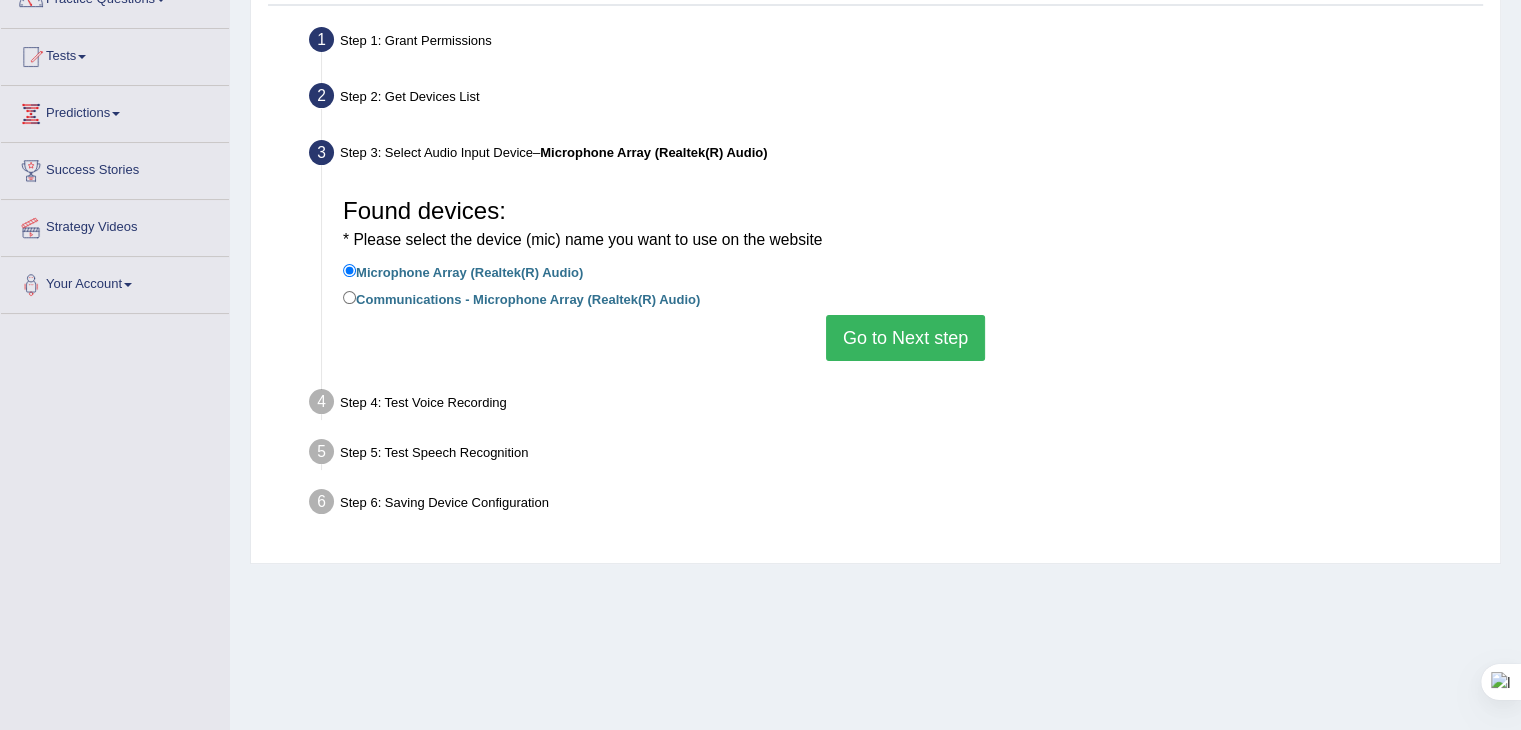 click on "Go to Next step" at bounding box center (905, 338) 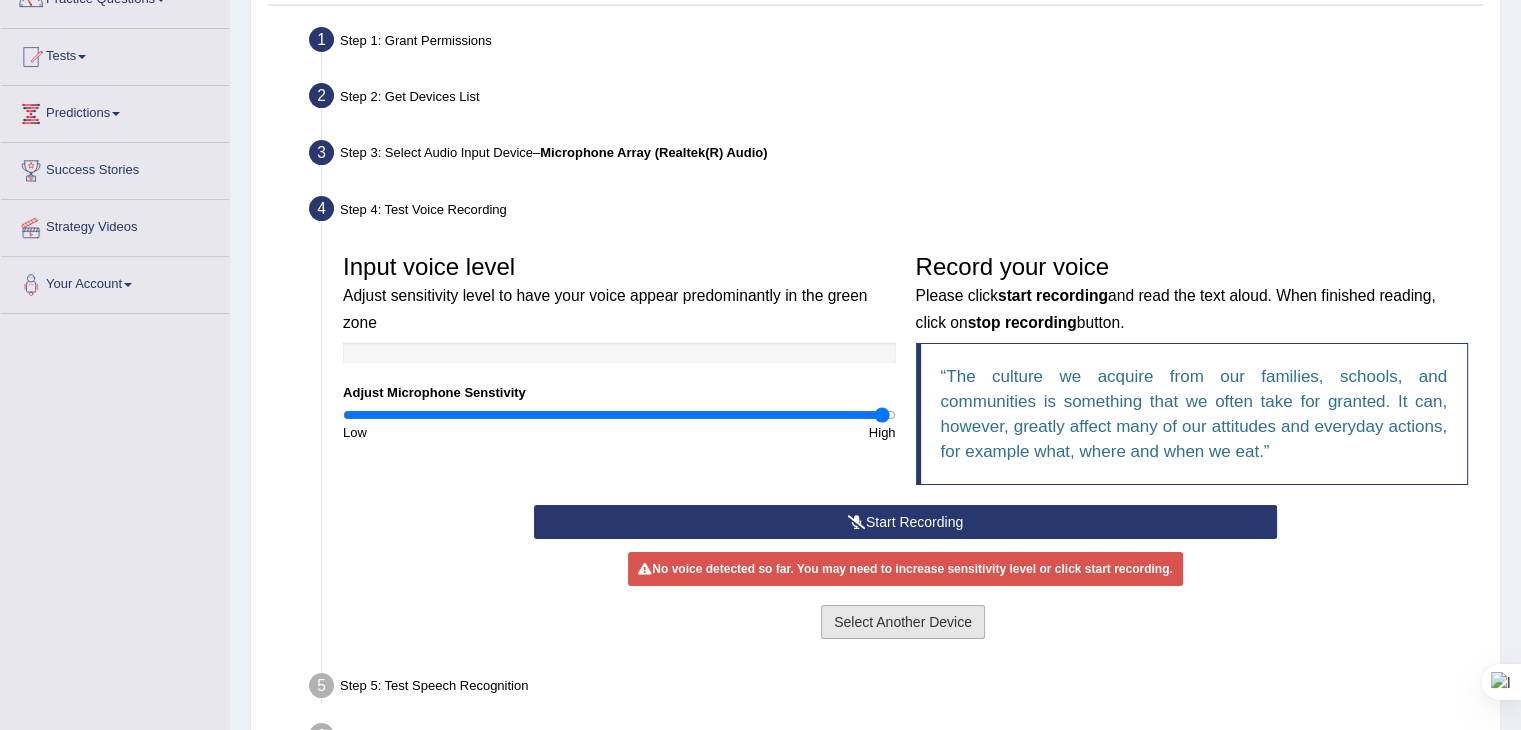 click on "Select Another Device" at bounding box center (903, 622) 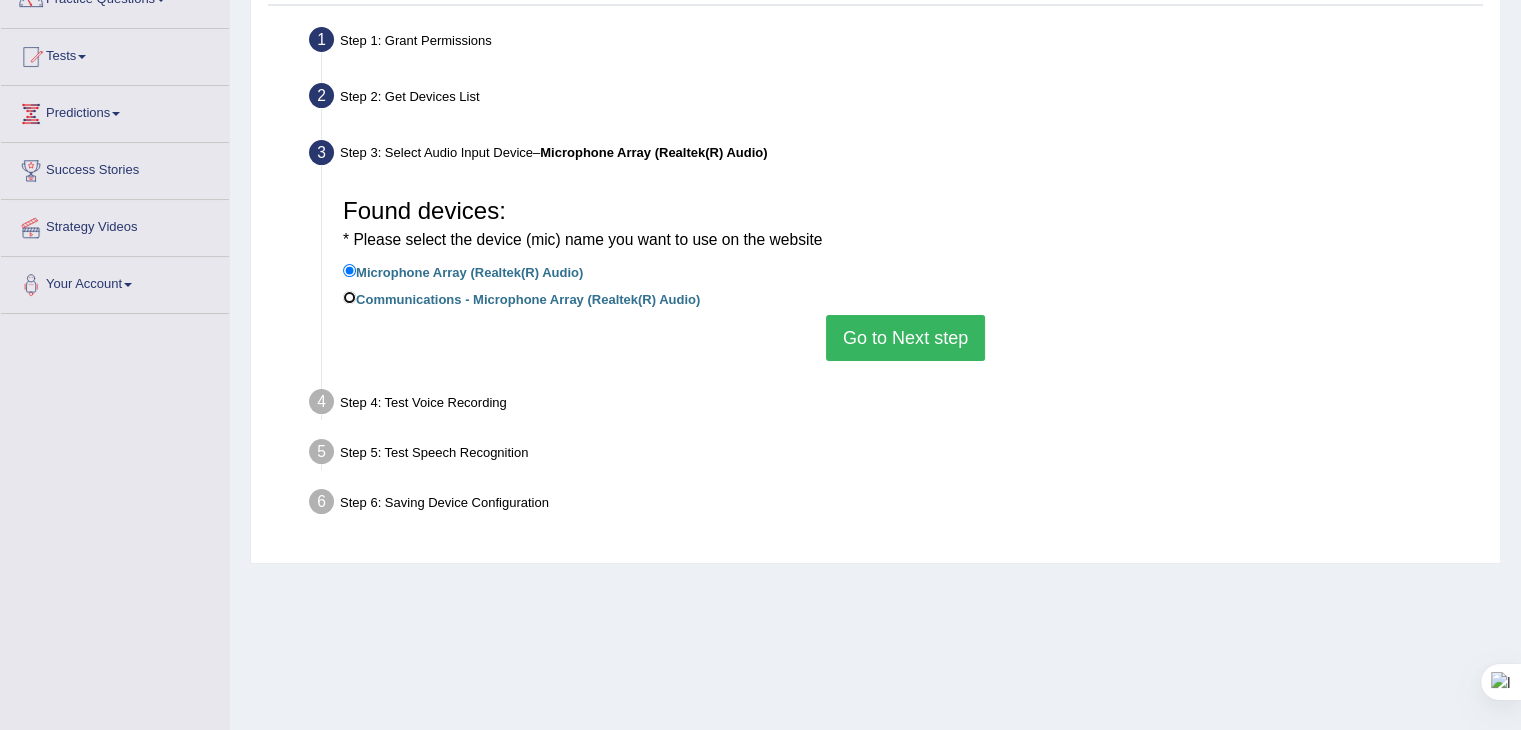 click on "Communications - Microphone Array (Realtek(R) Audio)" at bounding box center [349, 297] 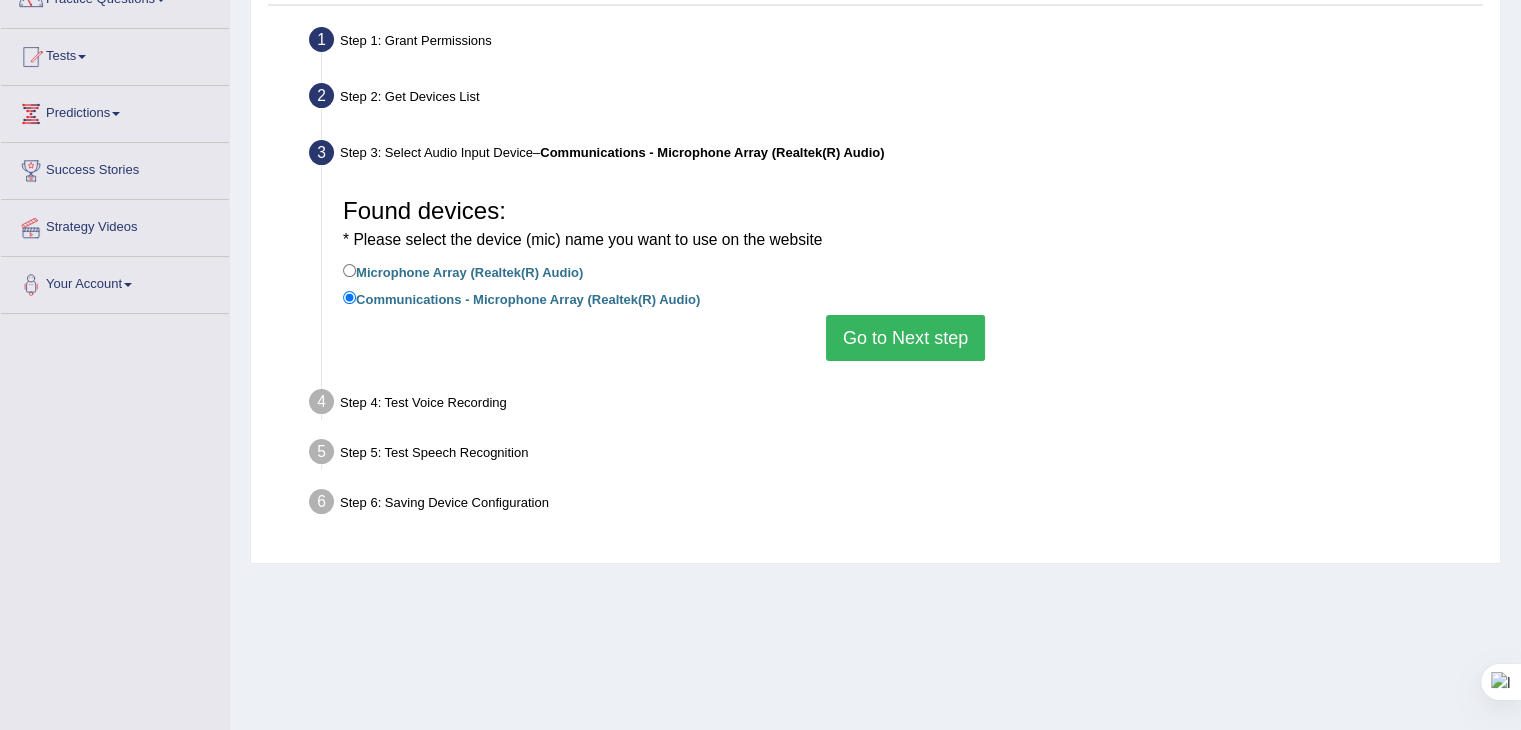 click on "Go to Next step" at bounding box center (905, 338) 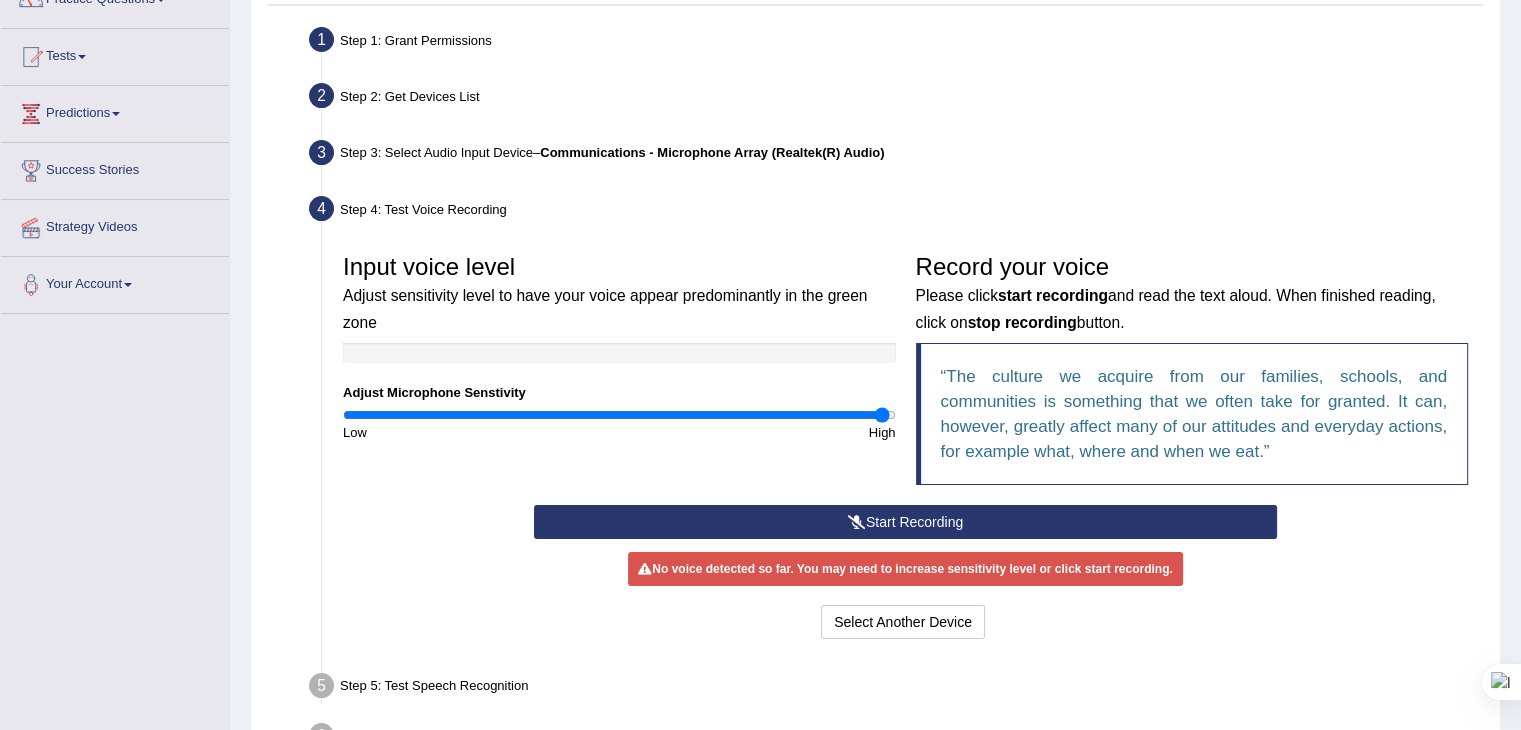 click on "Start Recording" at bounding box center (905, 522) 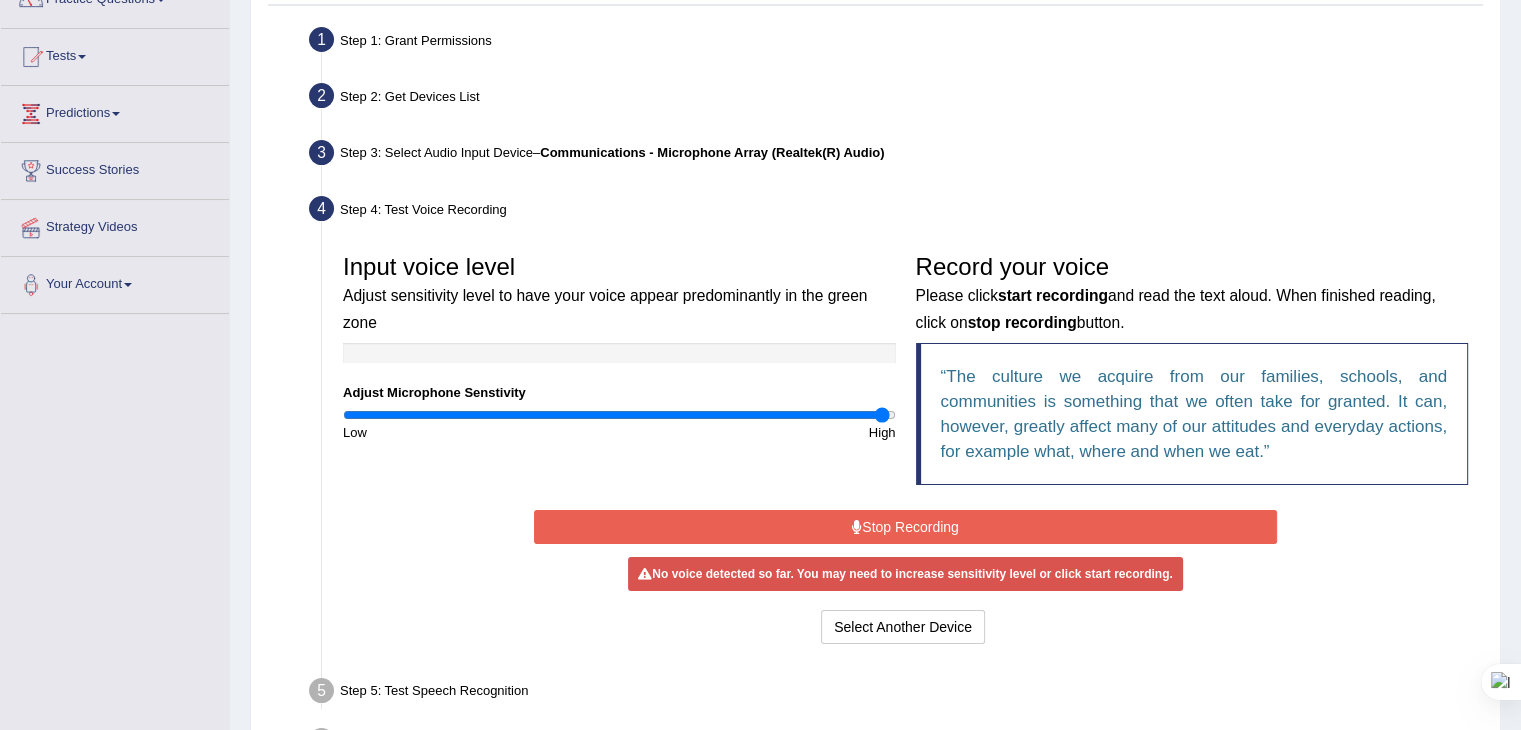 click on "Start Recording    Stop Recording   Note:  Please listen to the recording till the end by pressing  , to proceed.       No voice detected so far. You may need to increase sensitivity level or click start recording.     Voice level is too low yet. Please increase the sensitivity level from the bar on the left.     Your voice is strong enough for our A.I. to detect    Voice level is too high. Please reduce the sensitivity level from the bar on the left.     Select Another Device   Voice is ok. Go to Next step" at bounding box center [905, 577] 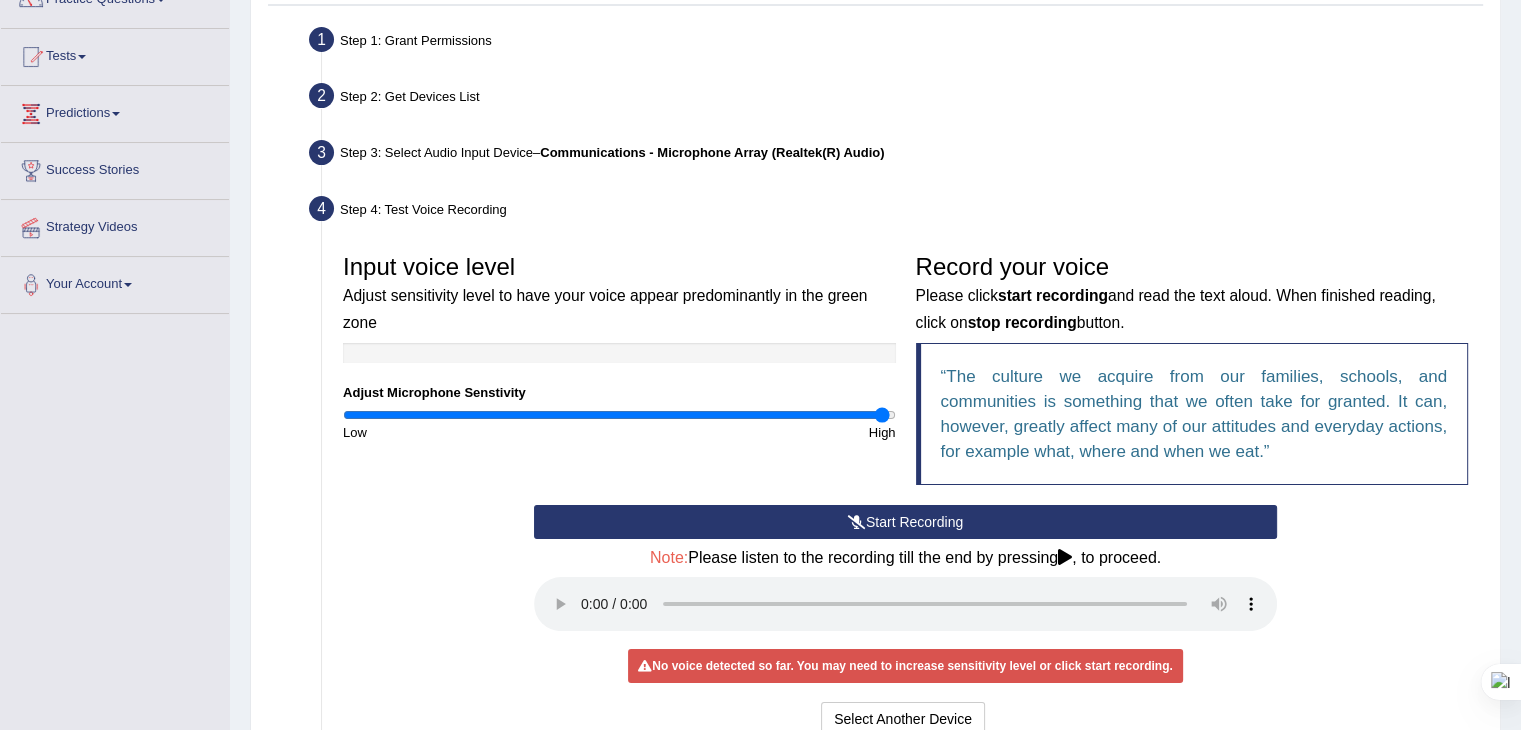 scroll, scrollTop: 364, scrollLeft: 0, axis: vertical 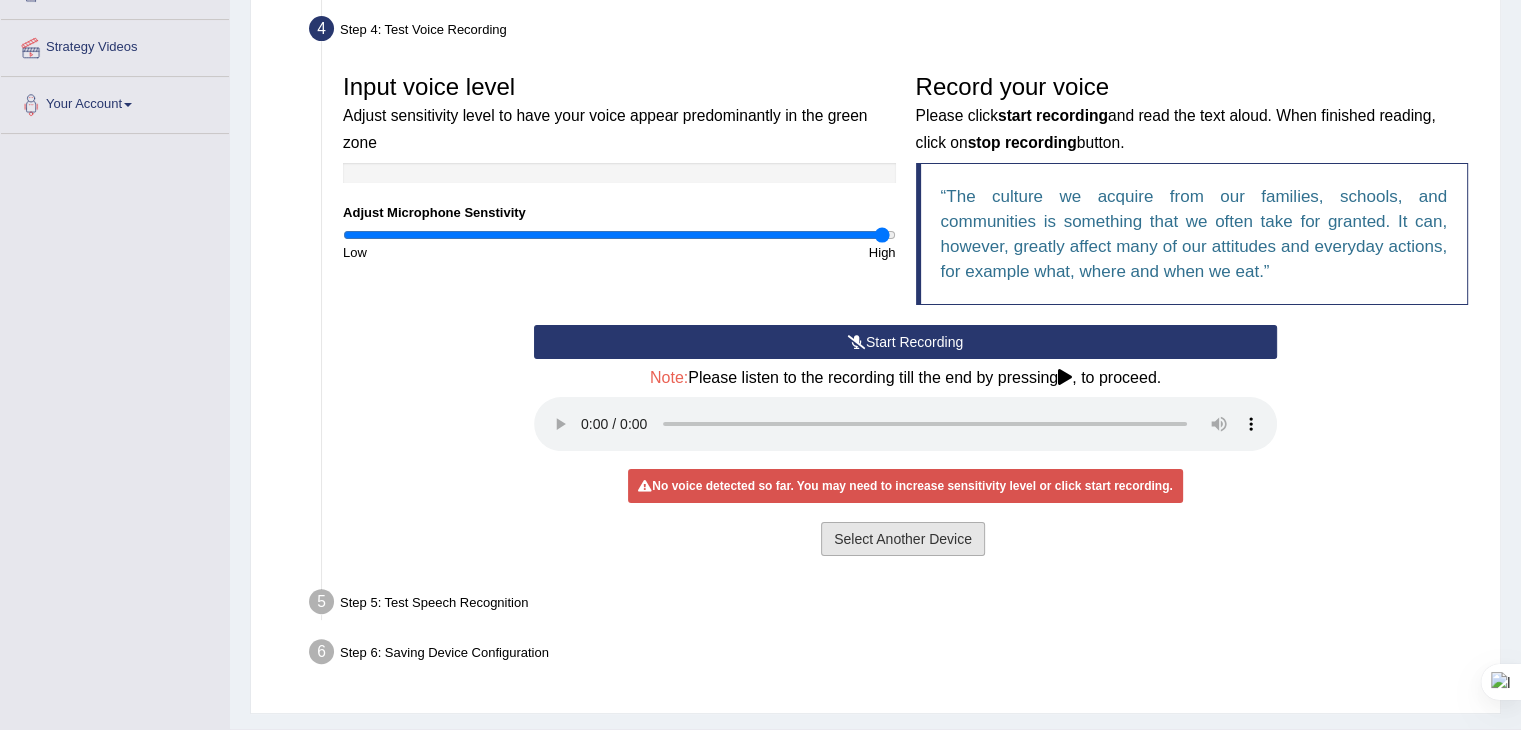 click on "Select Another Device" at bounding box center (903, 539) 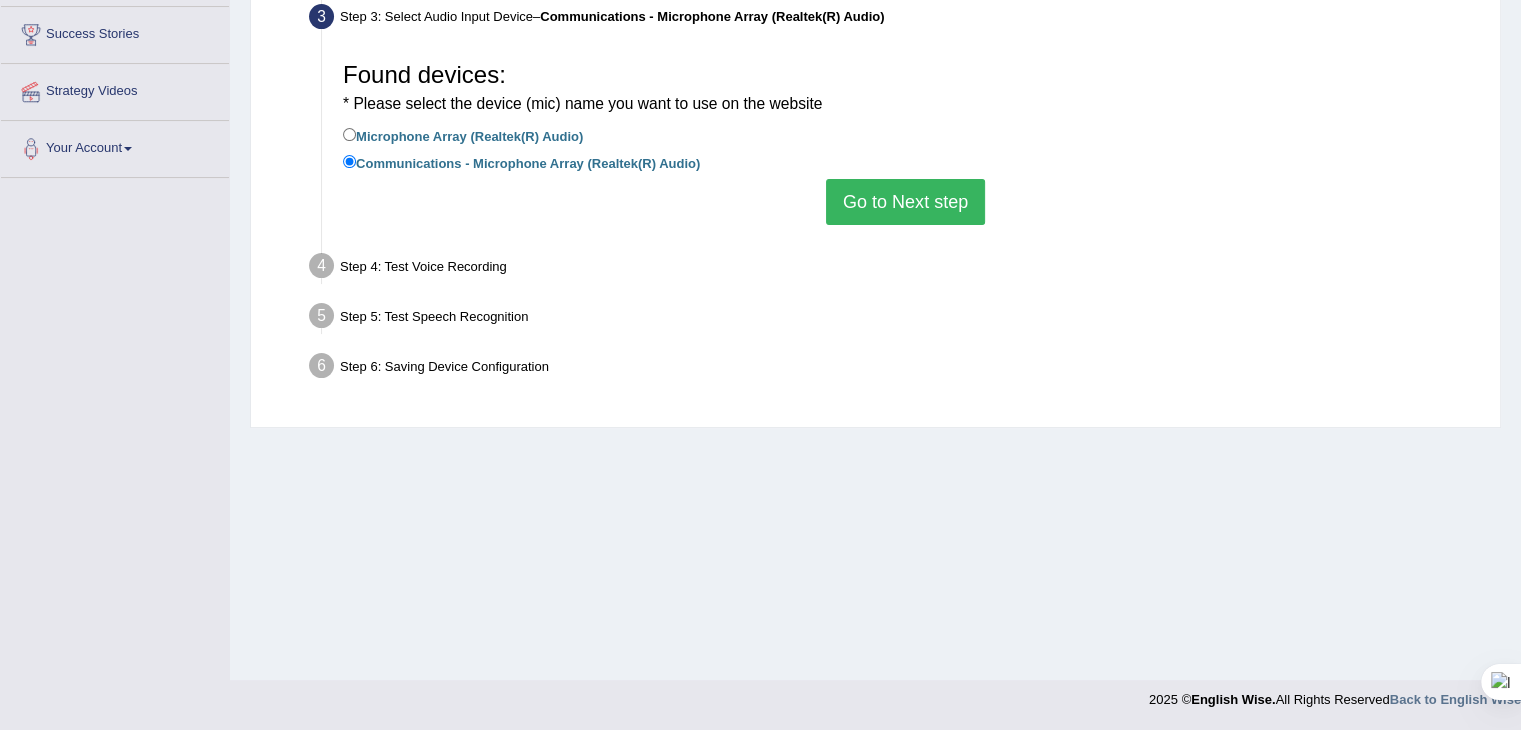 click on "Go to Next step" at bounding box center (905, 202) 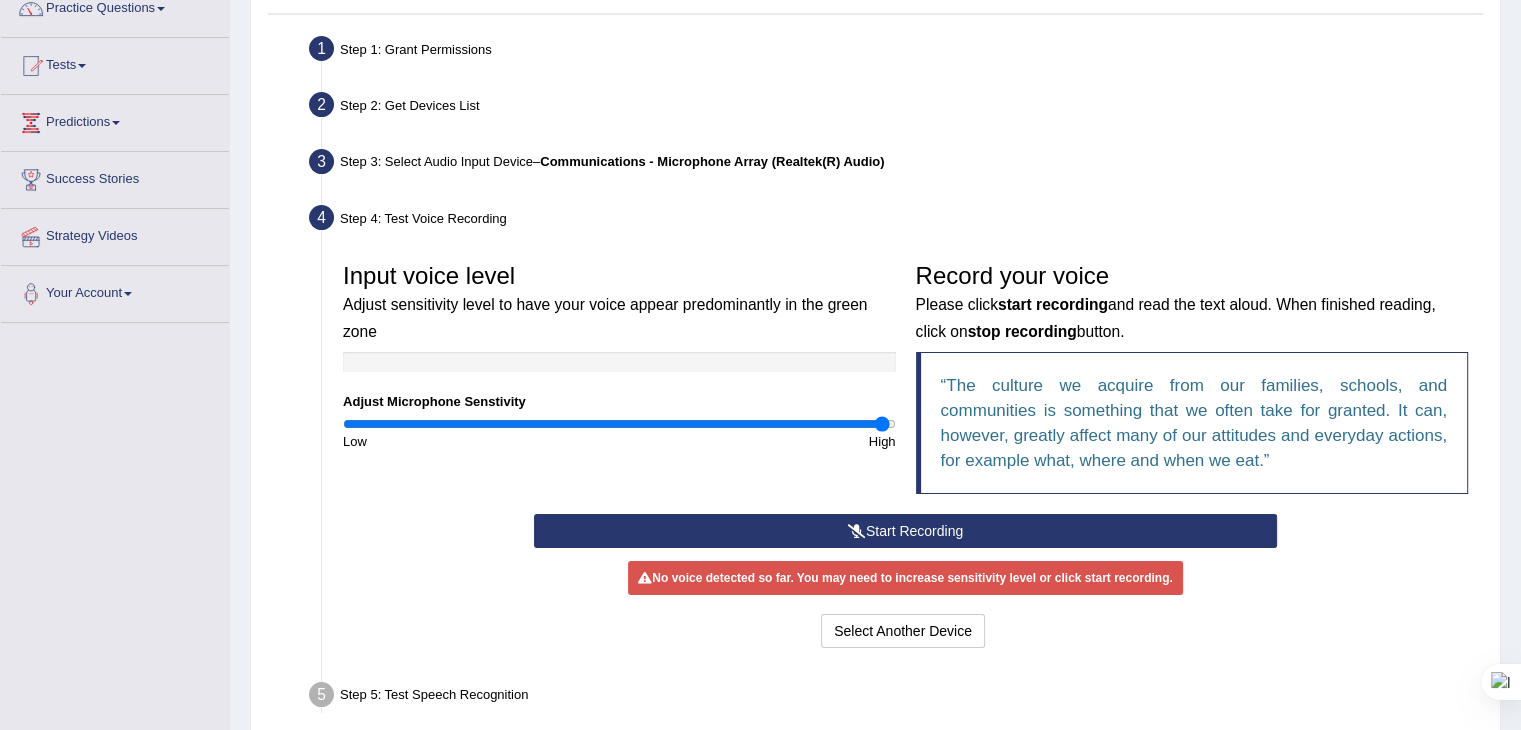 scroll, scrollTop: 173, scrollLeft: 0, axis: vertical 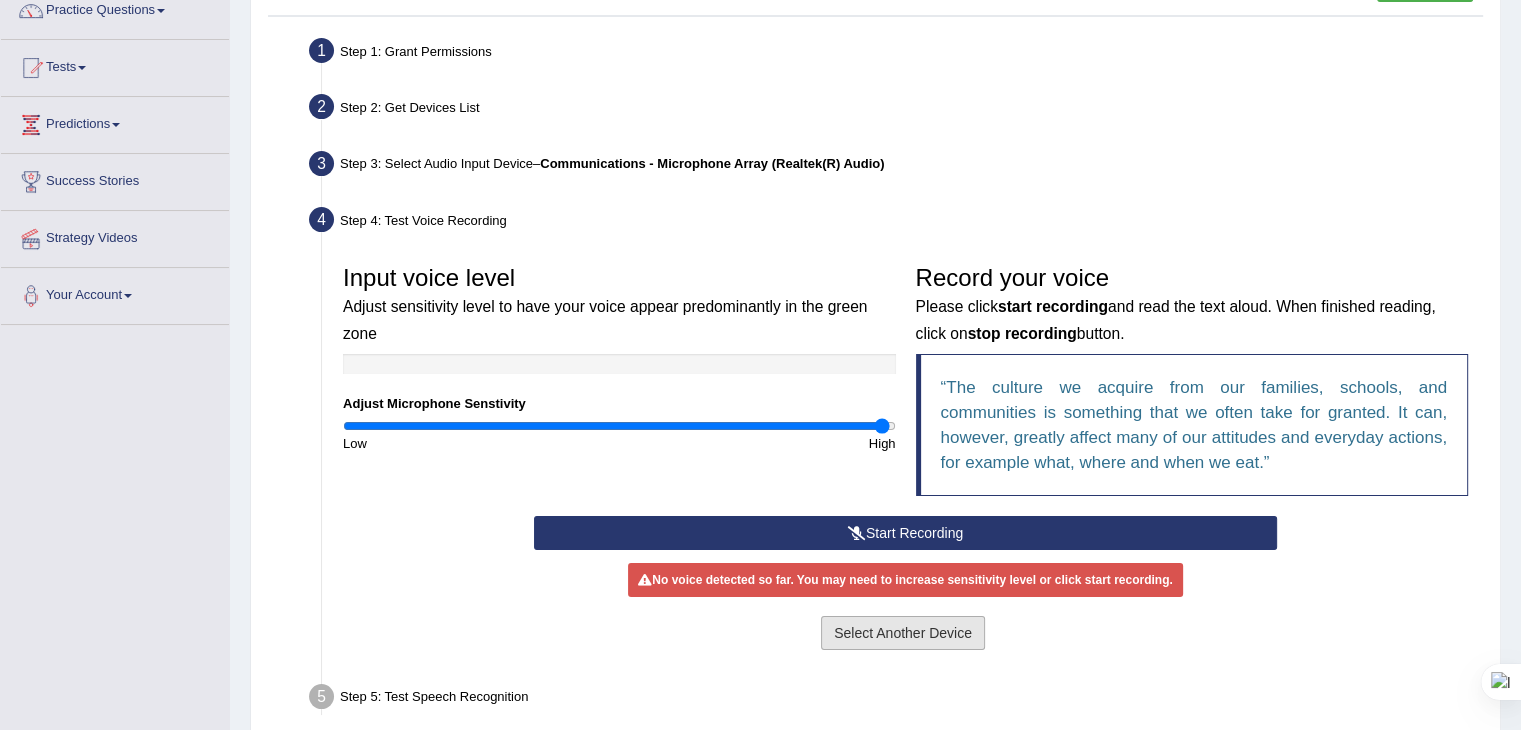 click on "Select Another Device" at bounding box center [903, 633] 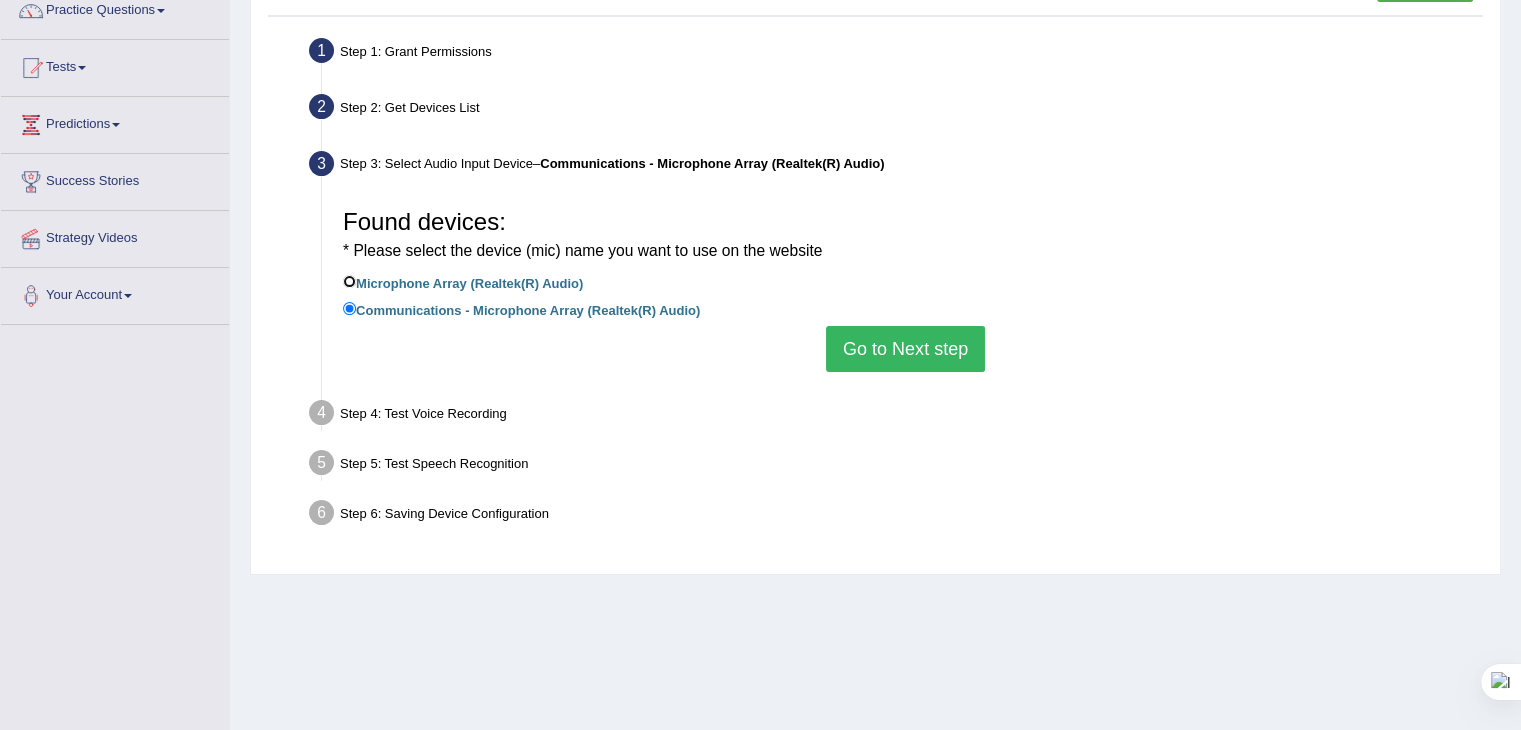 click on "Microphone Array (Realtek(R) Audio)" at bounding box center (349, 281) 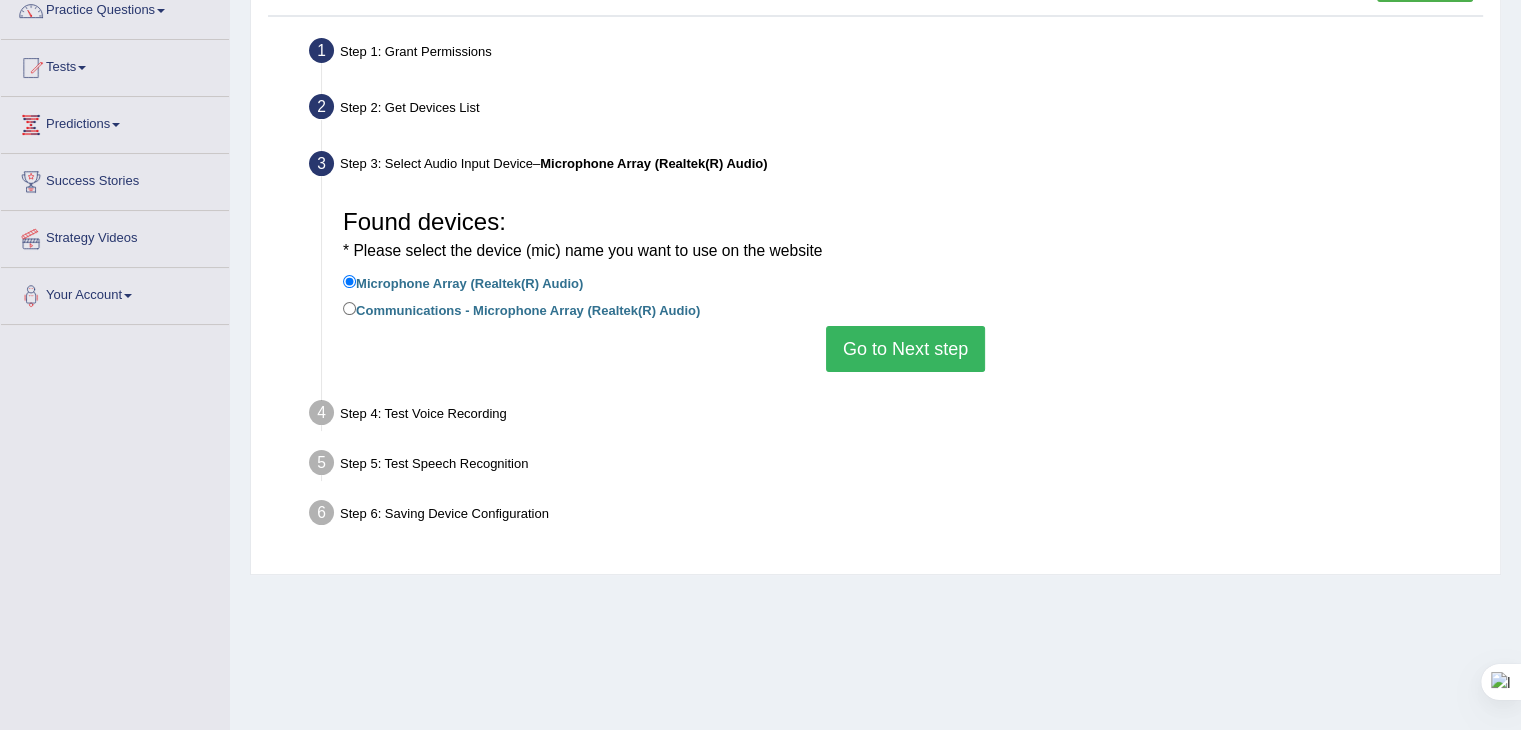 click on "Go to Next step" at bounding box center (905, 349) 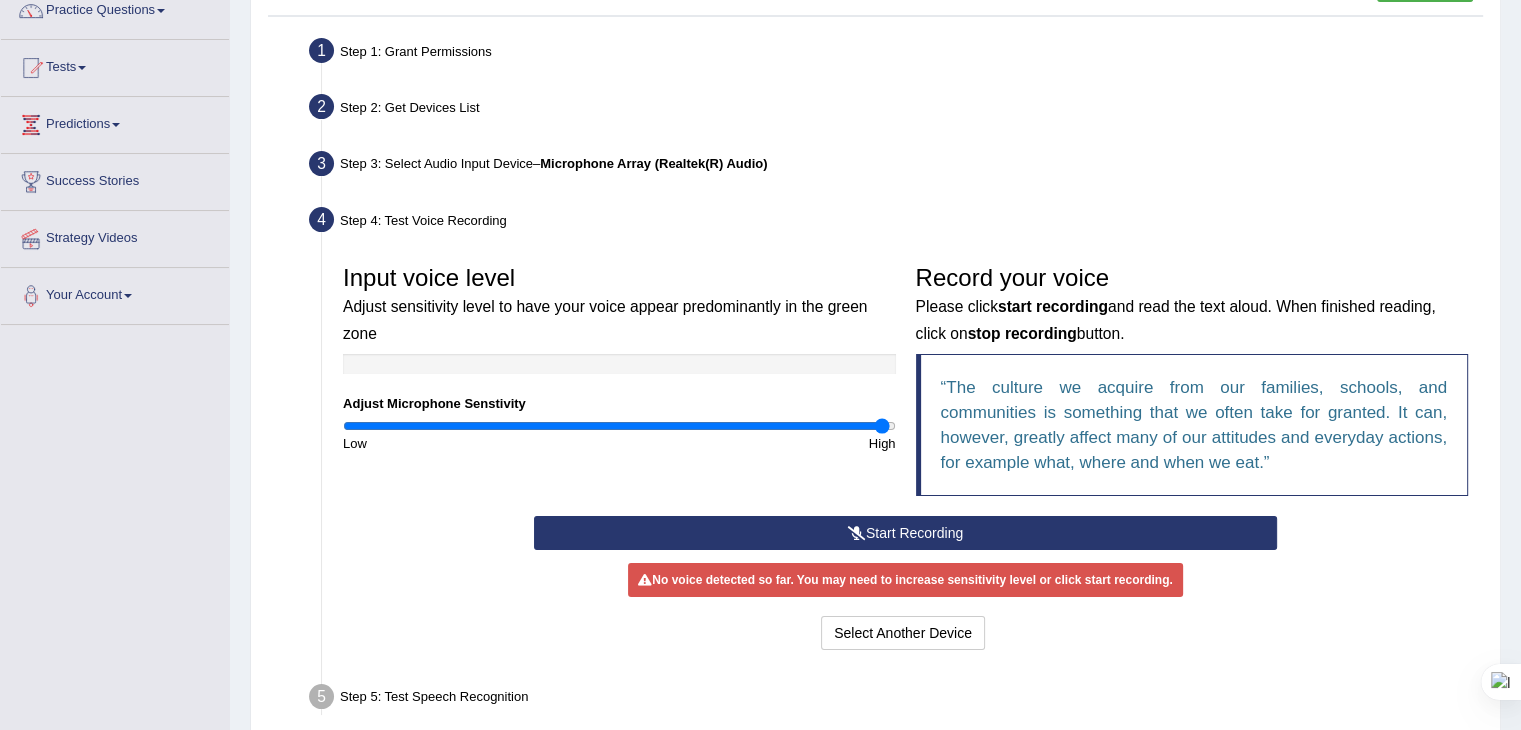 click on "Start Recording" at bounding box center (905, 533) 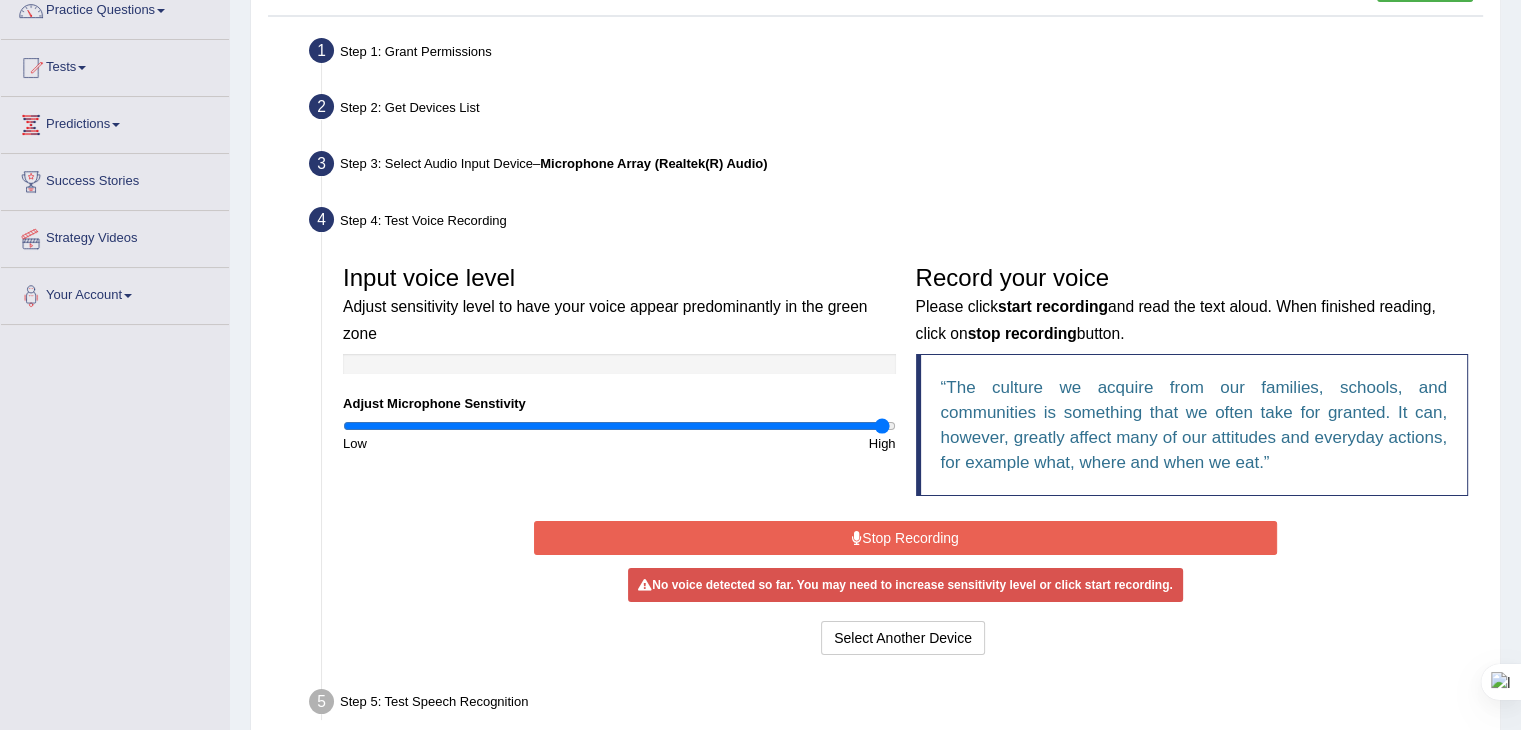 click on "Stop Recording" at bounding box center (905, 538) 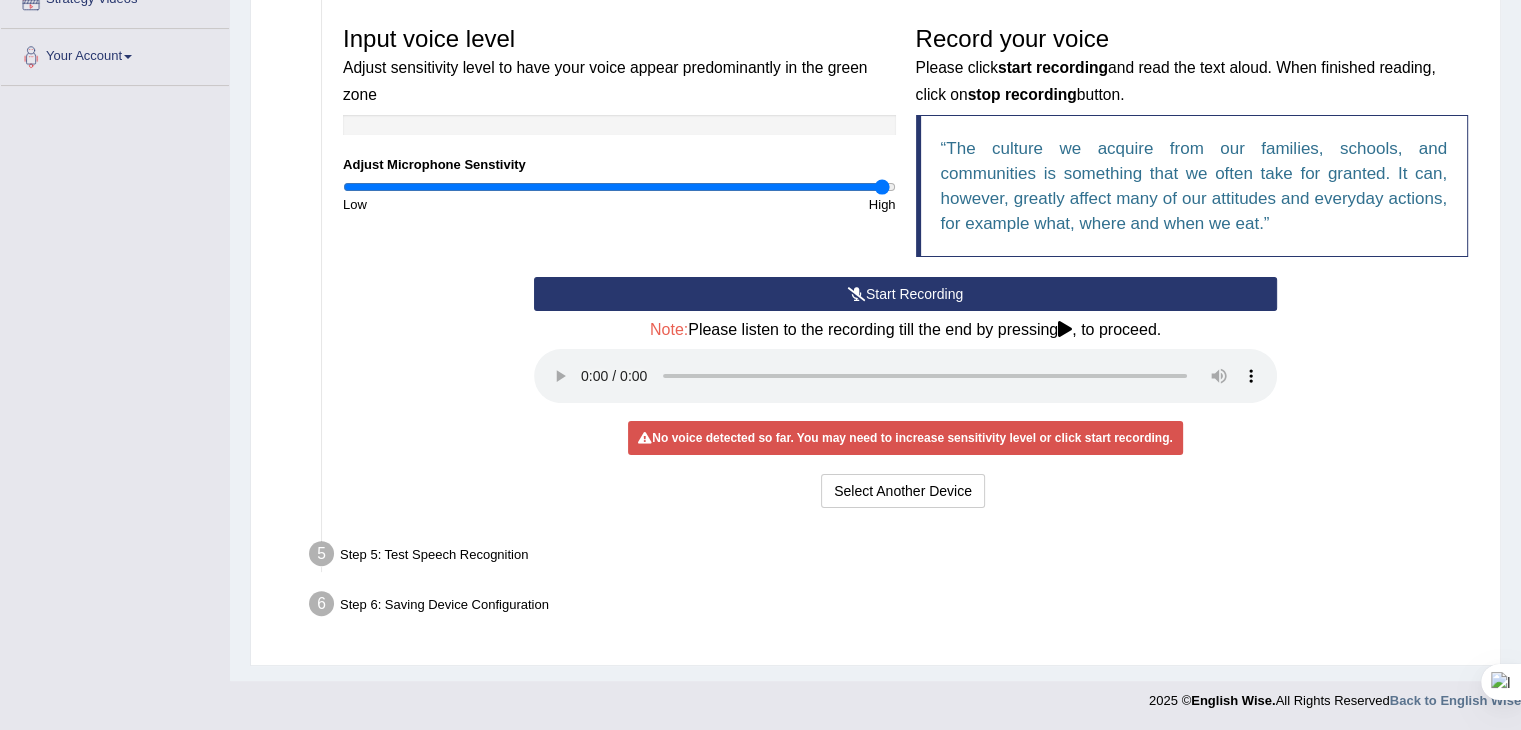 scroll, scrollTop: 412, scrollLeft: 0, axis: vertical 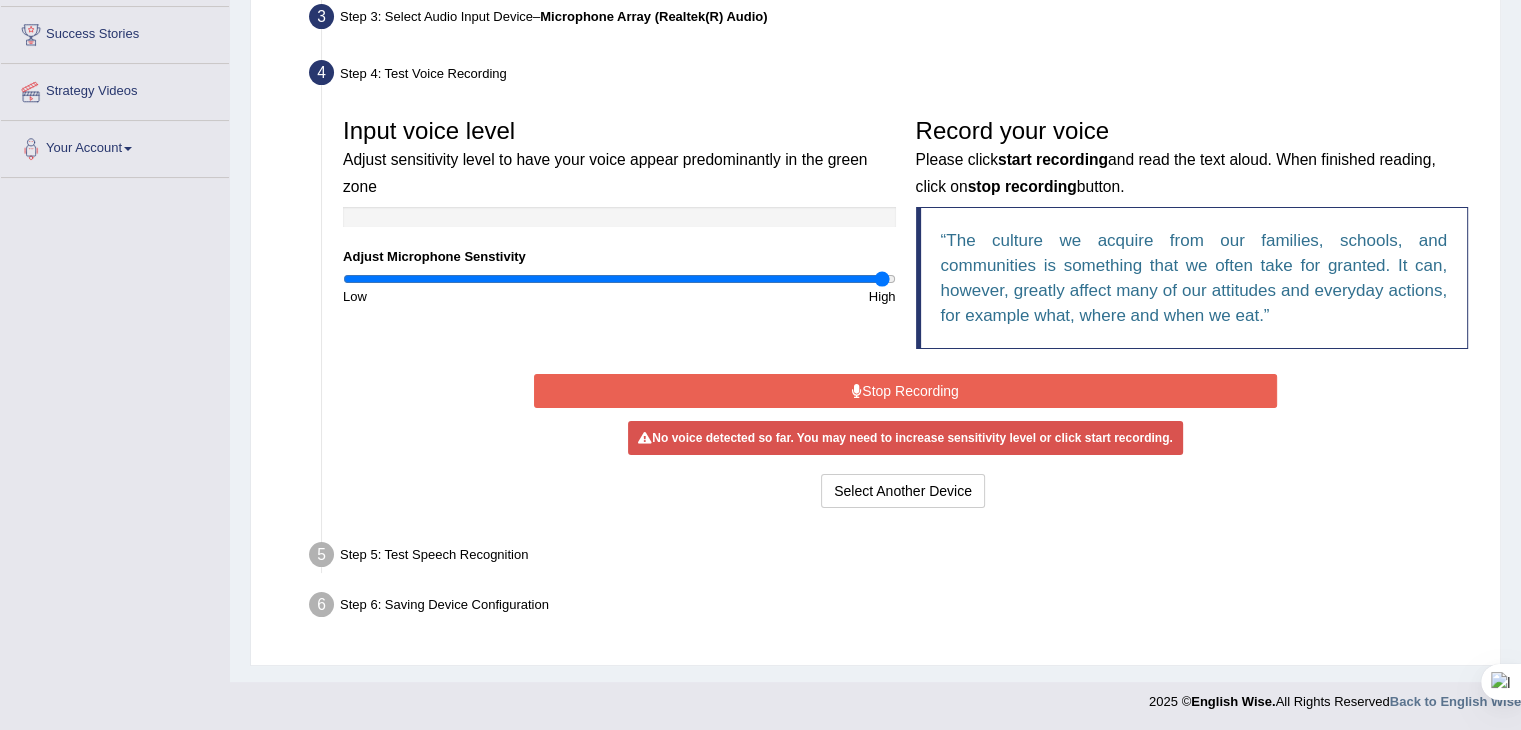 click on "Stop Recording" at bounding box center (905, 391) 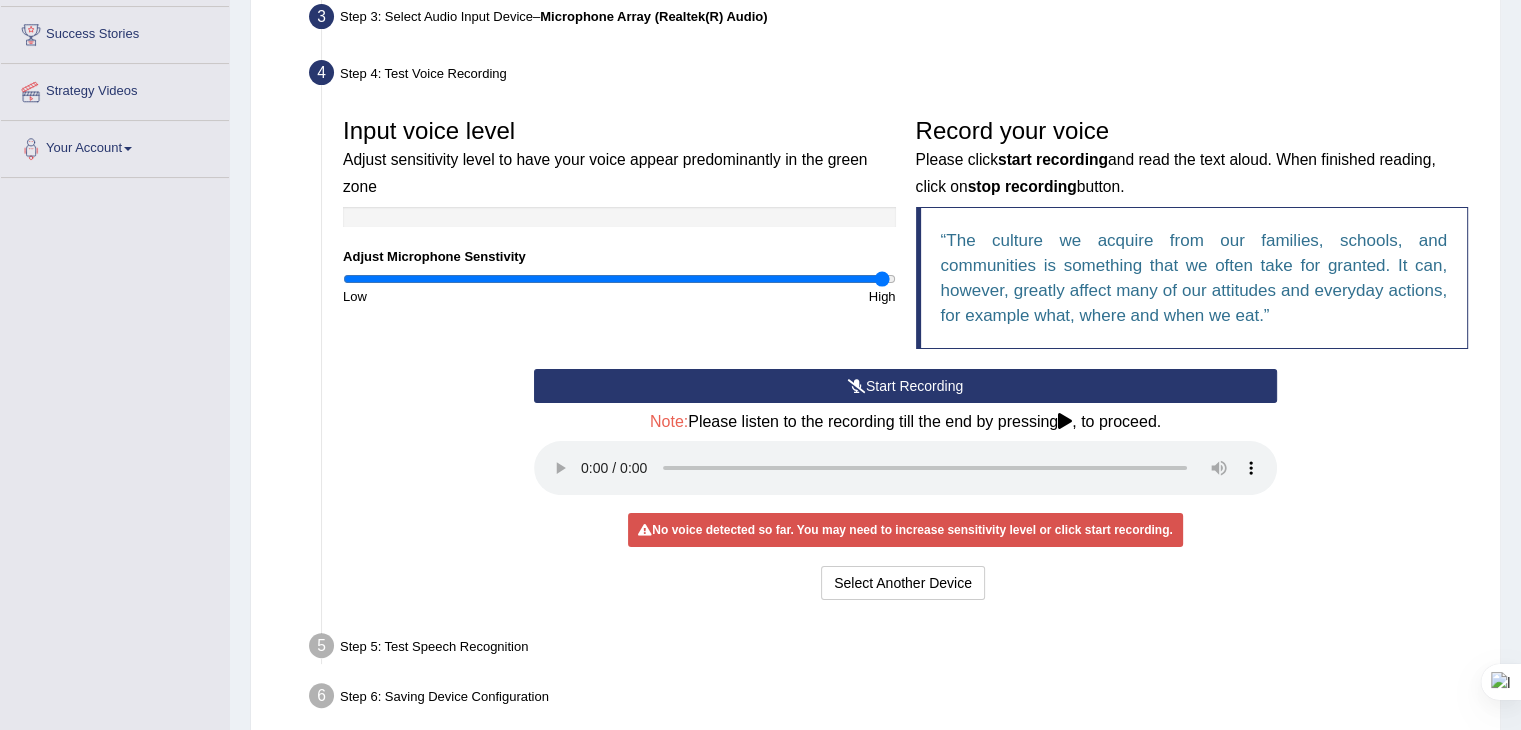 click on "Start Recording" at bounding box center (905, 386) 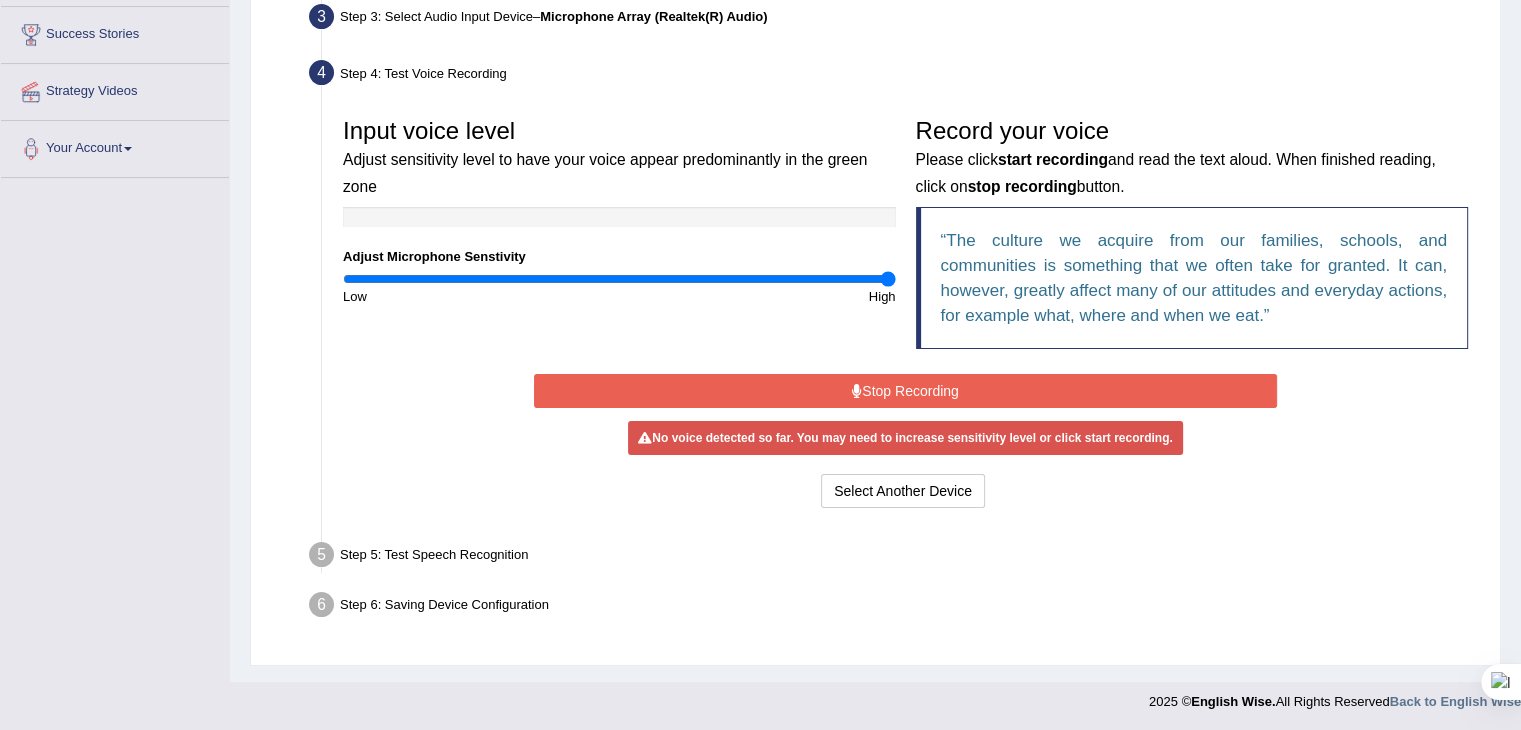 type on "2" 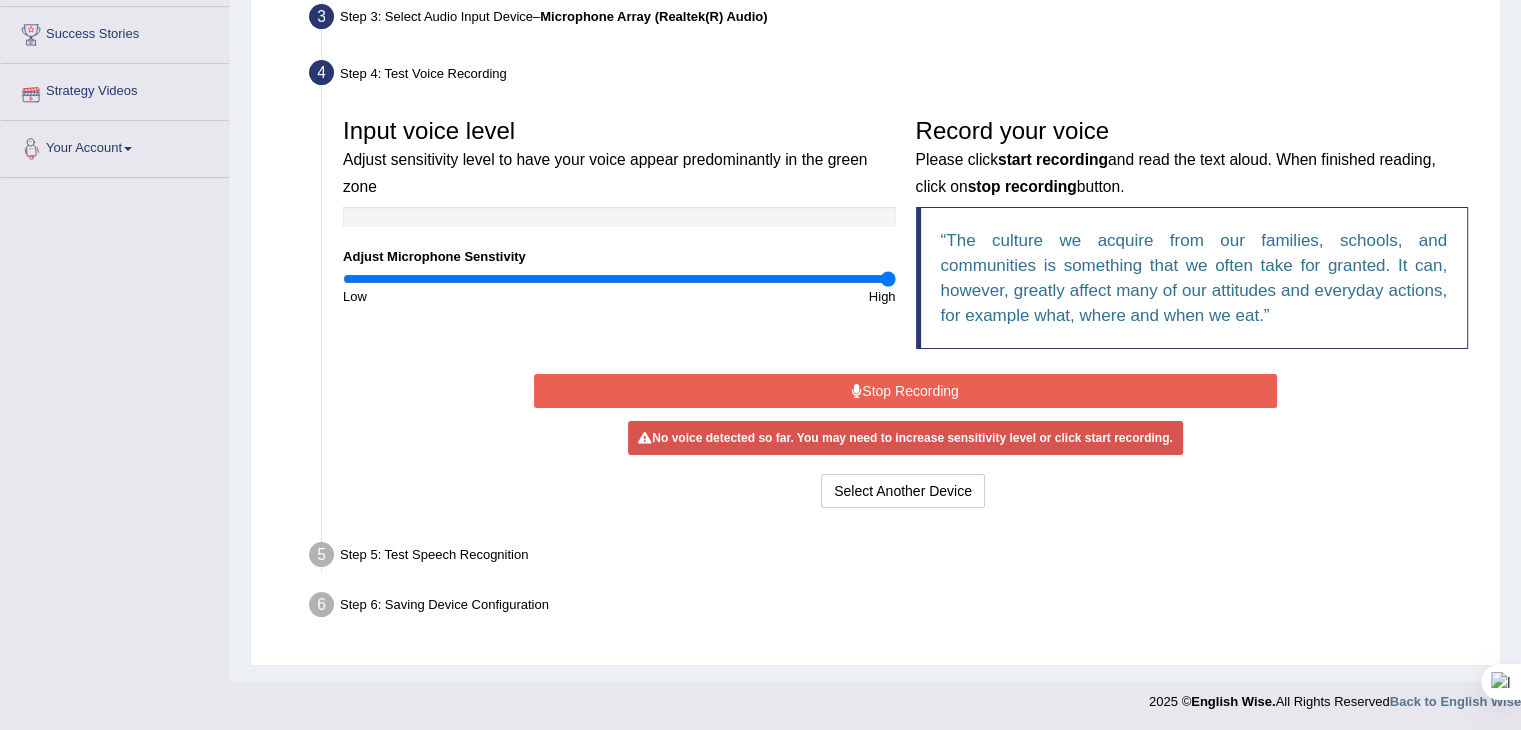 scroll, scrollTop: 0, scrollLeft: 0, axis: both 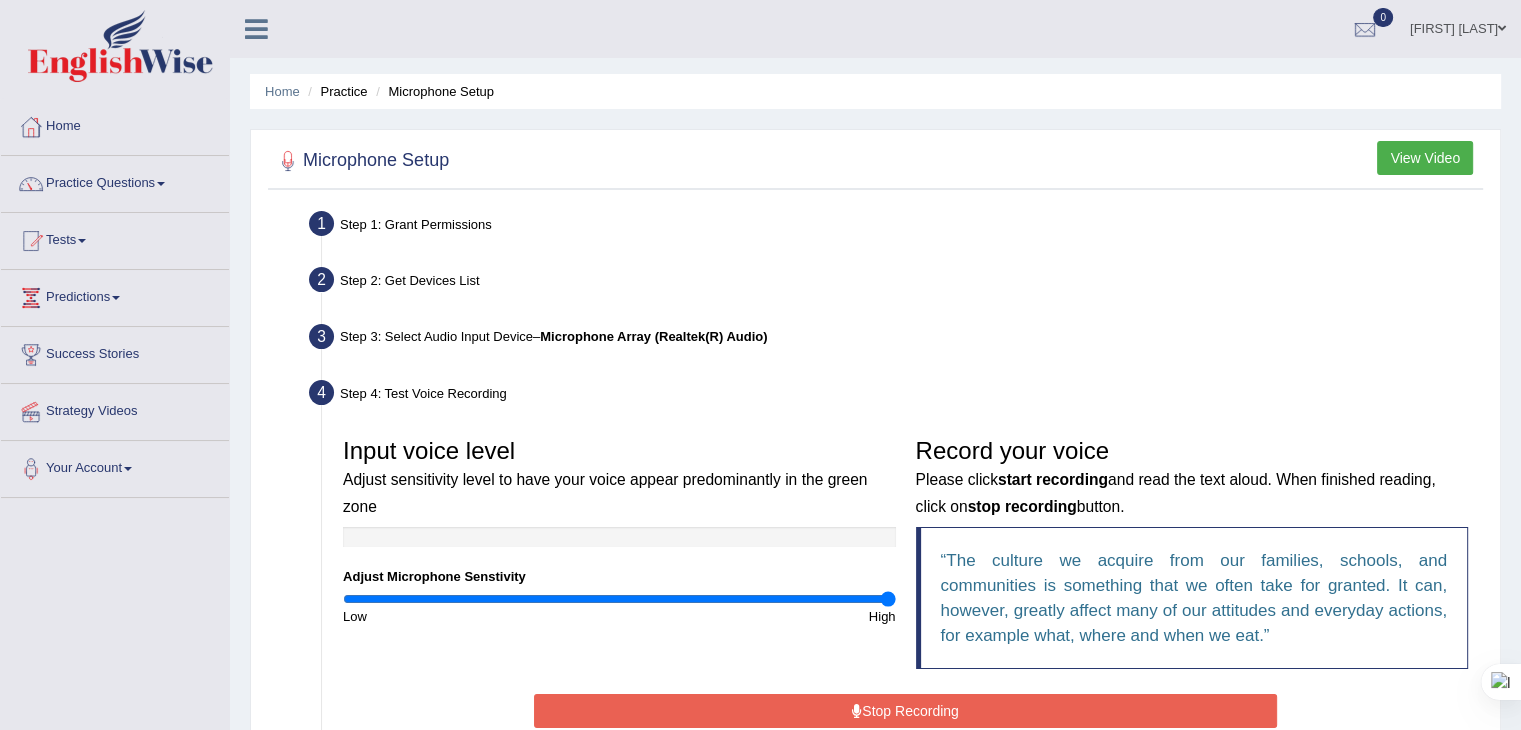 click on "Step 2: Get Devices List" at bounding box center [895, 283] 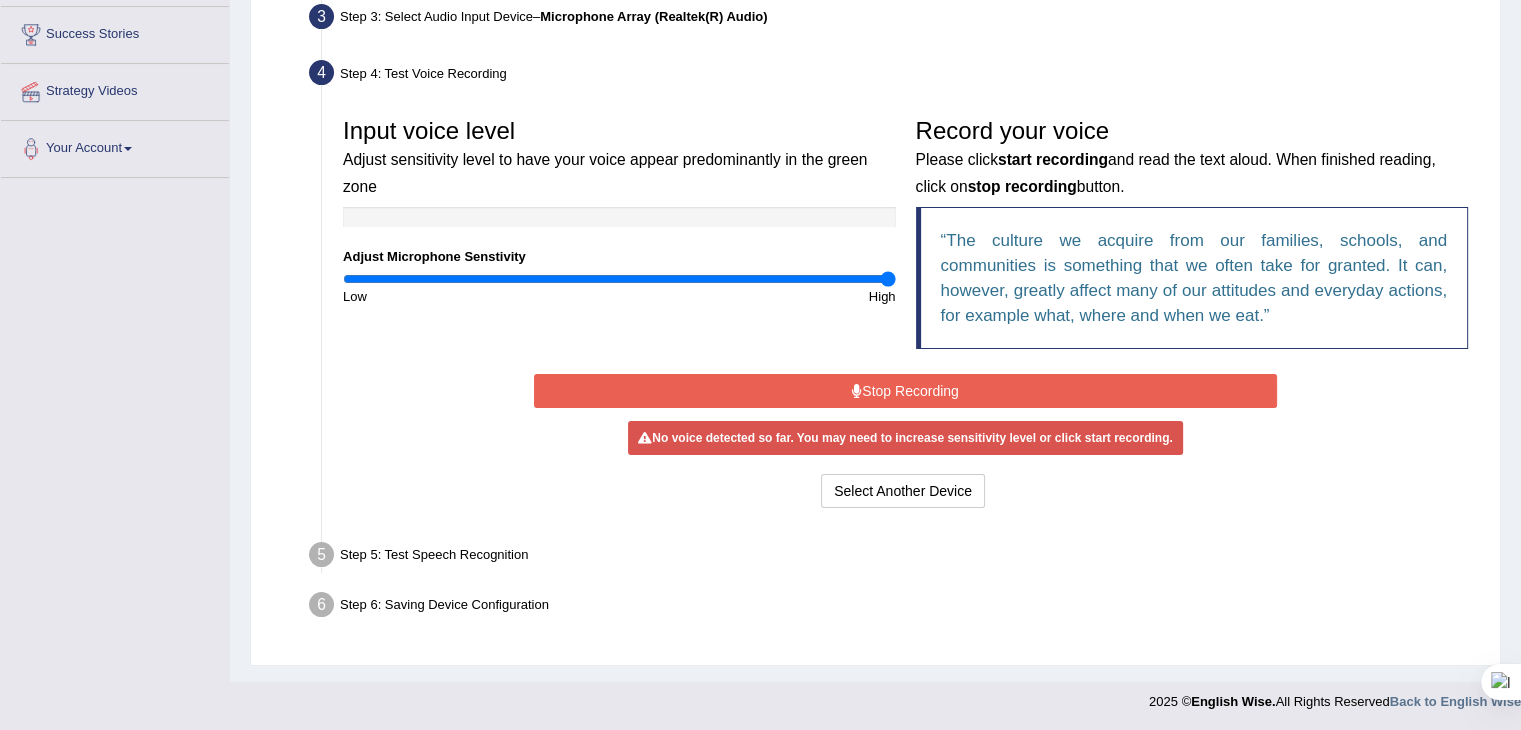 scroll, scrollTop: 320, scrollLeft: 0, axis: vertical 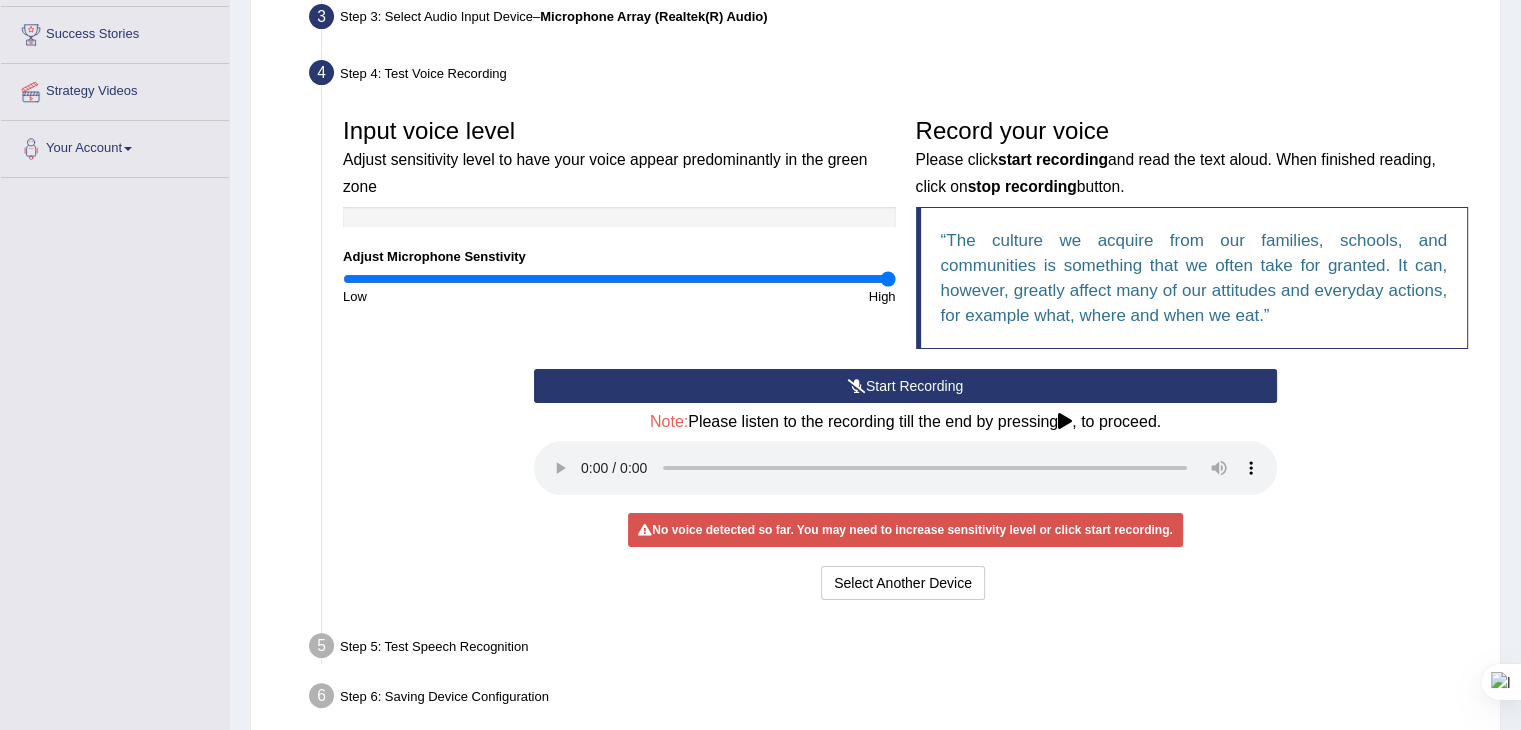 click on "Start Recording" at bounding box center [905, 386] 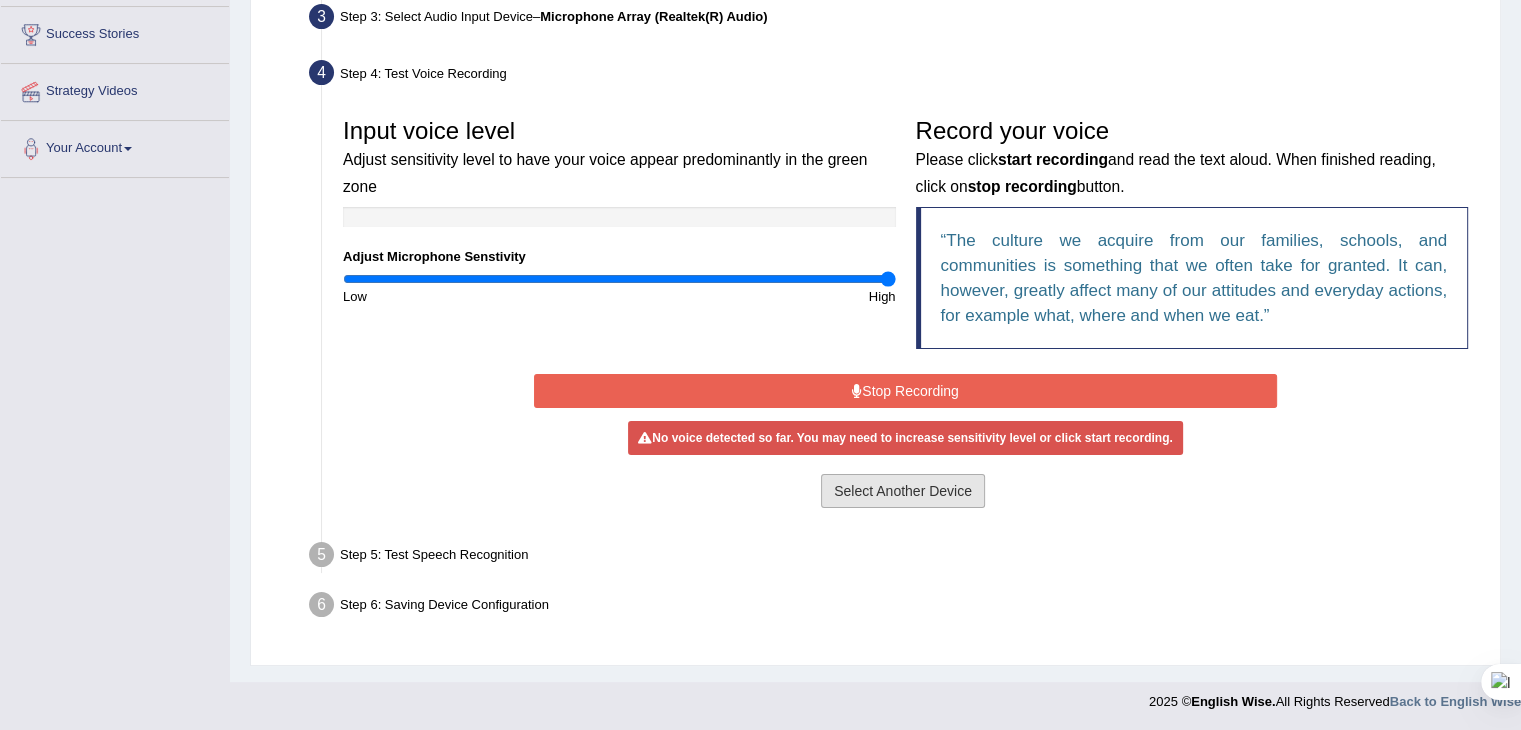 click on "Select Another Device" at bounding box center (903, 491) 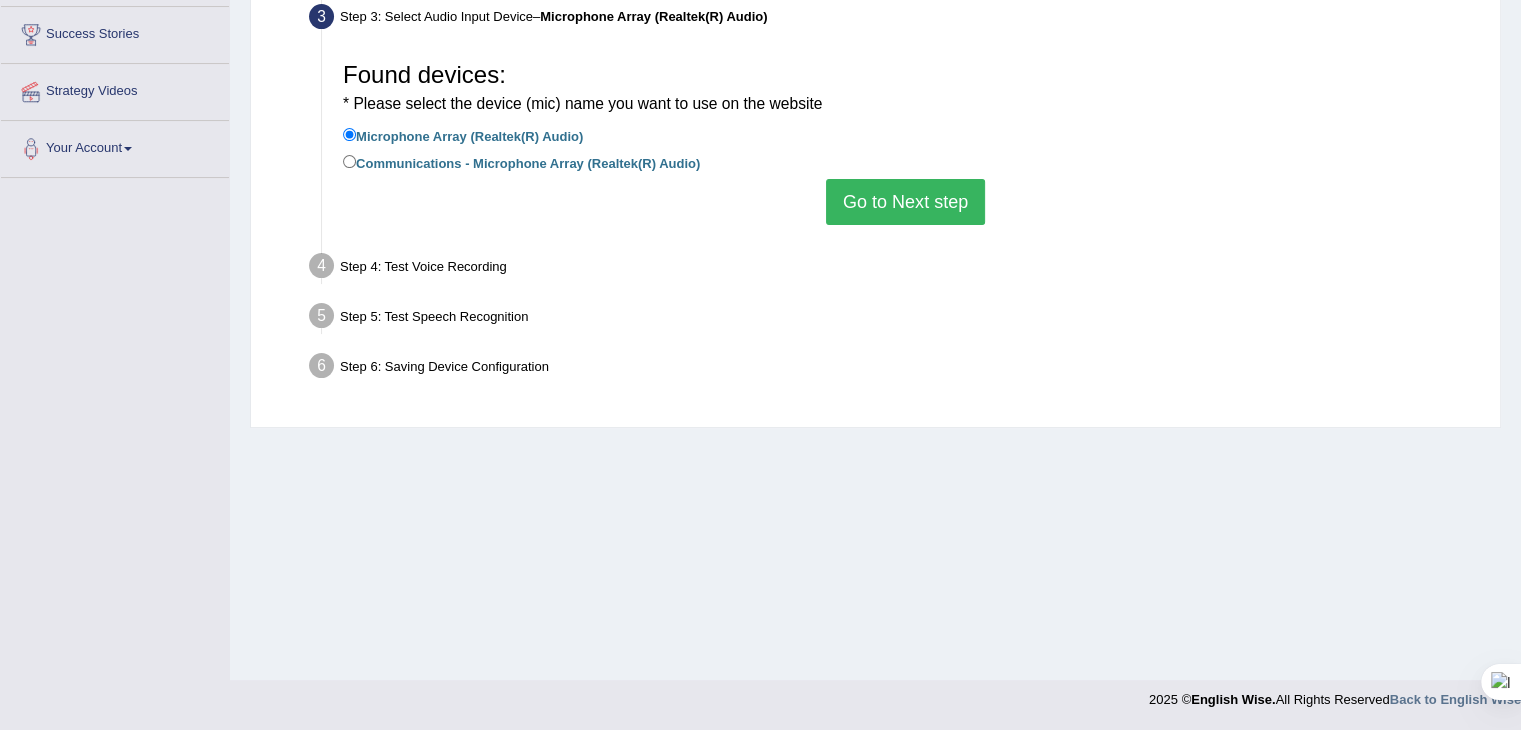 scroll, scrollTop: 0, scrollLeft: 0, axis: both 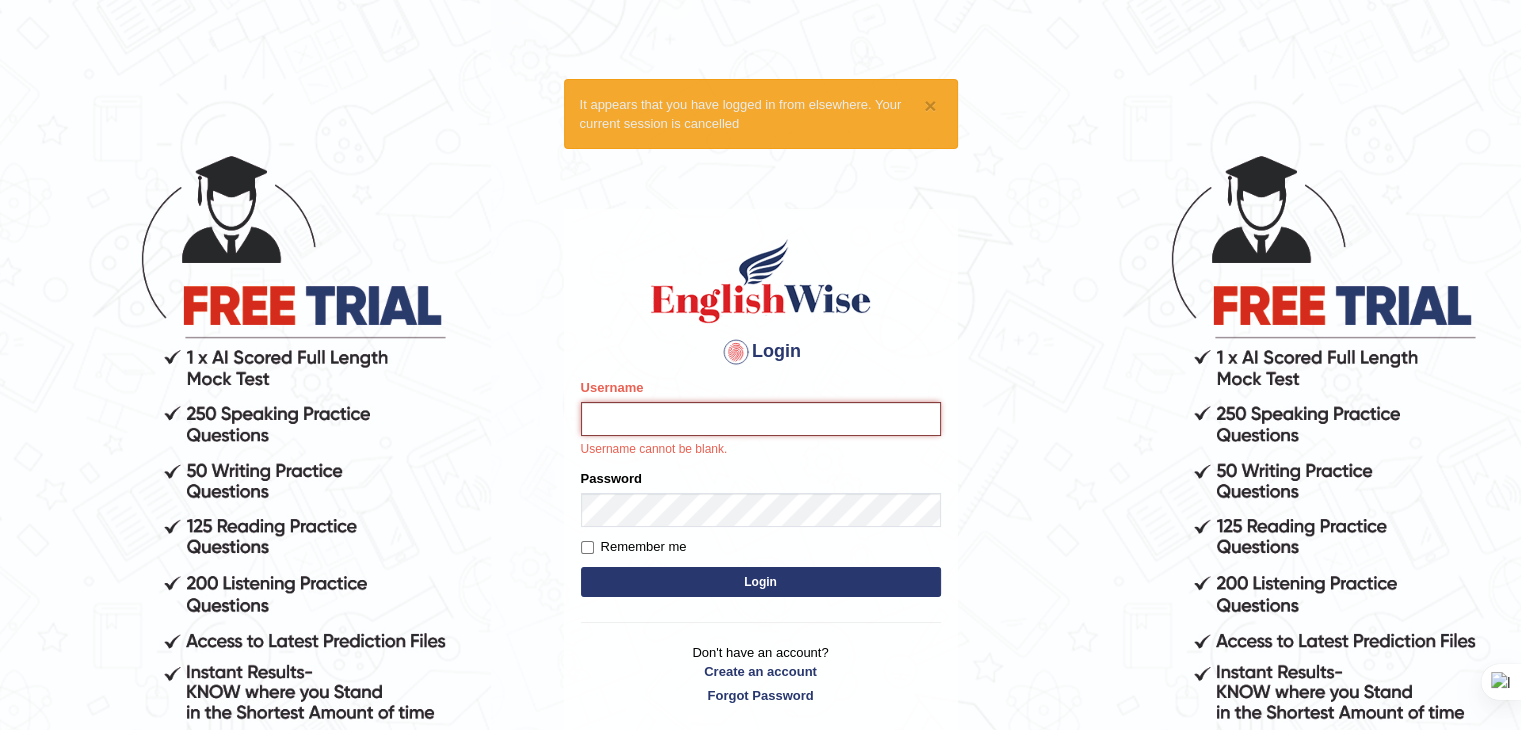 type on "[FIRST]" 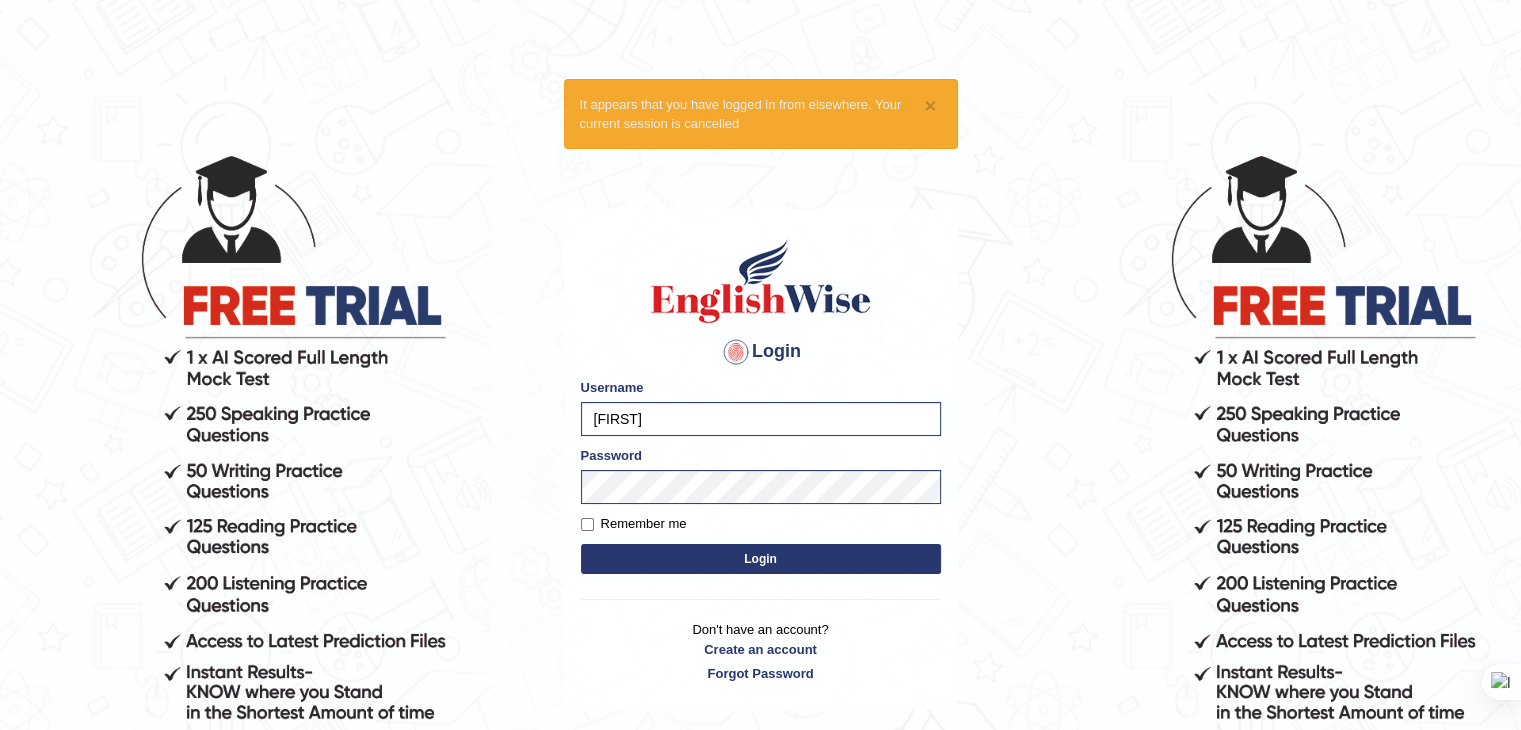 click on "Remember me" at bounding box center [634, 524] 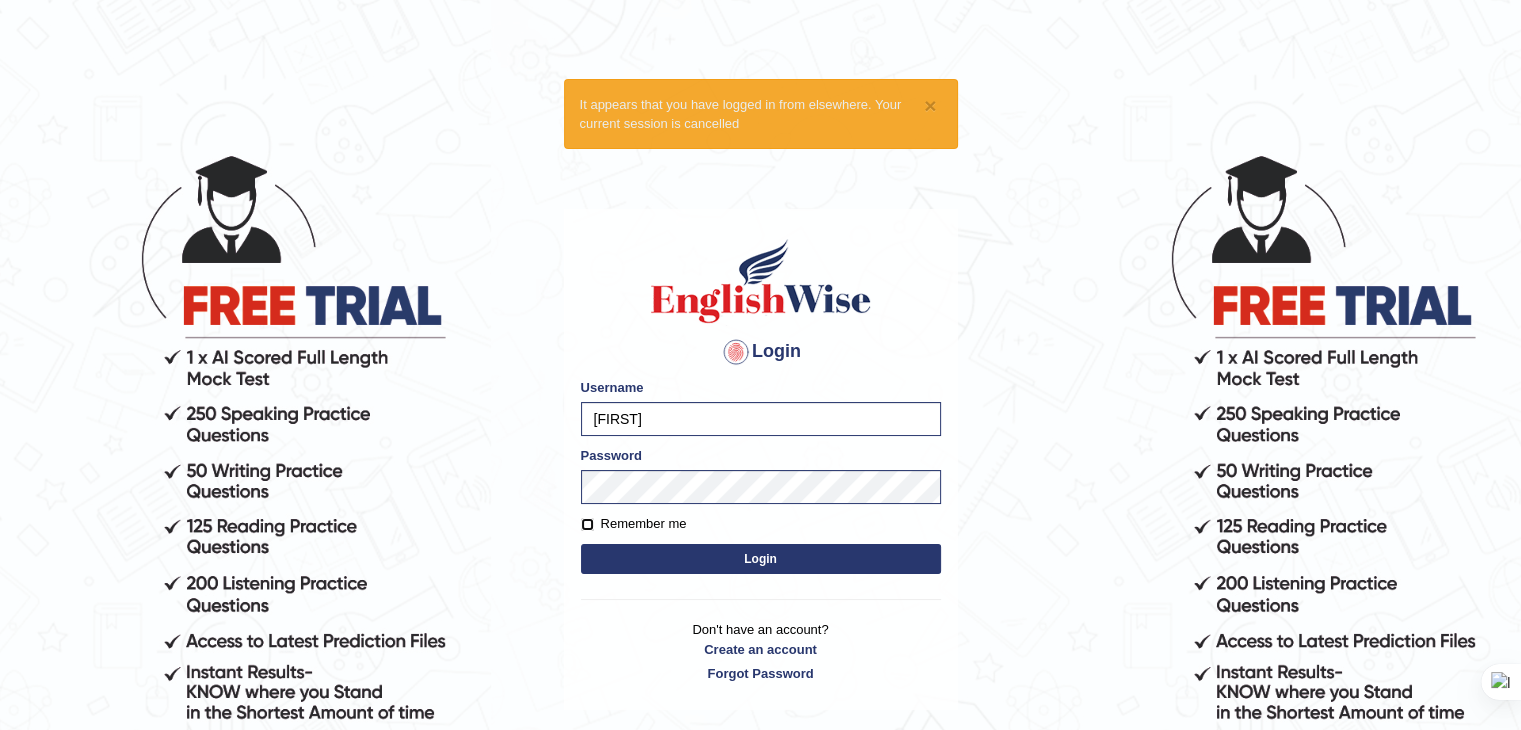 click on "Remember me" at bounding box center [587, 524] 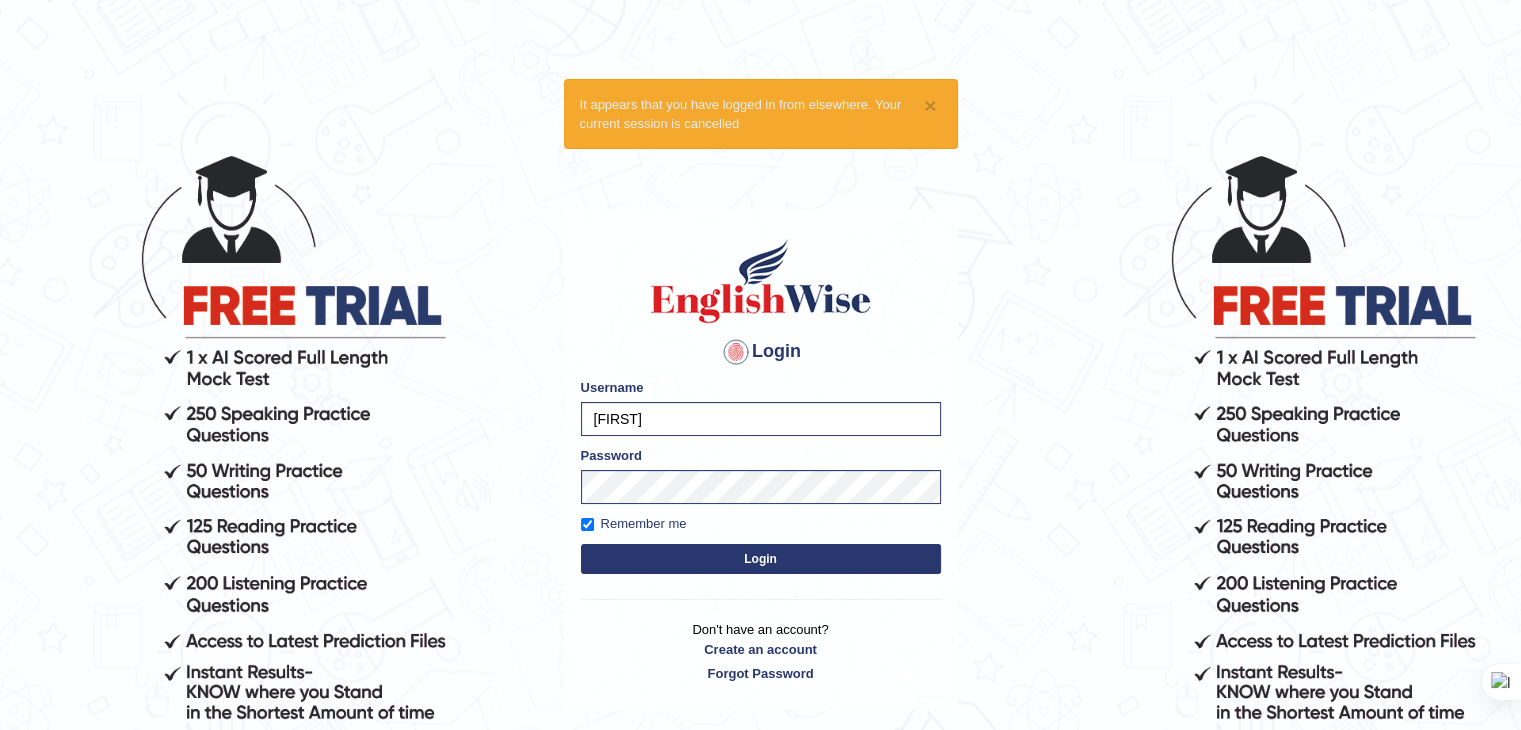 click on "Login" at bounding box center (761, 559) 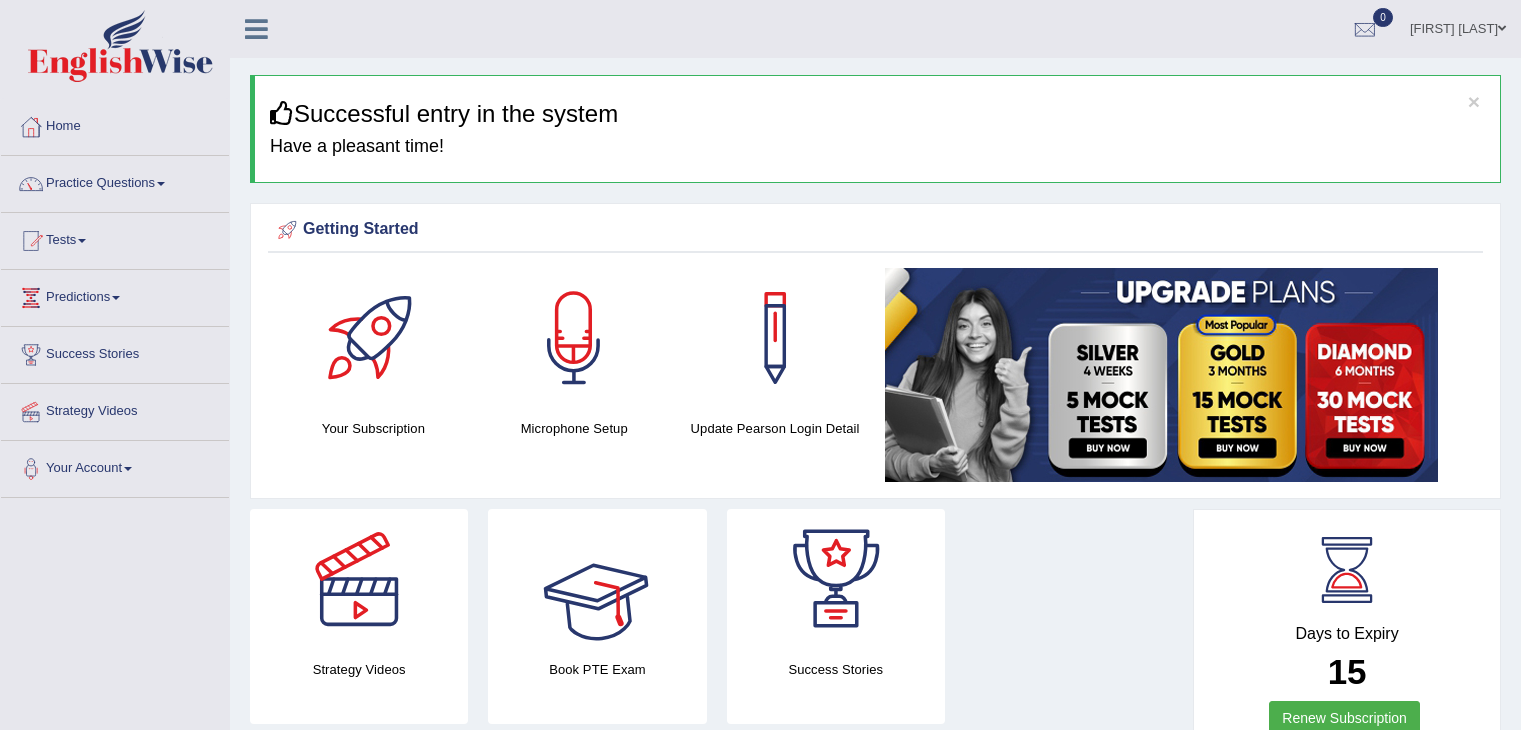 scroll, scrollTop: 0, scrollLeft: 0, axis: both 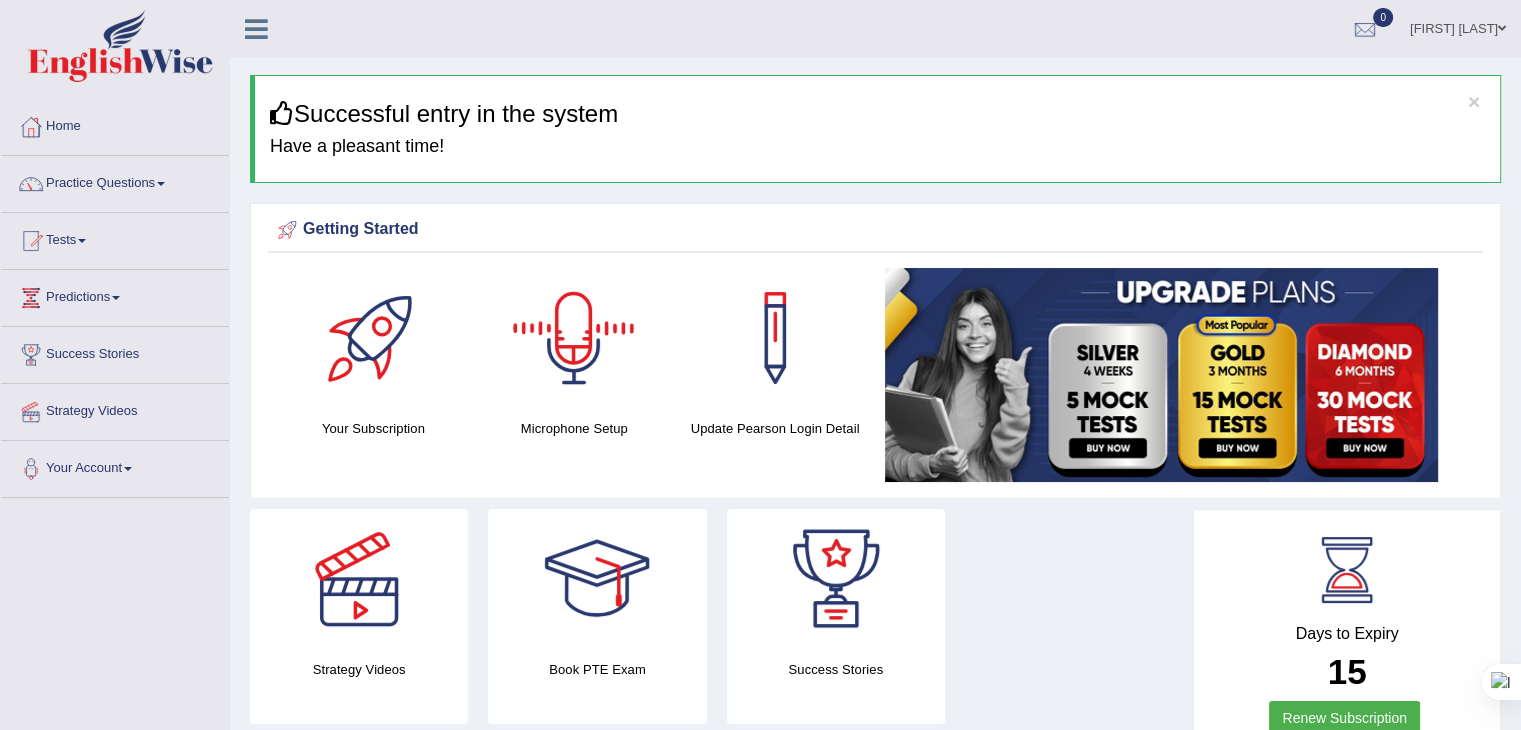 click at bounding box center (574, 338) 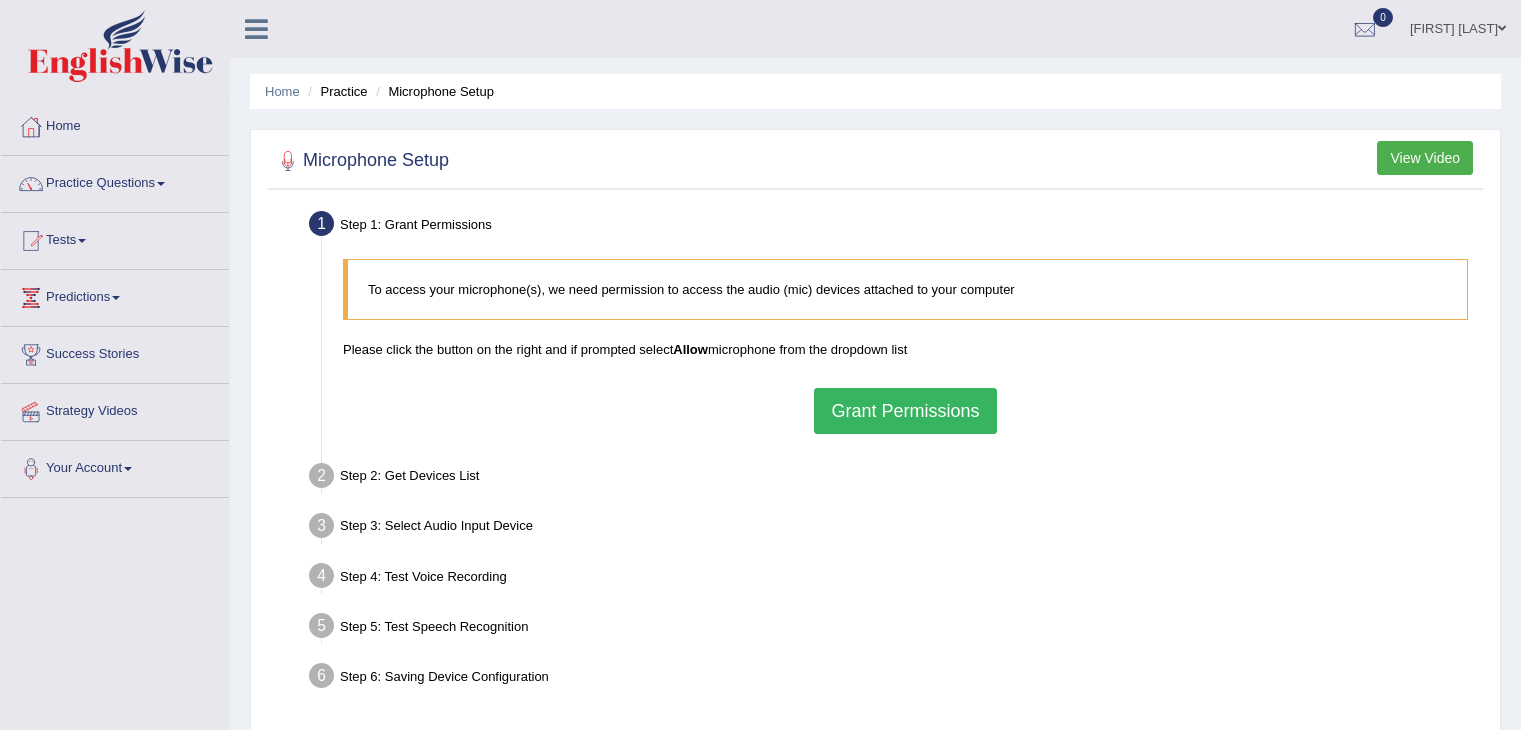 scroll, scrollTop: 0, scrollLeft: 0, axis: both 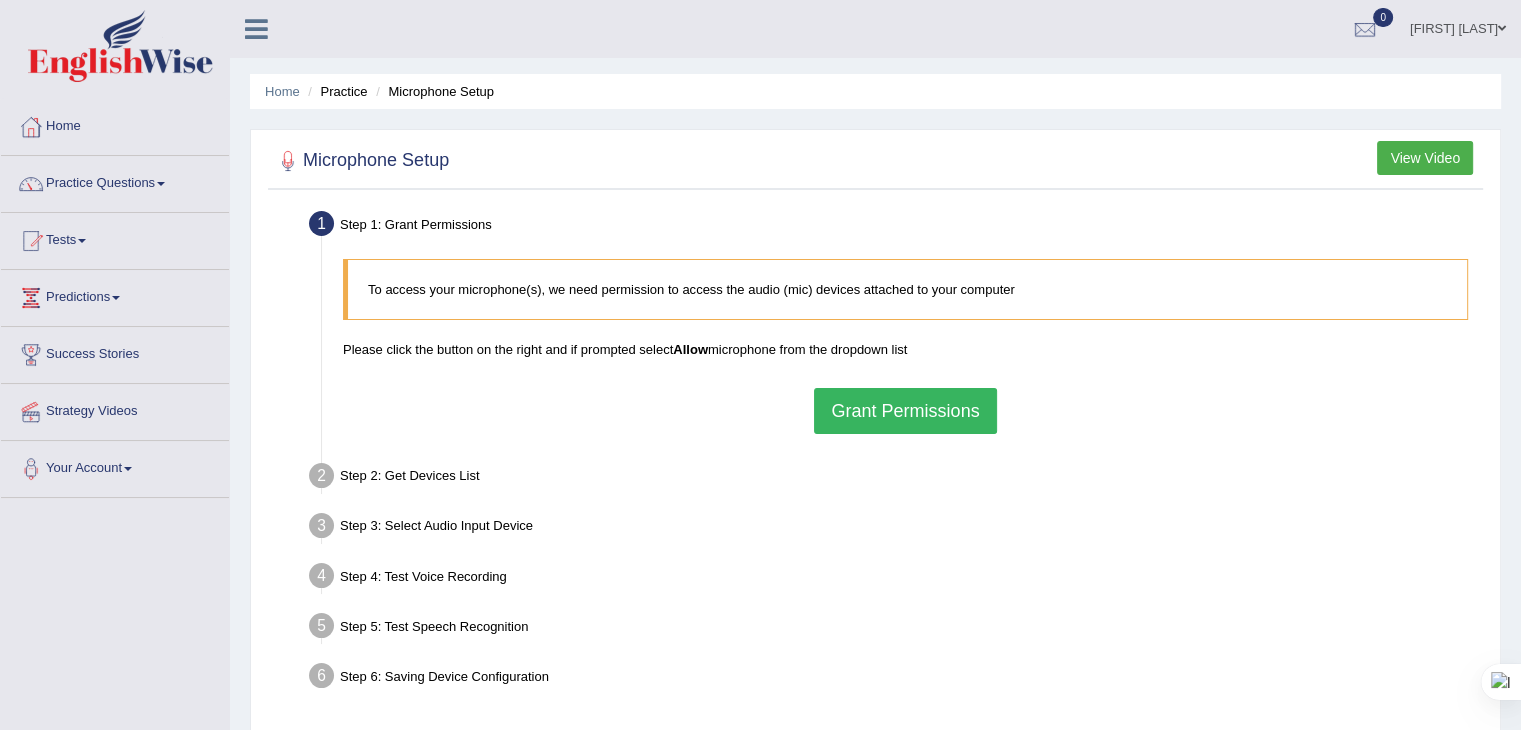 click on "Please click the button on the right and if prompted select  Allow  microphone from the dropdown list" at bounding box center [905, 349] 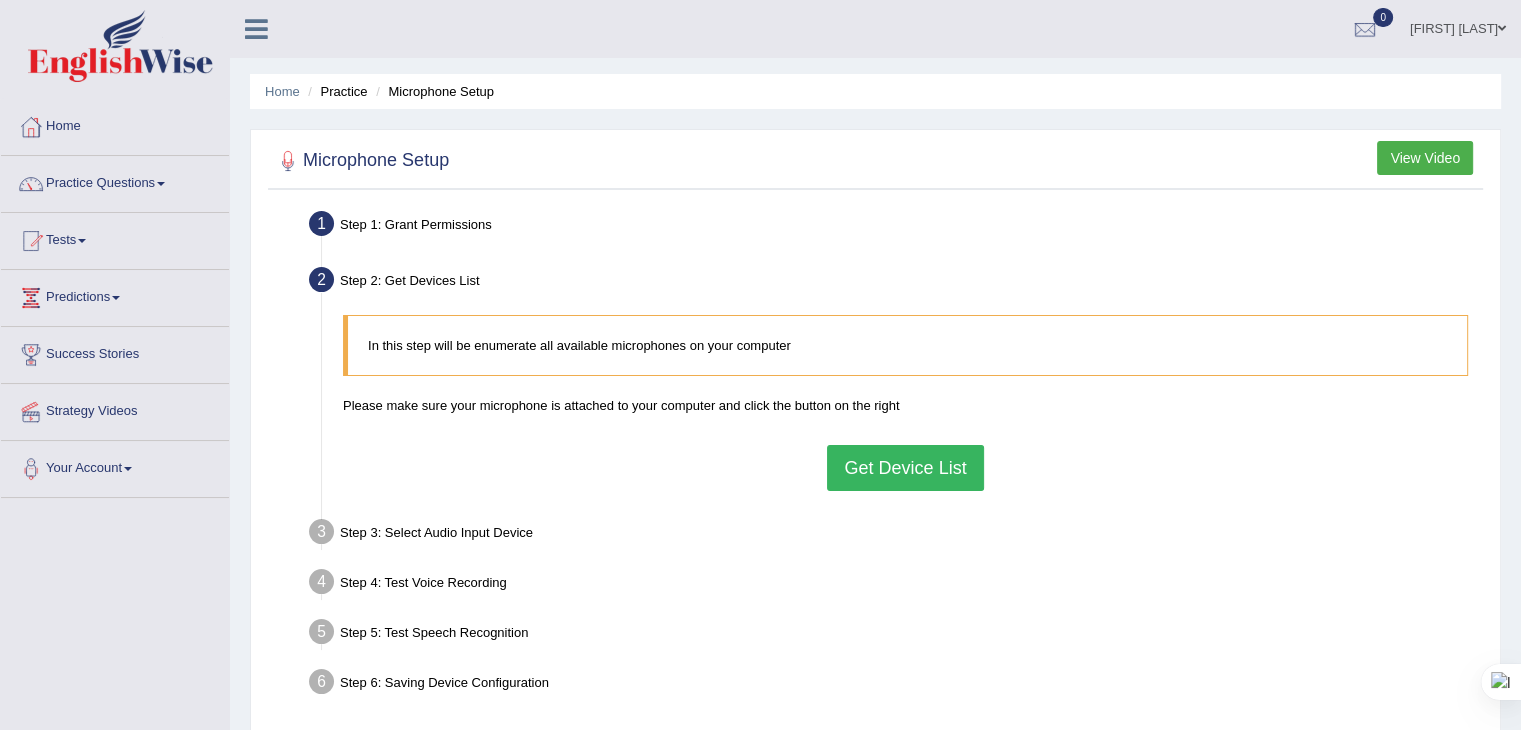 click on "Get Device List" at bounding box center (905, 468) 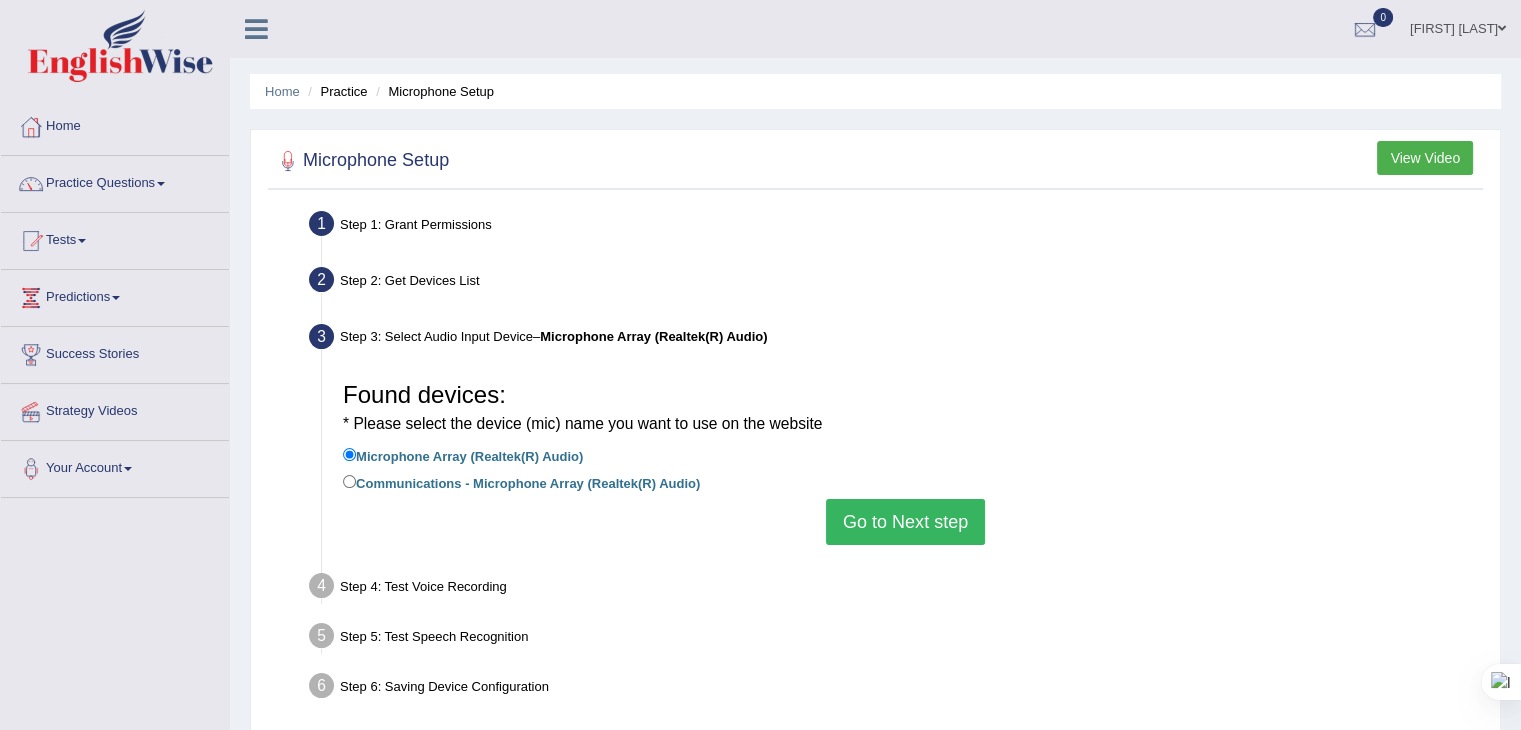 click on "Go to Next step" at bounding box center (905, 522) 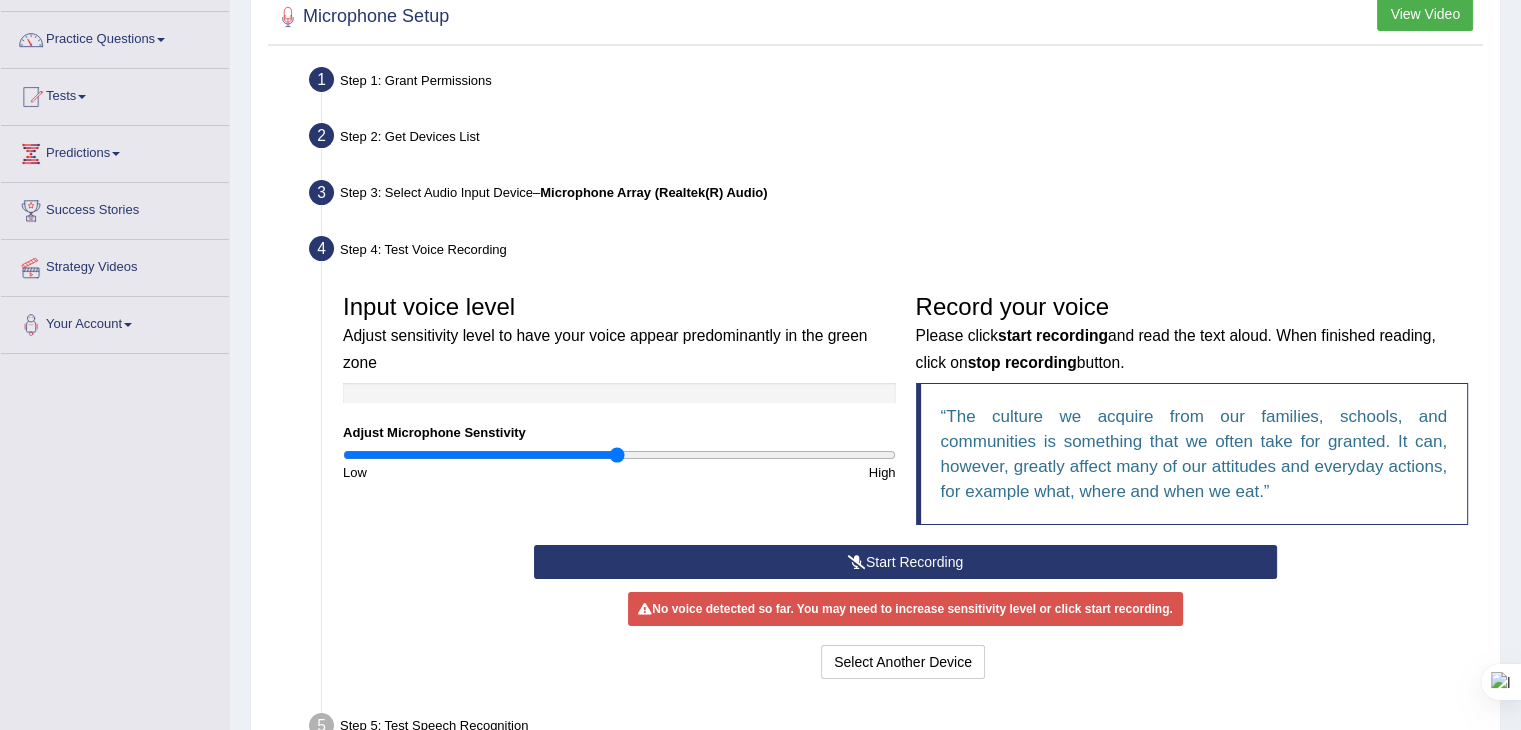 scroll, scrollTop: 143, scrollLeft: 0, axis: vertical 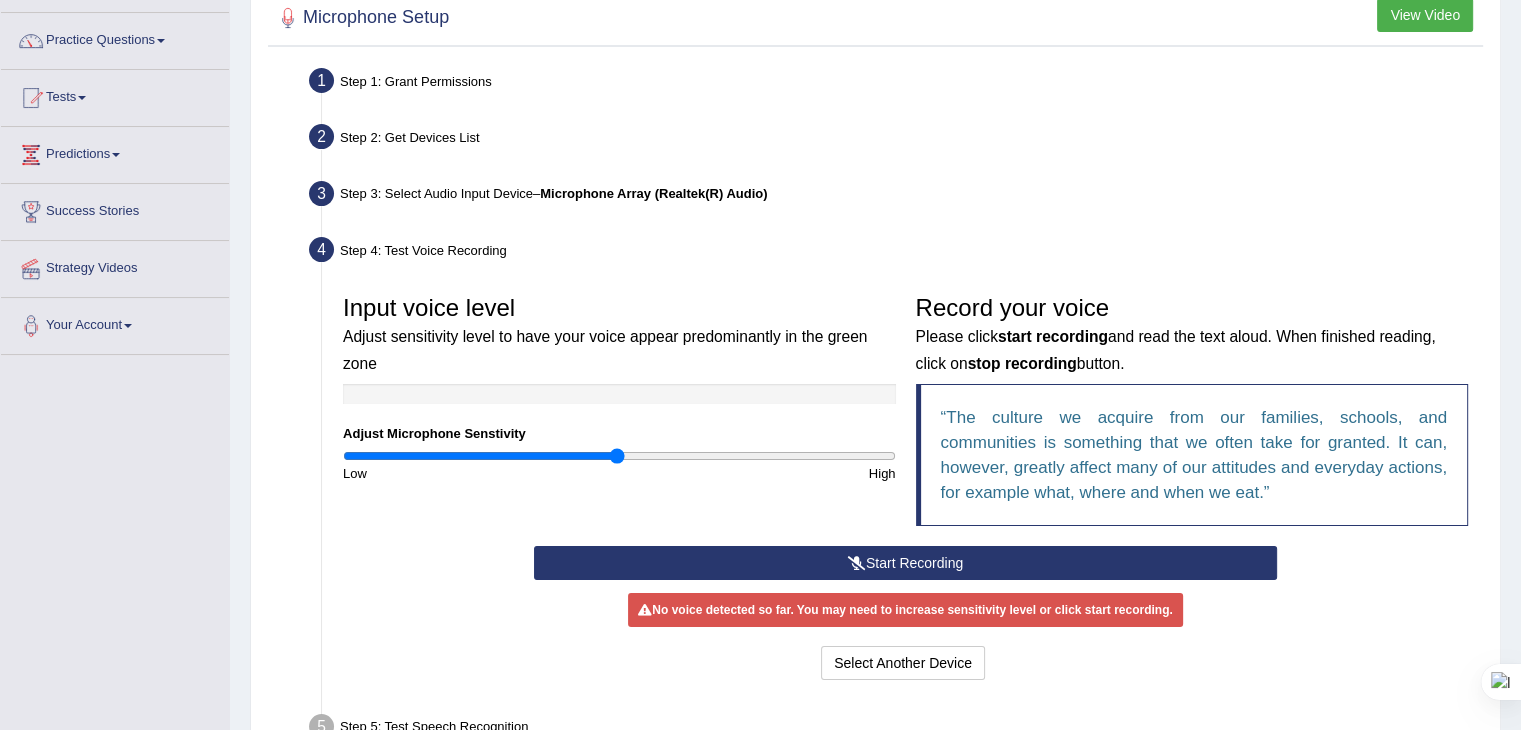 click on "High" at bounding box center (762, 473) 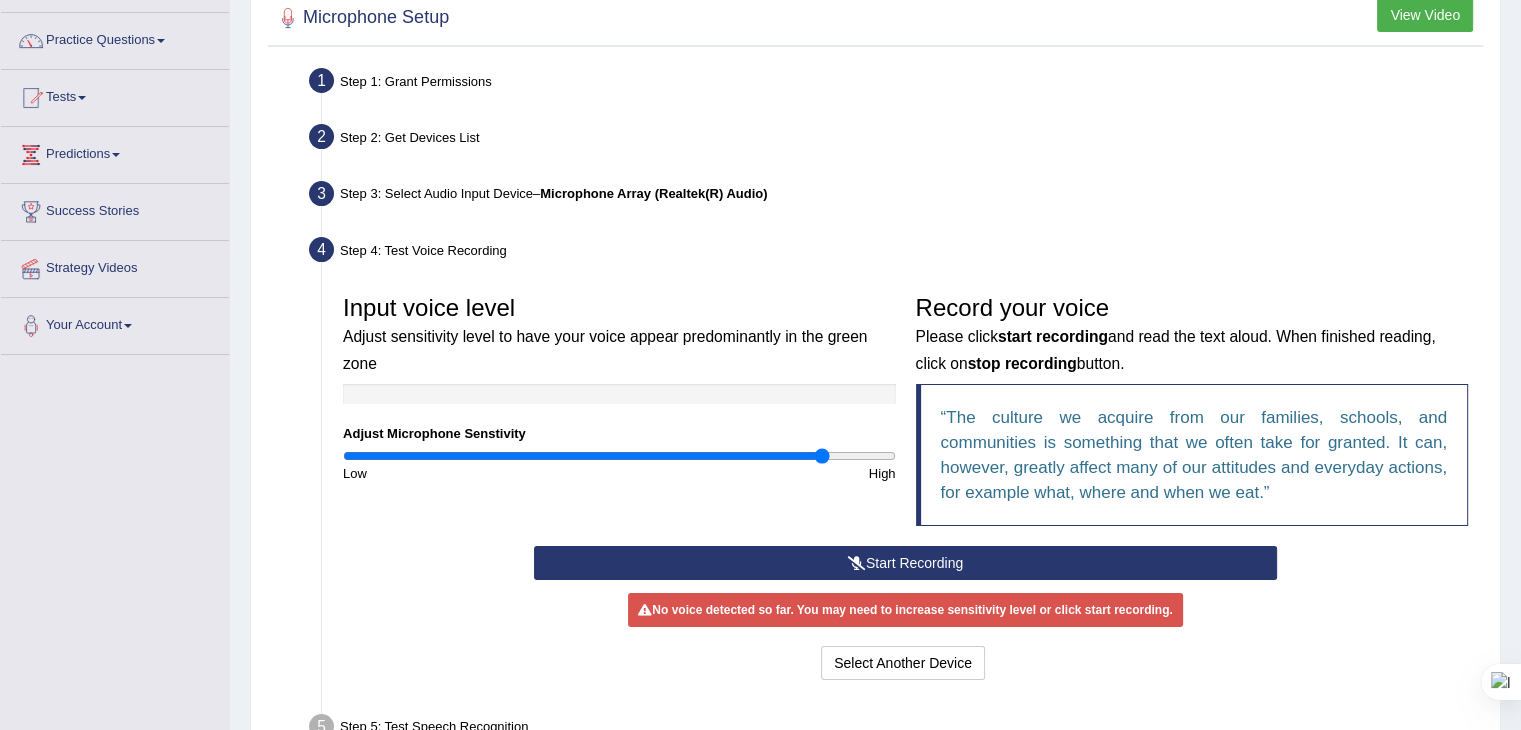 click at bounding box center (619, 456) 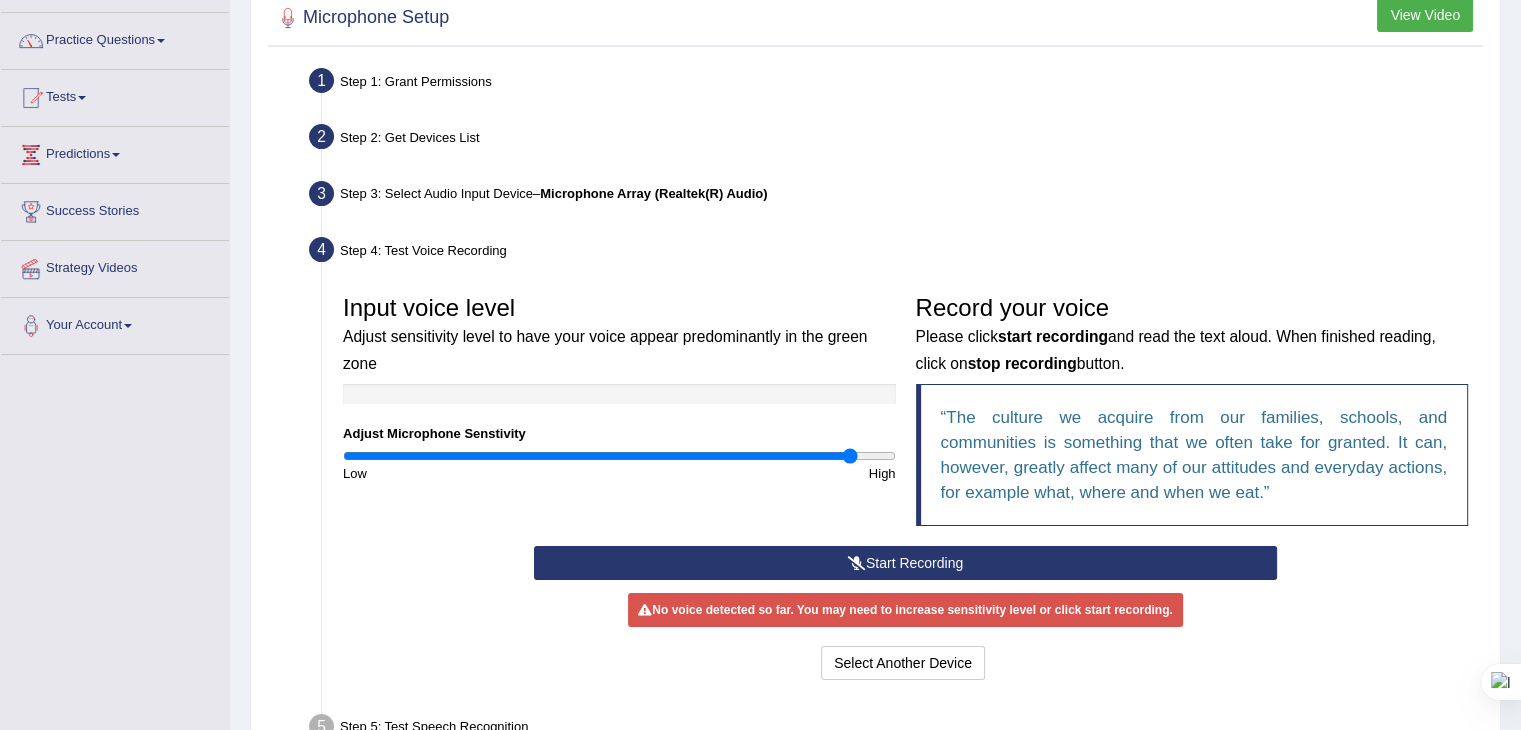 click at bounding box center [619, 456] 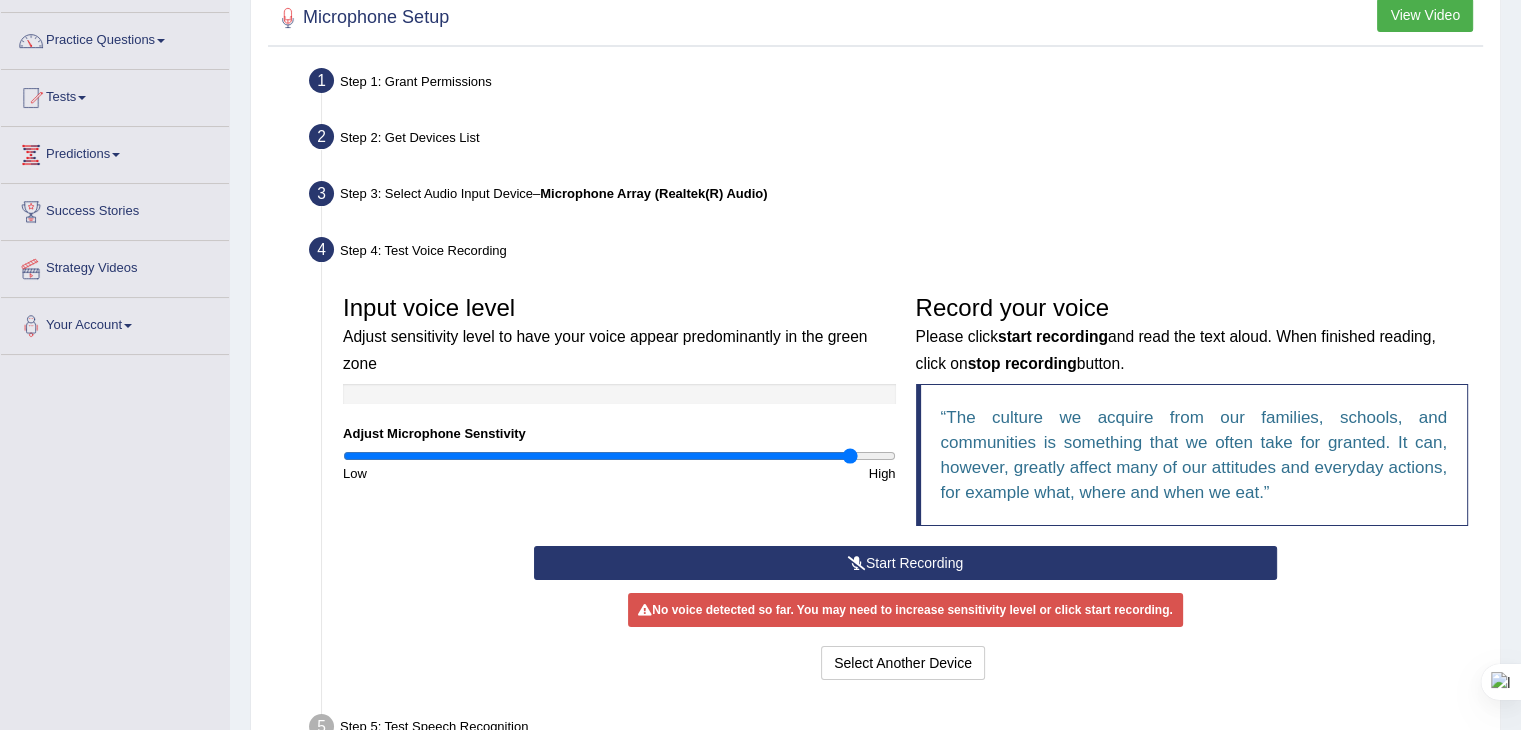 click on "Start Recording" at bounding box center (905, 563) 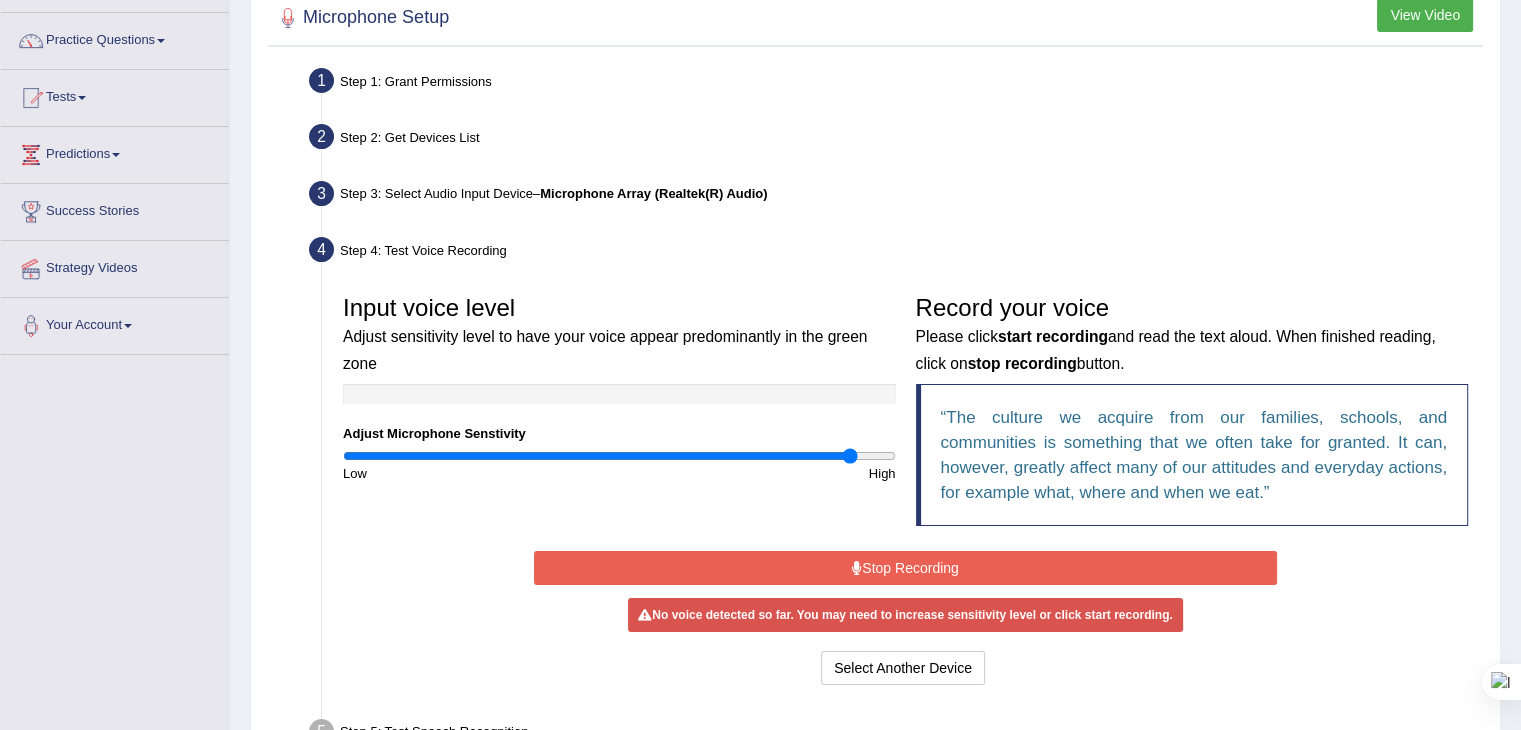 click on "Stop Recording" at bounding box center [905, 568] 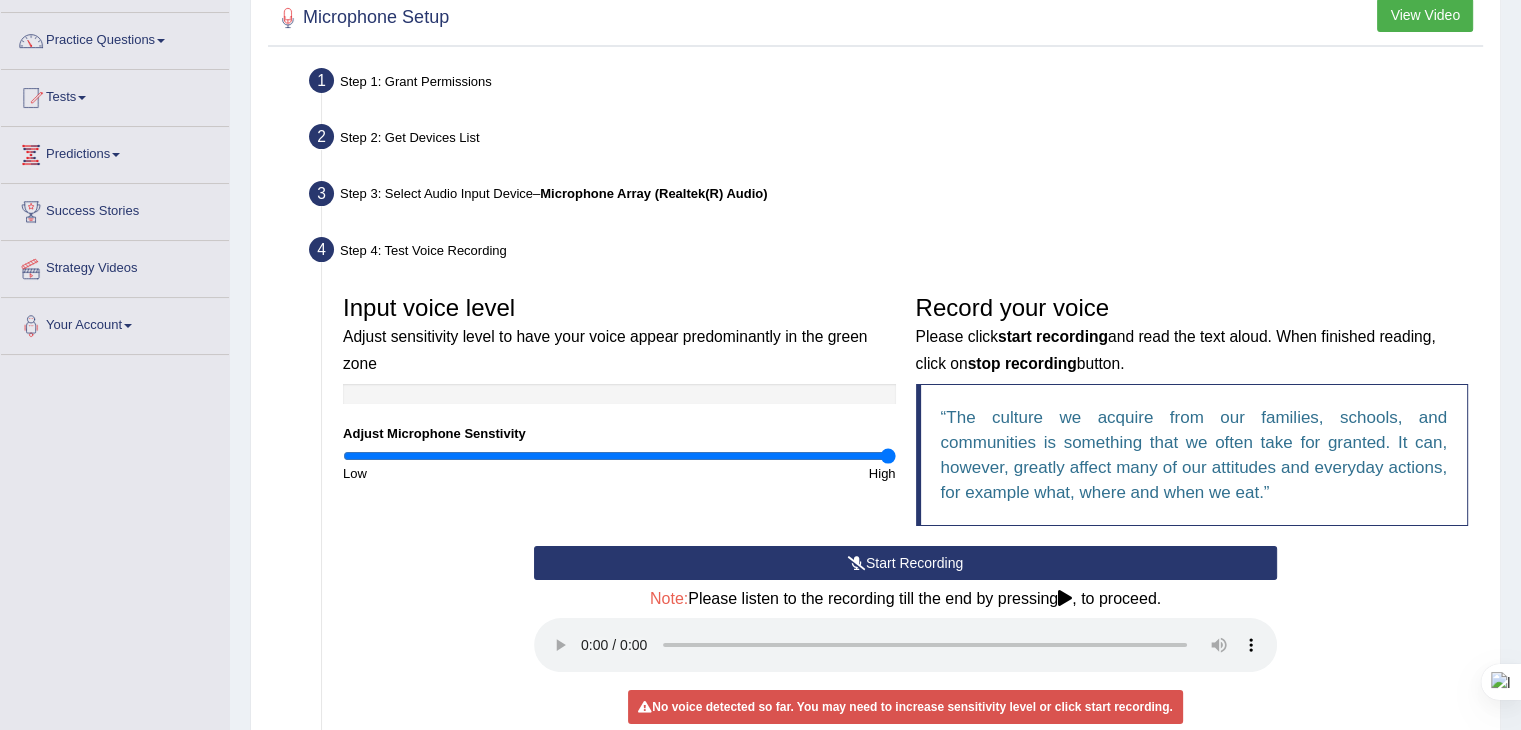 drag, startPoint x: 856, startPoint y: 455, endPoint x: 913, endPoint y: 452, distance: 57.07889 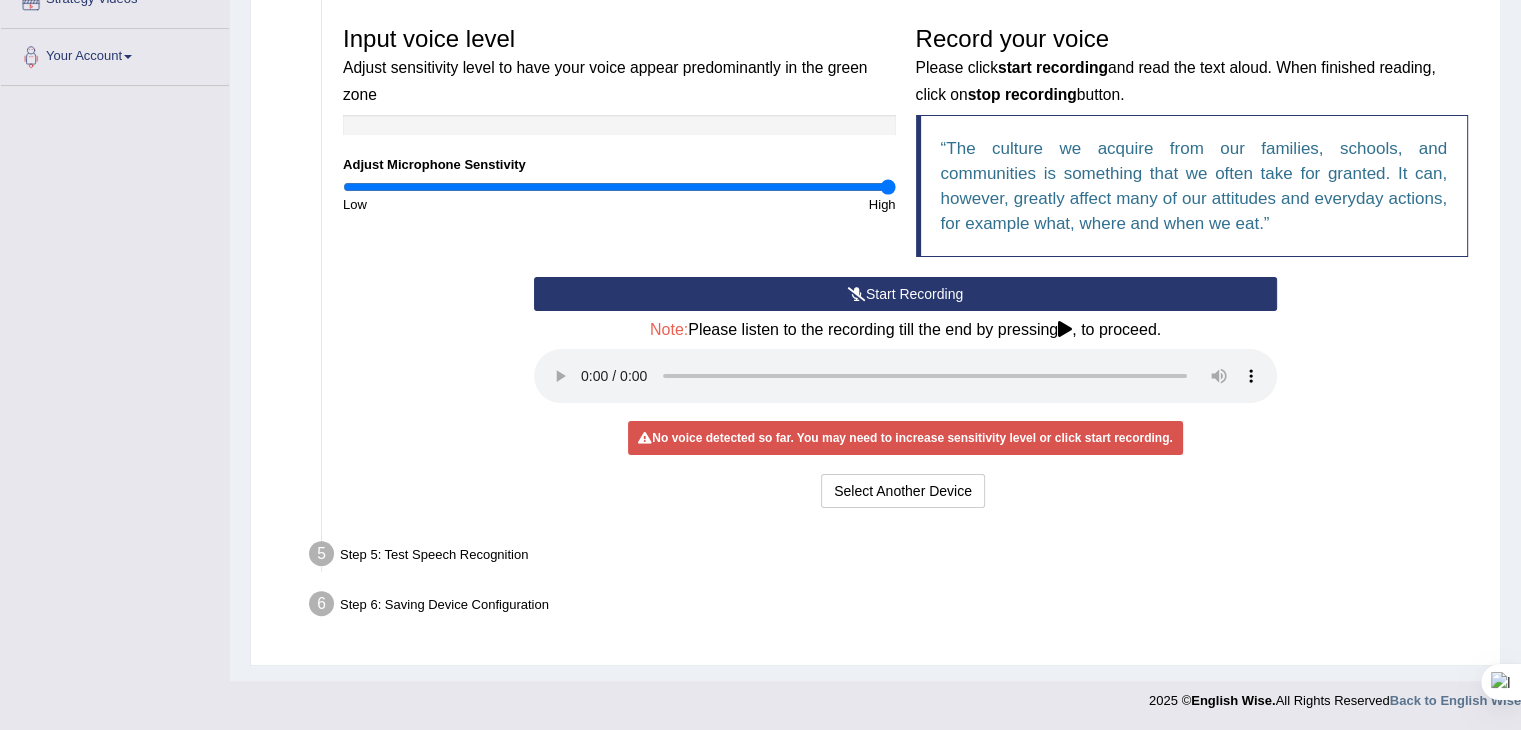 scroll, scrollTop: 412, scrollLeft: 0, axis: vertical 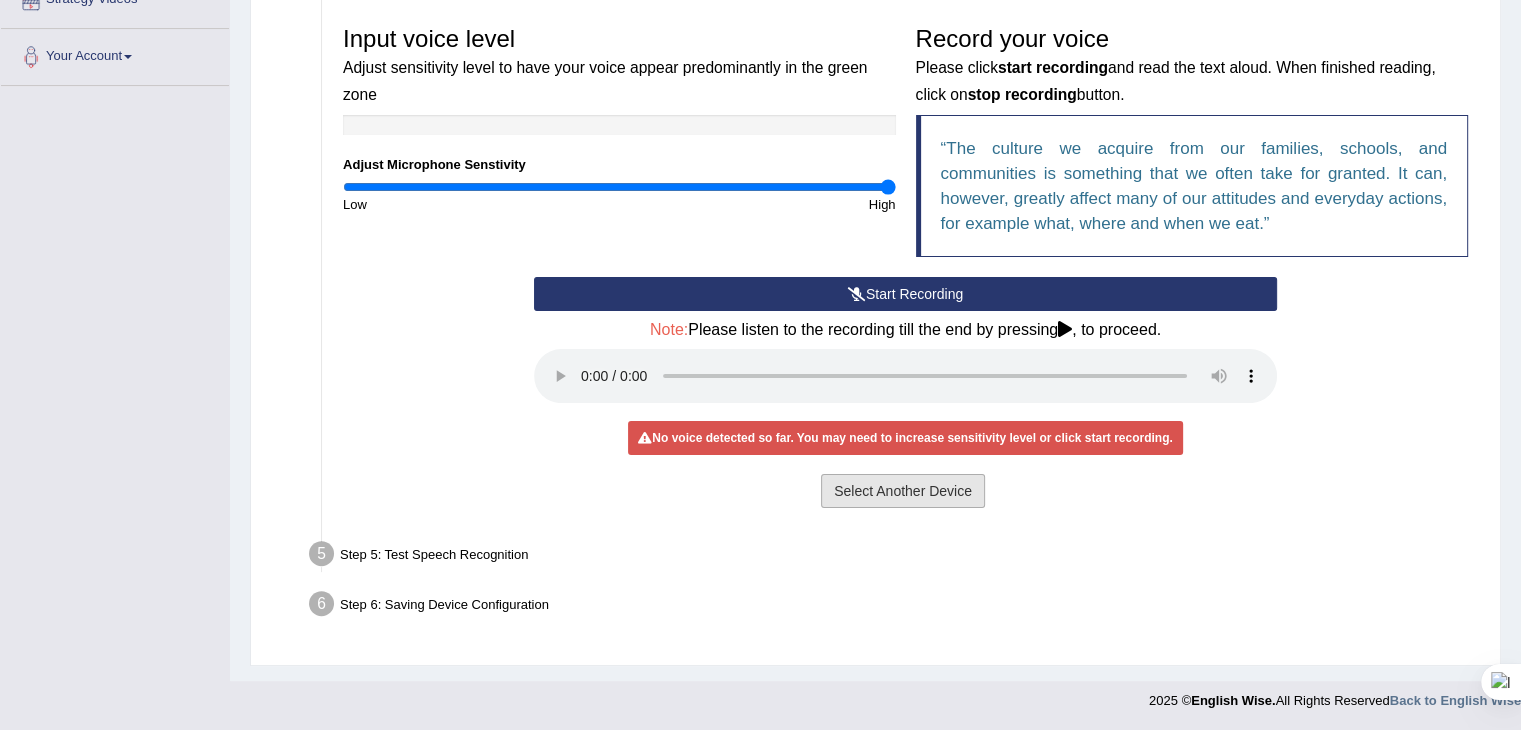 click on "Select Another Device" at bounding box center [903, 491] 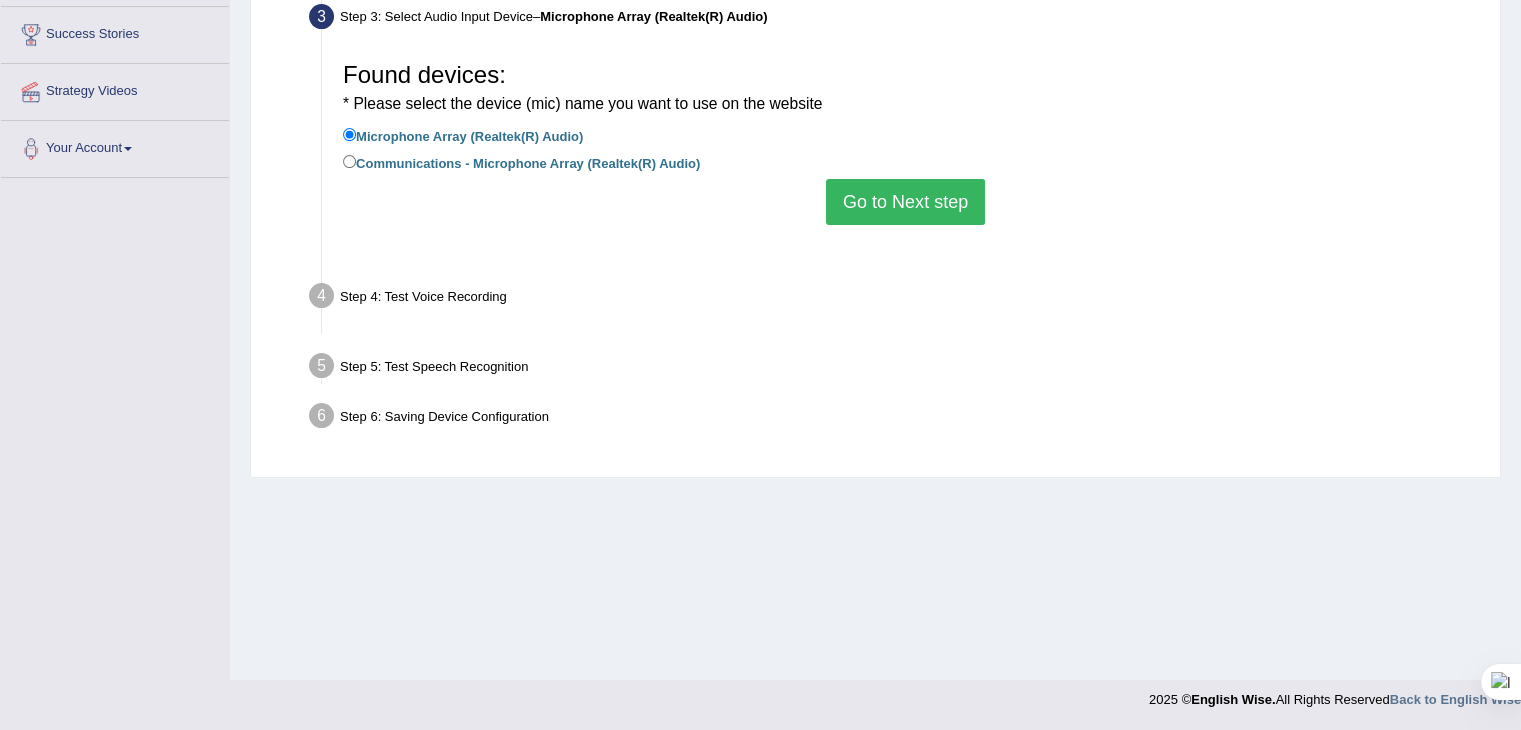 scroll, scrollTop: 320, scrollLeft: 0, axis: vertical 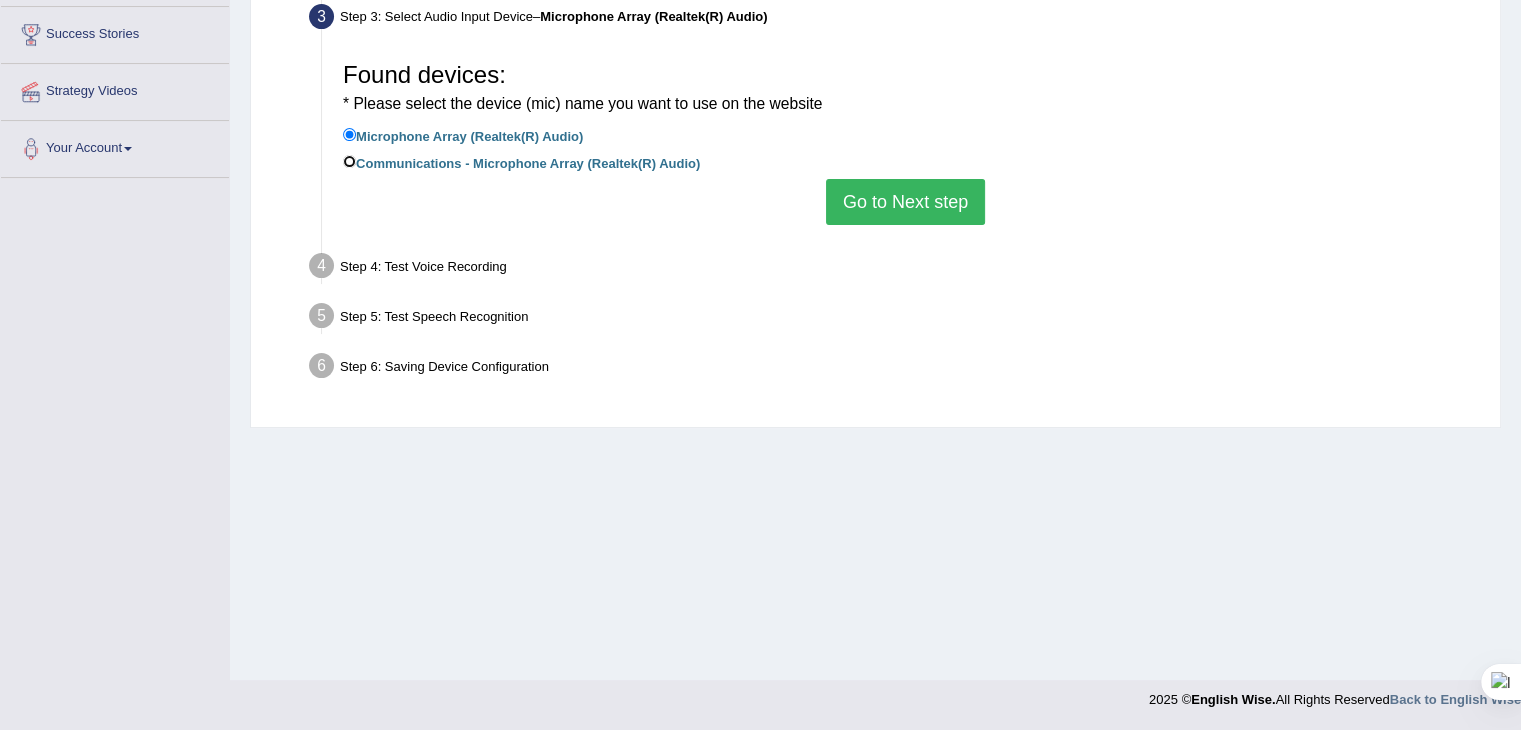 click on "Communications - Microphone Array (Realtek(R) Audio)" at bounding box center (349, 161) 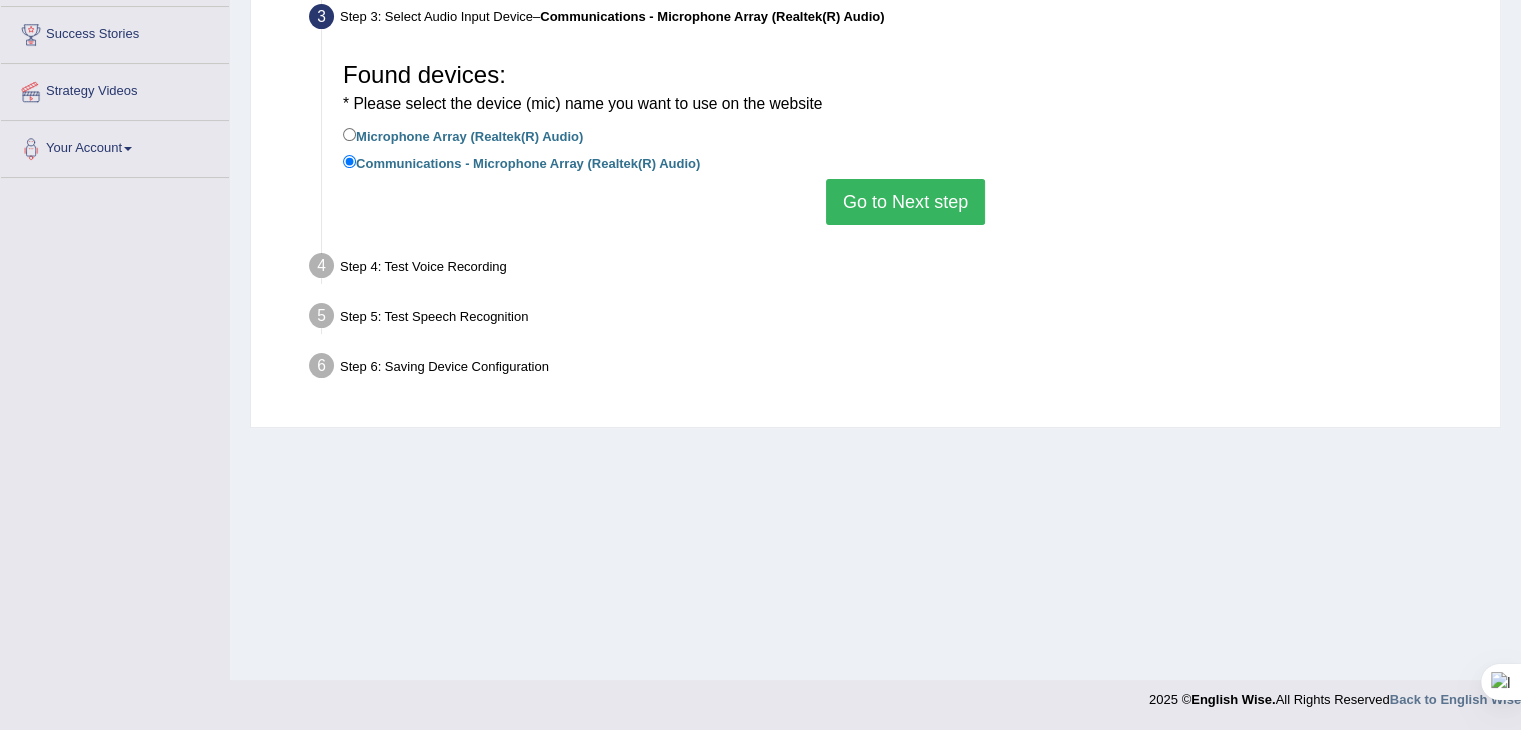 click on "Go to Next step" at bounding box center (905, 202) 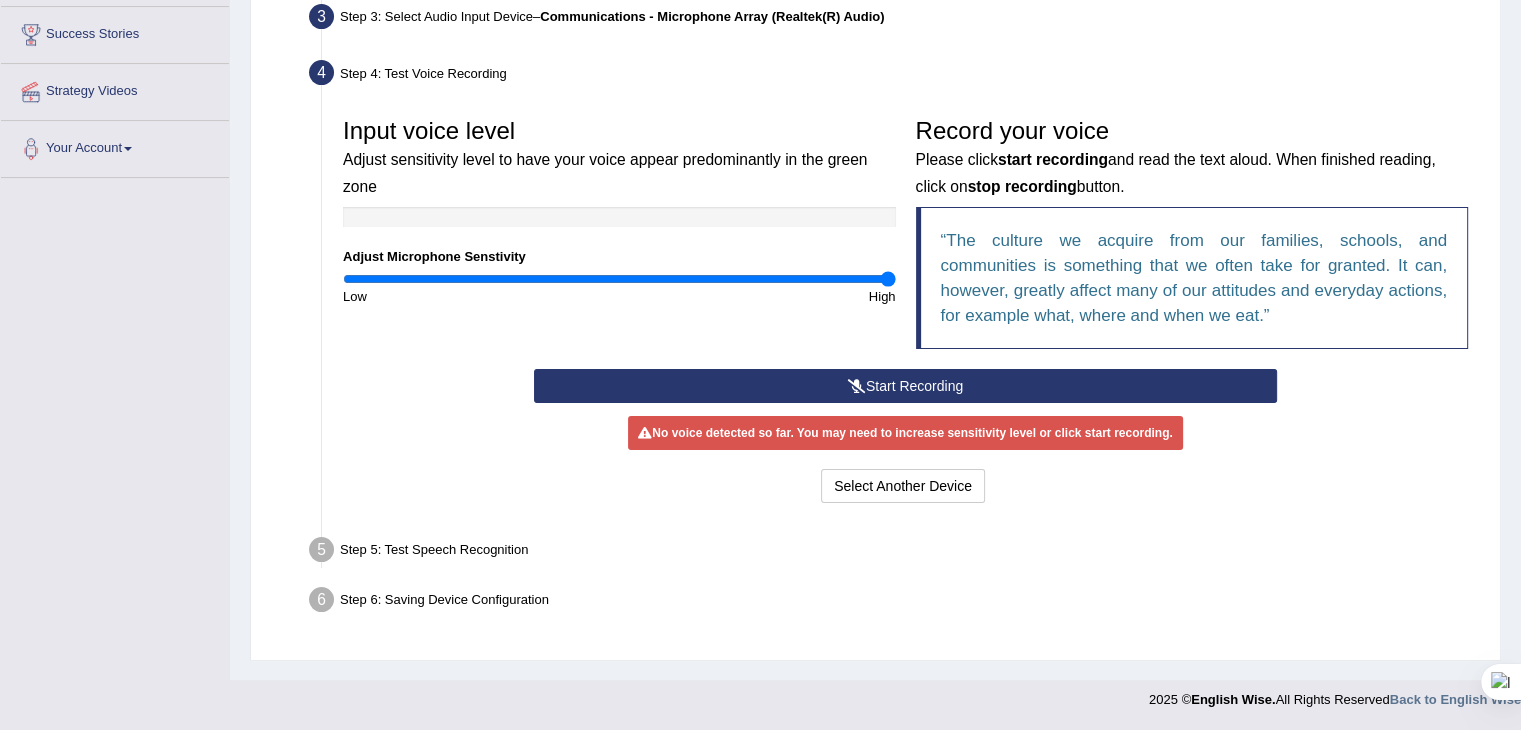 click on "Start Recording" at bounding box center [905, 386] 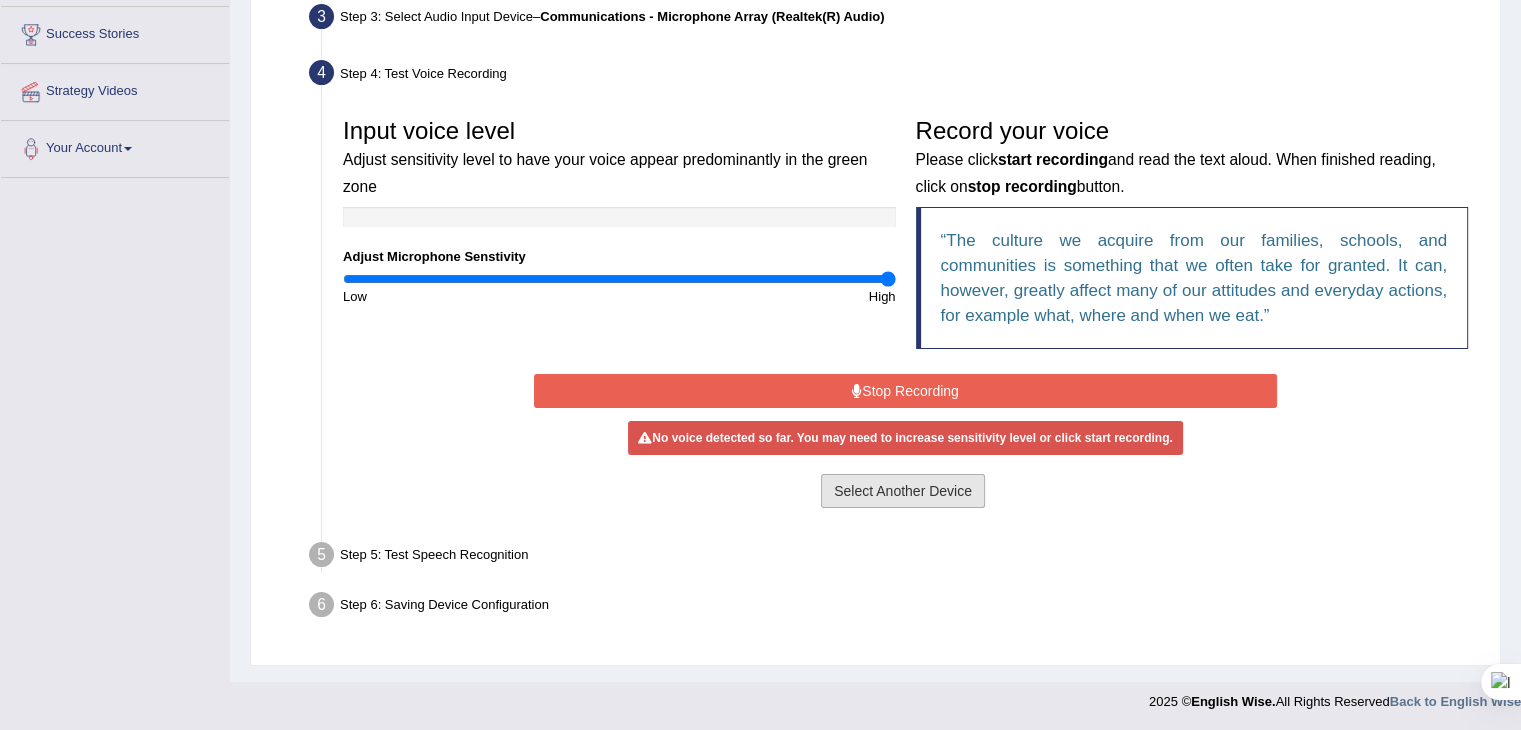 click on "Select Another Device" at bounding box center [903, 491] 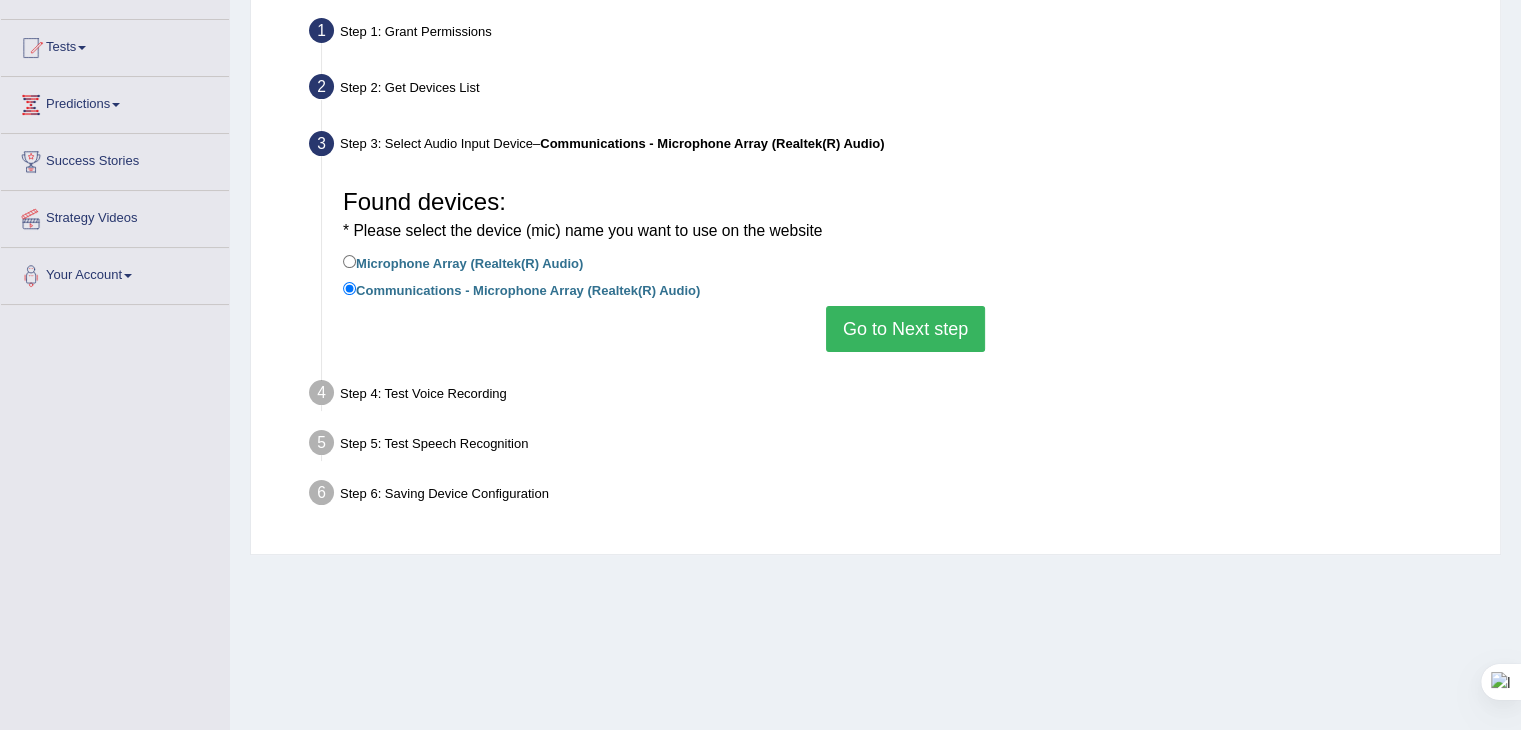 scroll, scrollTop: 194, scrollLeft: 0, axis: vertical 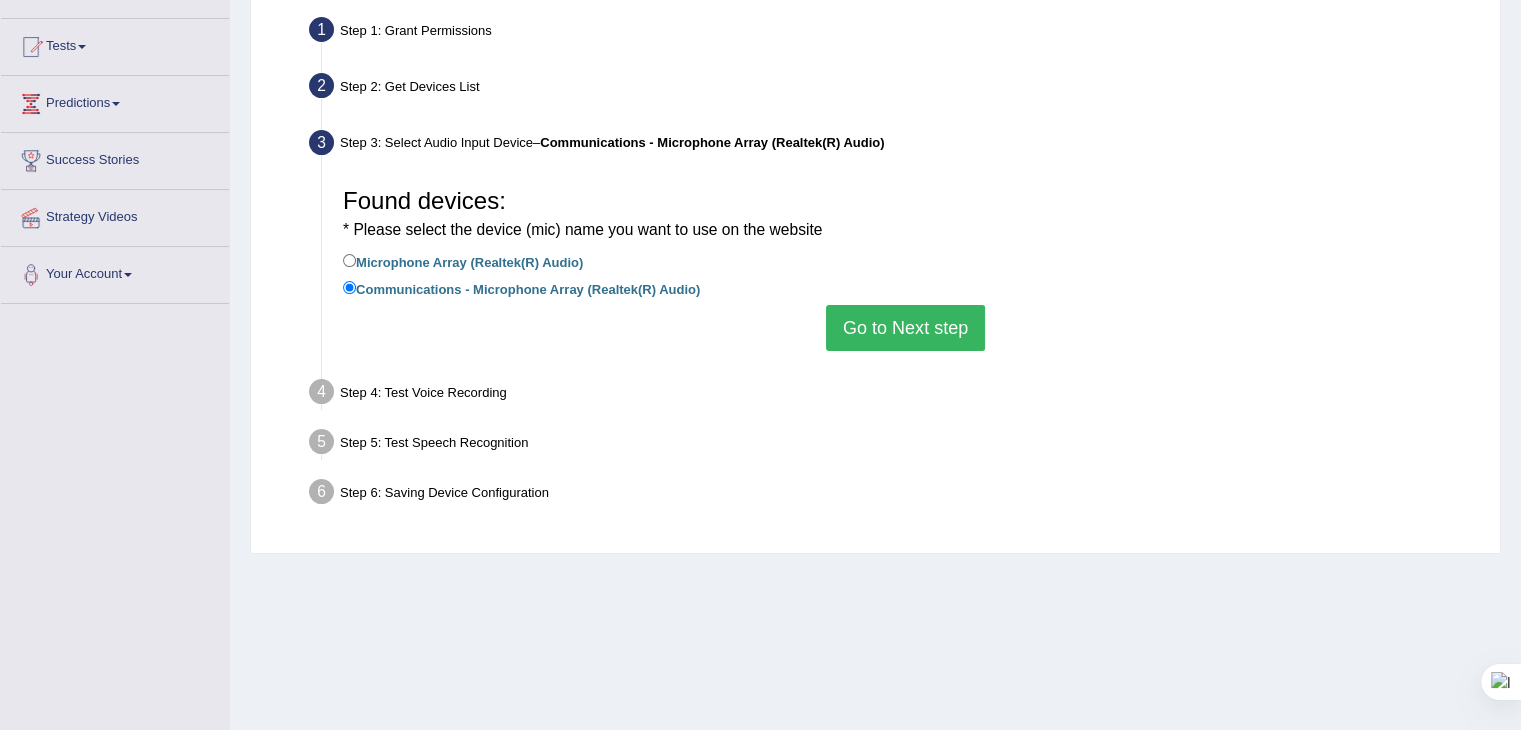click on "Microphone Array (Realtek(R) Audio)" at bounding box center (463, 261) 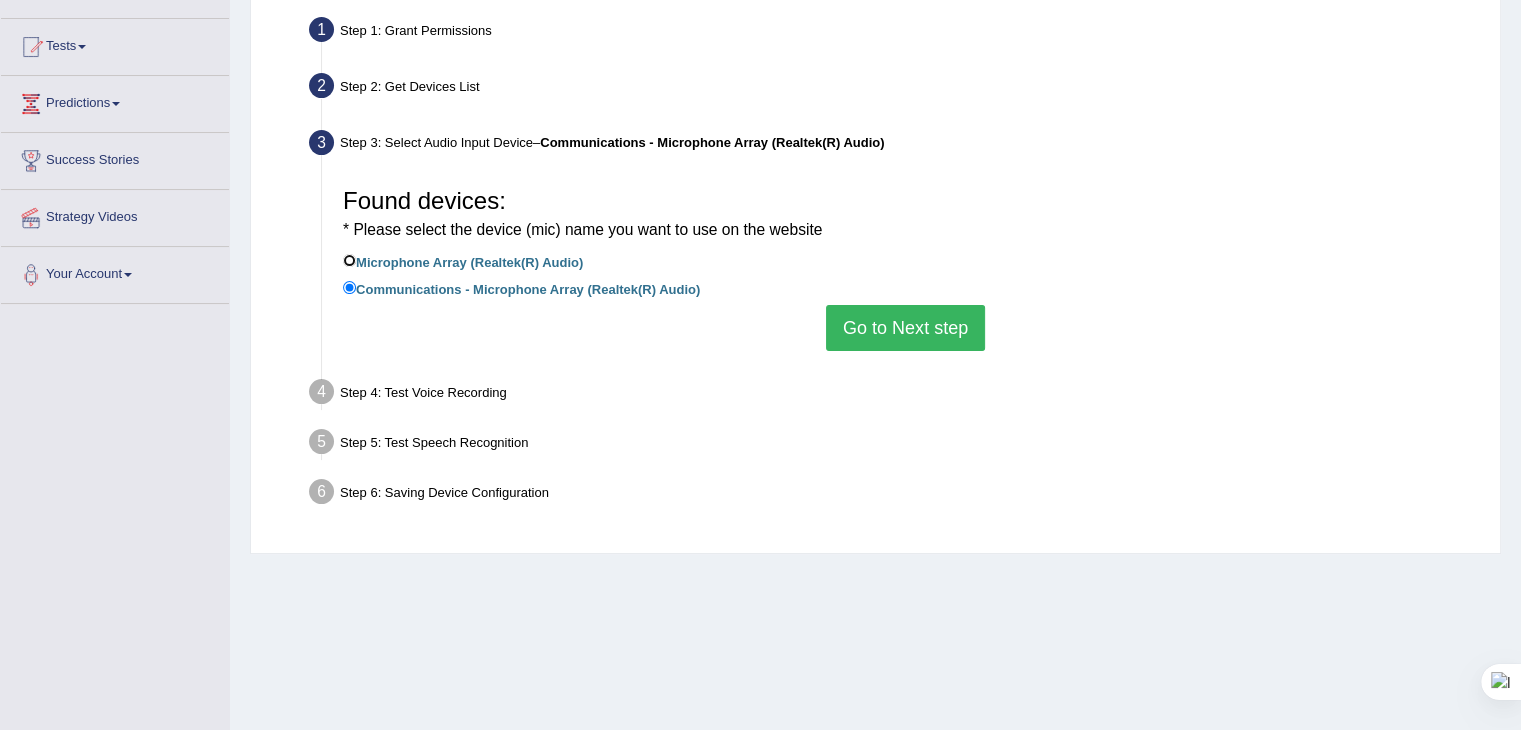 click on "Microphone Array (Realtek(R) Audio)" at bounding box center (349, 260) 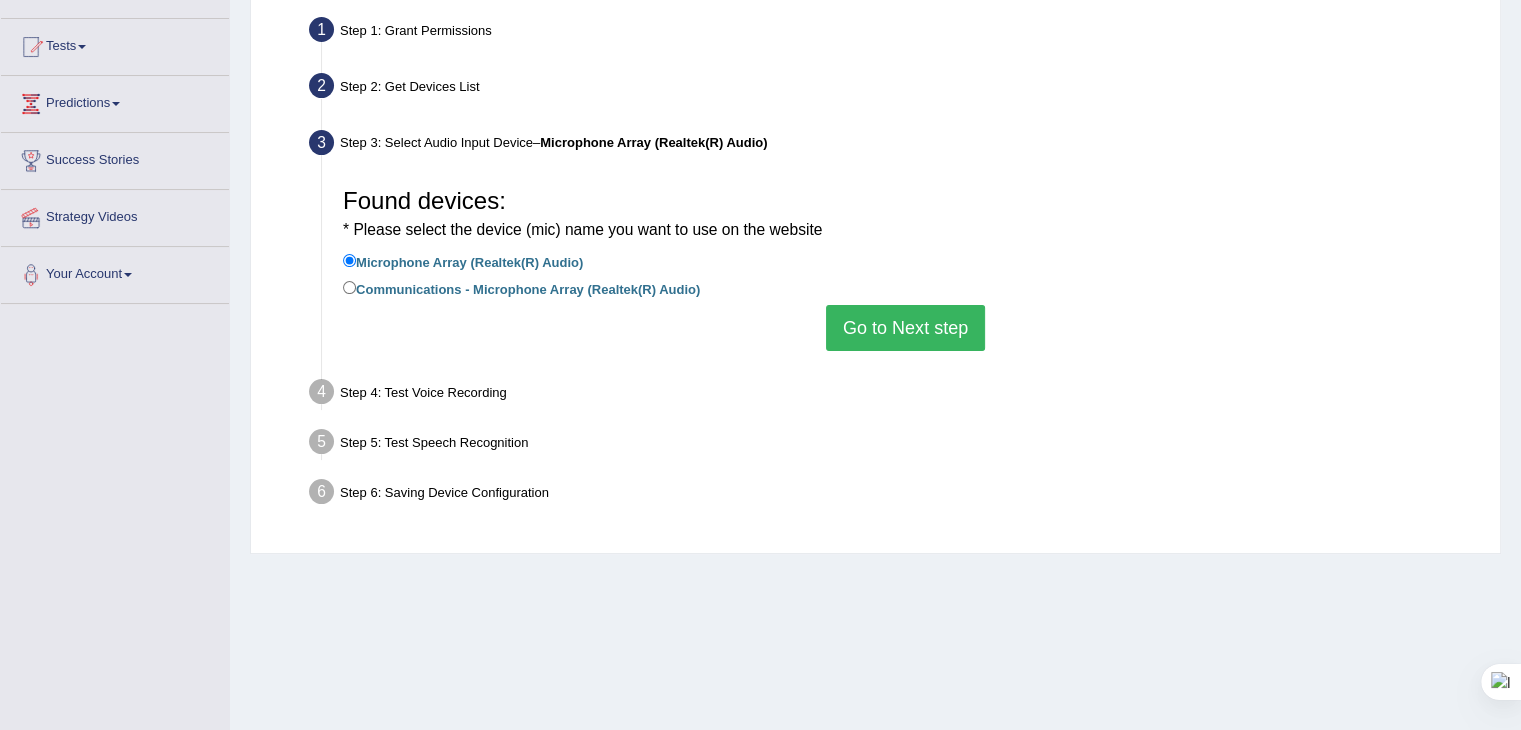 click on "Go to Next step" at bounding box center (905, 328) 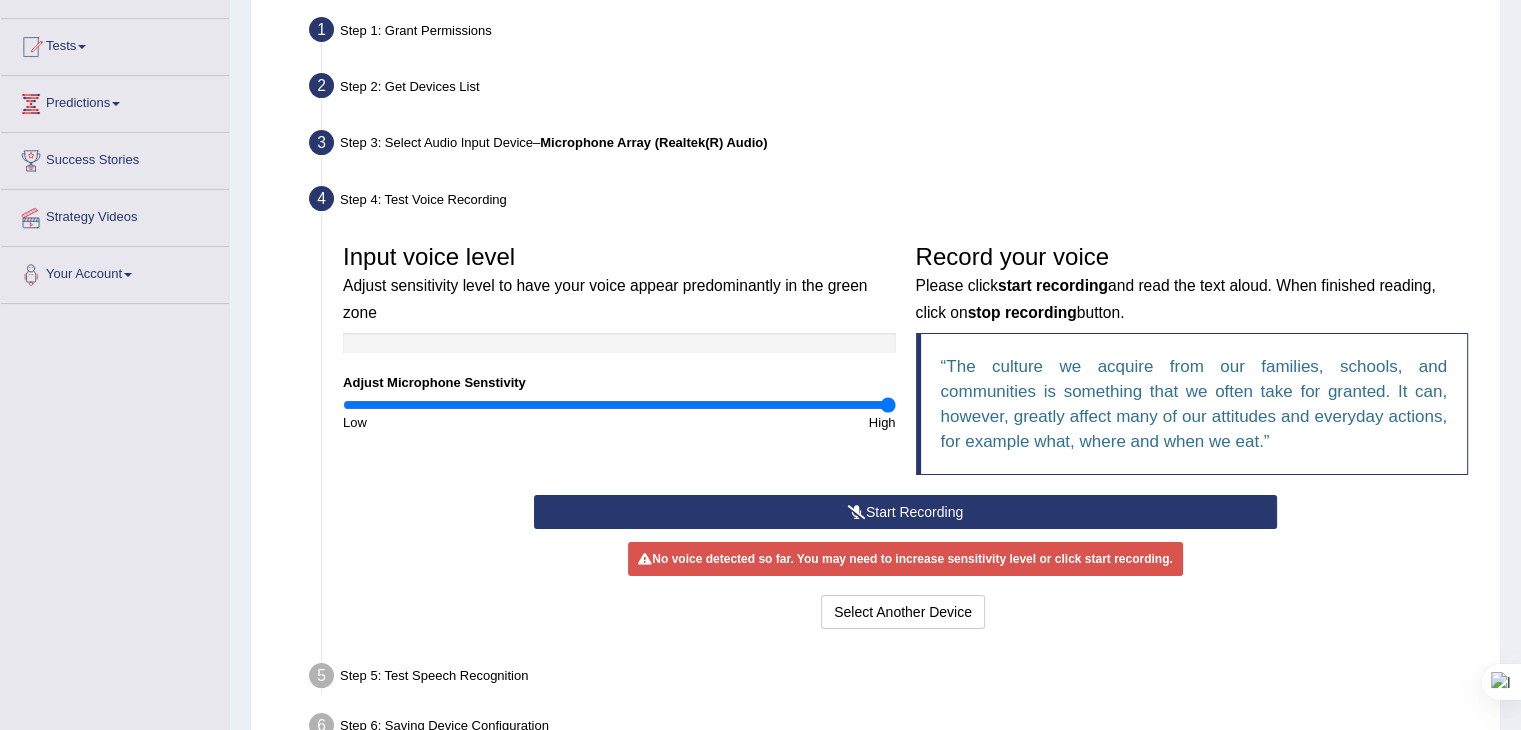 click on "Start Recording" at bounding box center (905, 512) 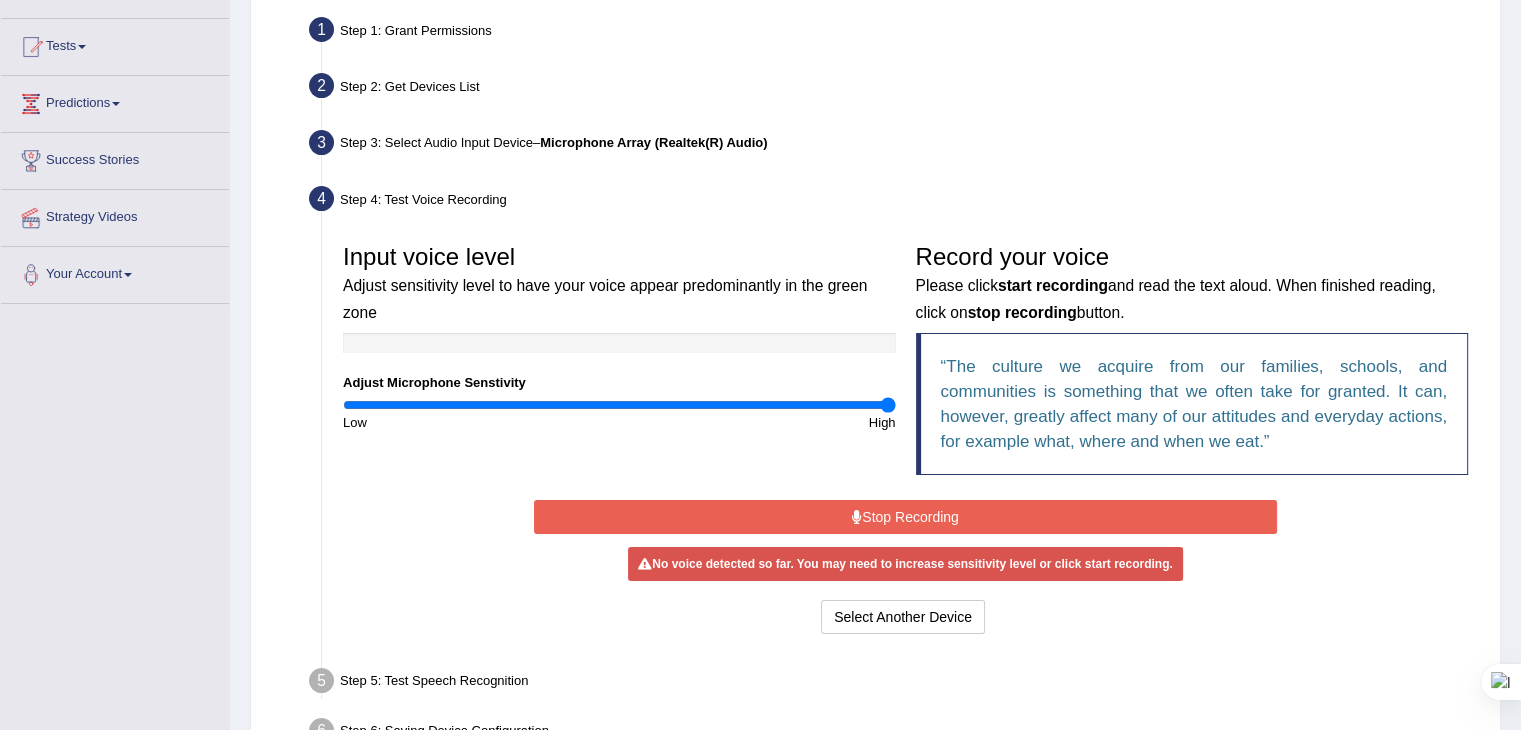click on "Stop Recording" at bounding box center [905, 517] 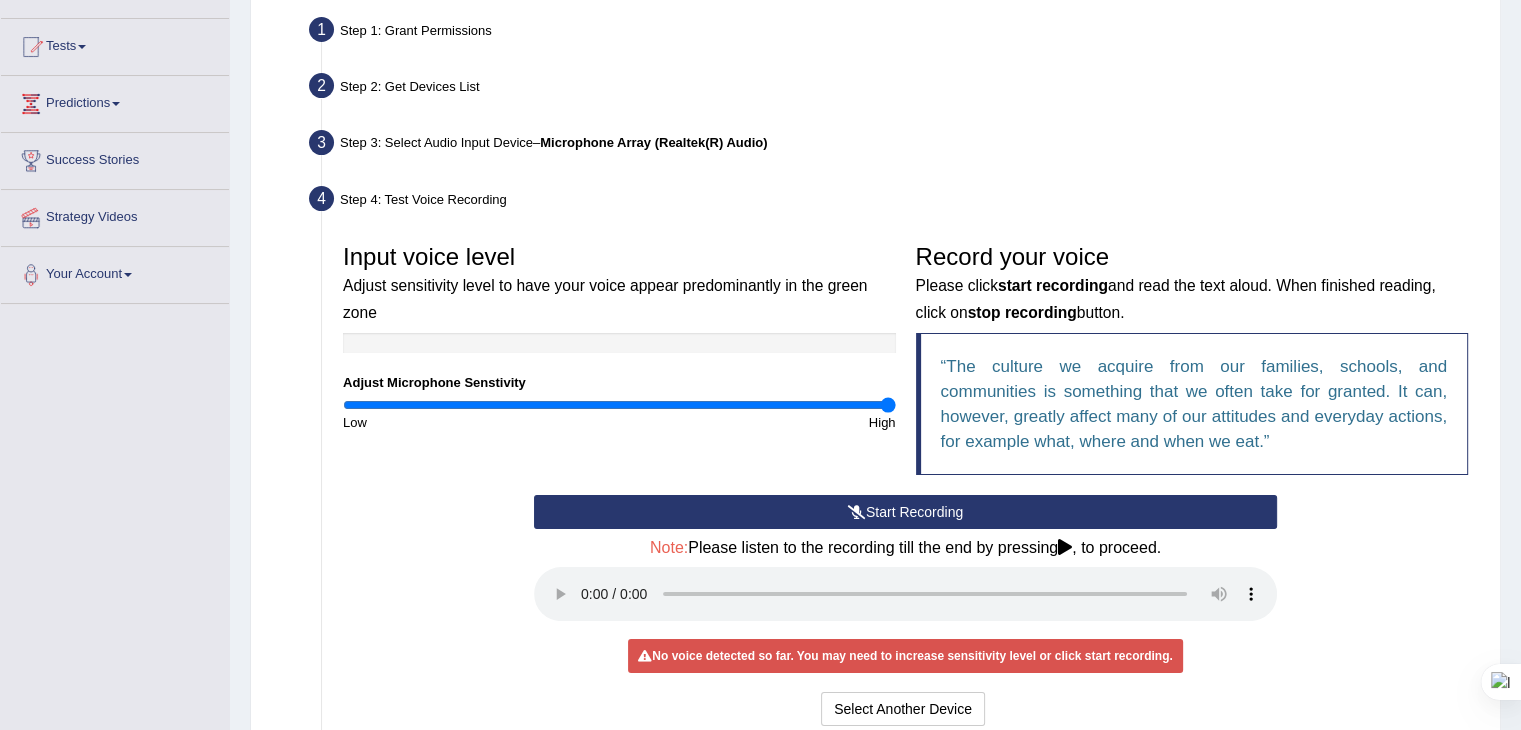 click at bounding box center [1065, 547] 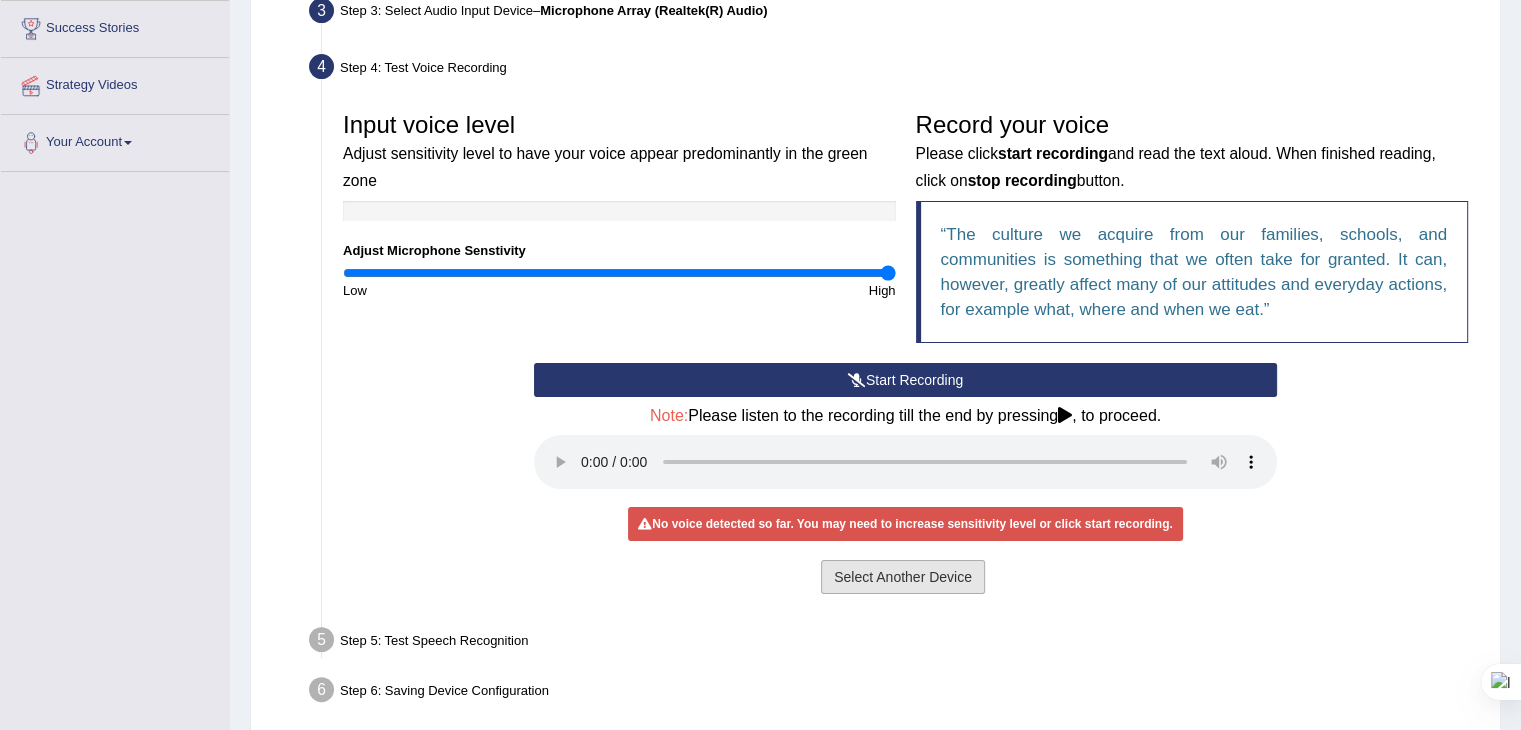 click on "Select Another Device" at bounding box center (903, 577) 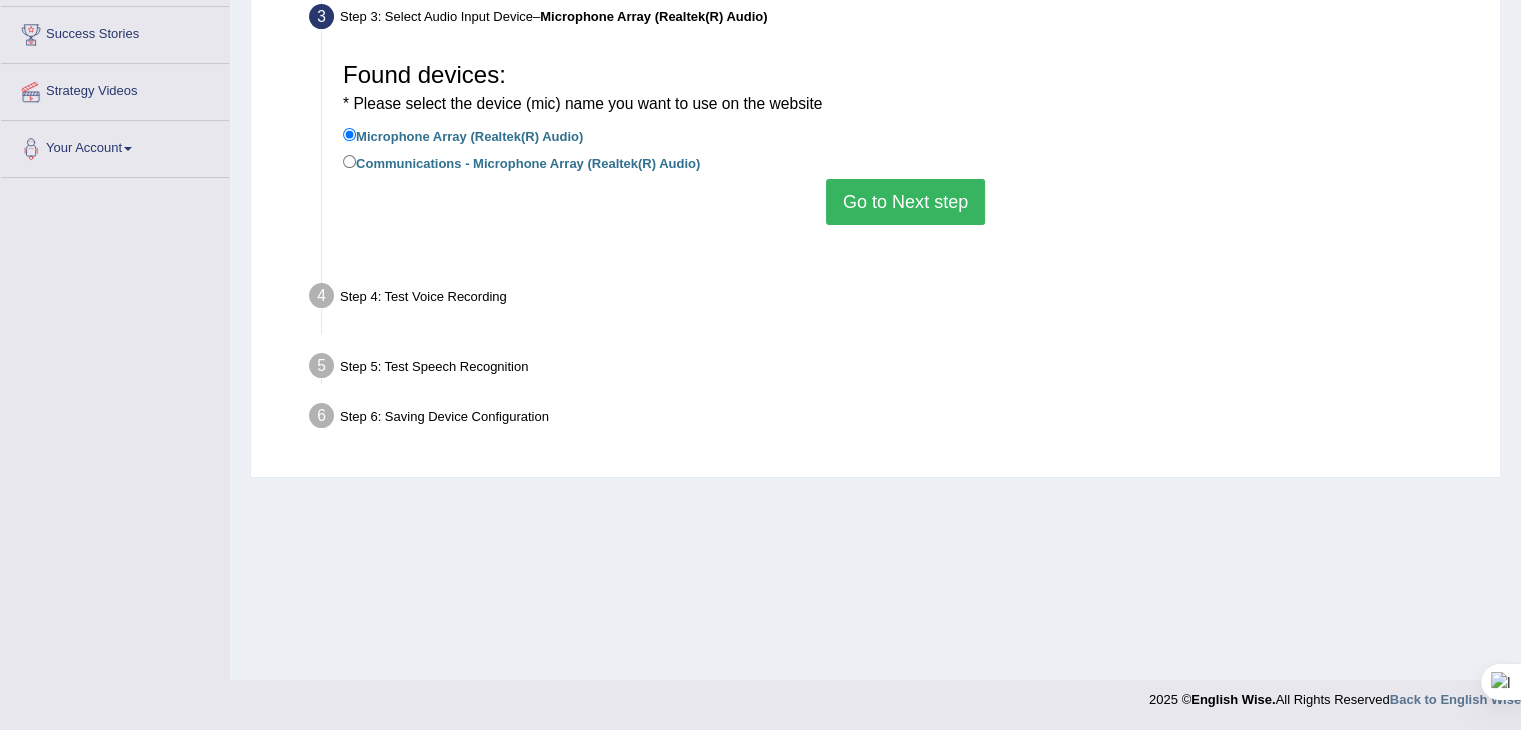 scroll, scrollTop: 320, scrollLeft: 0, axis: vertical 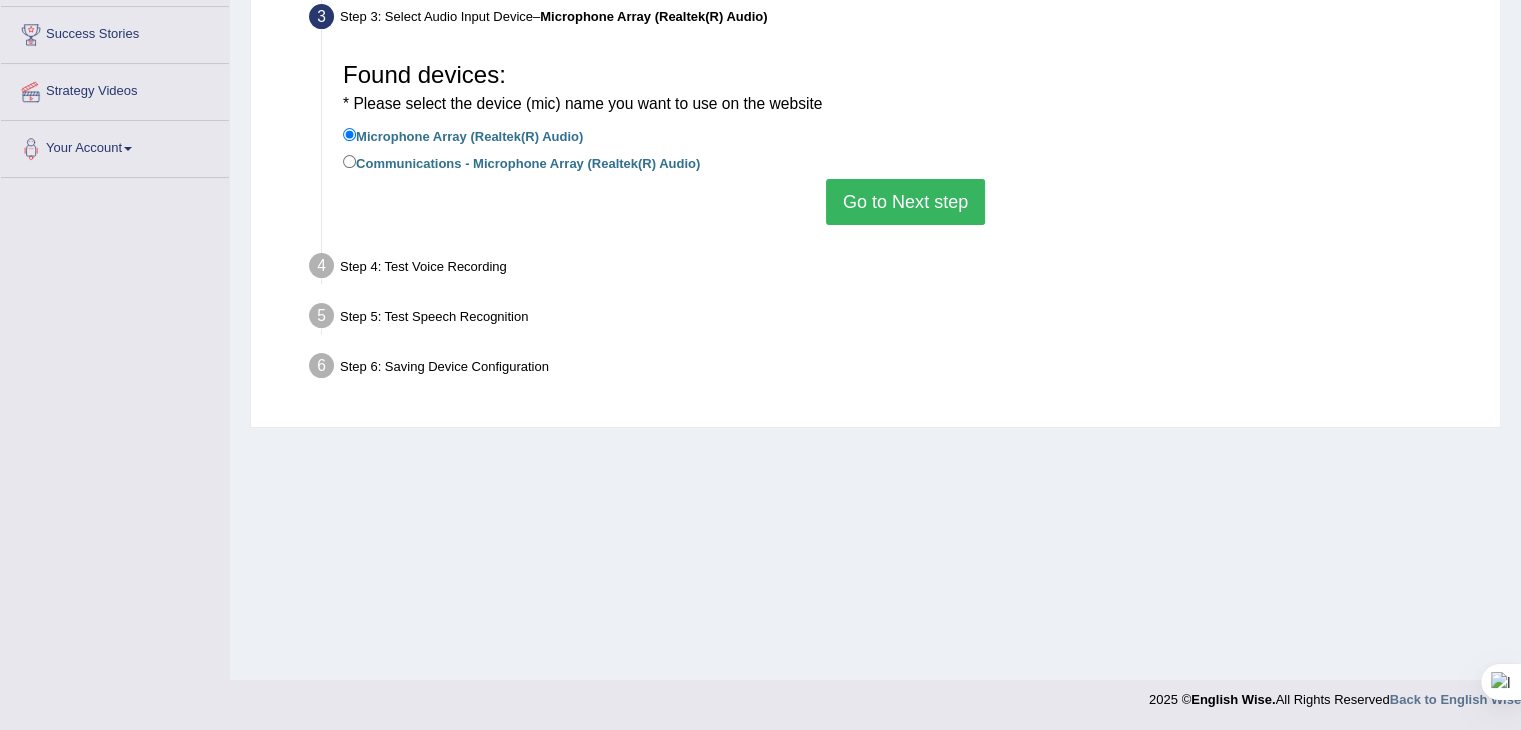 click on "Go to Next step" at bounding box center (905, 202) 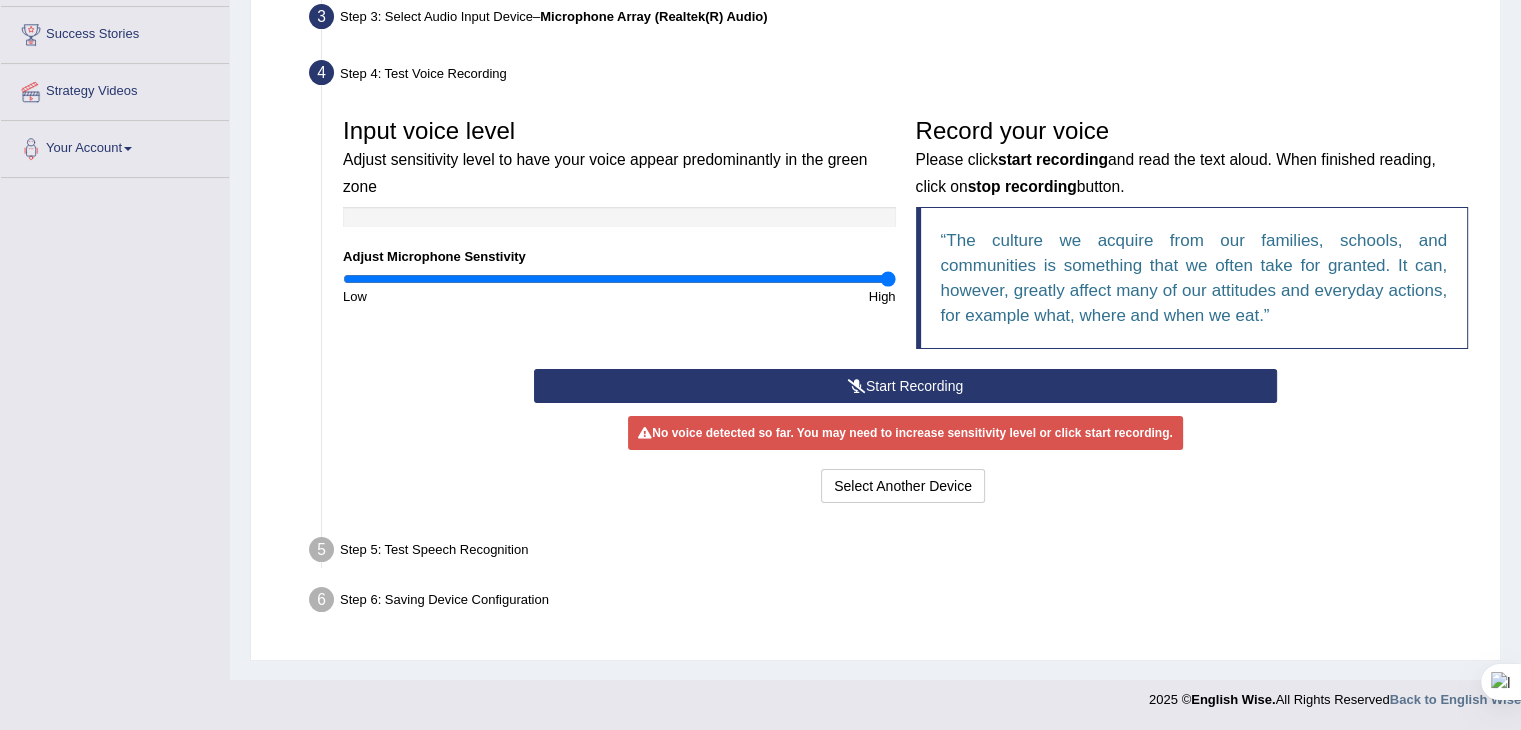 click on "No voice detected so far. You may need to increase sensitivity level or click start recording." at bounding box center [905, 433] 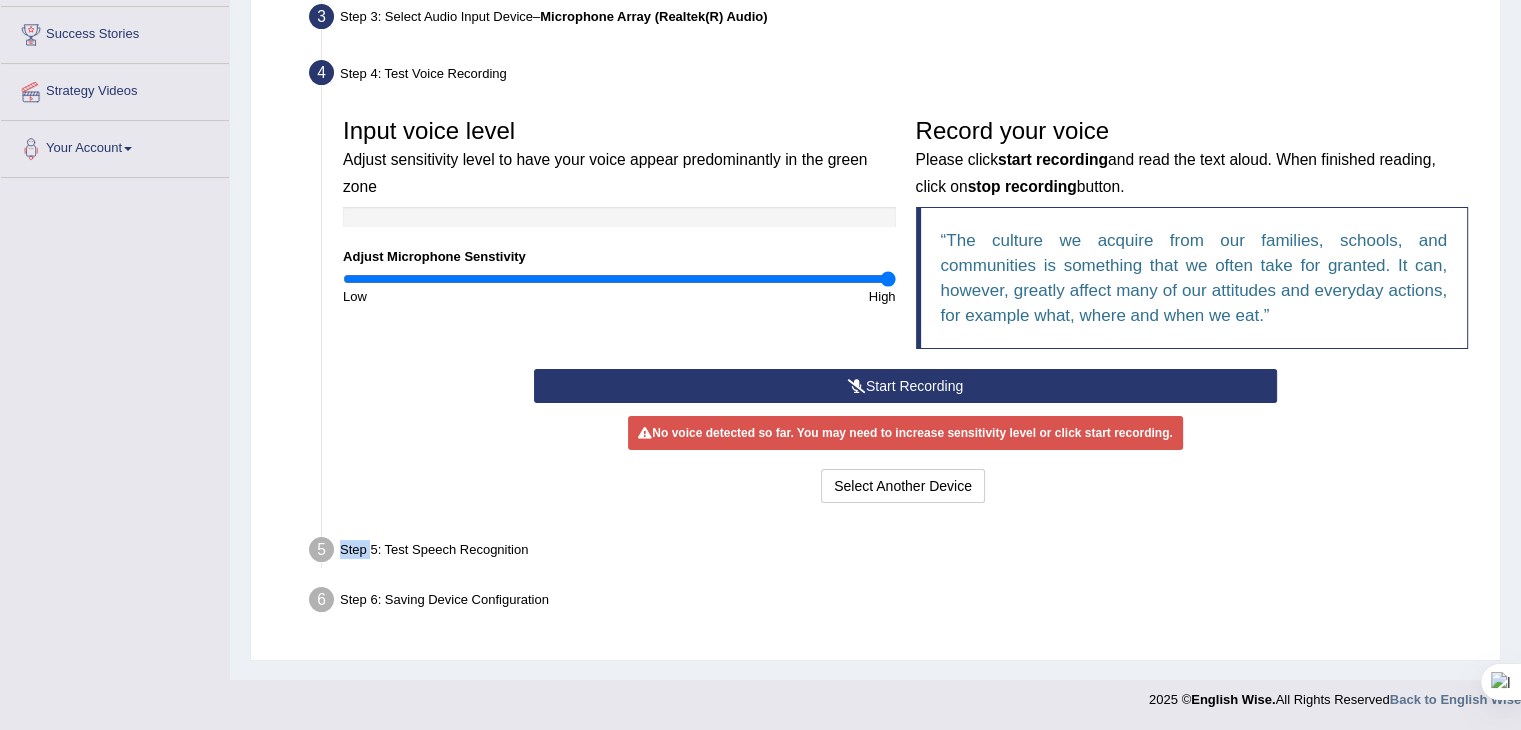 click on "Start Recording    Stop Recording   Note:  Please listen to the recording till the end by pressing  , to proceed.       No voice detected so far. You may need to increase sensitivity level or click start recording.     Voice level is too low yet. Please increase the sensitivity level from the bar on the left.     Your voice is strong enough for our A.I. to detect    Voice level is too high. Please reduce the sensitivity level from the bar on the left.     Select Another Device   Voice is ok. Go to Next step" at bounding box center (905, 438) 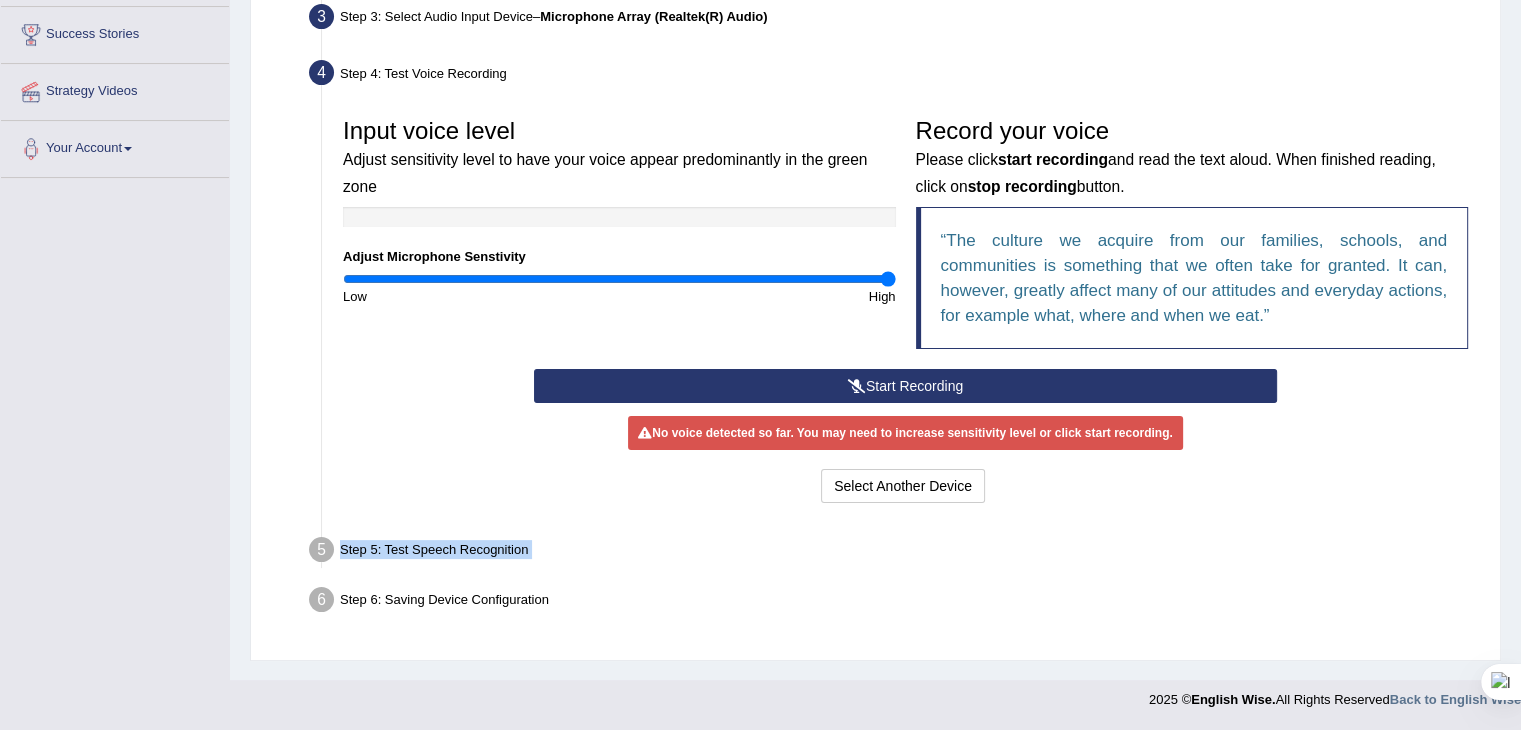 click on "Start Recording    Stop Recording   Note:  Please listen to the recording till the end by pressing  , to proceed.       No voice detected so far. You may need to increase sensitivity level or click start recording.     Voice level is too low yet. Please increase the sensitivity level from the bar on the left.     Your voice is strong enough for our A.I. to detect    Voice level is too high. Please reduce the sensitivity level from the bar on the left.     Select Another Device   Voice is ok. Go to Next step" at bounding box center [905, 438] 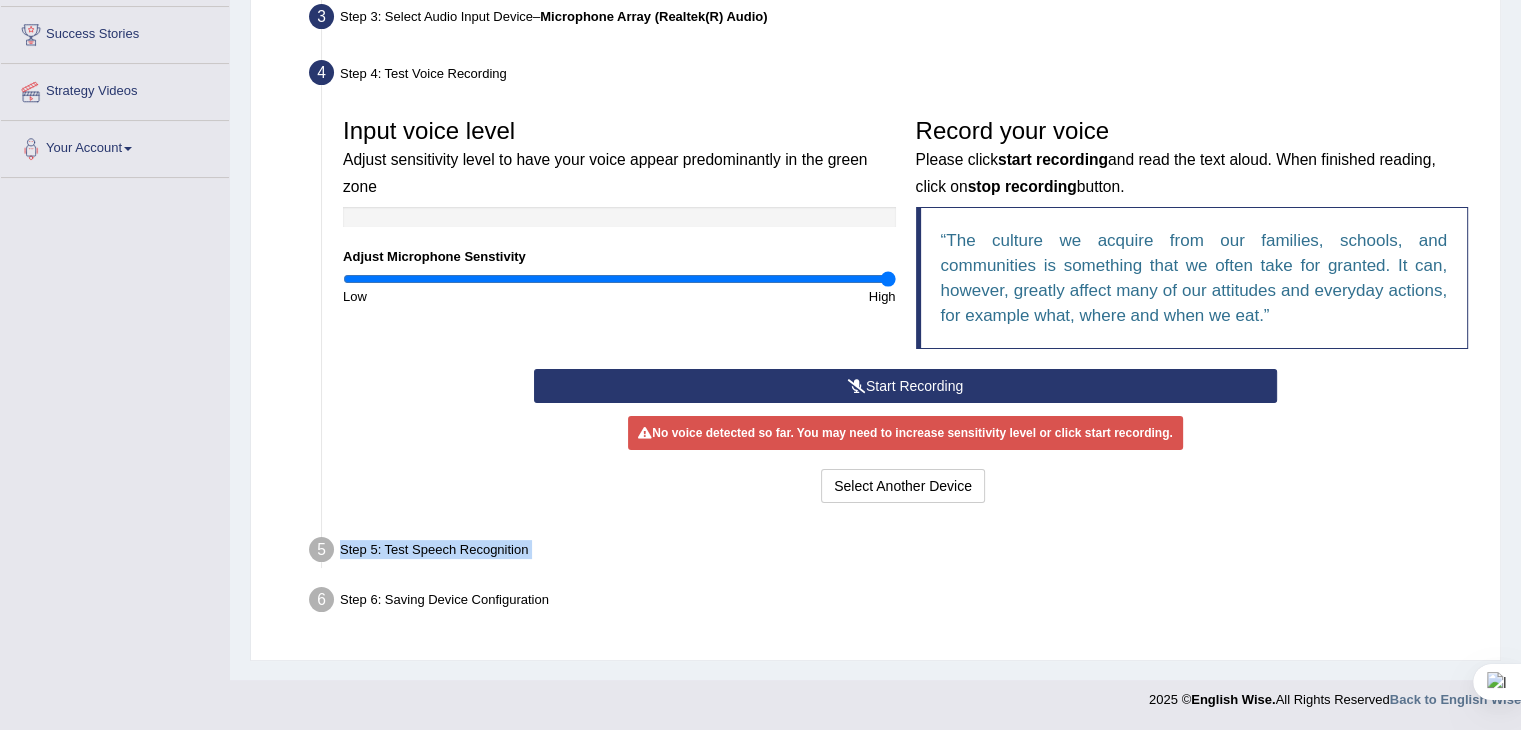 click on "Start Recording    Stop Recording   Note:  Please listen to the recording till the end by pressing  , to proceed.       No voice detected so far. You may need to increase sensitivity level or click start recording.     Voice level is too low yet. Please increase the sensitivity level from the bar on the left.     Your voice is strong enough for our A.I. to detect    Voice level is too high. Please reduce the sensitivity level from the bar on the left.     Select Another Device   Voice is ok. Go to Next step" at bounding box center [905, 438] 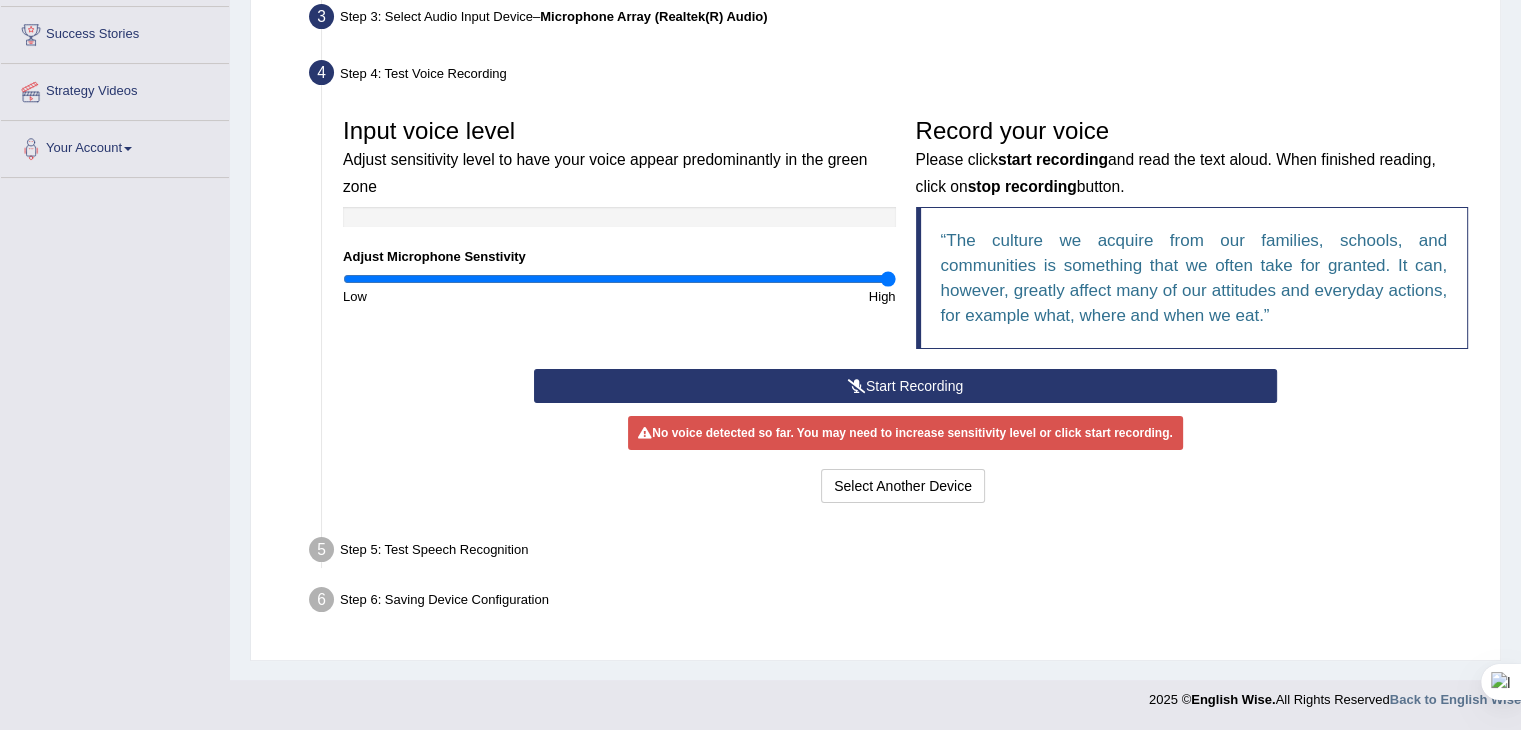 click at bounding box center [857, 386] 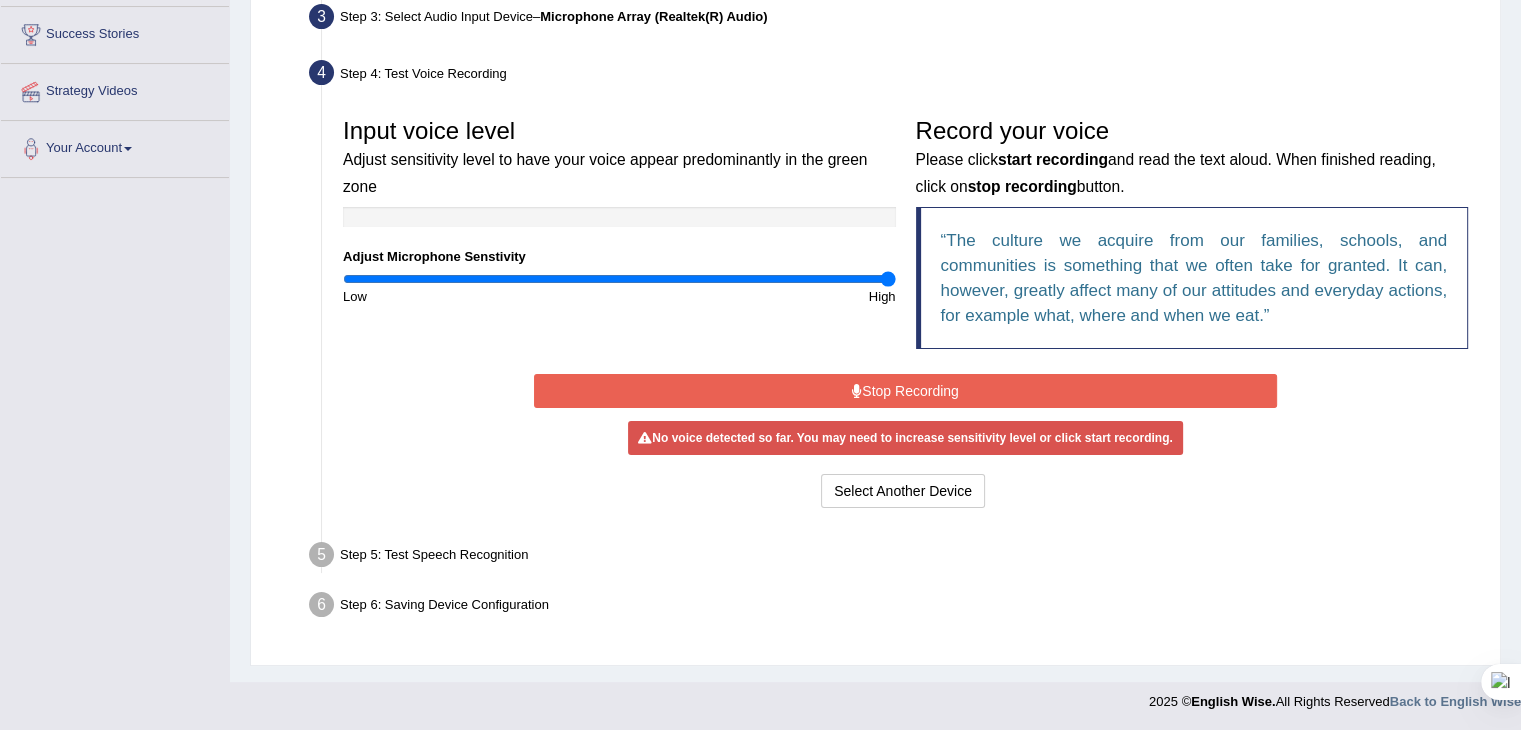 click at bounding box center [857, 391] 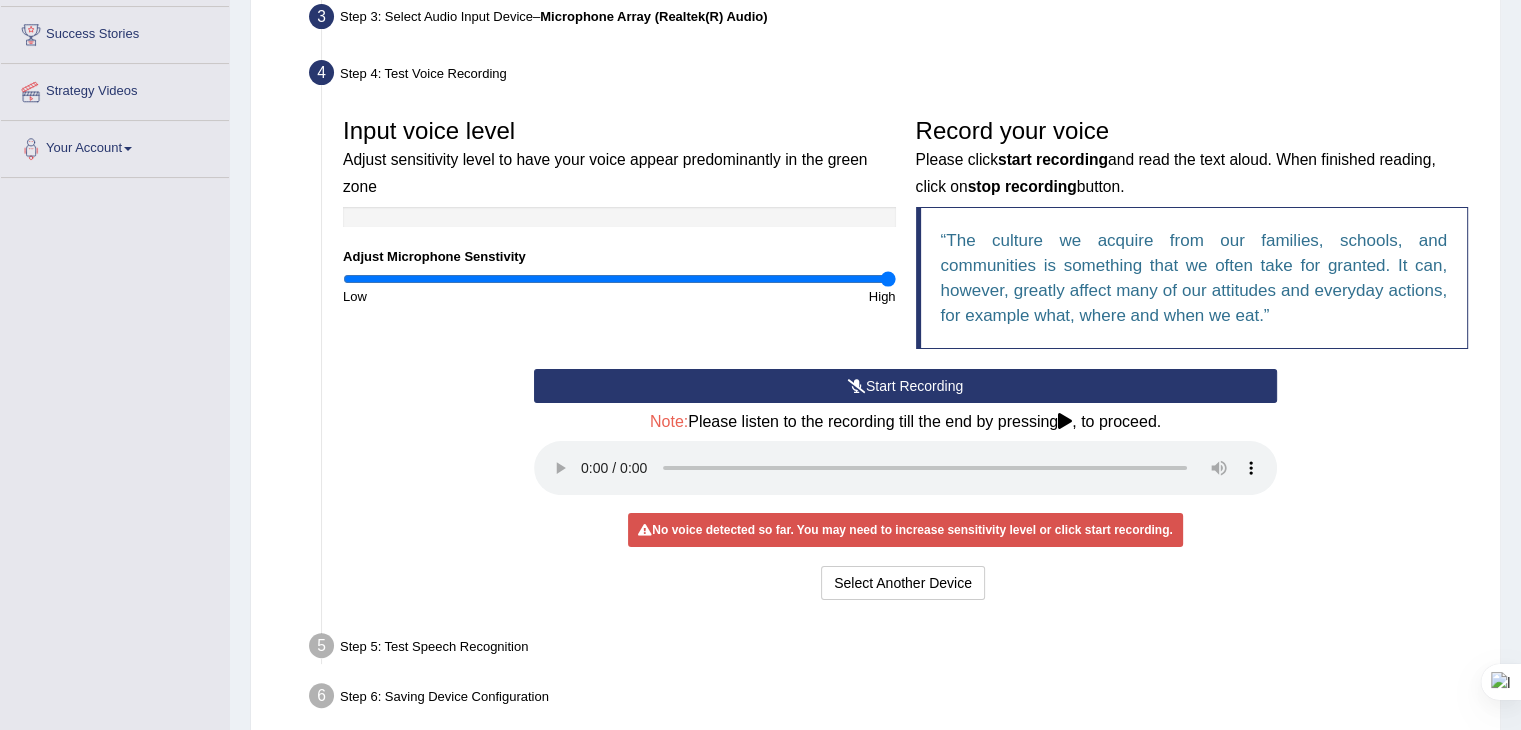 click on "Start Recording    Stop Recording   Note:  Please listen to the recording till the end by pressing  , to proceed.       No voice detected so far. You may need to increase sensitivity level or click start recording.     Voice level is too low yet. Please increase the sensitivity level from the bar on the left.     Your voice is strong enough for our A.I. to detect    Voice level is too high. Please reduce the sensitivity level from the bar on the left.     Select Another Device   Voice is ok. Go to Next step" at bounding box center [905, 487] 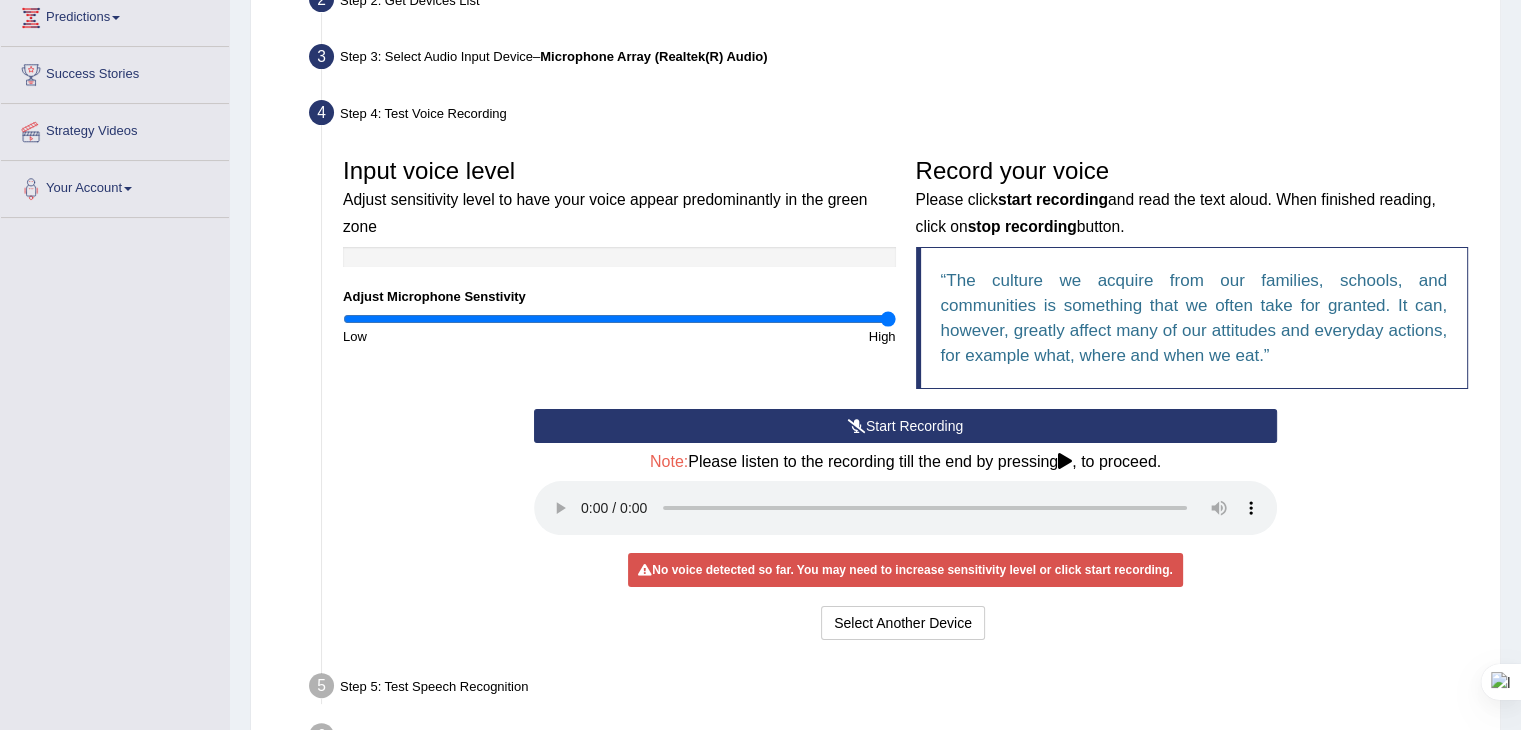 scroll, scrollTop: 253, scrollLeft: 0, axis: vertical 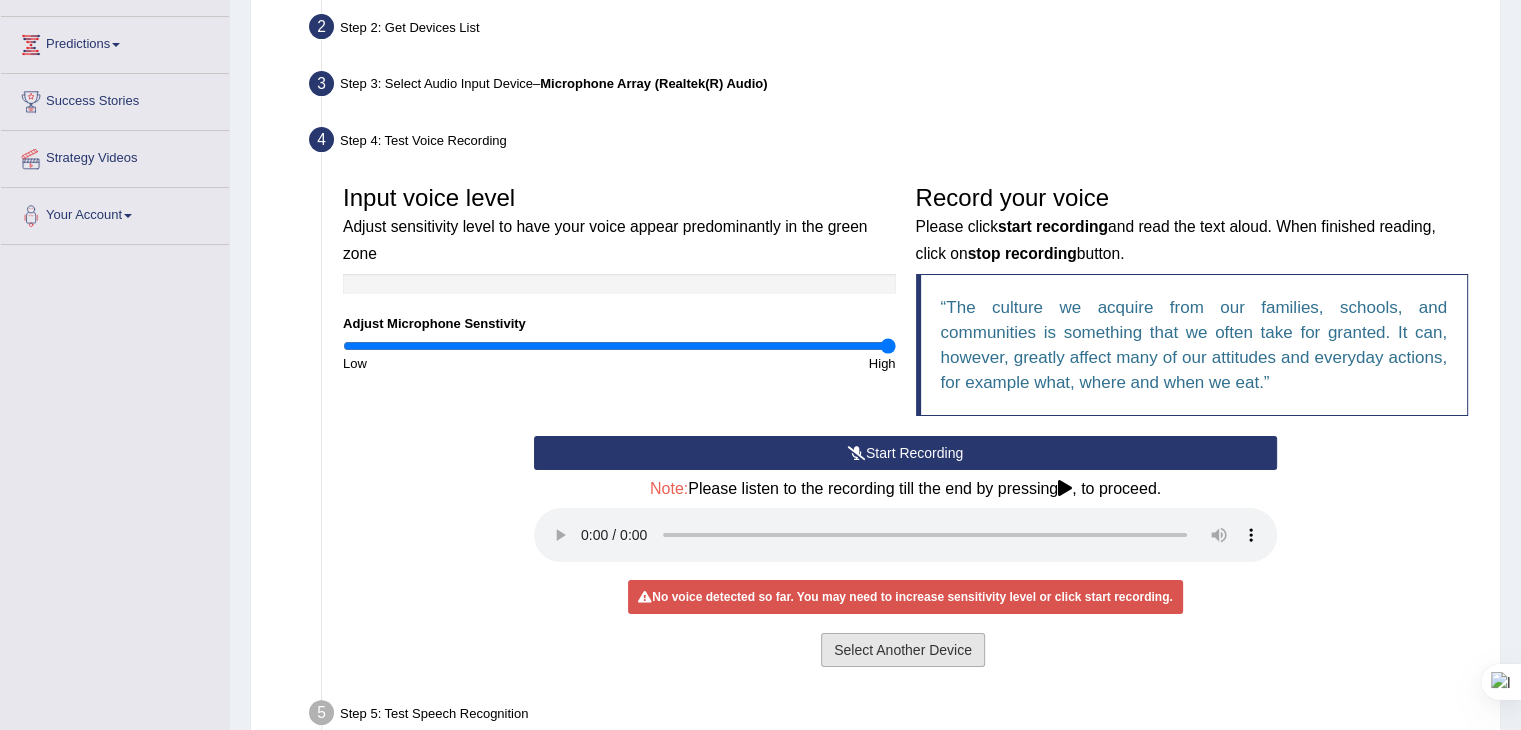 click on "Select Another Device" at bounding box center [903, 650] 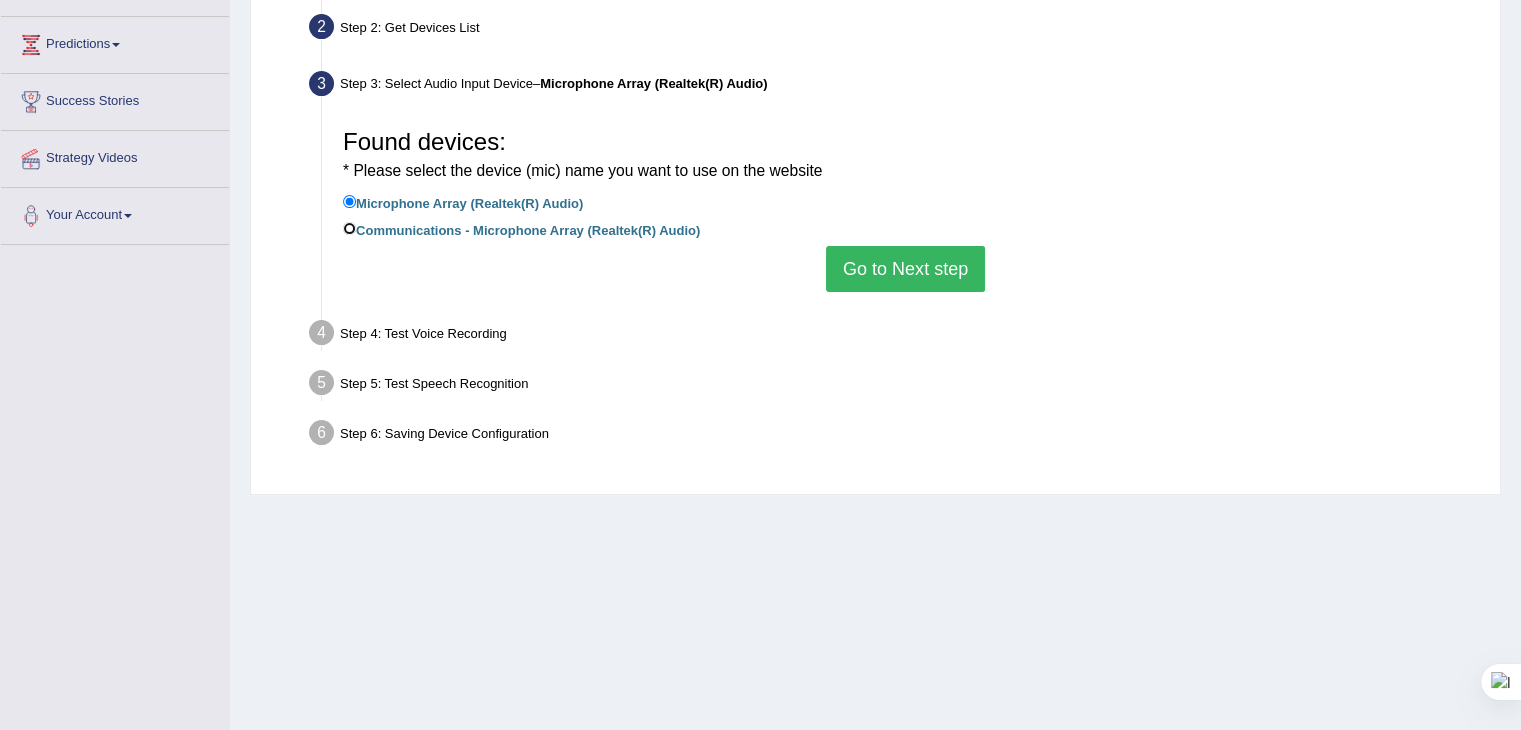 click on "Communications - Microphone Array (Realtek(R) Audio)" at bounding box center (349, 228) 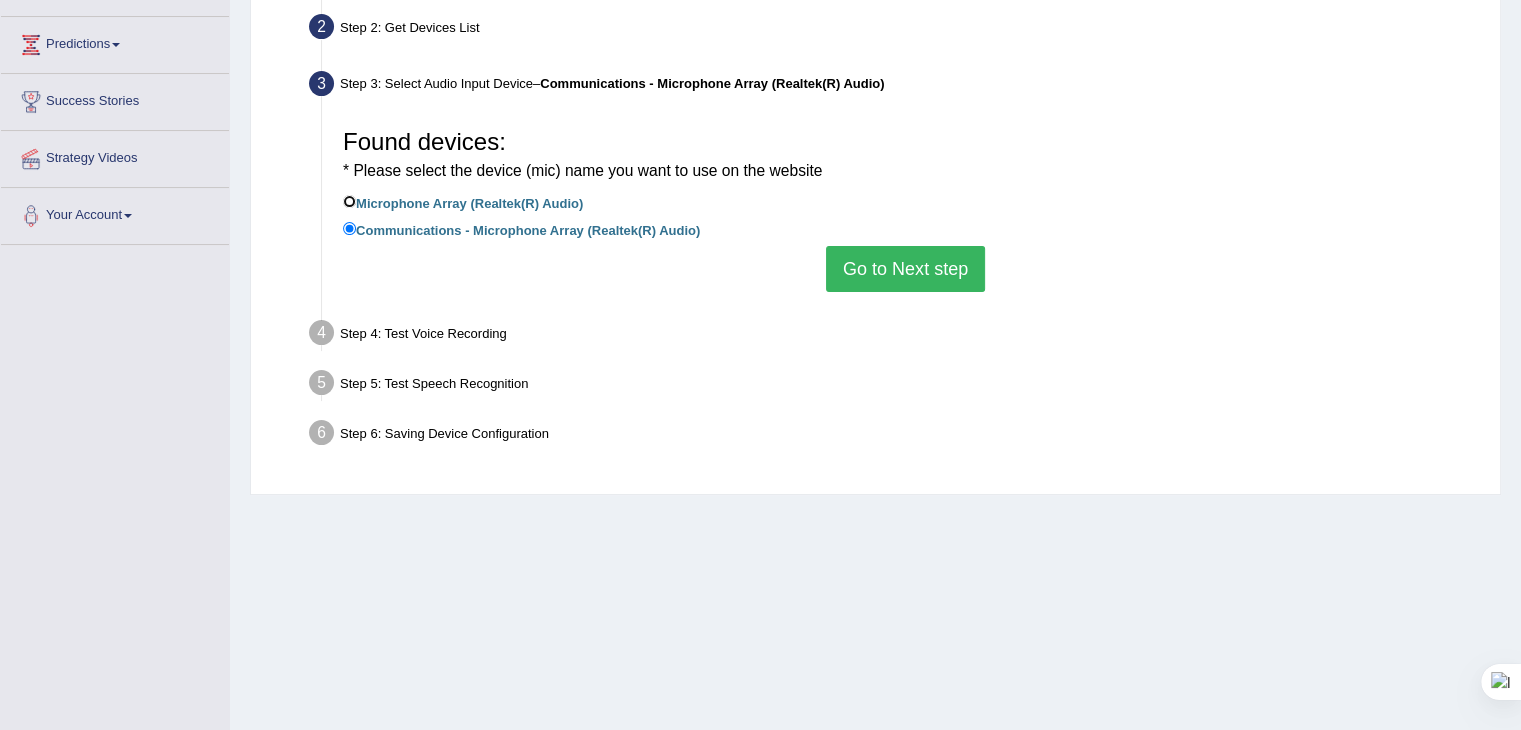 click on "Microphone Array (Realtek(R) Audio)" at bounding box center (349, 201) 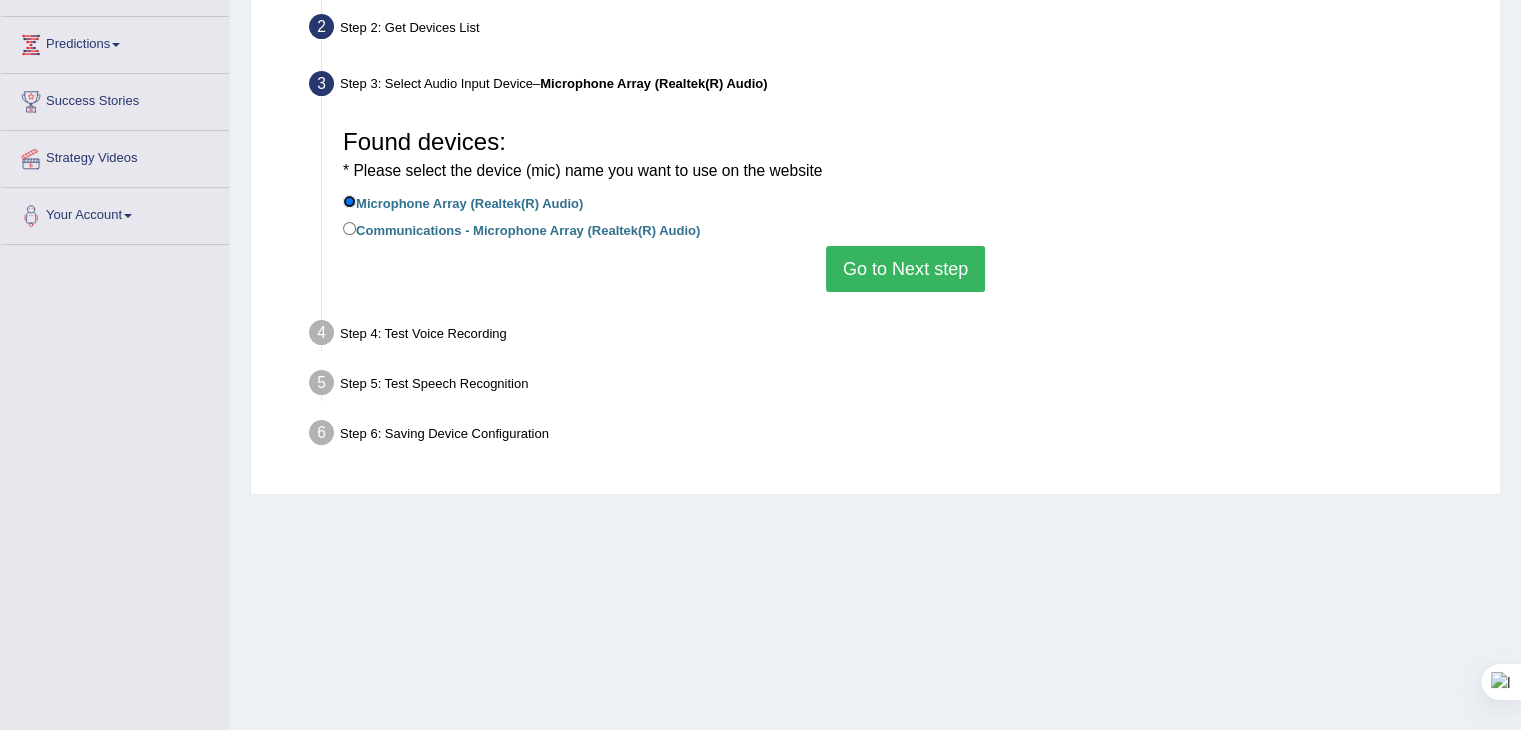 scroll, scrollTop: 0, scrollLeft: 0, axis: both 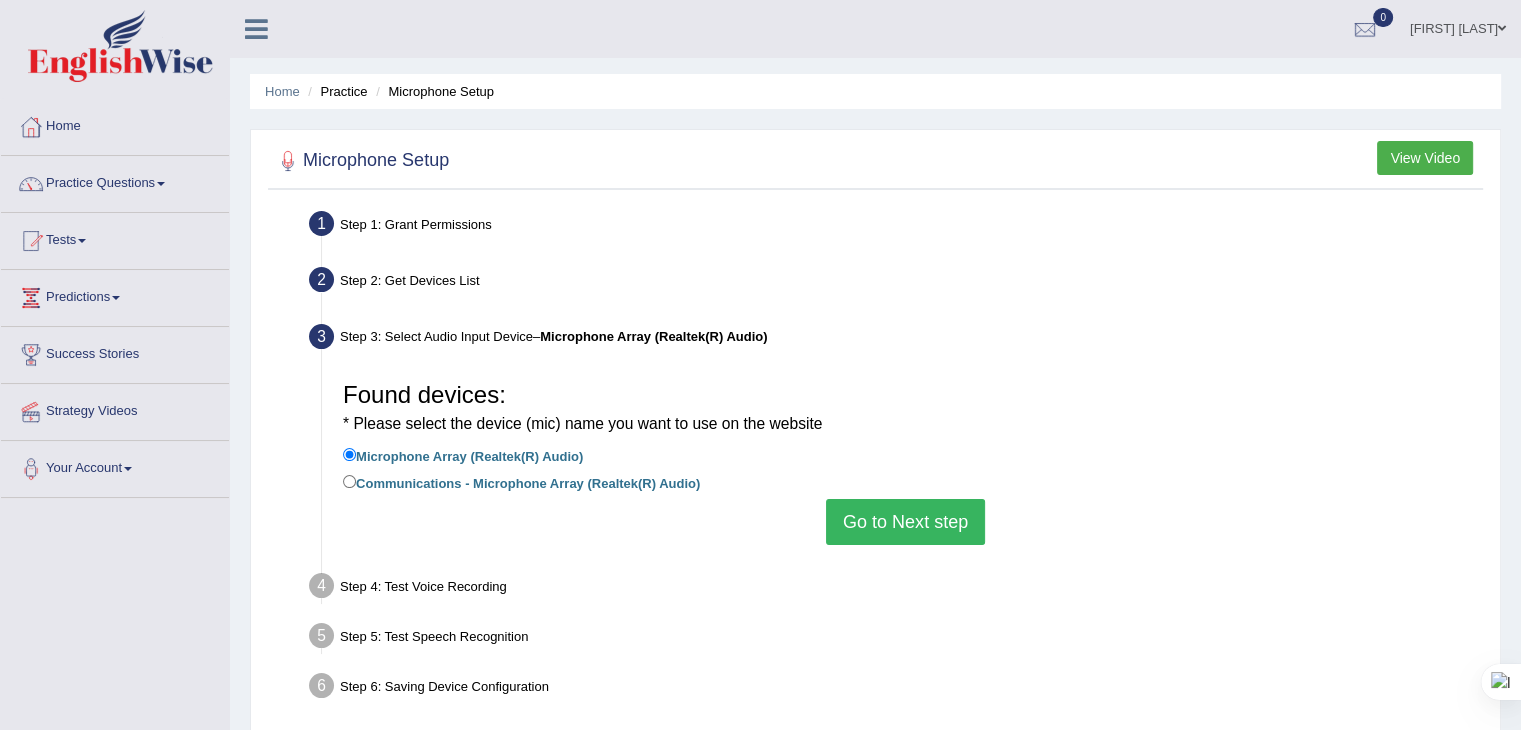 click on "Go to Next step" at bounding box center [905, 522] 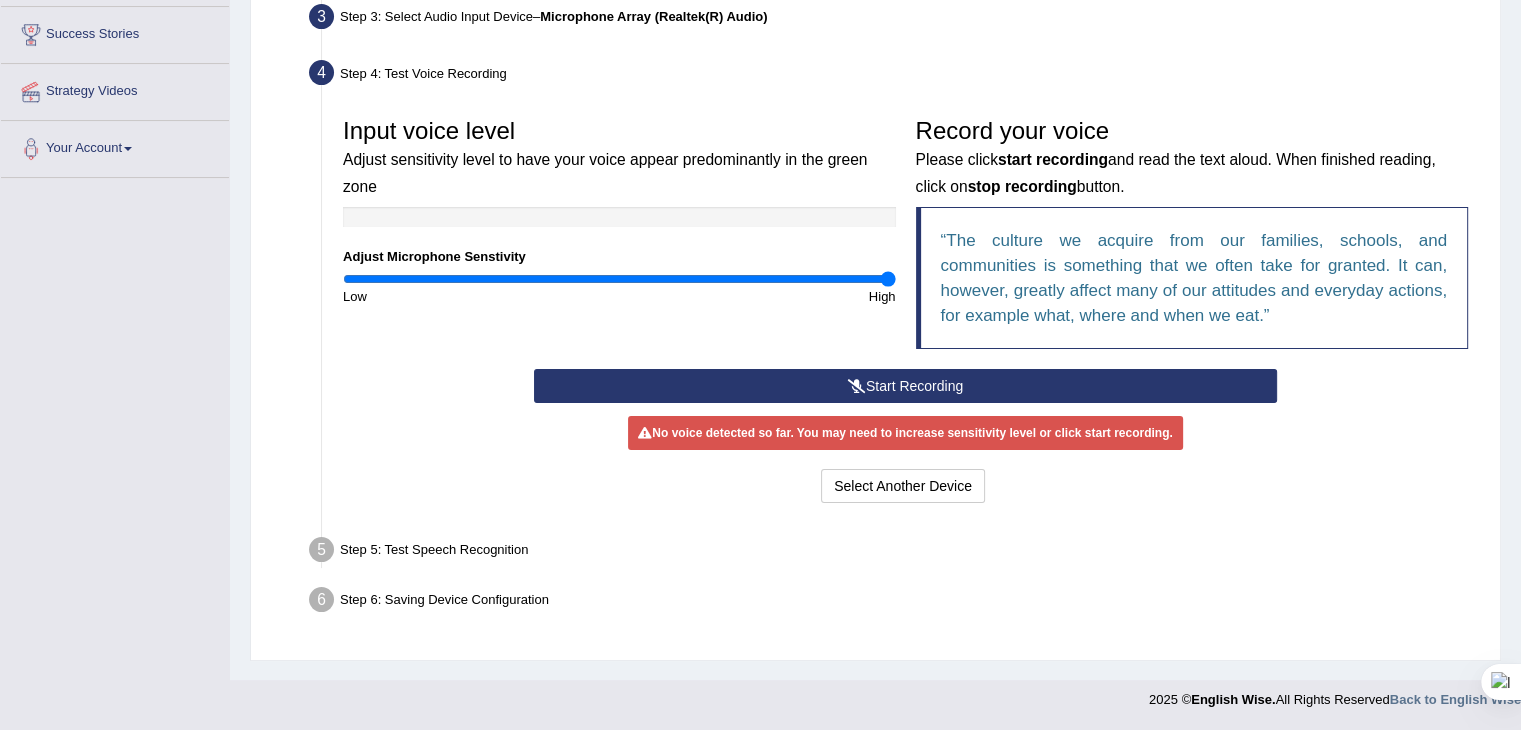 scroll, scrollTop: 320, scrollLeft: 0, axis: vertical 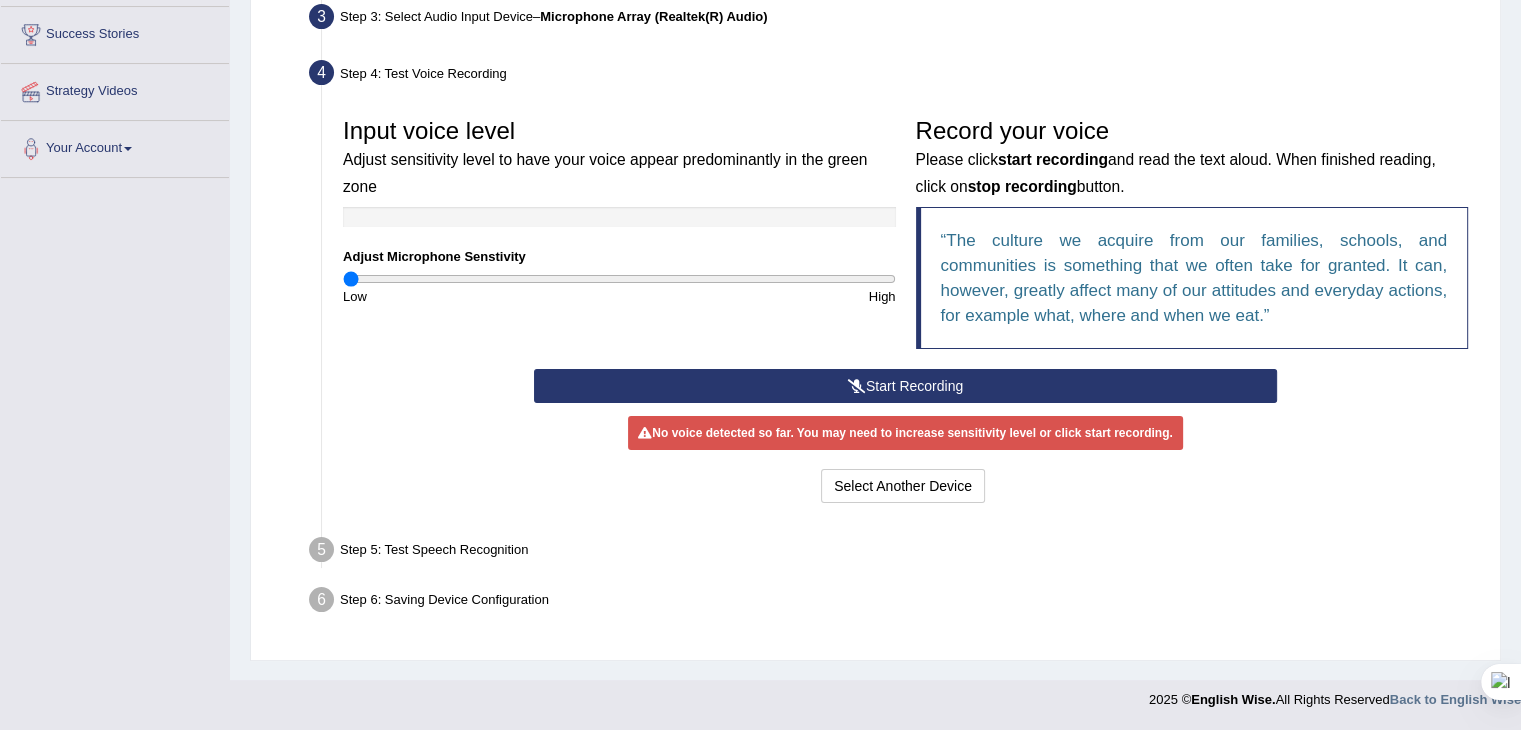 click at bounding box center (619, 279) 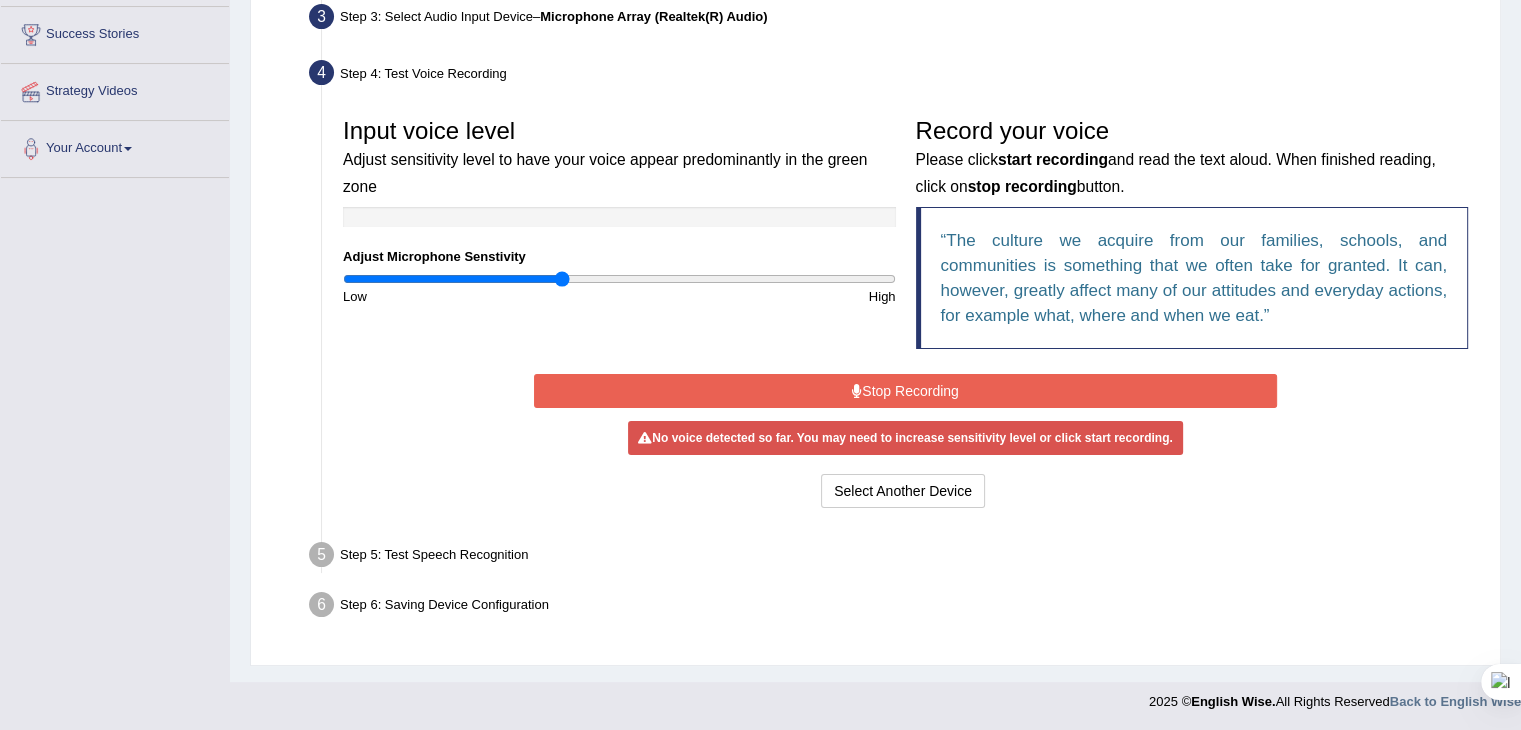 click at bounding box center [619, 279] 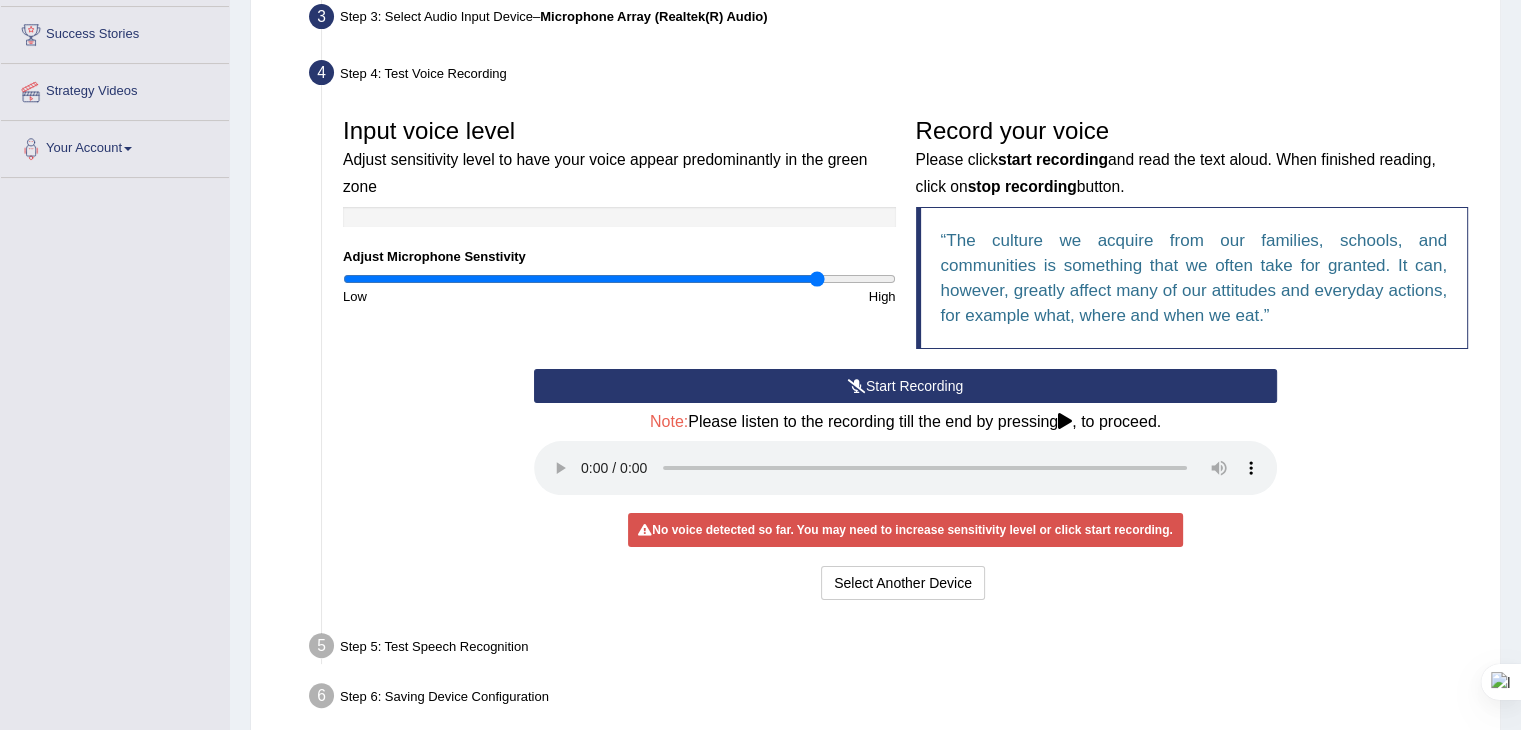 click at bounding box center [619, 279] 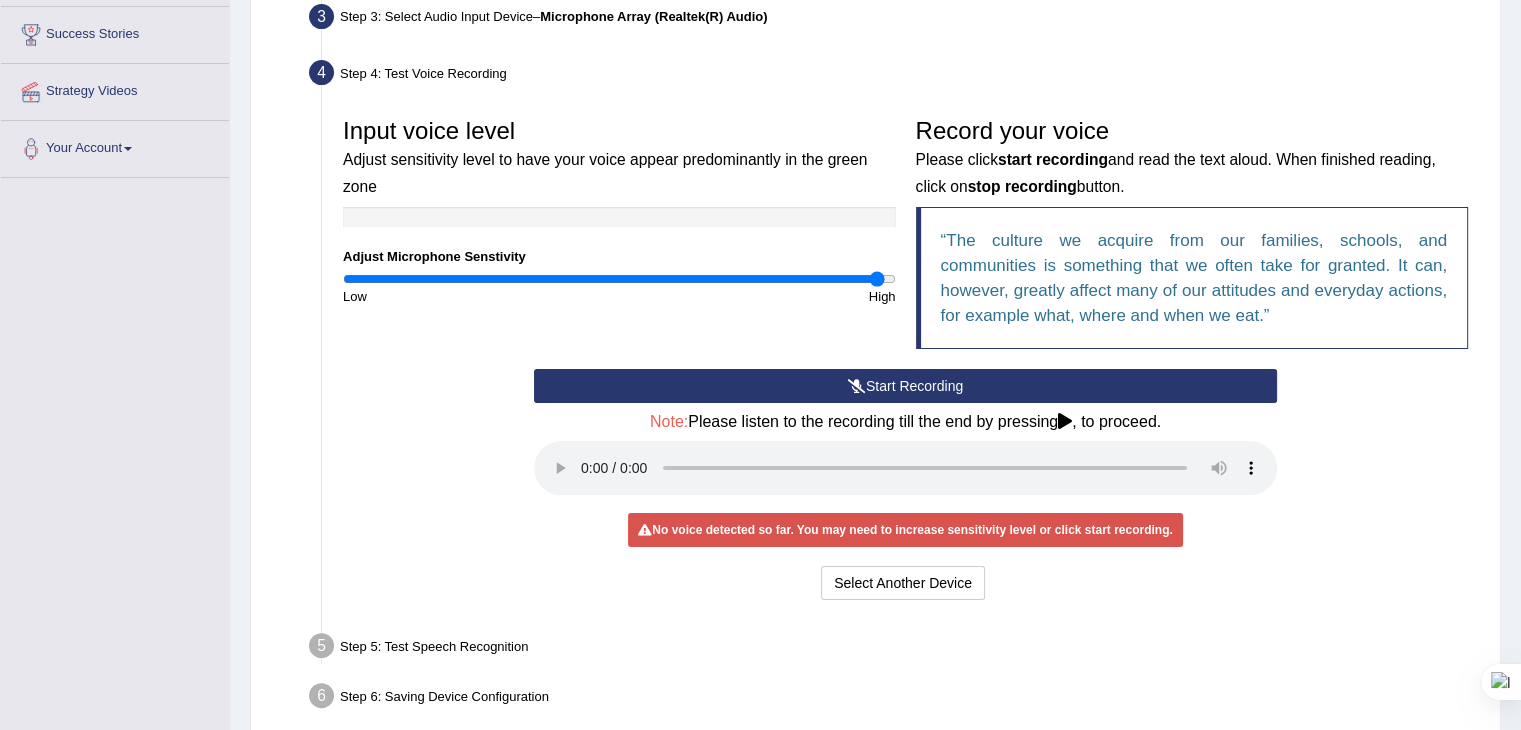 click at bounding box center [619, 279] 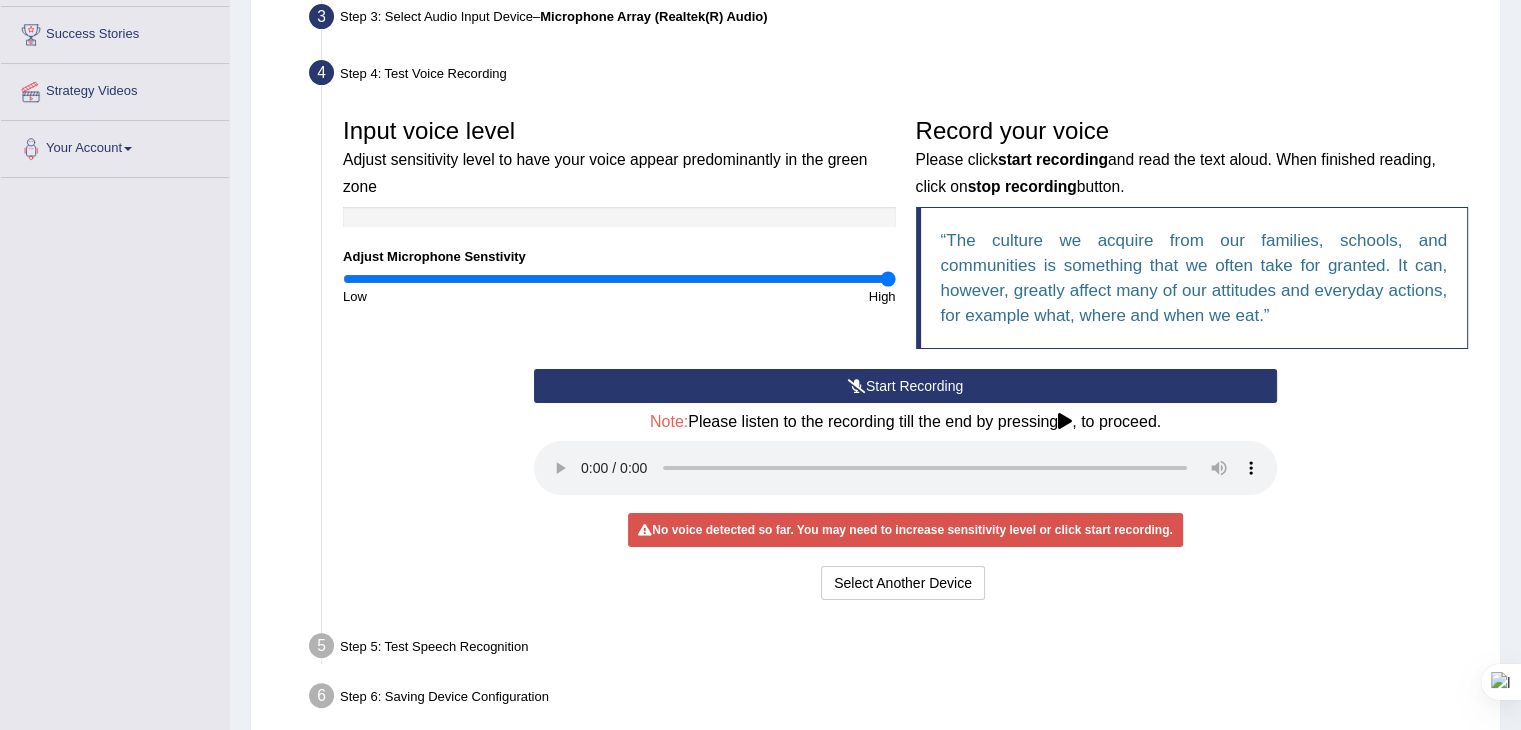 type on "2" 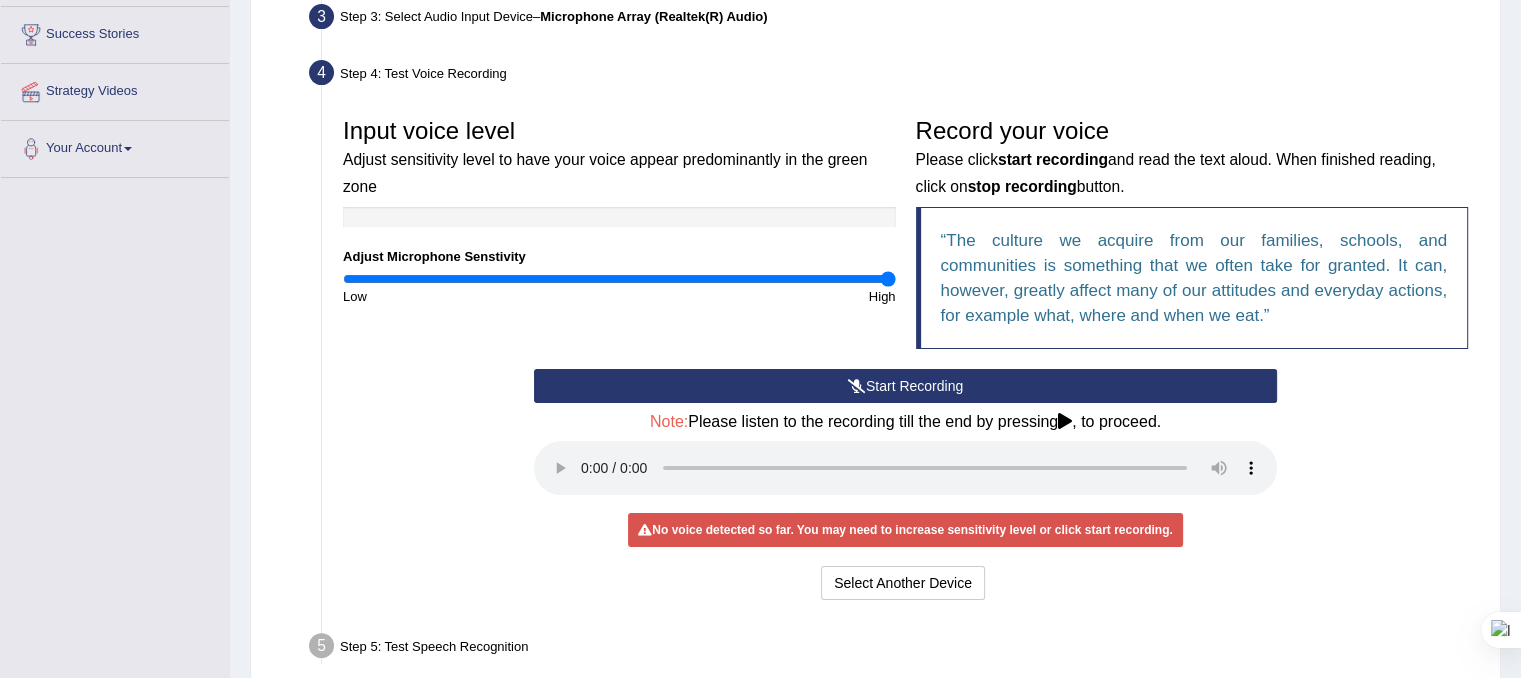 click on "Start Recording" at bounding box center (905, 386) 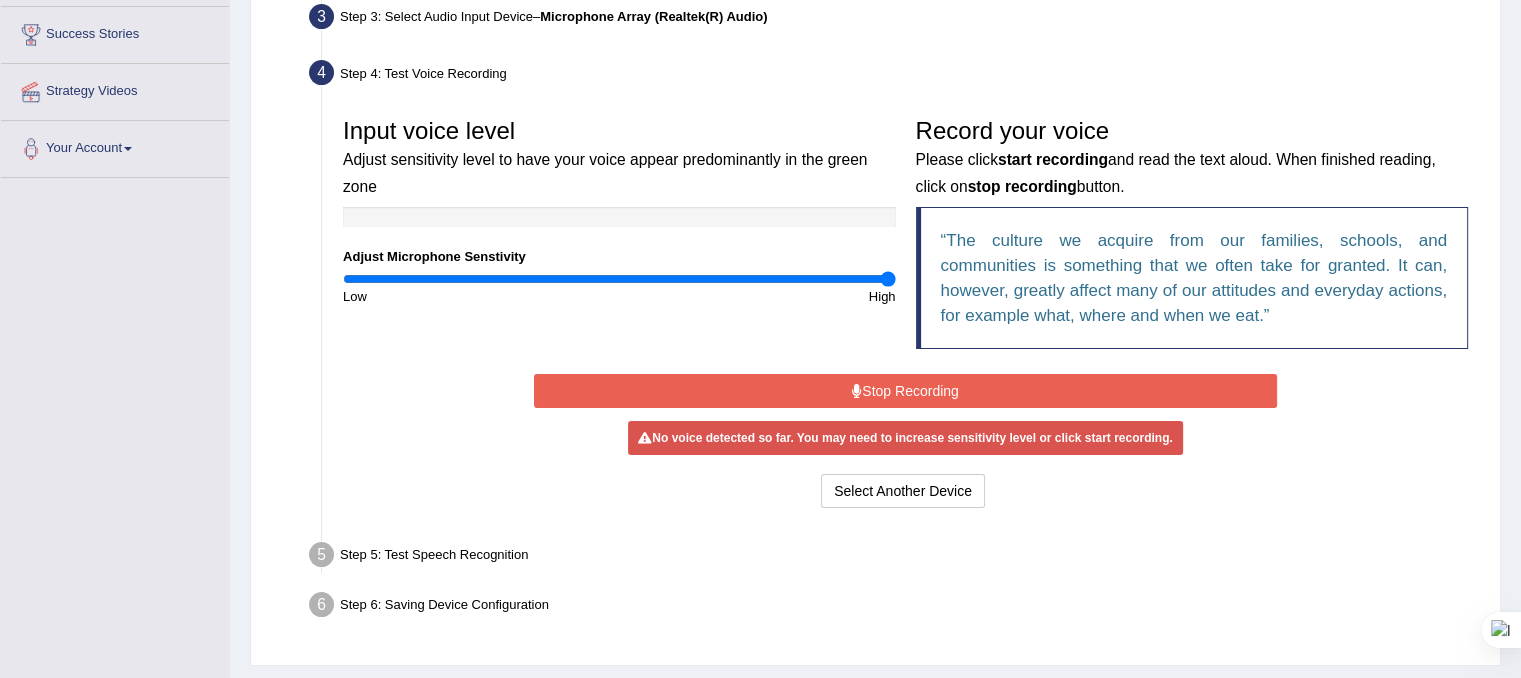 click on "Stop Recording" at bounding box center (905, 391) 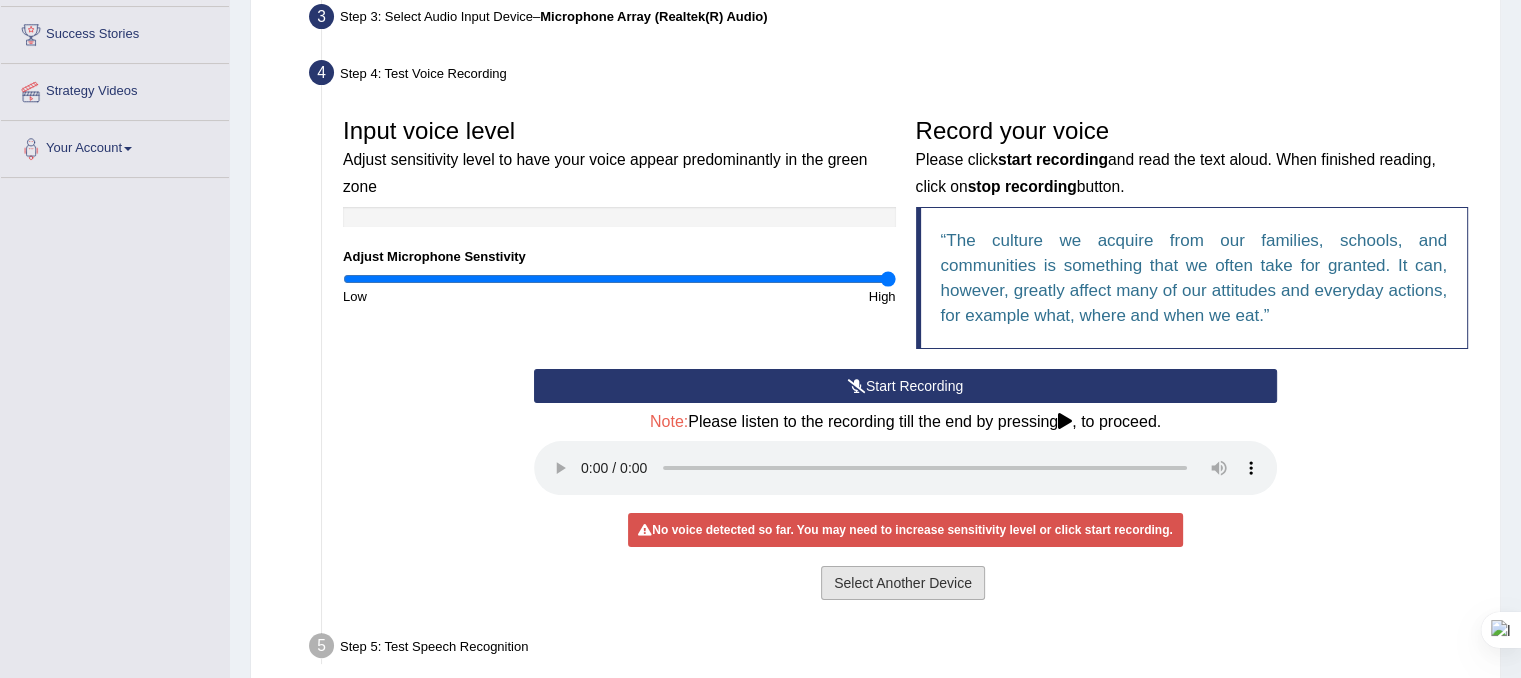 click on "Select Another Device" at bounding box center (903, 583) 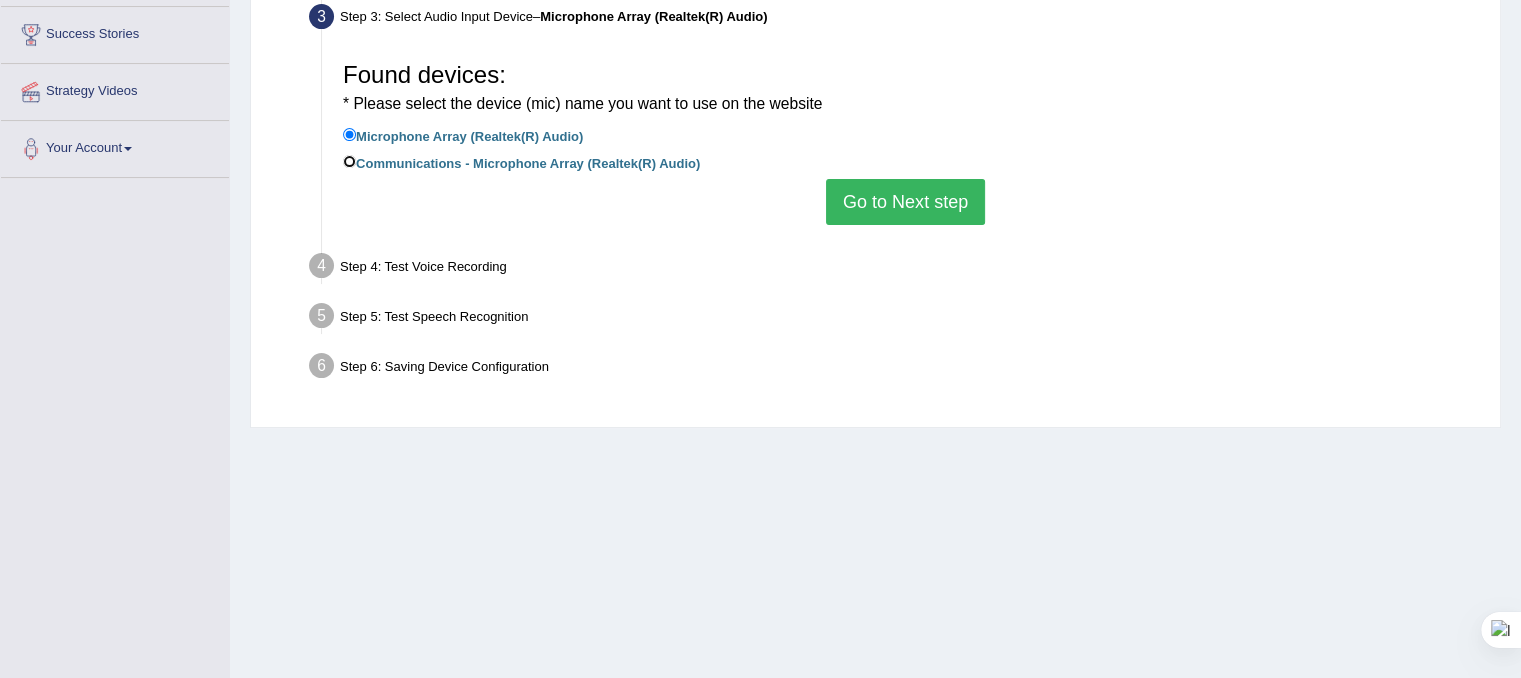click on "Communications - Microphone Array (Realtek(R) Audio)" at bounding box center [349, 161] 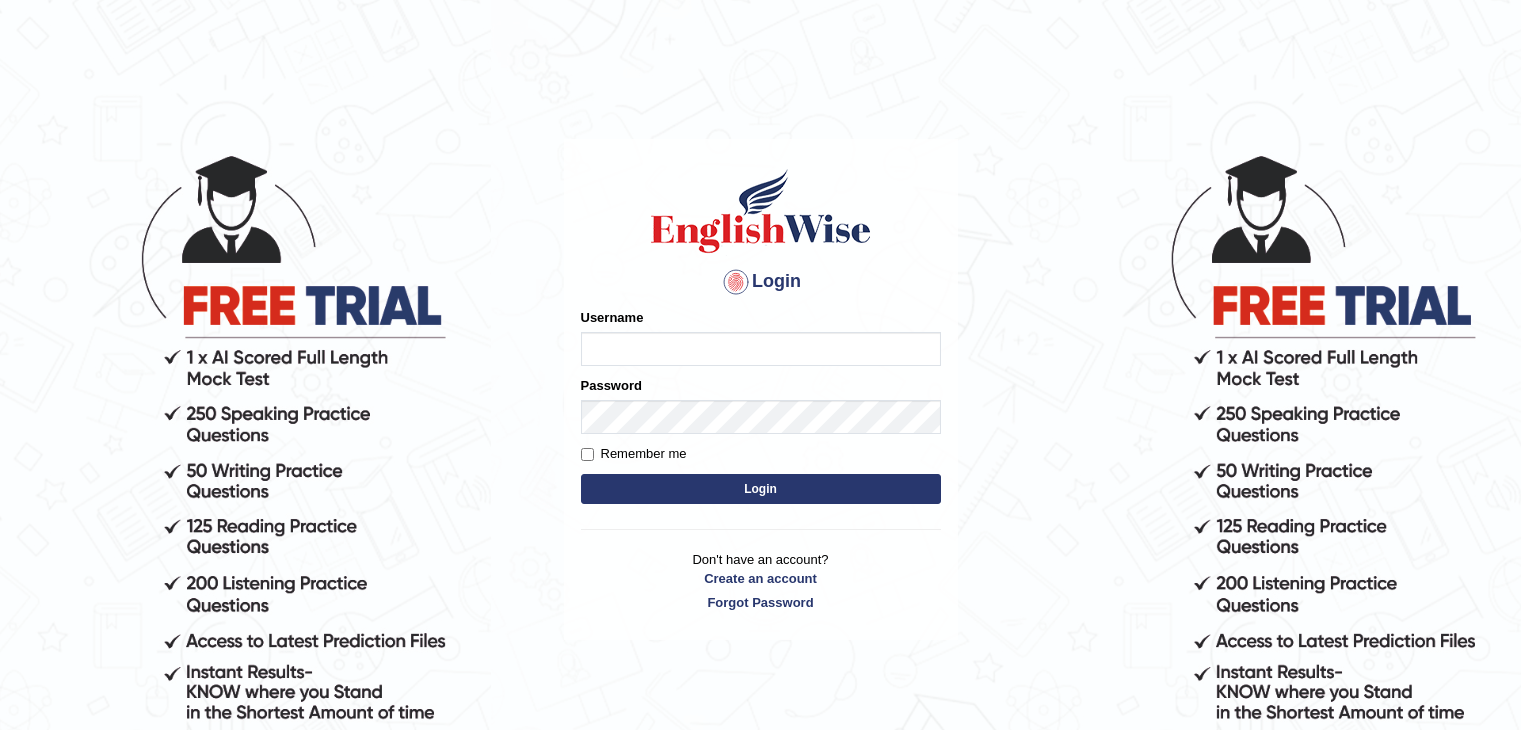 scroll, scrollTop: 0, scrollLeft: 0, axis: both 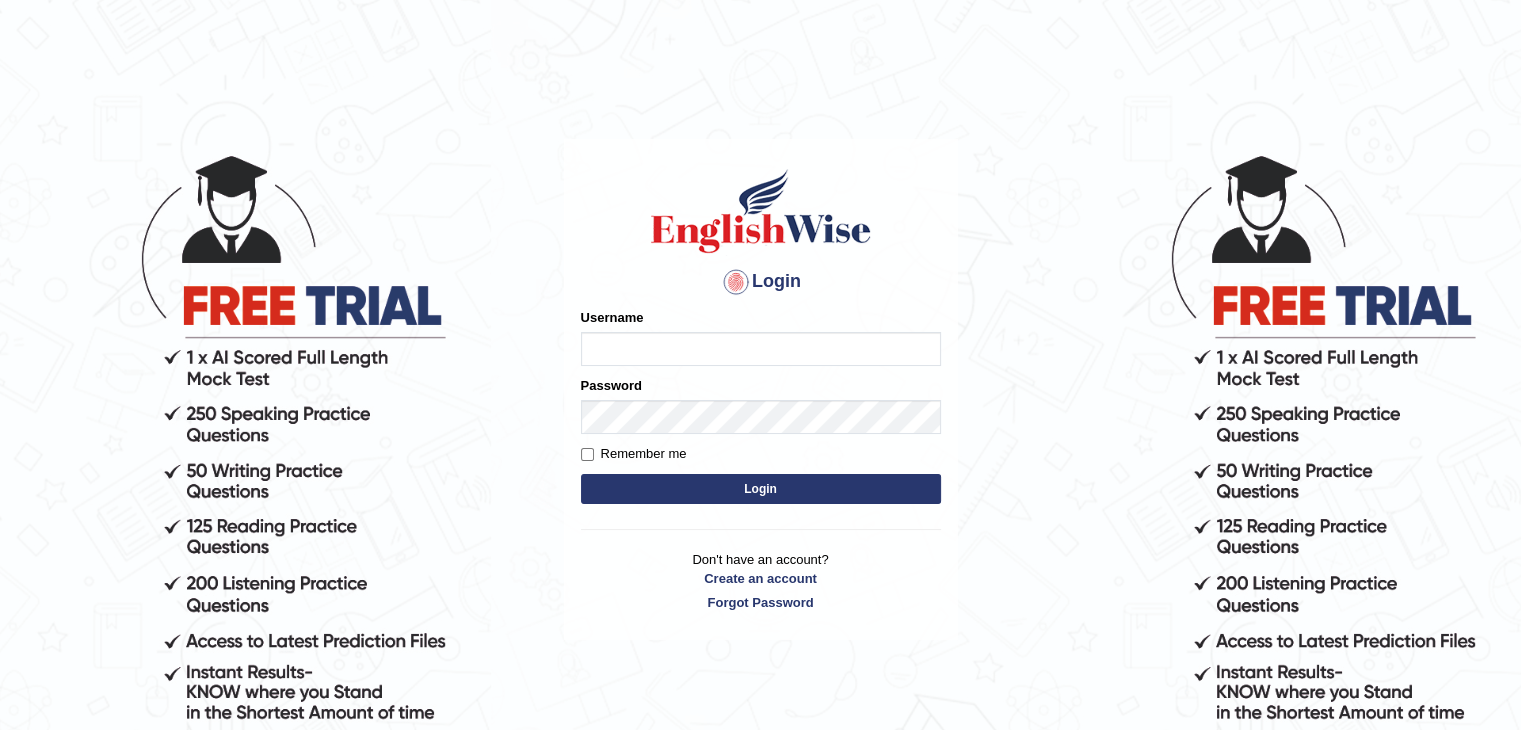 drag, startPoint x: 0, startPoint y: 0, endPoint x: 756, endPoint y: 324, distance: 822.5035 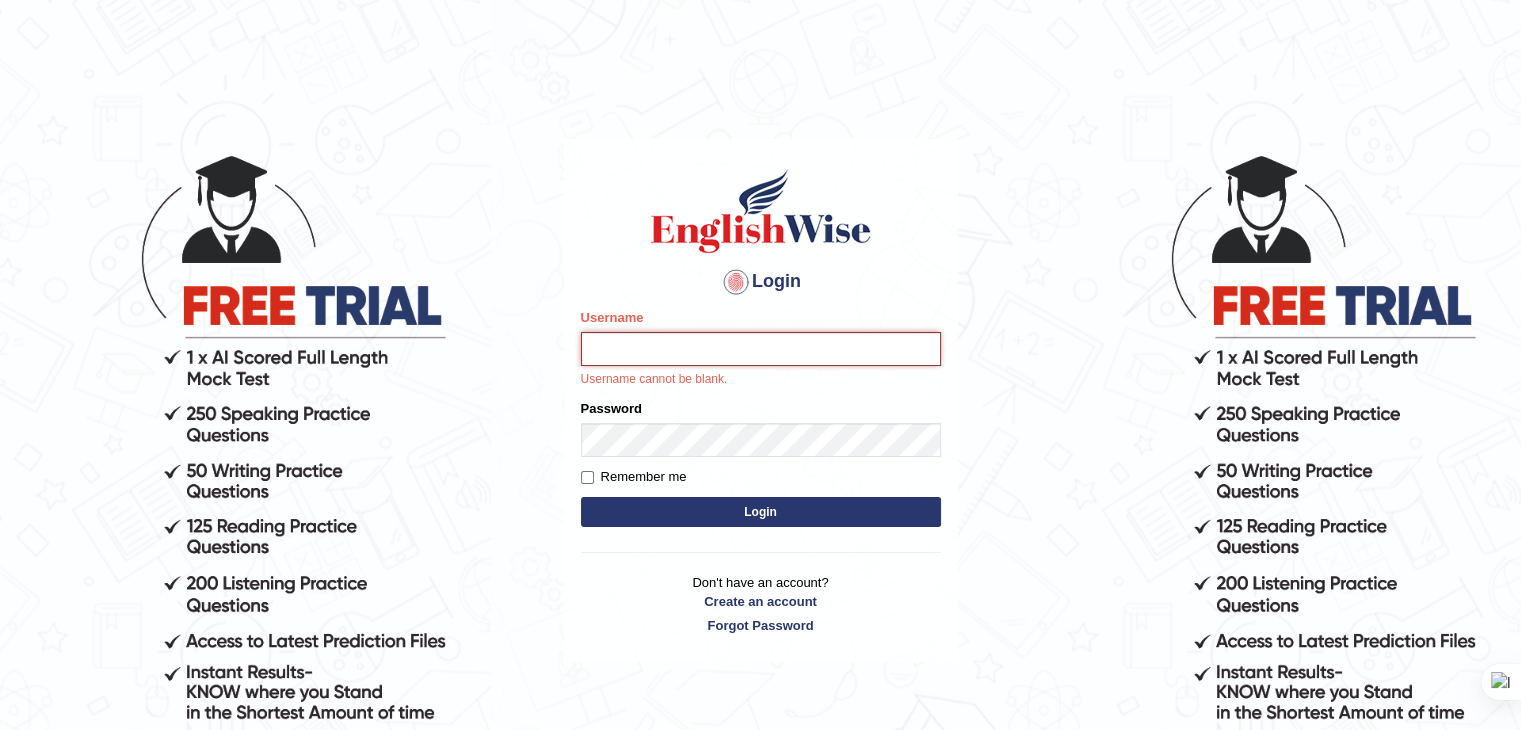 click on "Username" at bounding box center (761, 349) 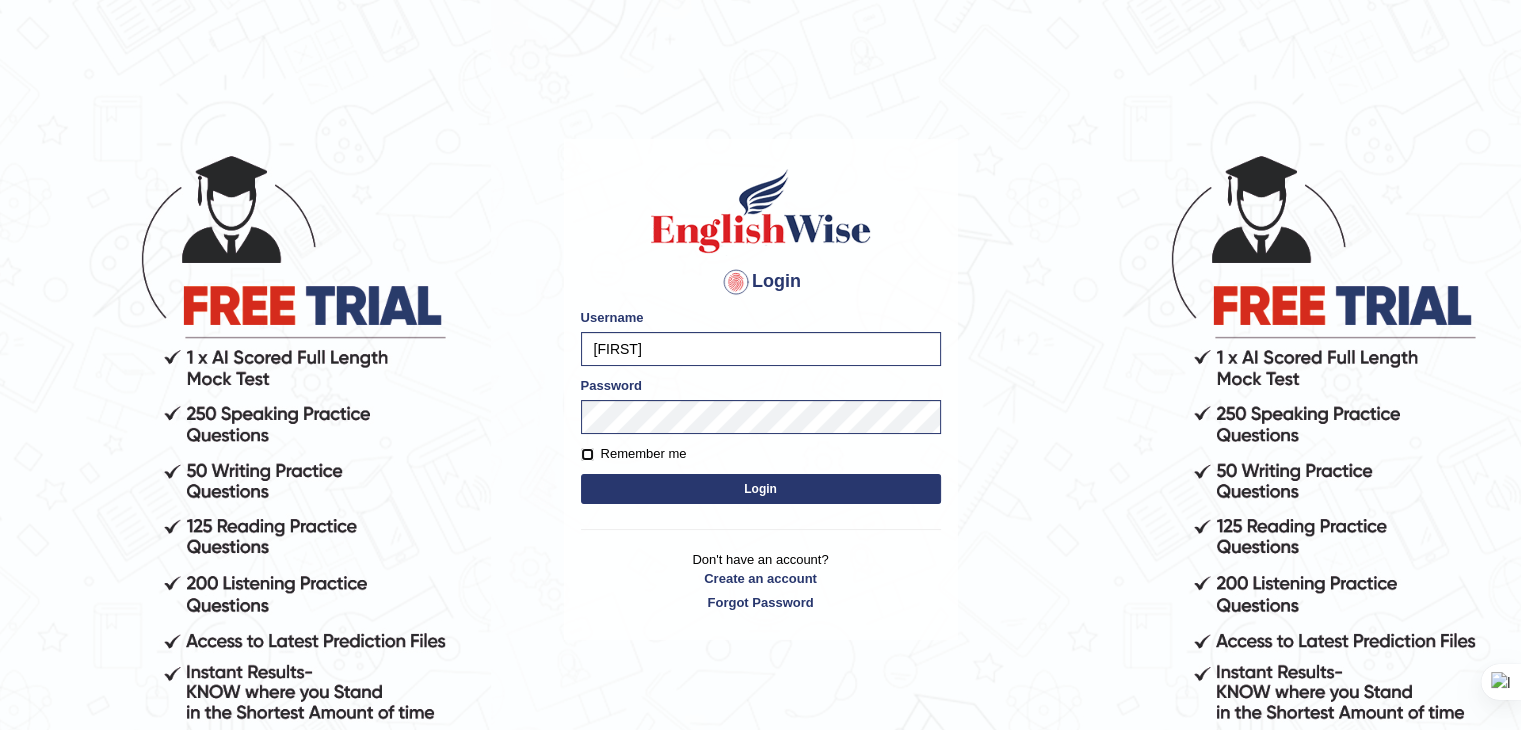 click on "Remember me" at bounding box center [587, 454] 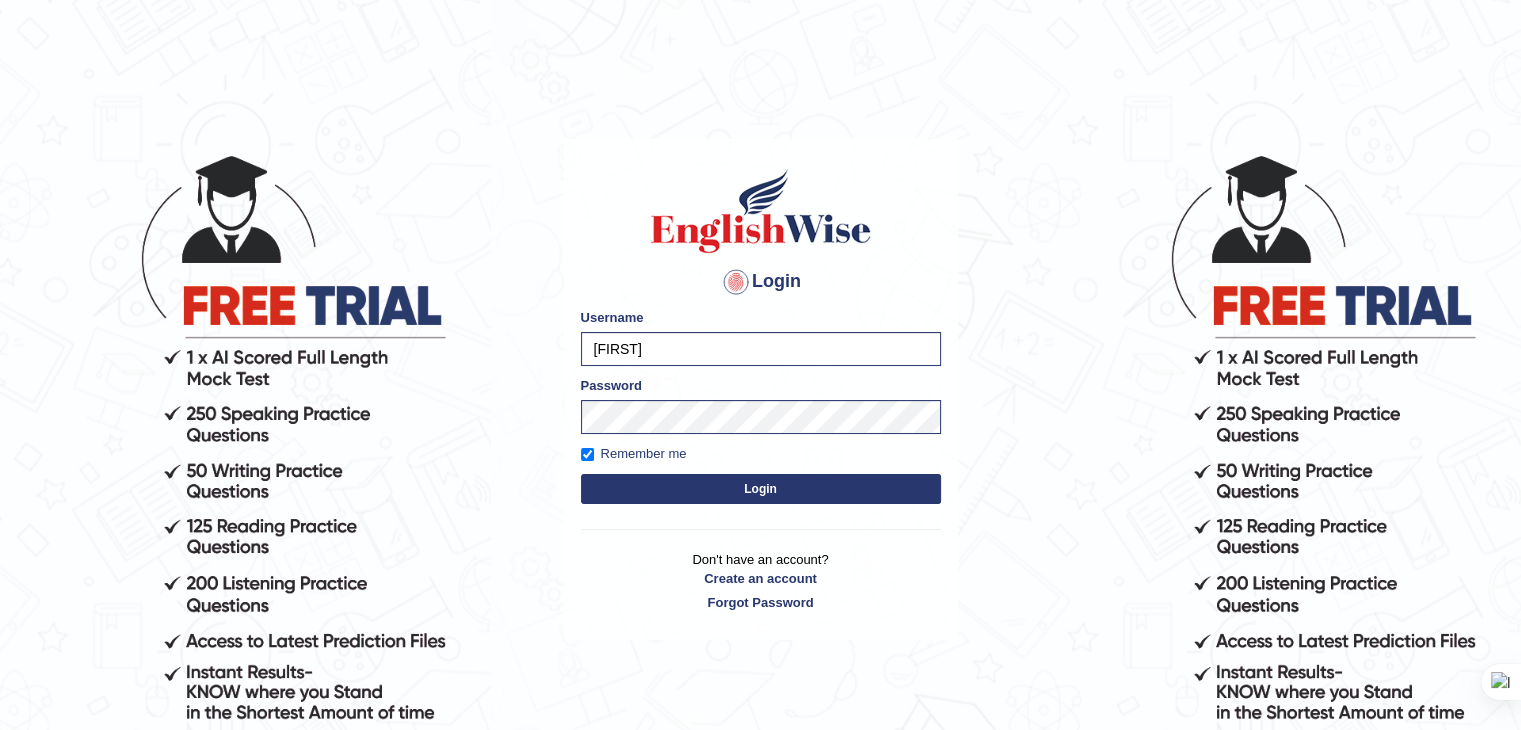 click on "Please fix the following errors:
Username
Anjesh
Password
Remember me
Login" at bounding box center [761, 408] 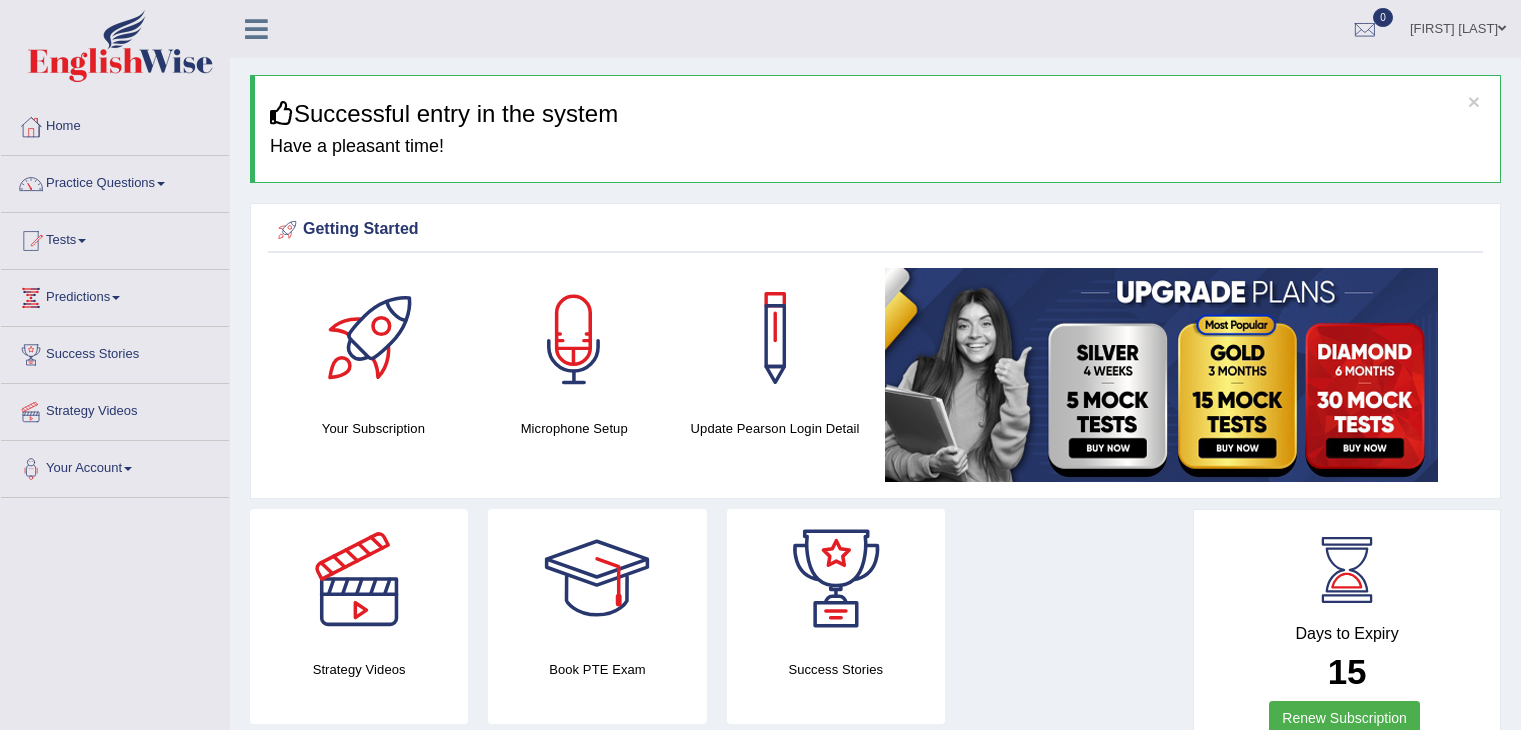 scroll, scrollTop: 0, scrollLeft: 0, axis: both 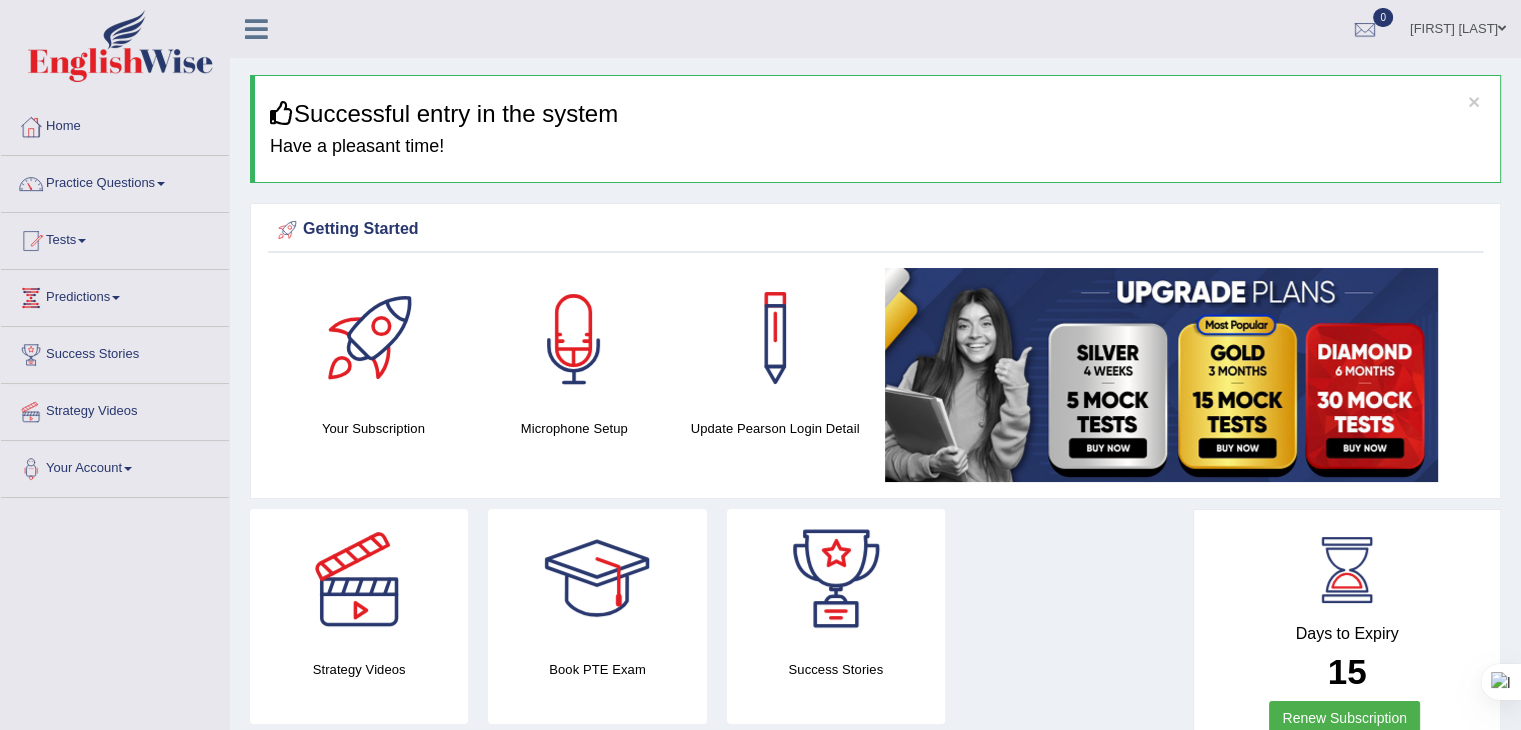 click at bounding box center (574, 338) 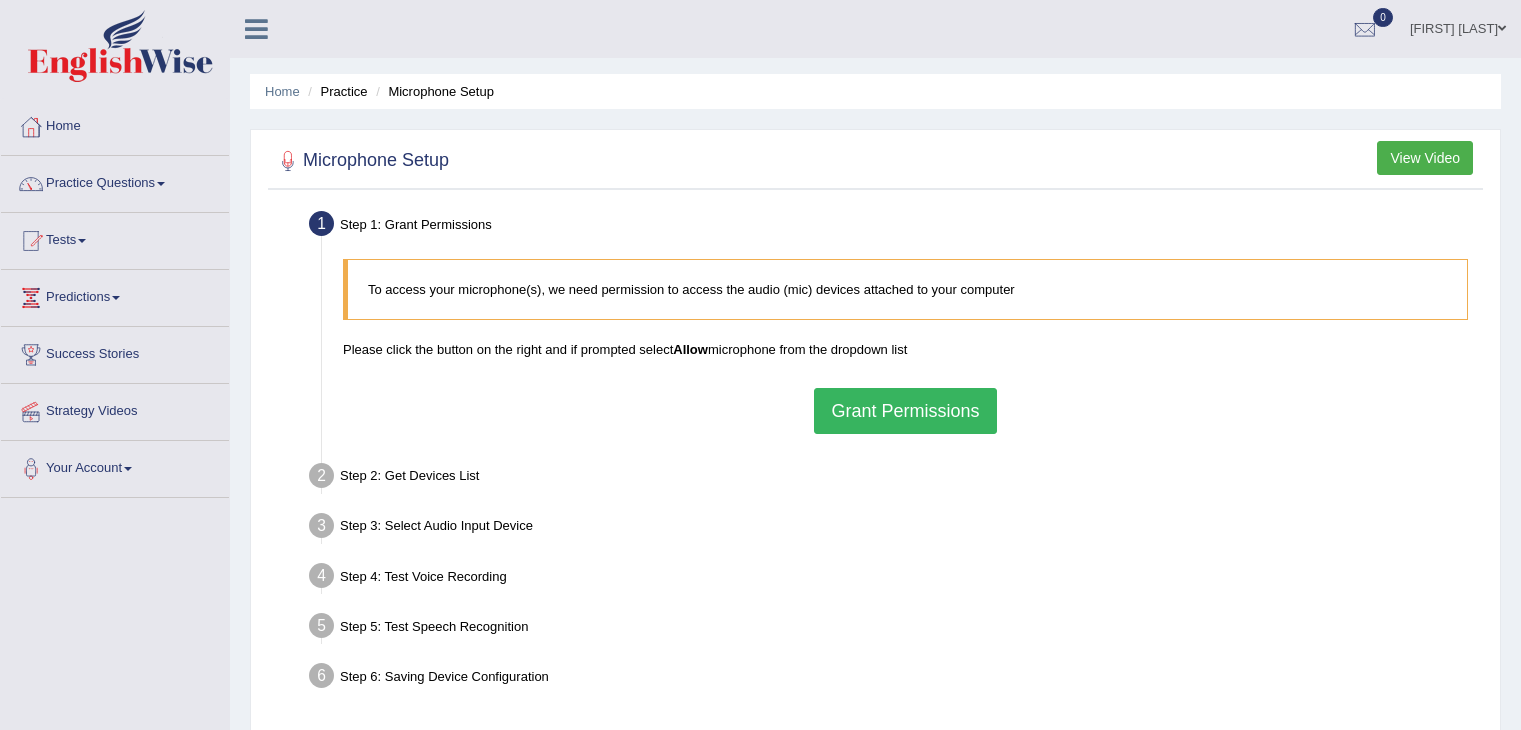 scroll, scrollTop: 0, scrollLeft: 0, axis: both 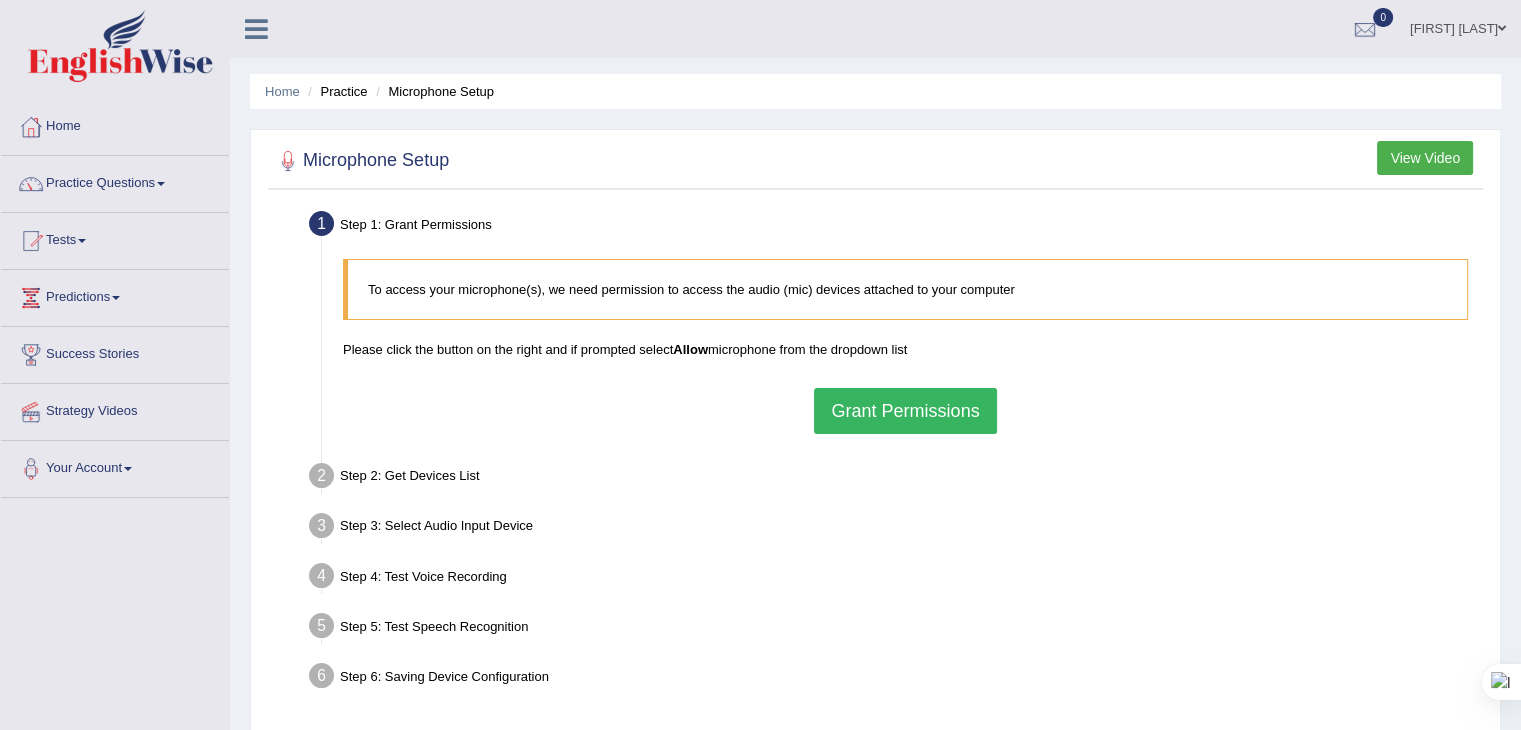 click on "Grant Permissions" at bounding box center [905, 411] 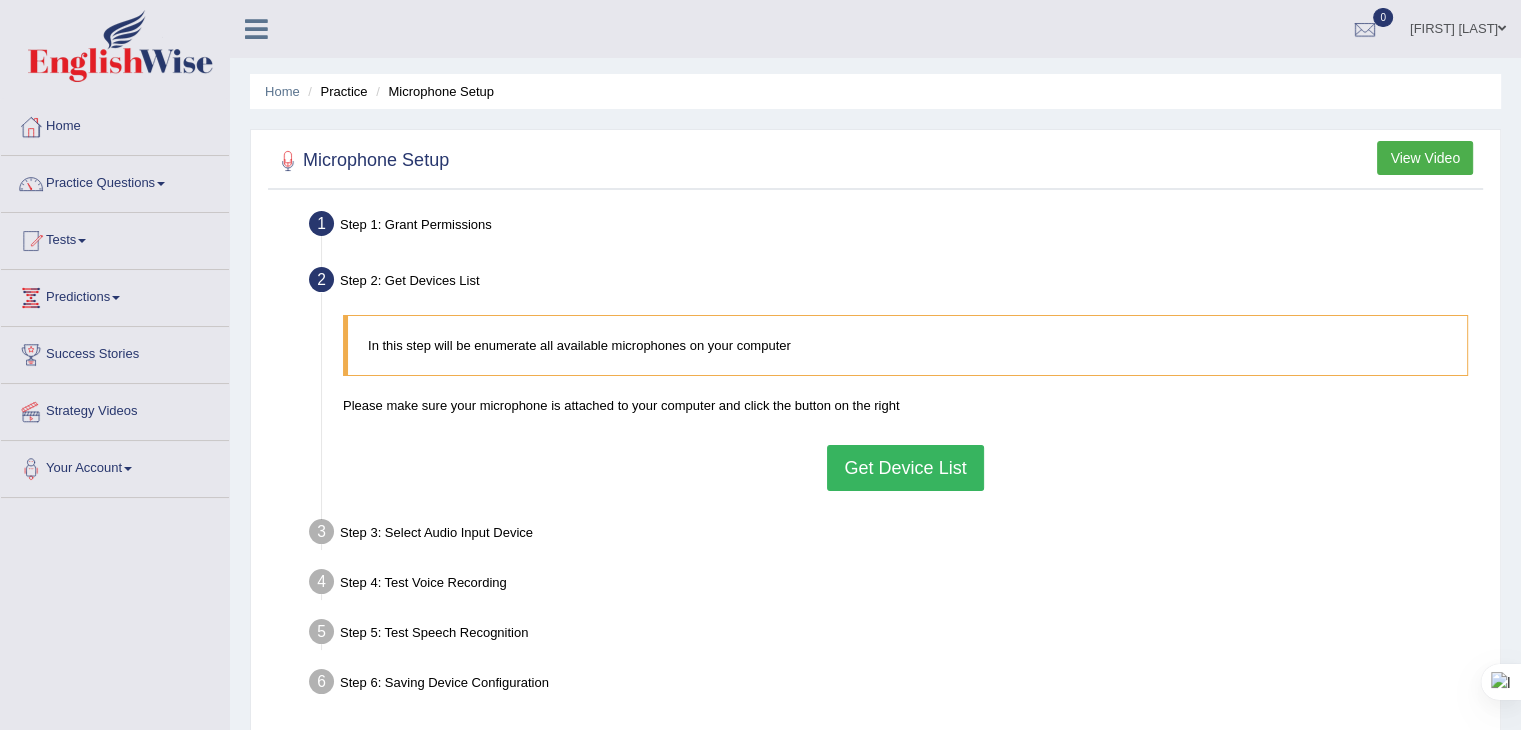 click on "Get Device List" at bounding box center (905, 468) 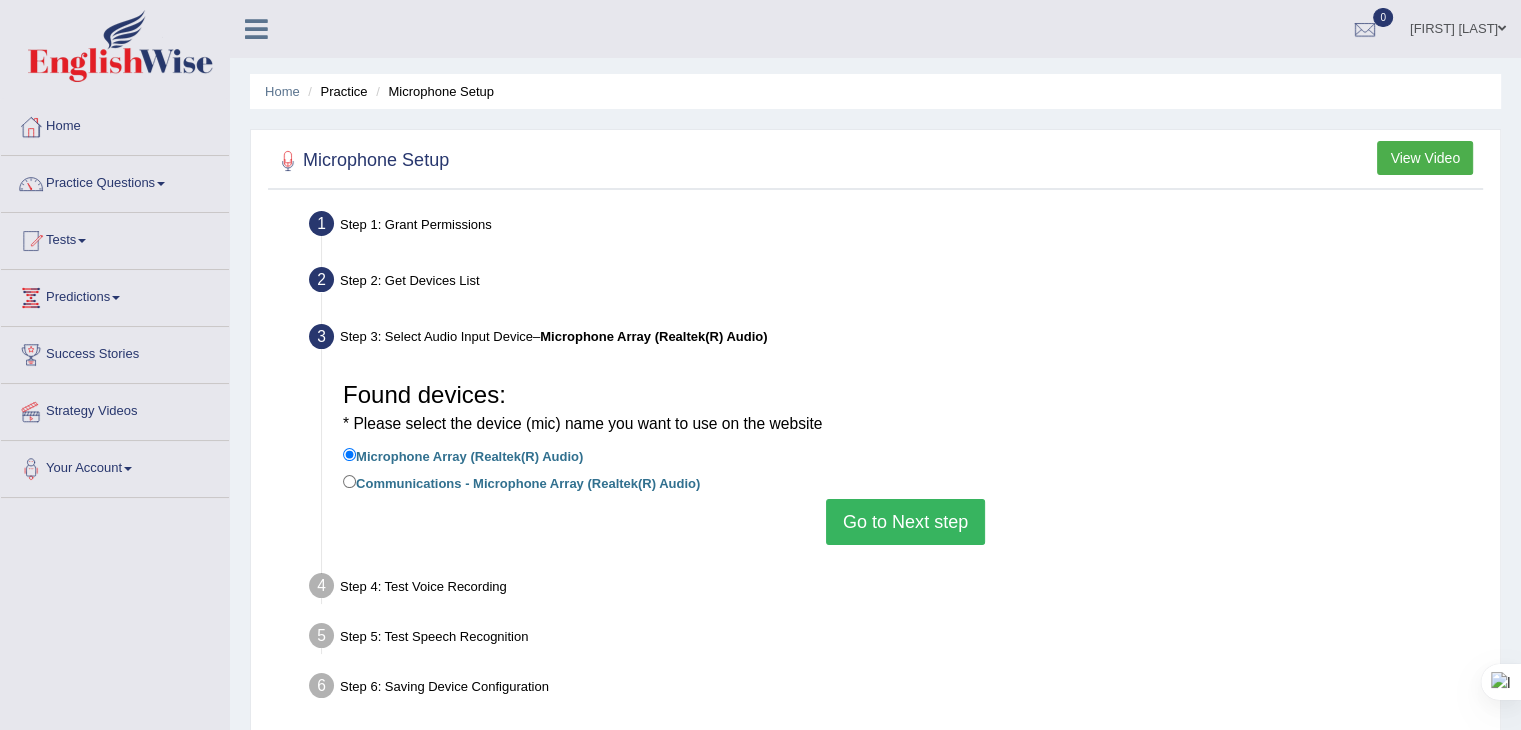 click on "Go to Next step" at bounding box center (905, 522) 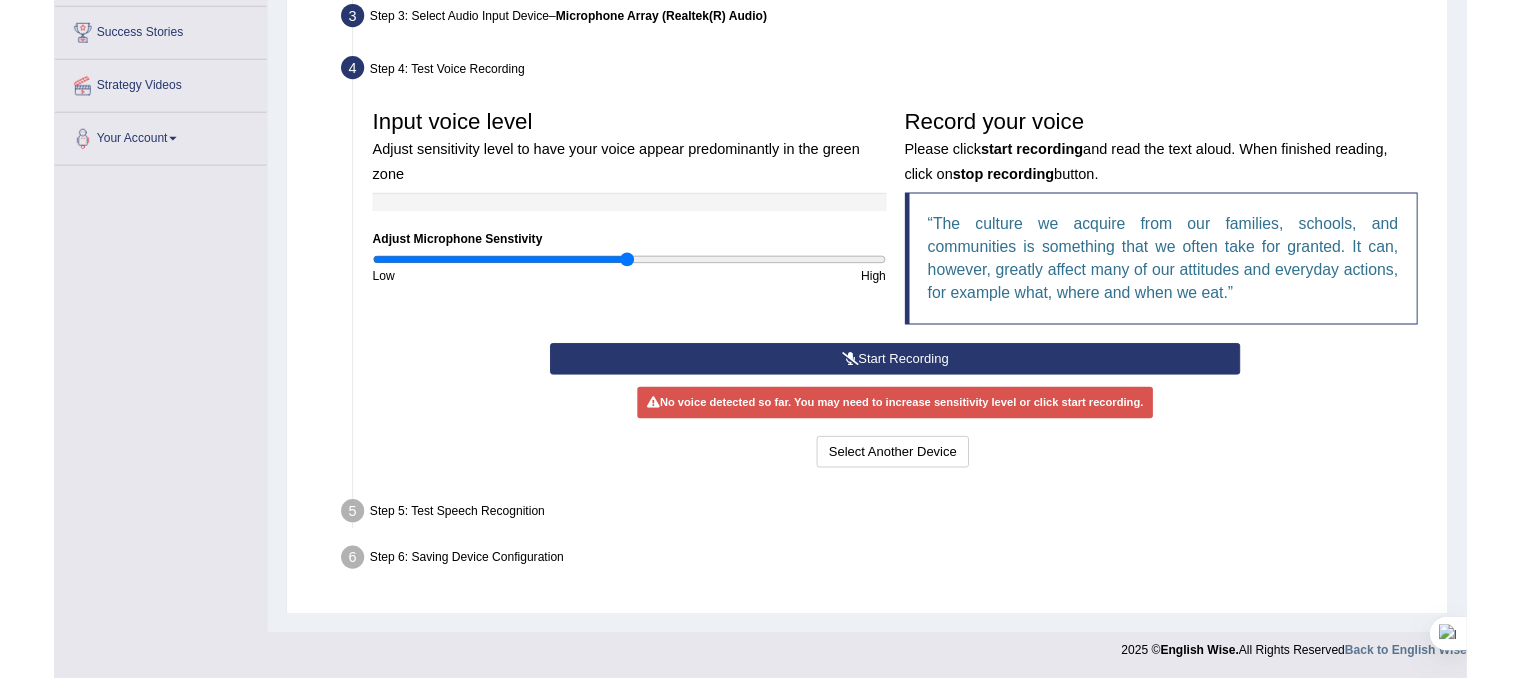 scroll, scrollTop: 320, scrollLeft: 0, axis: vertical 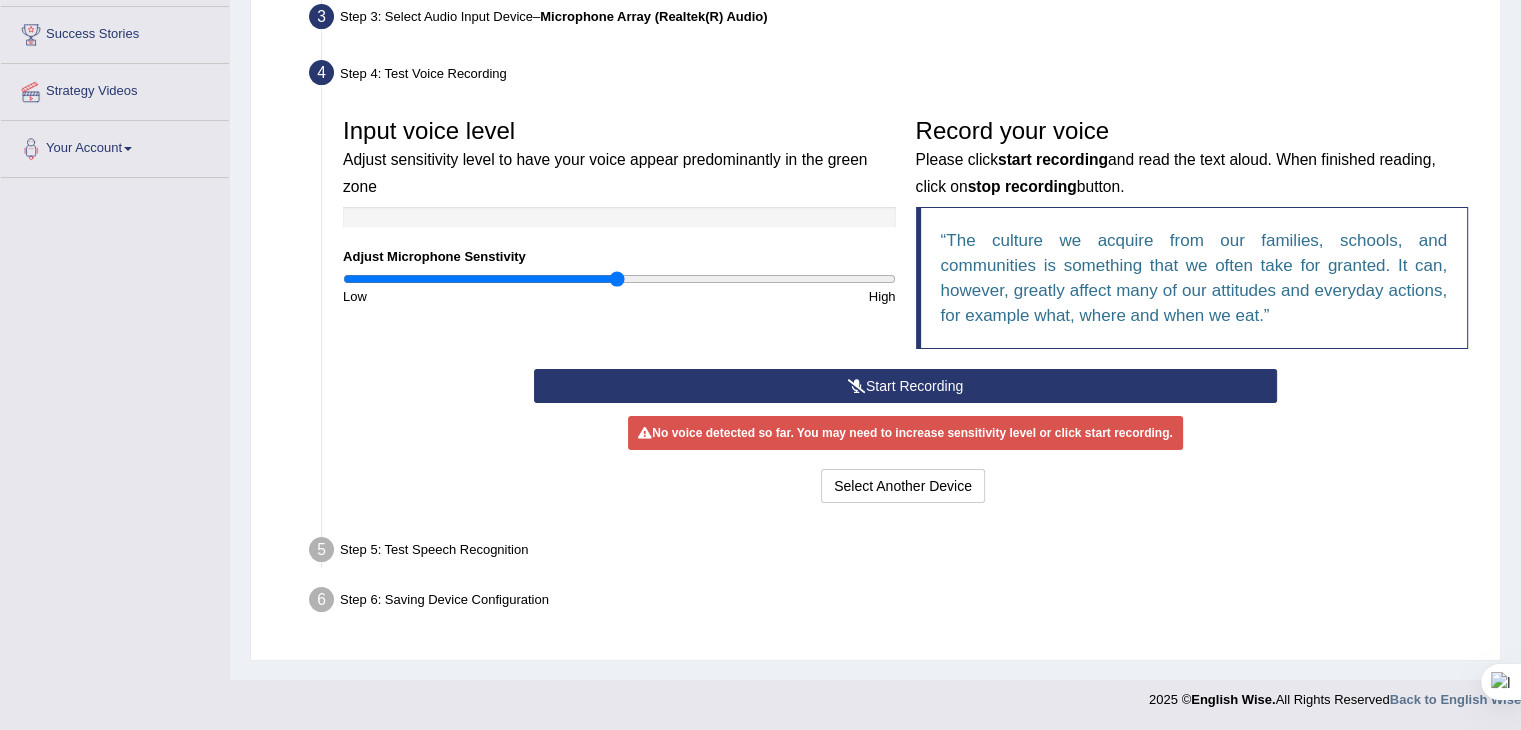 click on "High" at bounding box center [762, 296] 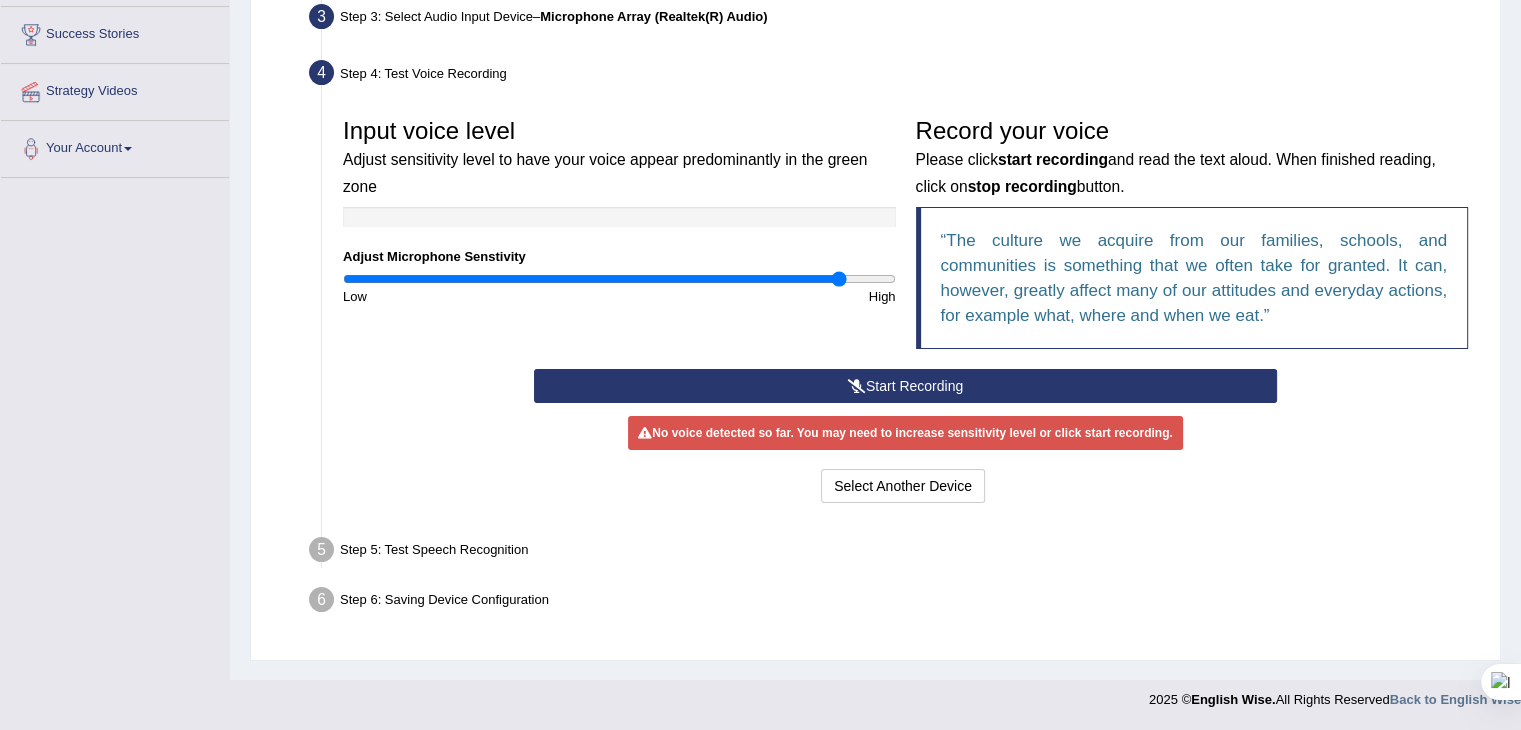 click at bounding box center (619, 279) 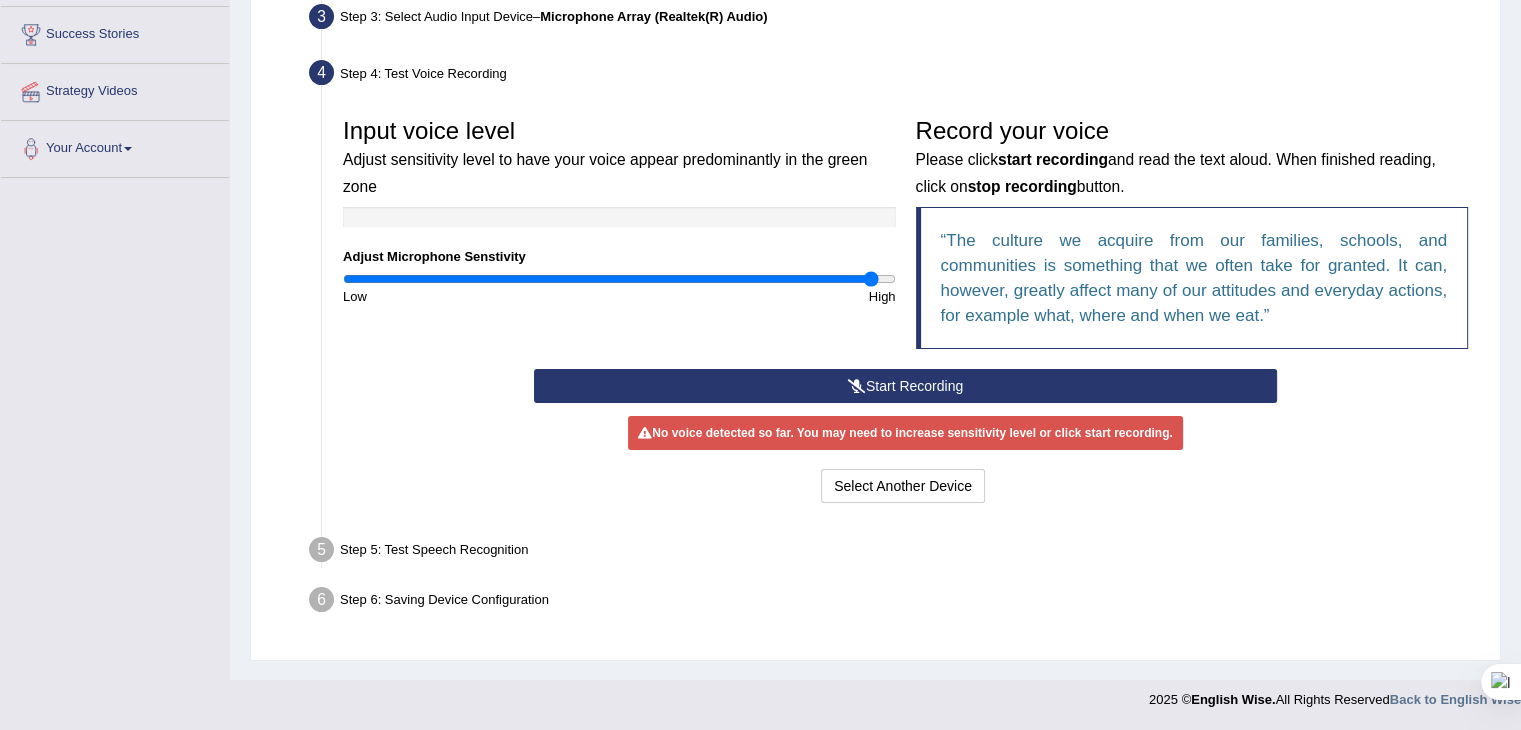 type on "1.94" 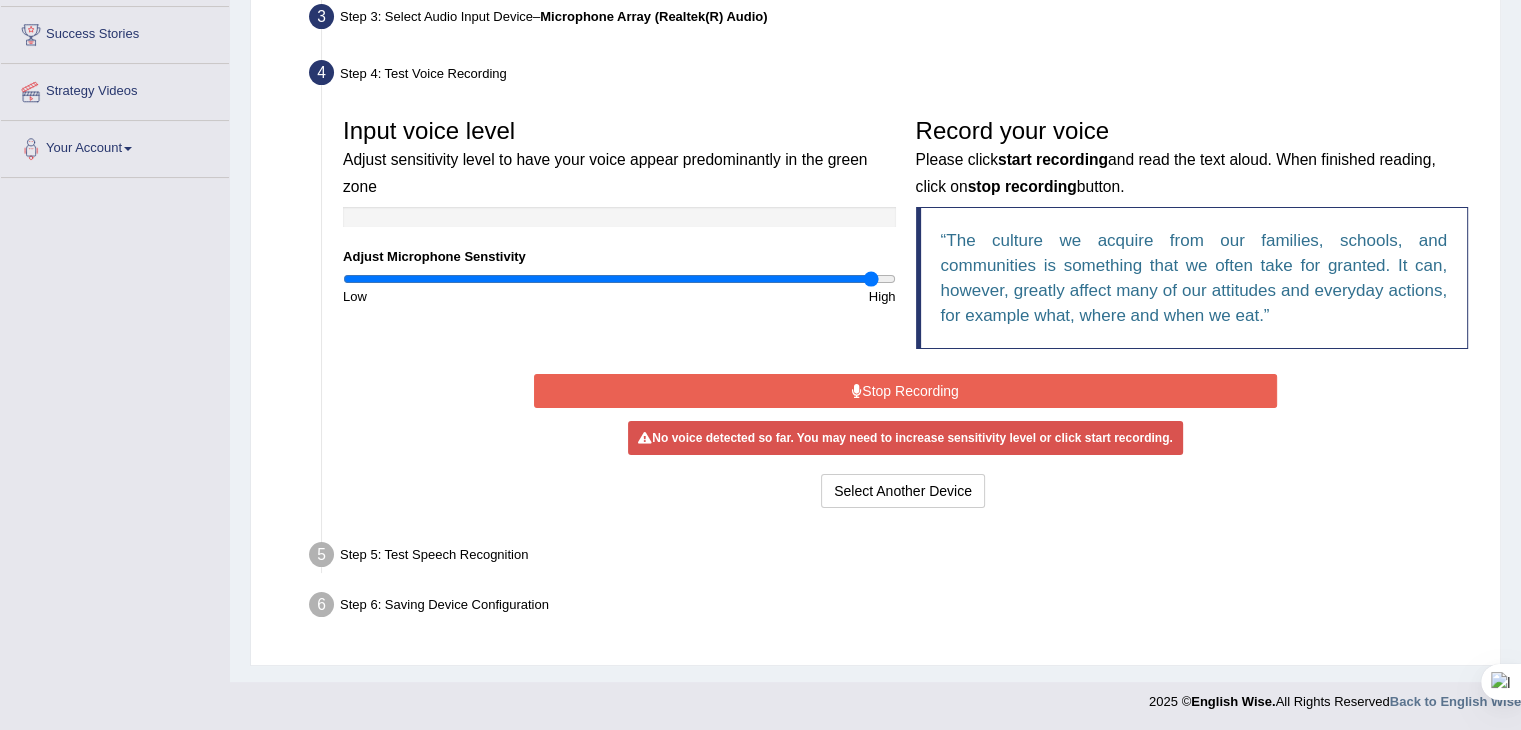 click on "Stop Recording" at bounding box center (905, 391) 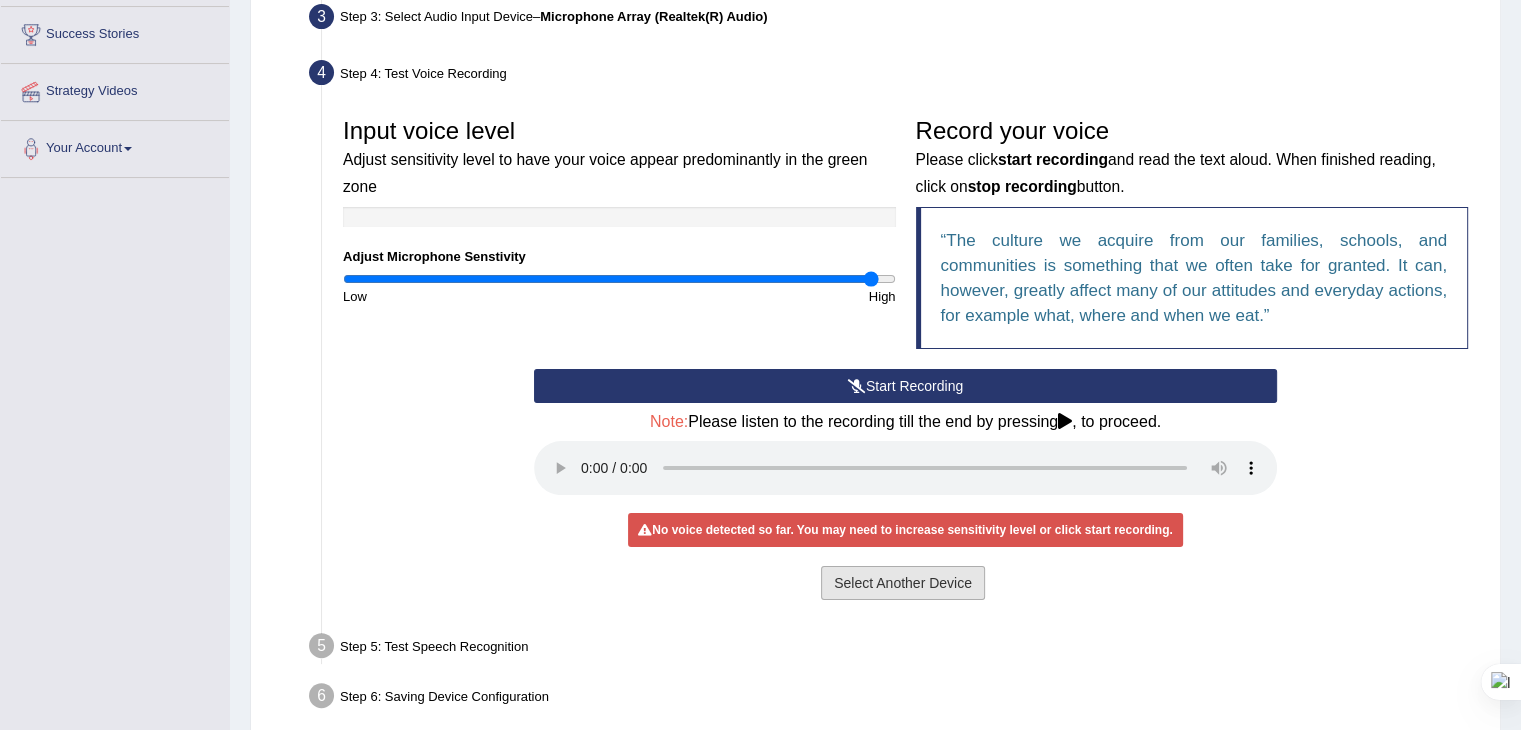 click on "Select Another Device" at bounding box center (903, 583) 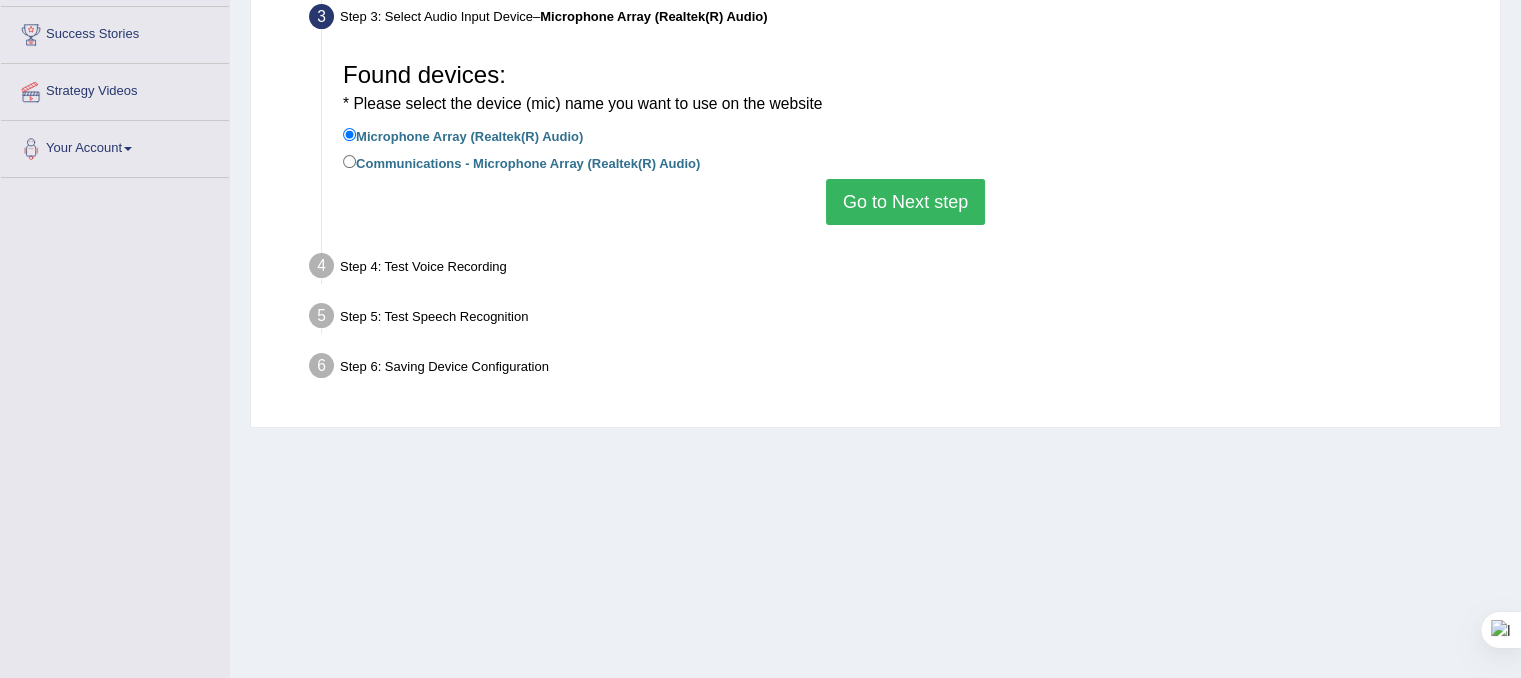 click on "Go to Next step" at bounding box center (905, 202) 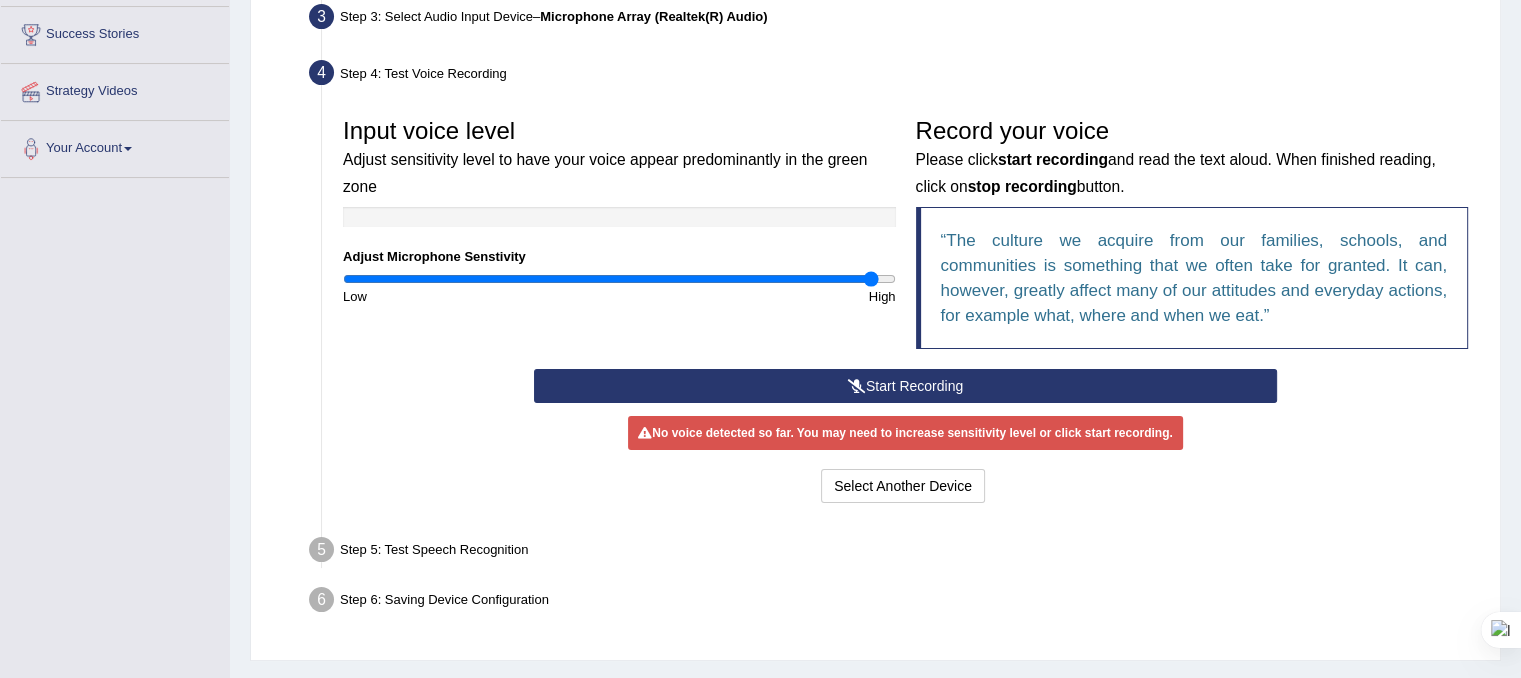 click on "No voice detected so far. You may need to increase sensitivity level or click start recording." at bounding box center (905, 433) 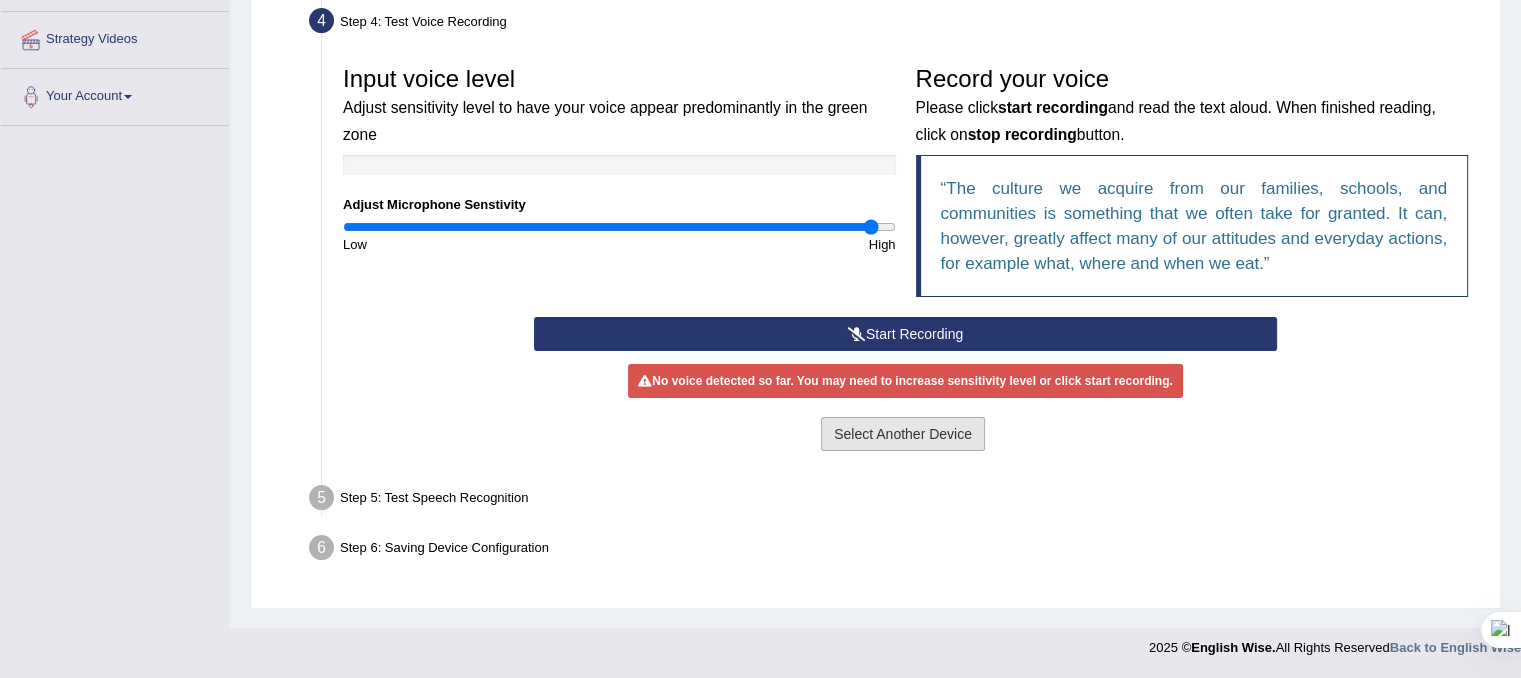 click on "Select Another Device" at bounding box center (903, 434) 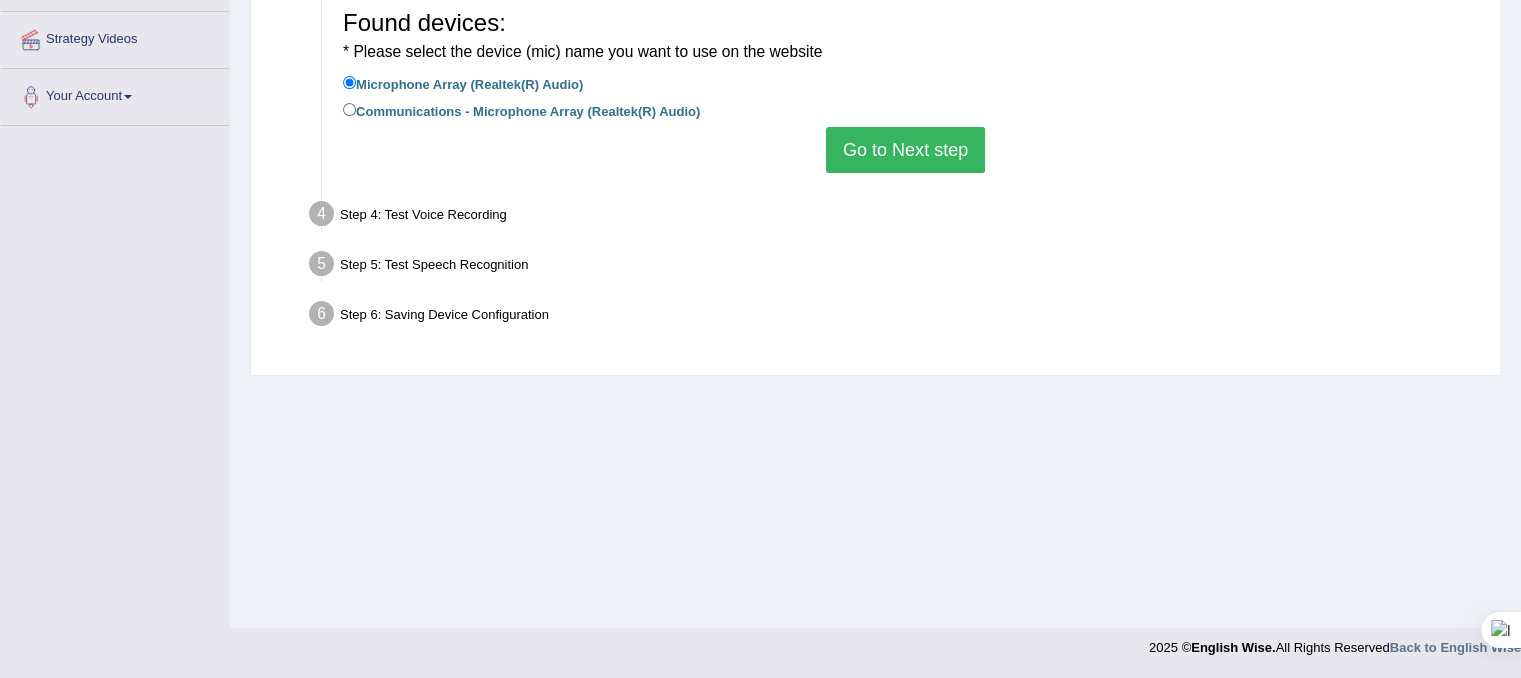 click on "Communications - Microphone Array (Realtek(R) Audio)" at bounding box center (521, 110) 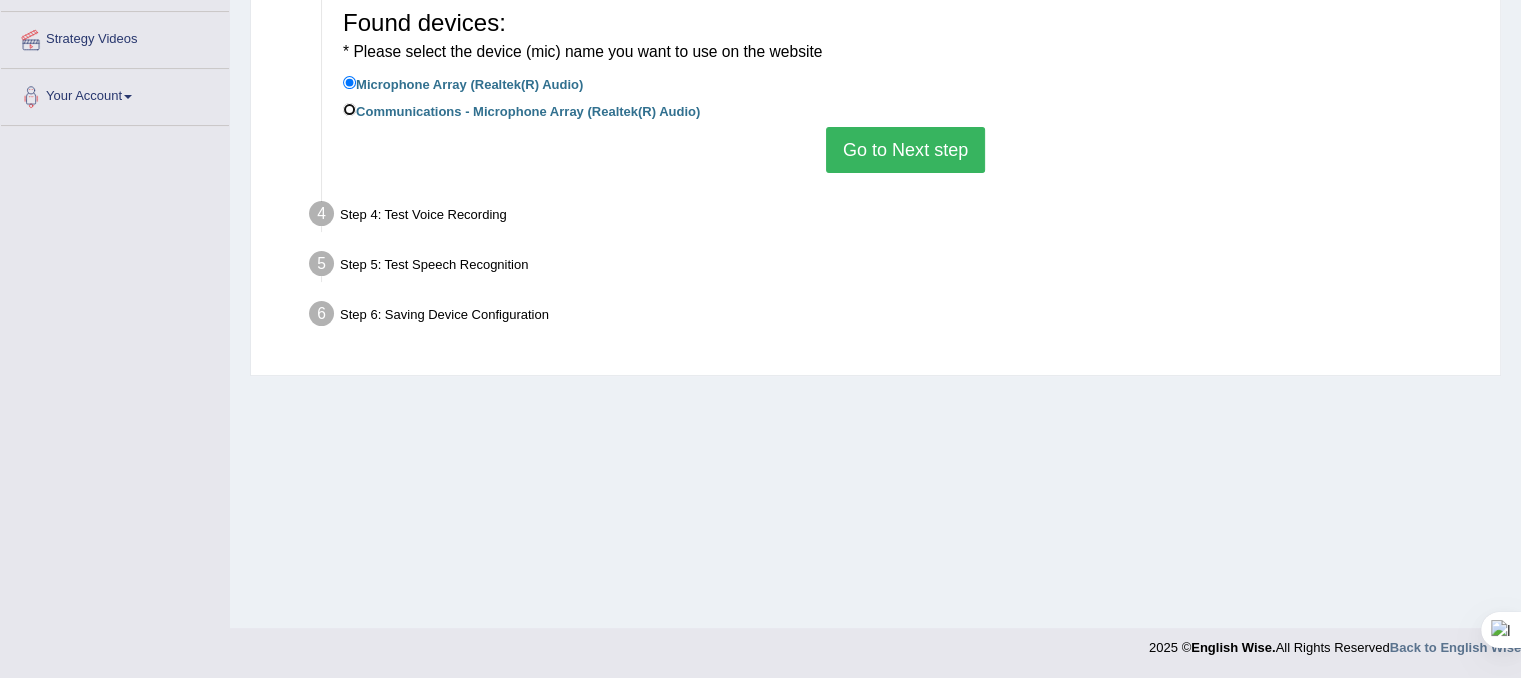 click on "Communications - Microphone Array (Realtek(R) Audio)" at bounding box center [349, 109] 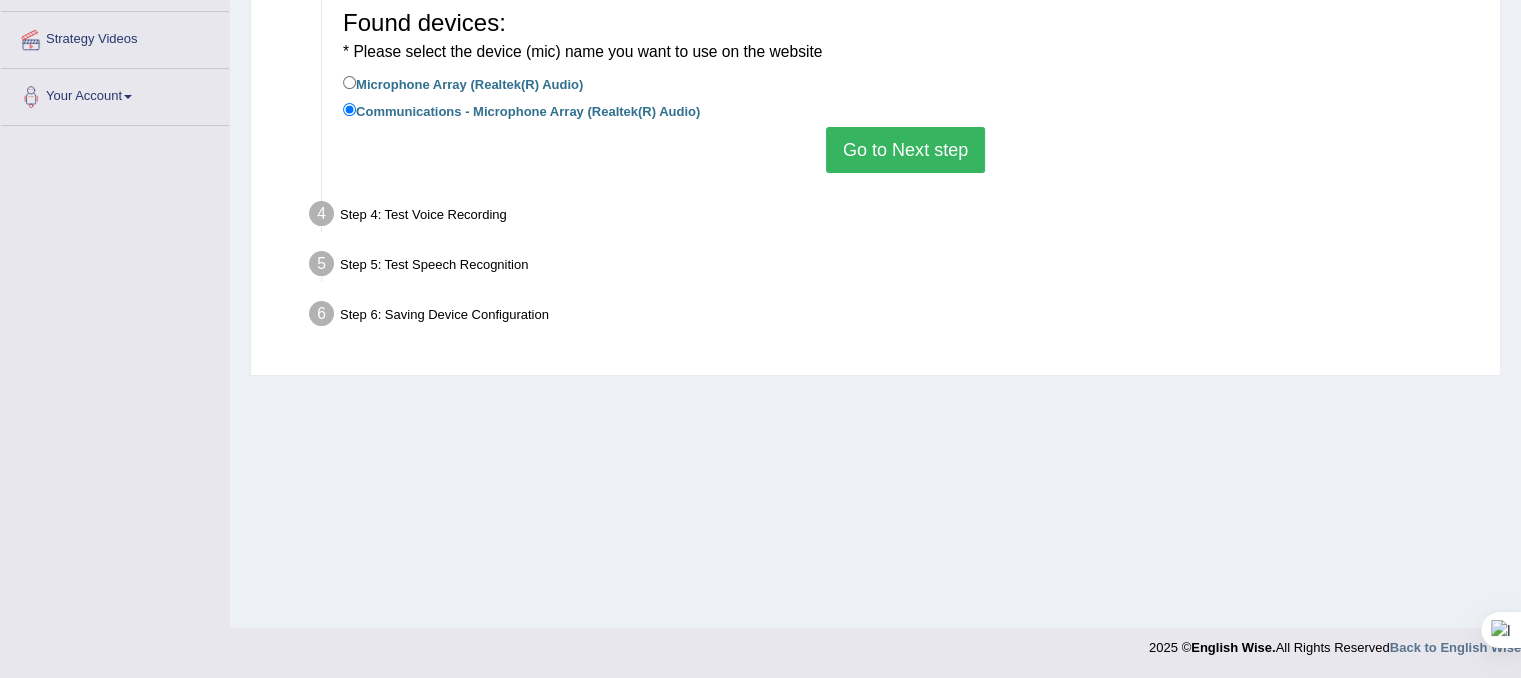 click on "Go to Next step" at bounding box center [905, 150] 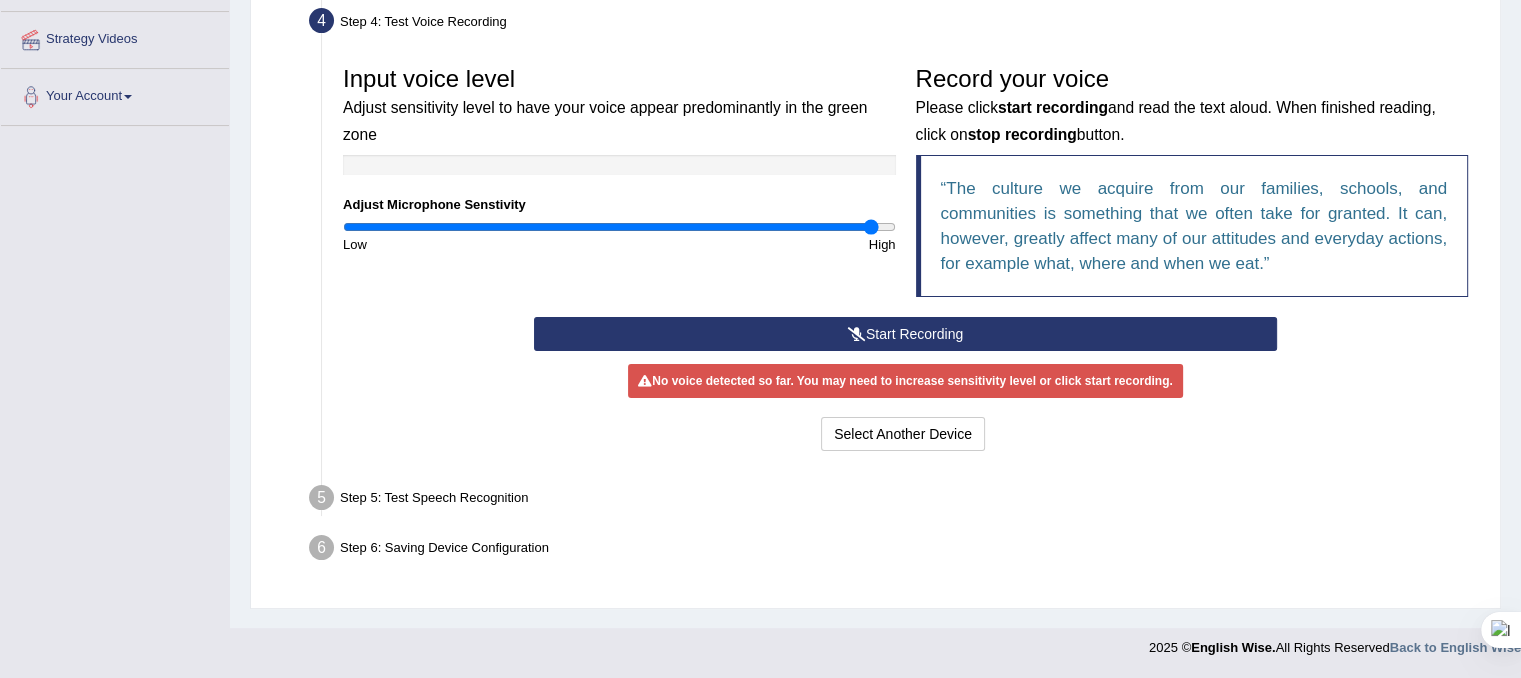 click on "Start Recording" at bounding box center (905, 334) 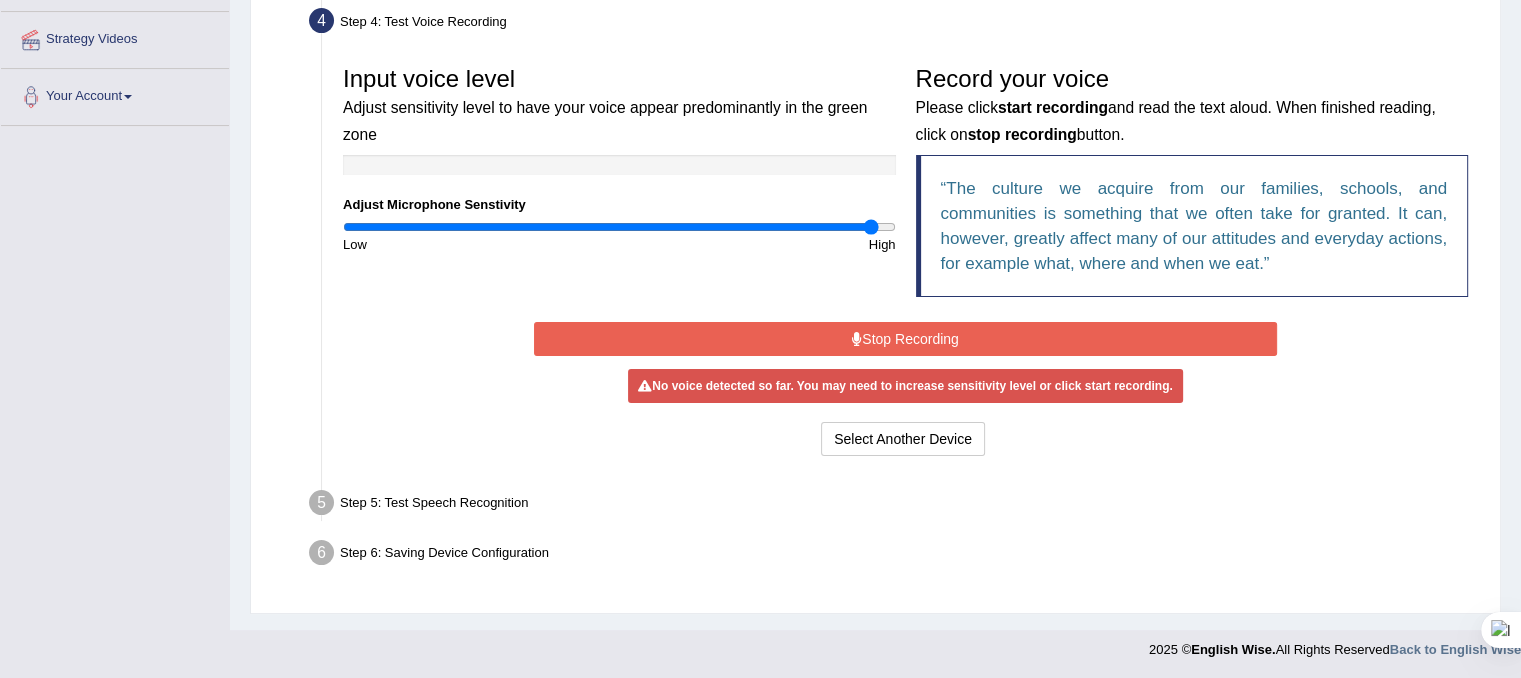 click on "Stop Recording" at bounding box center [905, 339] 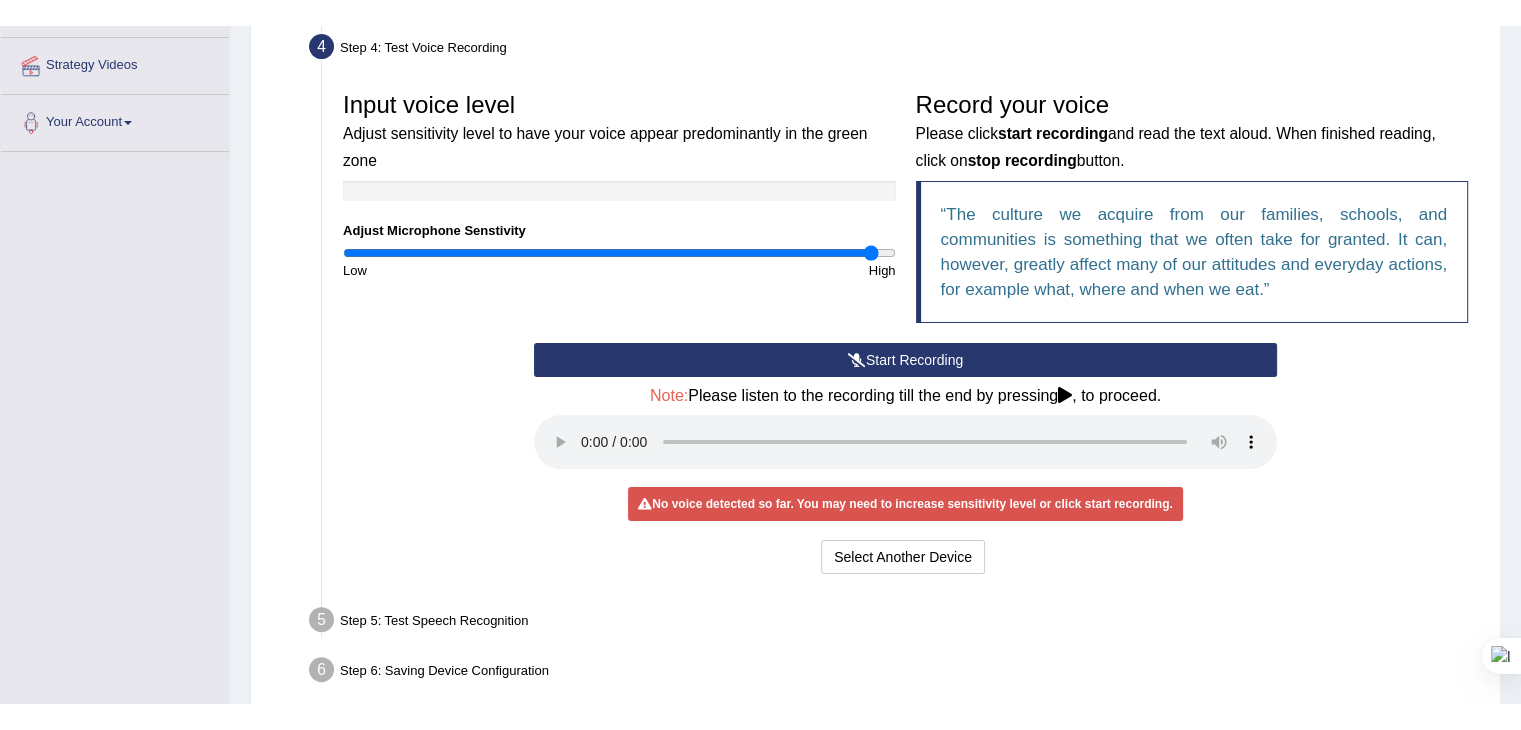 scroll, scrollTop: 309, scrollLeft: 0, axis: vertical 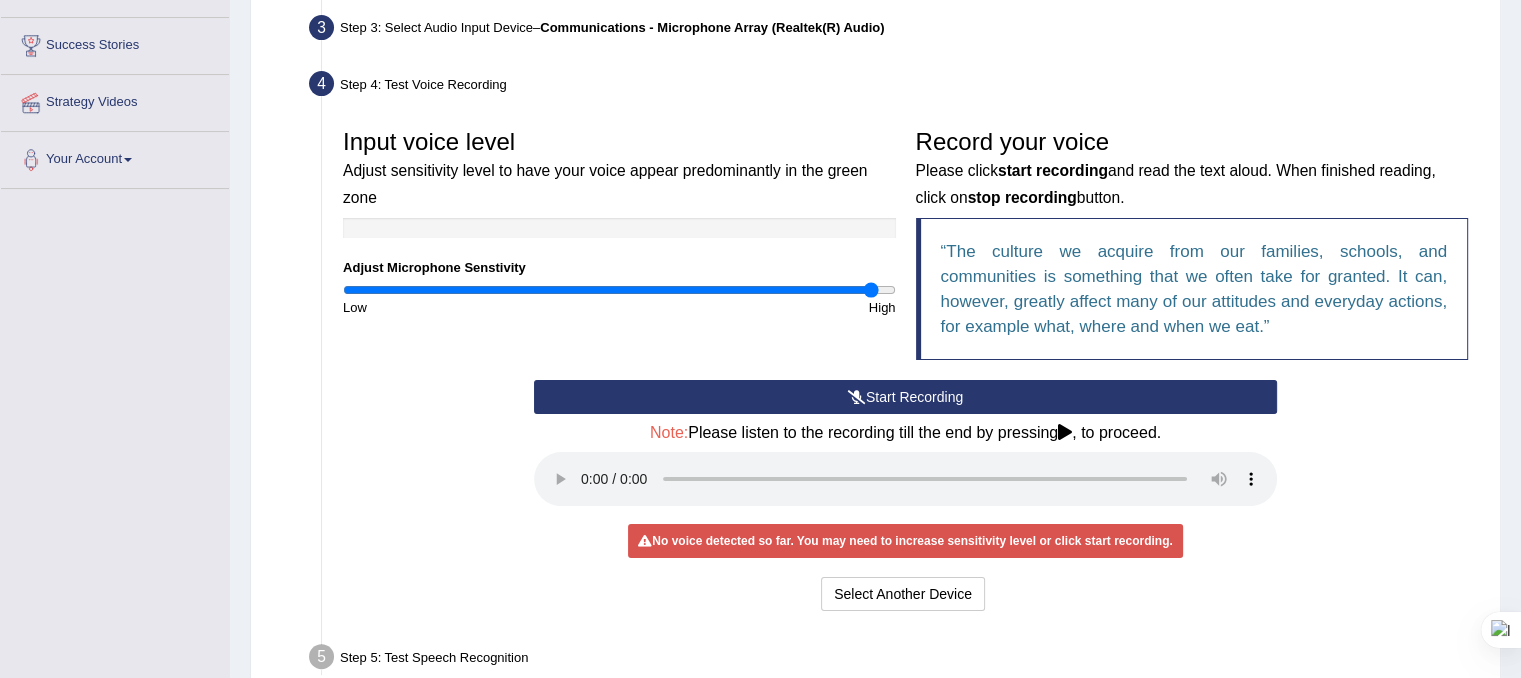 click on "No voice detected so far. You may need to increase sensitivity level or click start recording.     Voice level is too low yet. Please increase the sensitivity level from the bar on the left.     Your voice is strong enough for our A.I. to detect    Voice level is too high. Please reduce the sensitivity level from the bar on the left." at bounding box center [905, 540] 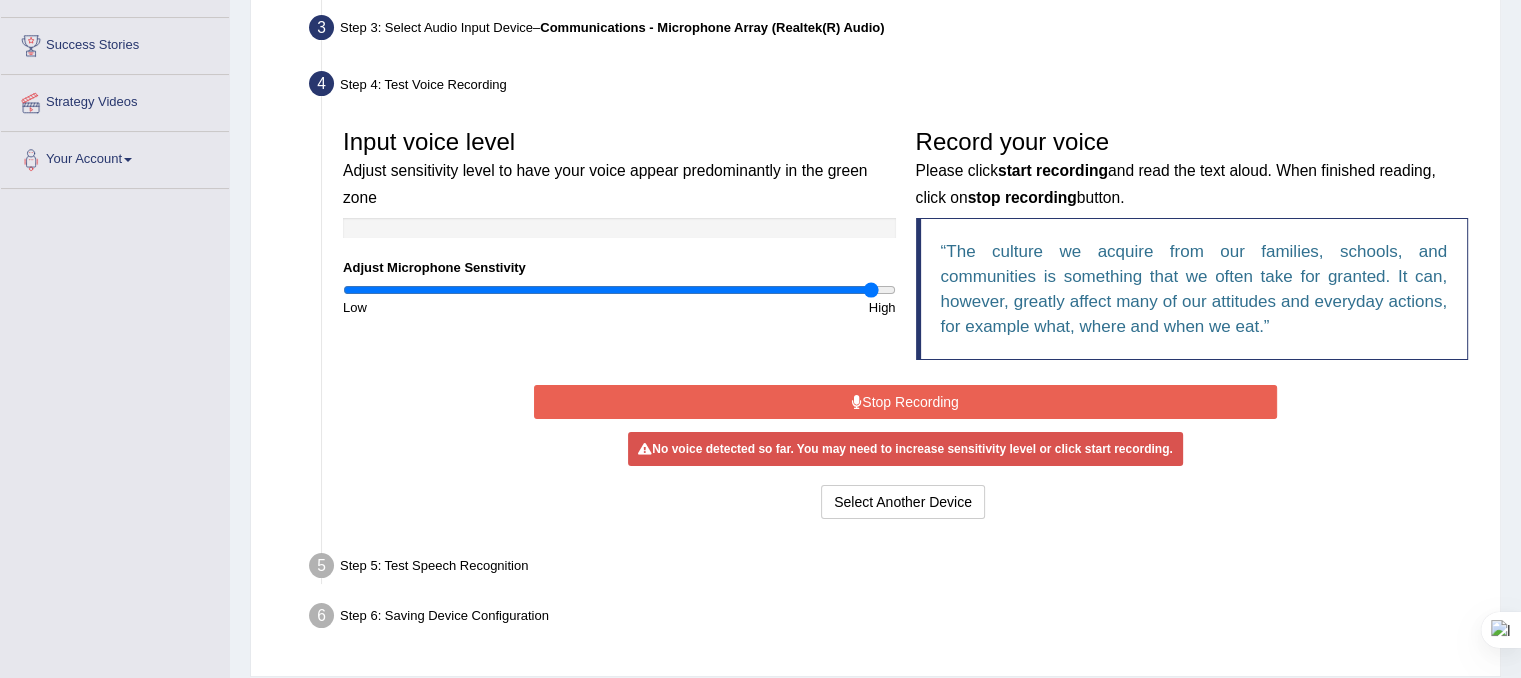 click on "Stop Recording" at bounding box center (905, 402) 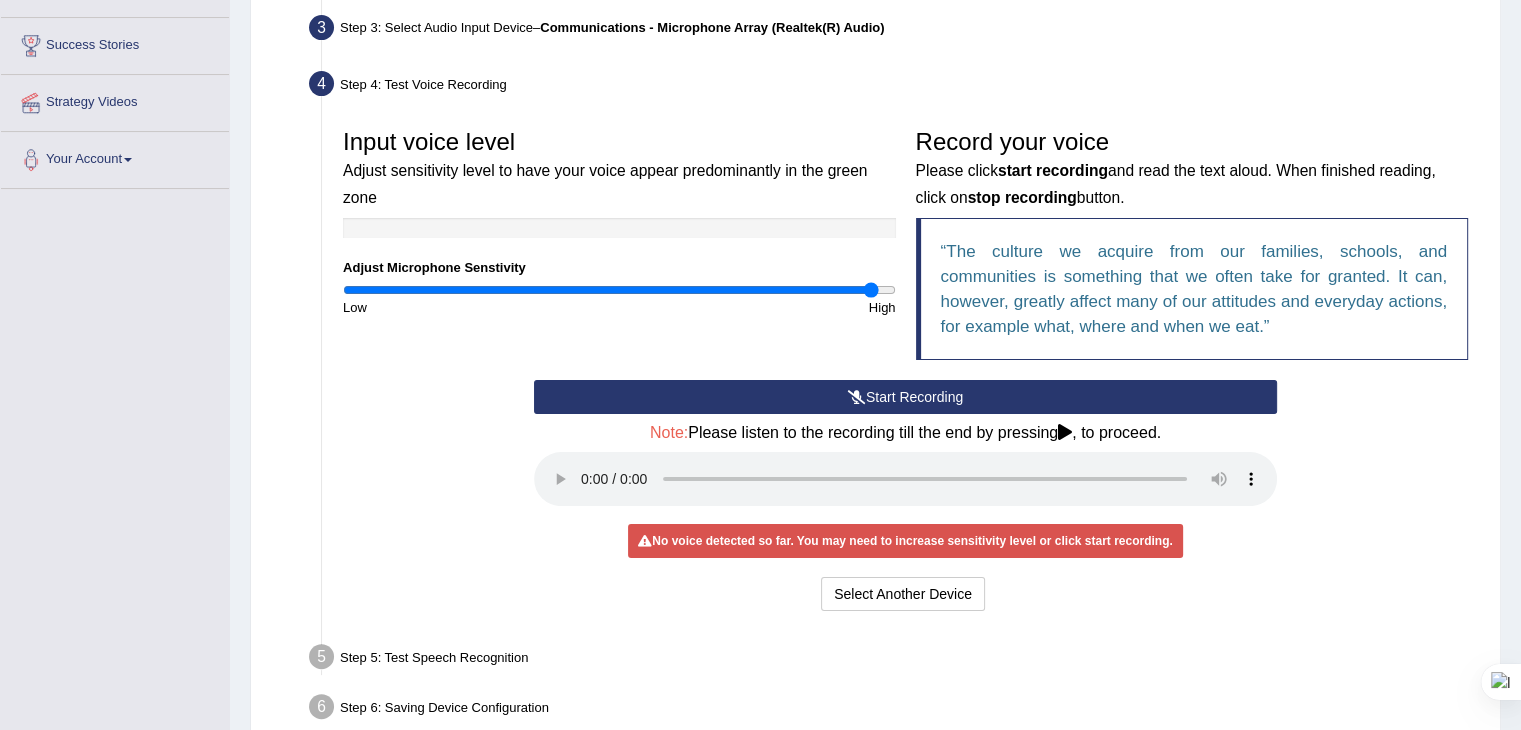 click on "Start Recording" at bounding box center [905, 397] 